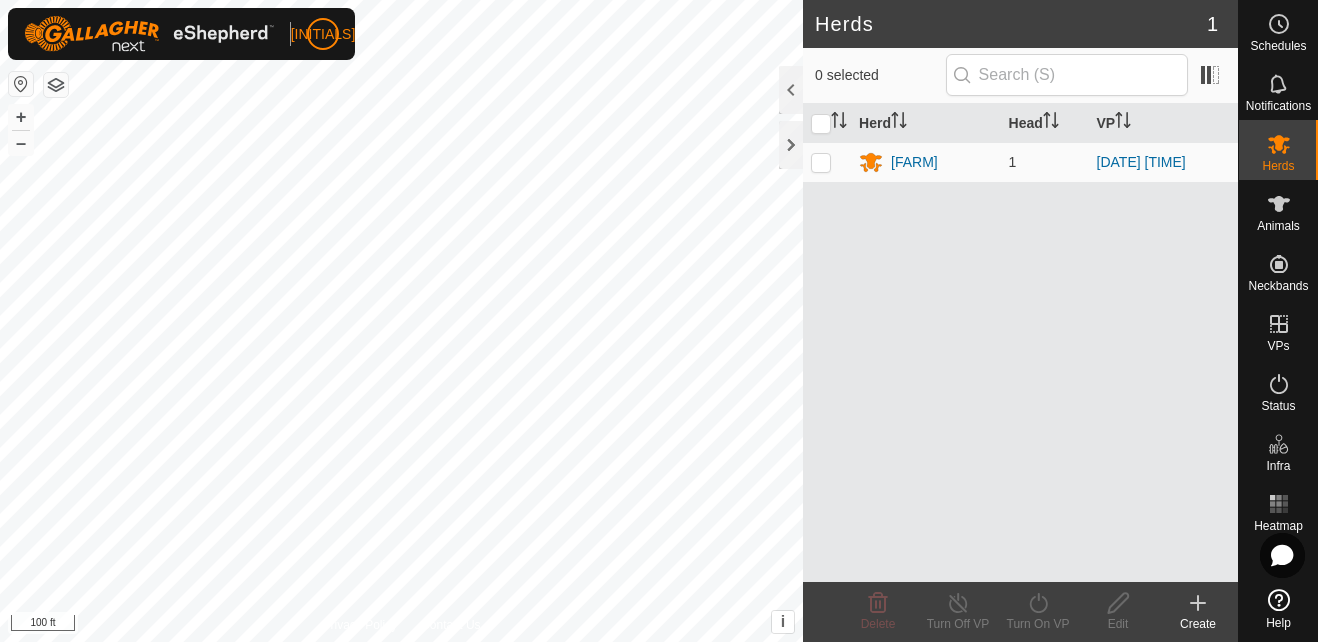 scroll, scrollTop: 0, scrollLeft: 0, axis: both 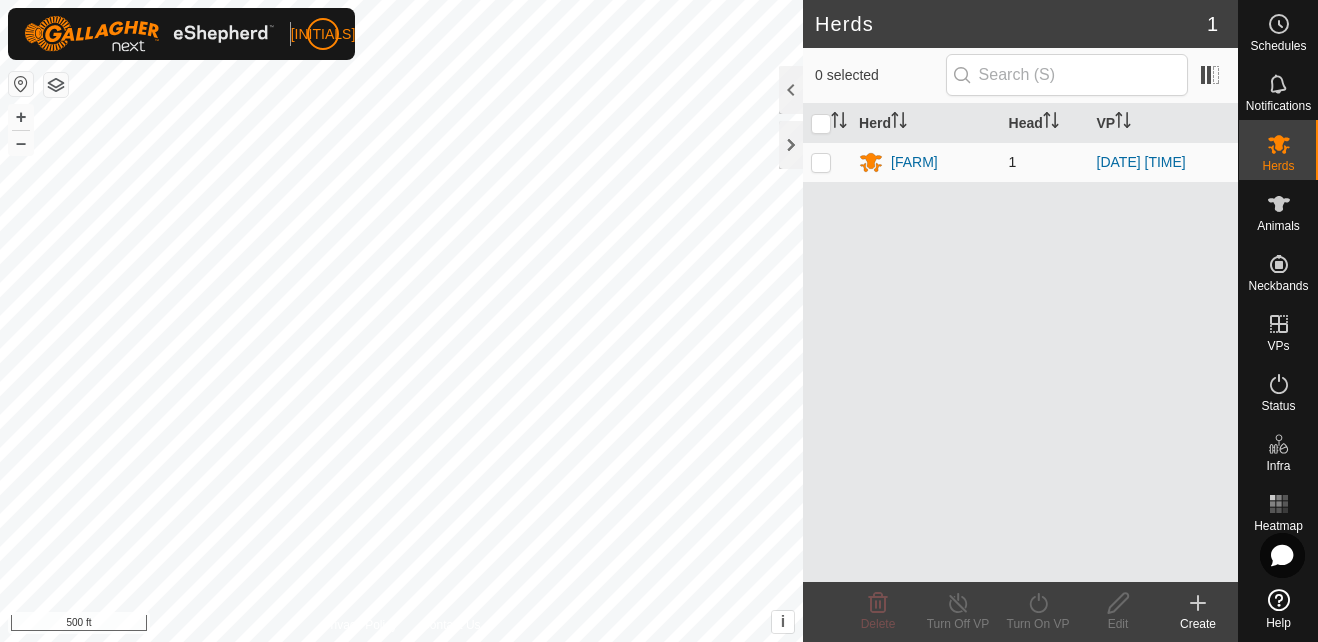 click at bounding box center (821, 162) 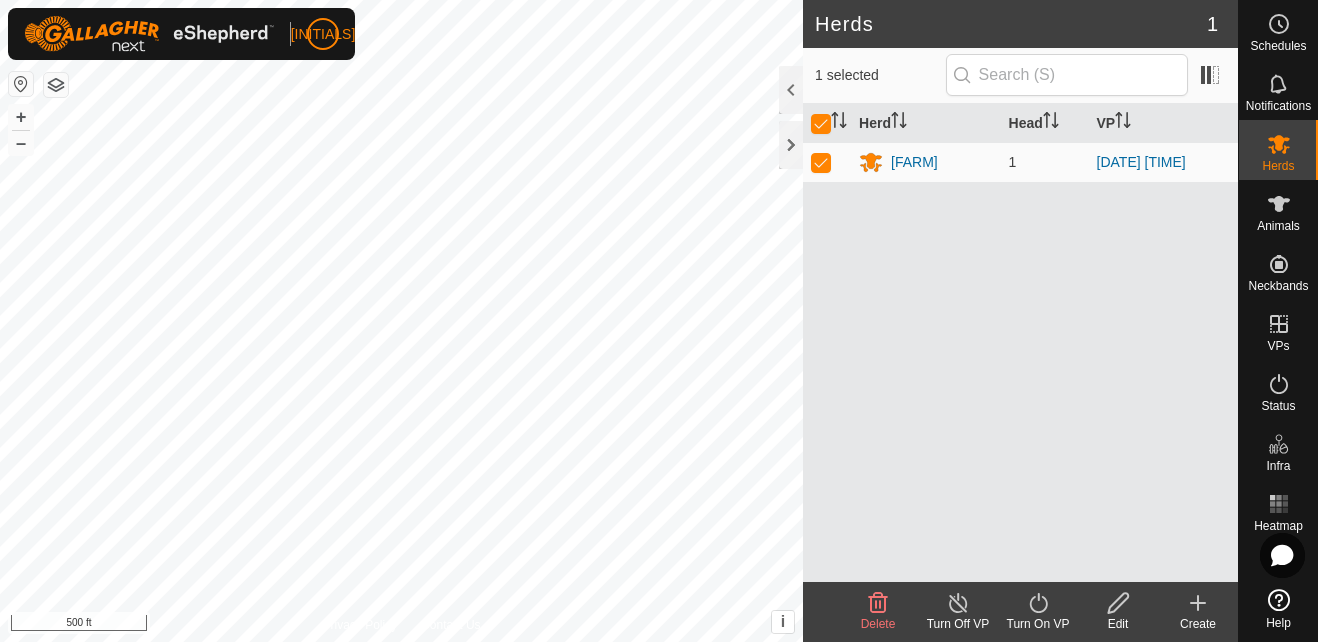 click 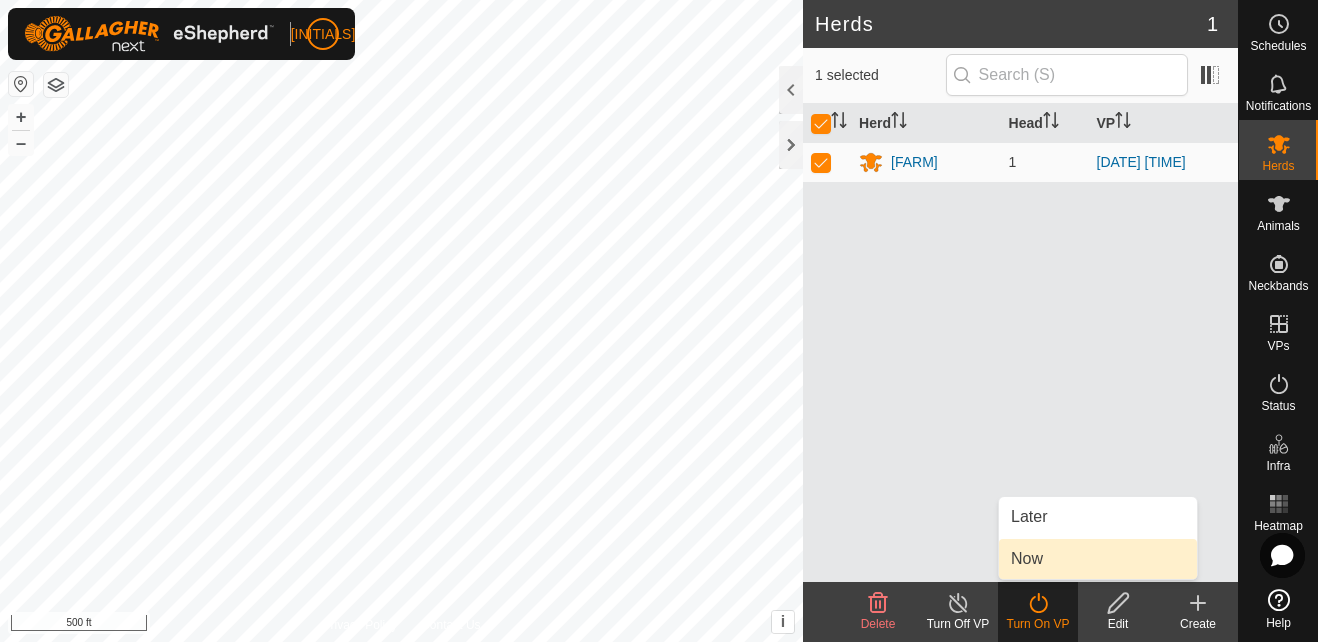 click on "Now" at bounding box center [1098, 559] 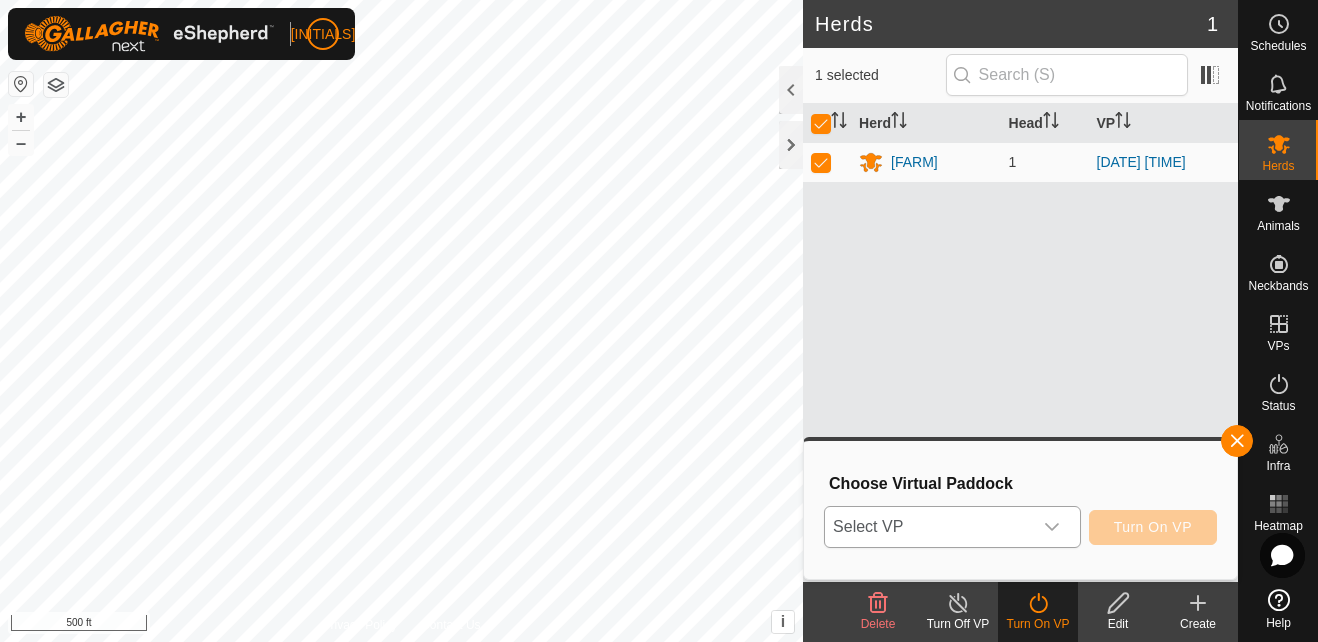 click 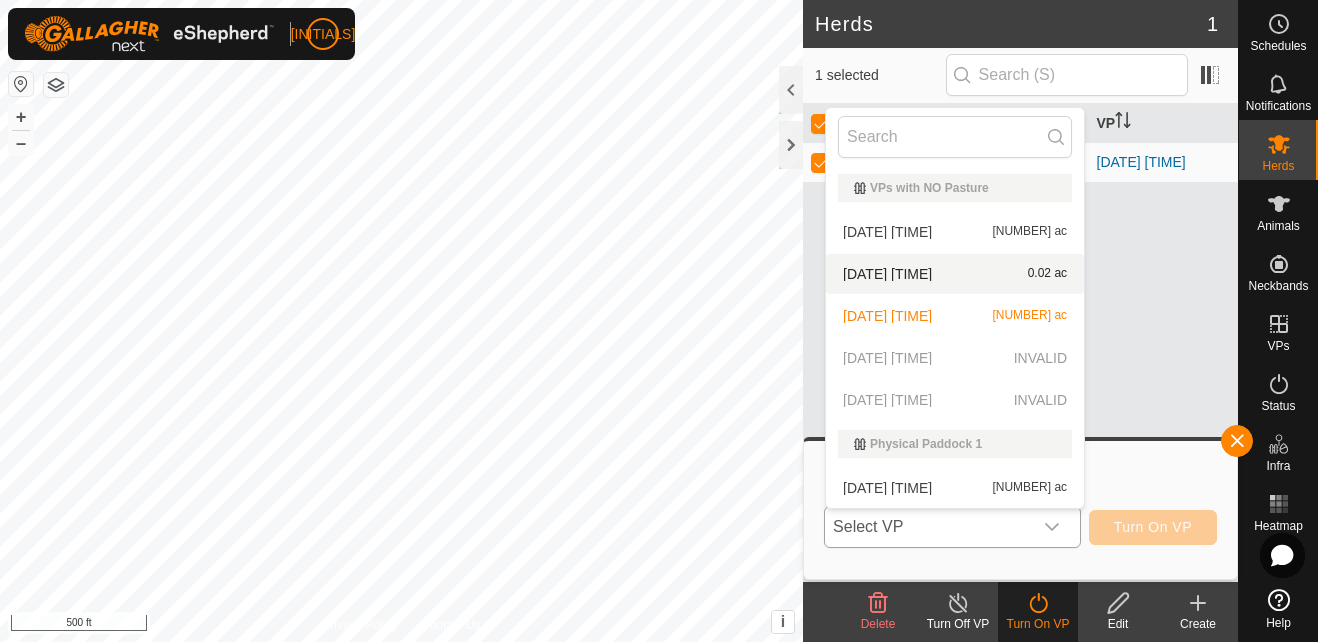 click on "[DATE] [TIME]  [NUMBER] ac" at bounding box center [955, 274] 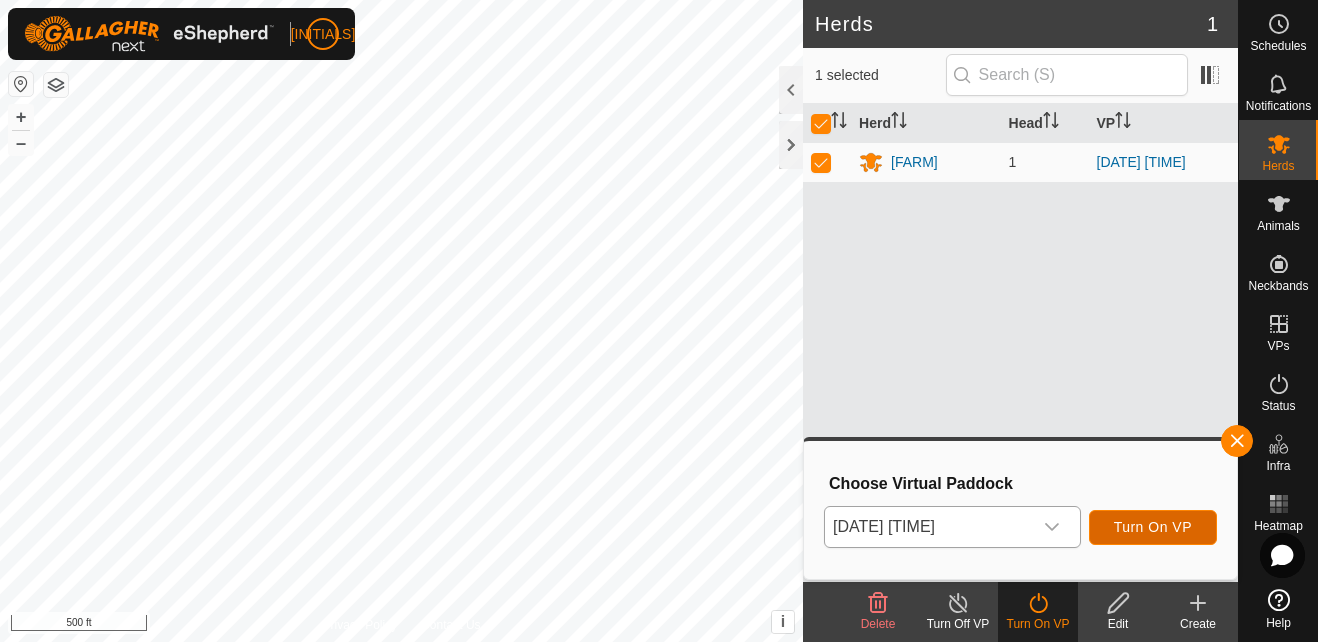 click on "Turn On VP" at bounding box center (1153, 527) 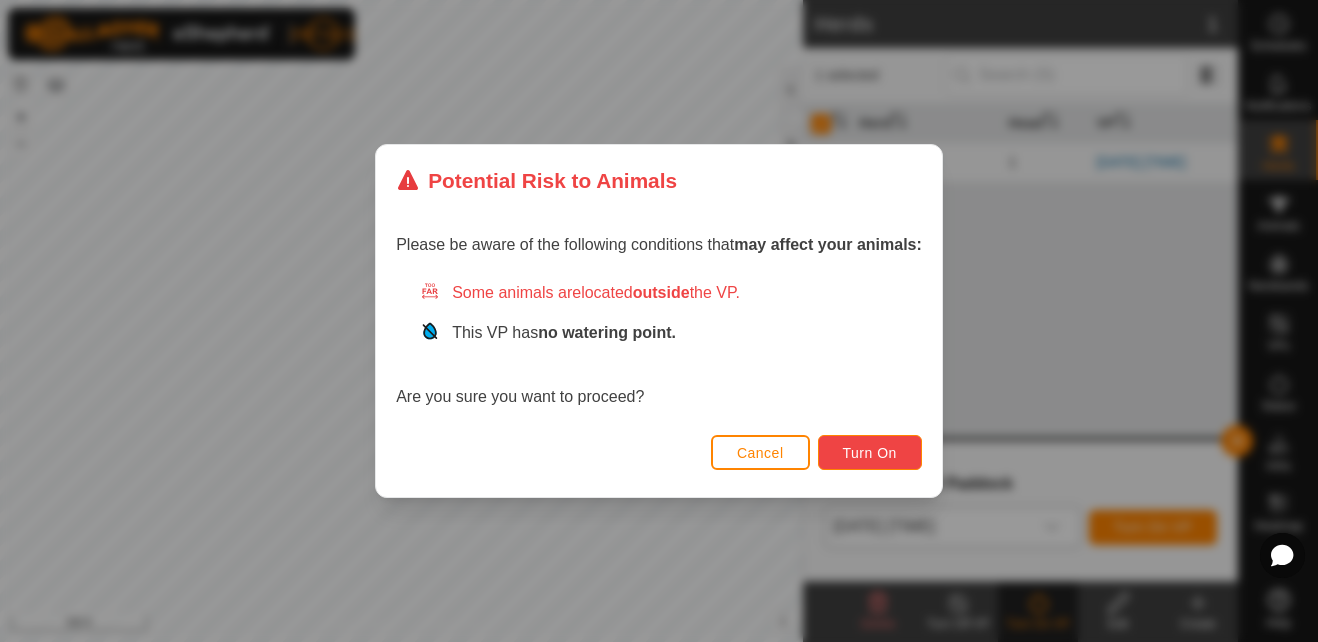 click on "Turn On" at bounding box center (870, 453) 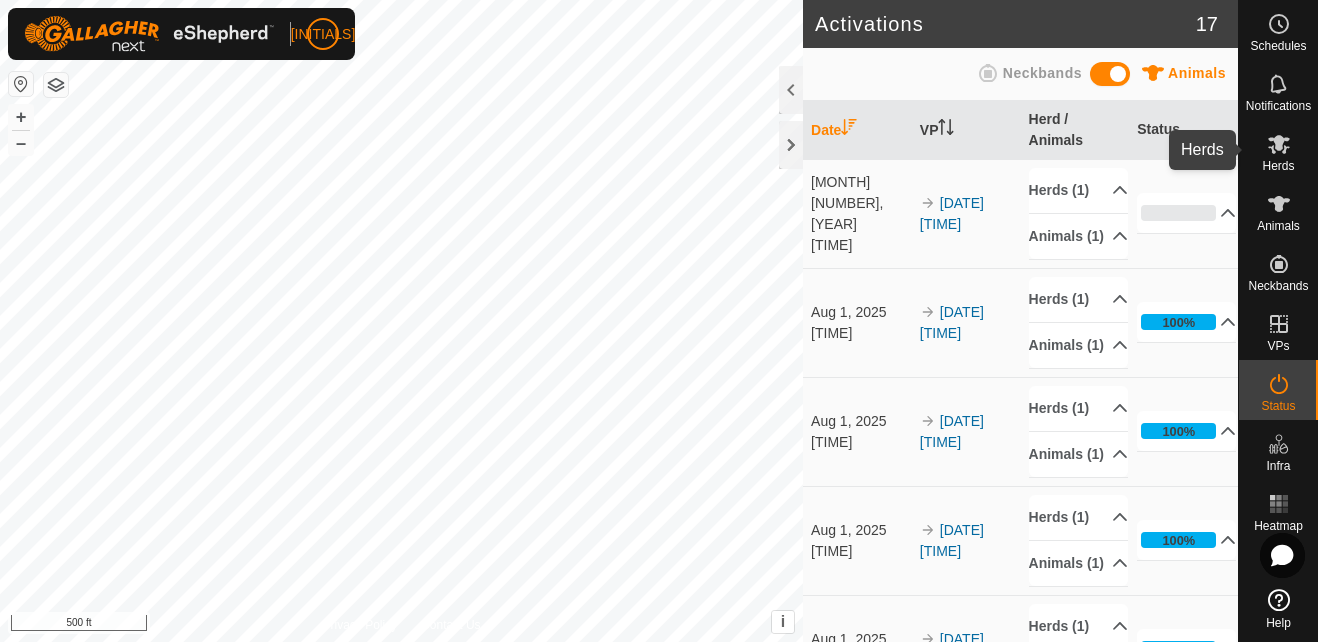 click 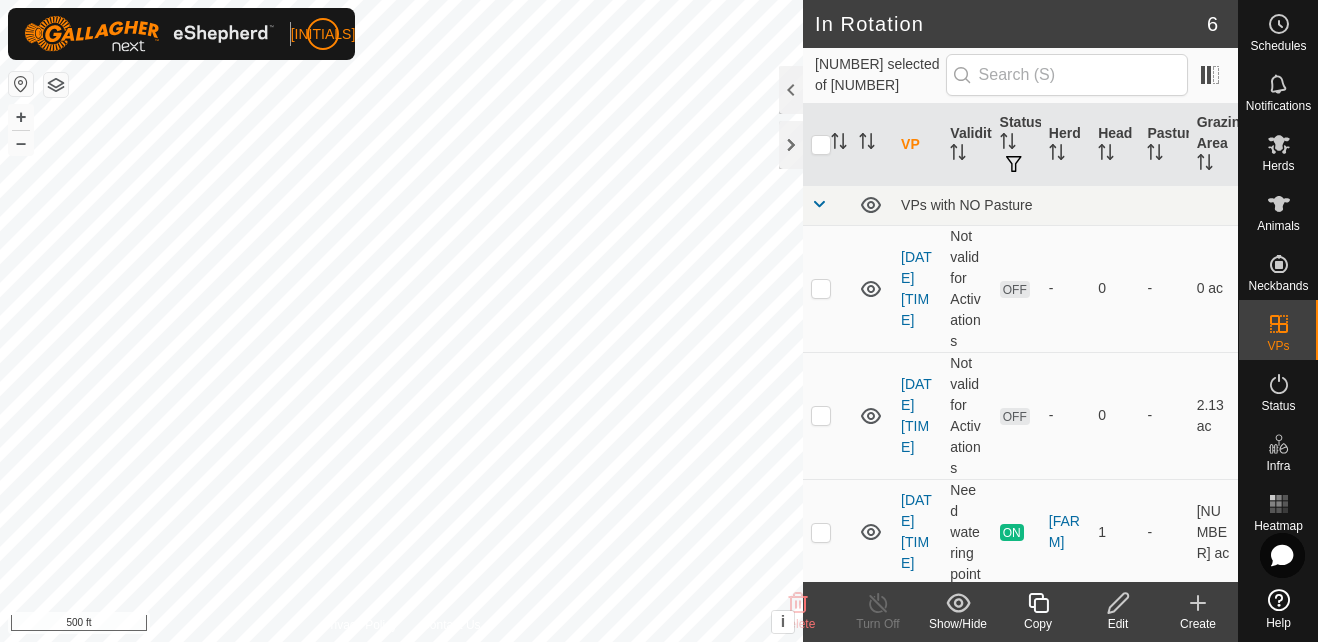 checkbox on "false" 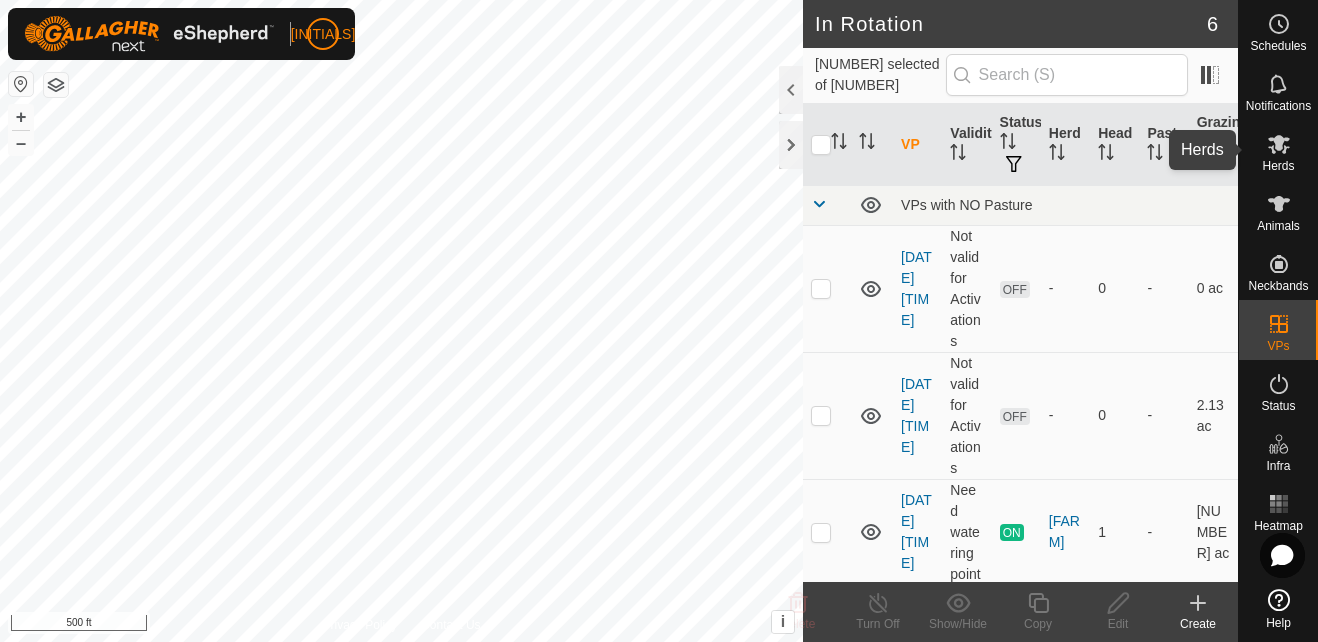 click 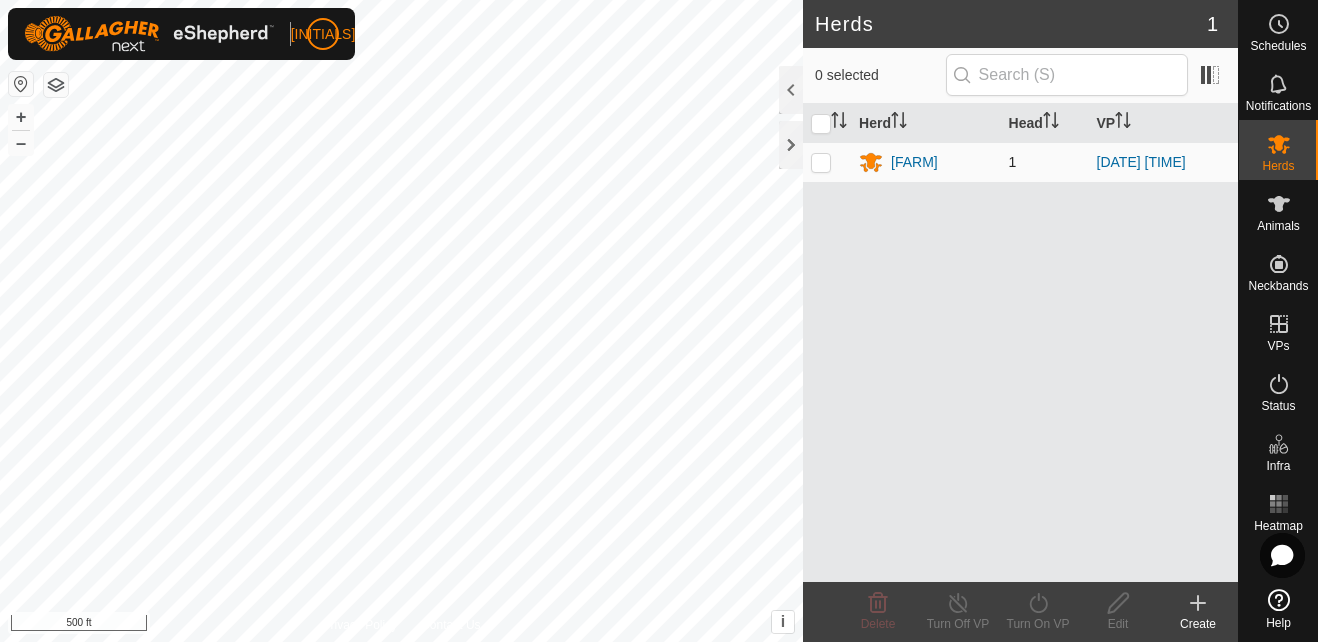 click at bounding box center [821, 162] 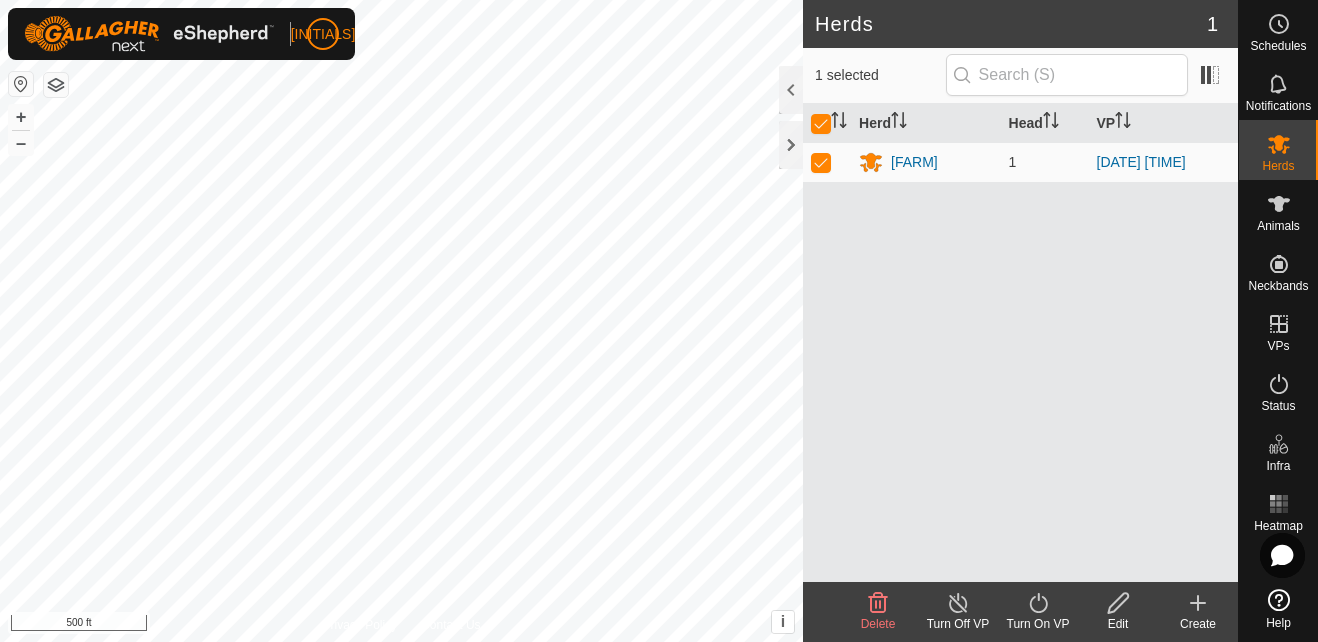 click 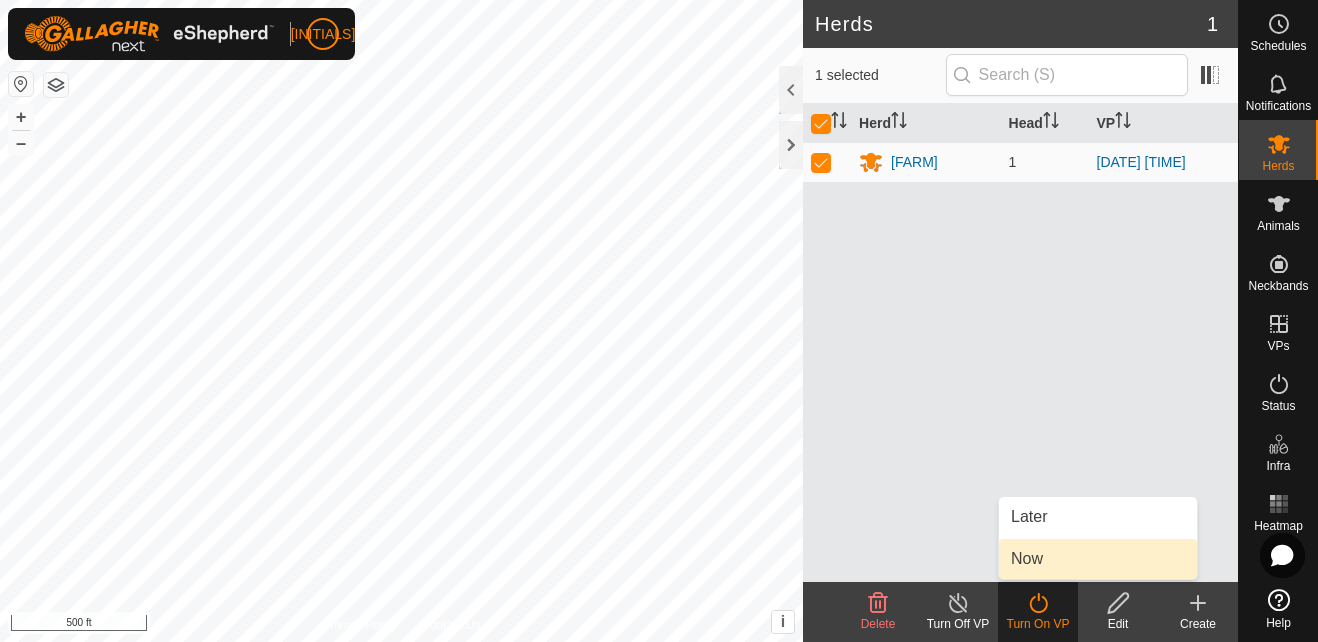 click on "Now" at bounding box center (1098, 559) 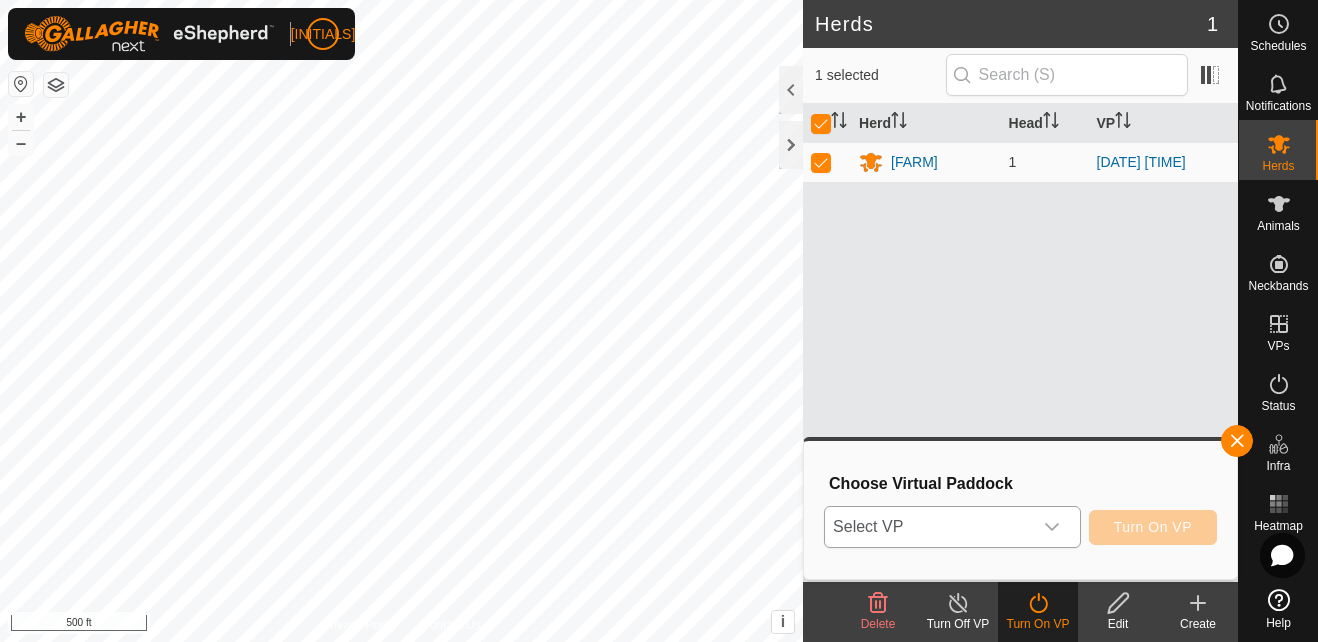 click 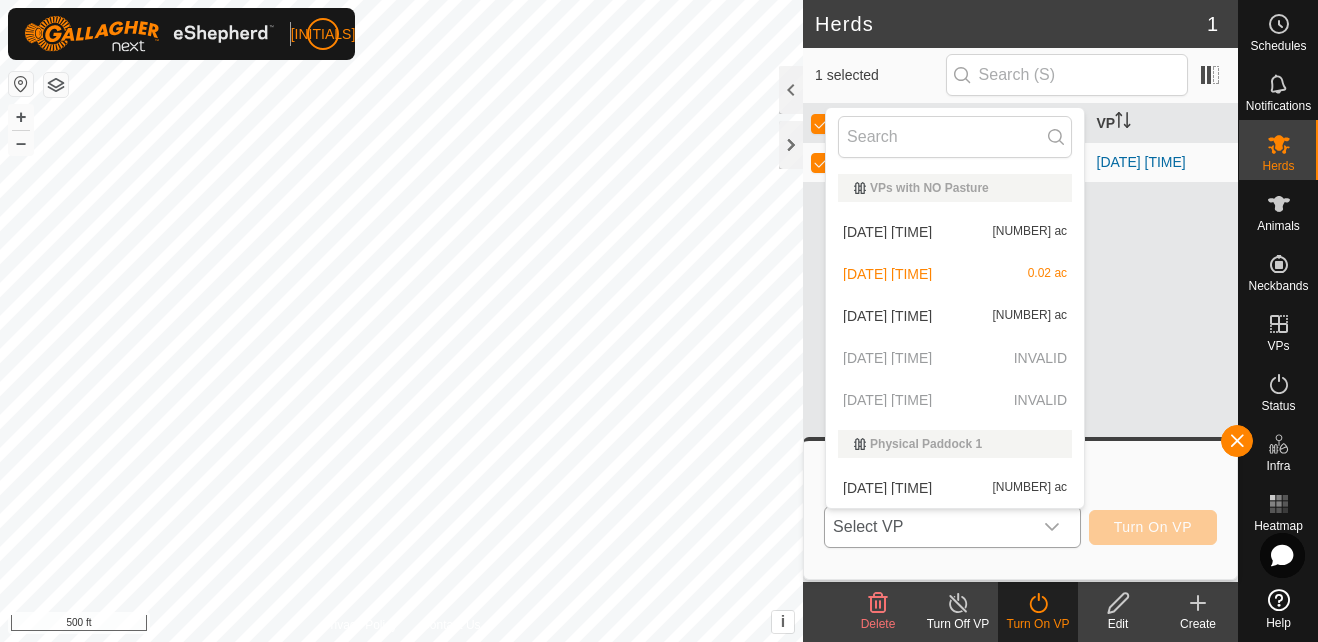 click on "[DATE] [TIME]  [AREA]" at bounding box center (955, 488) 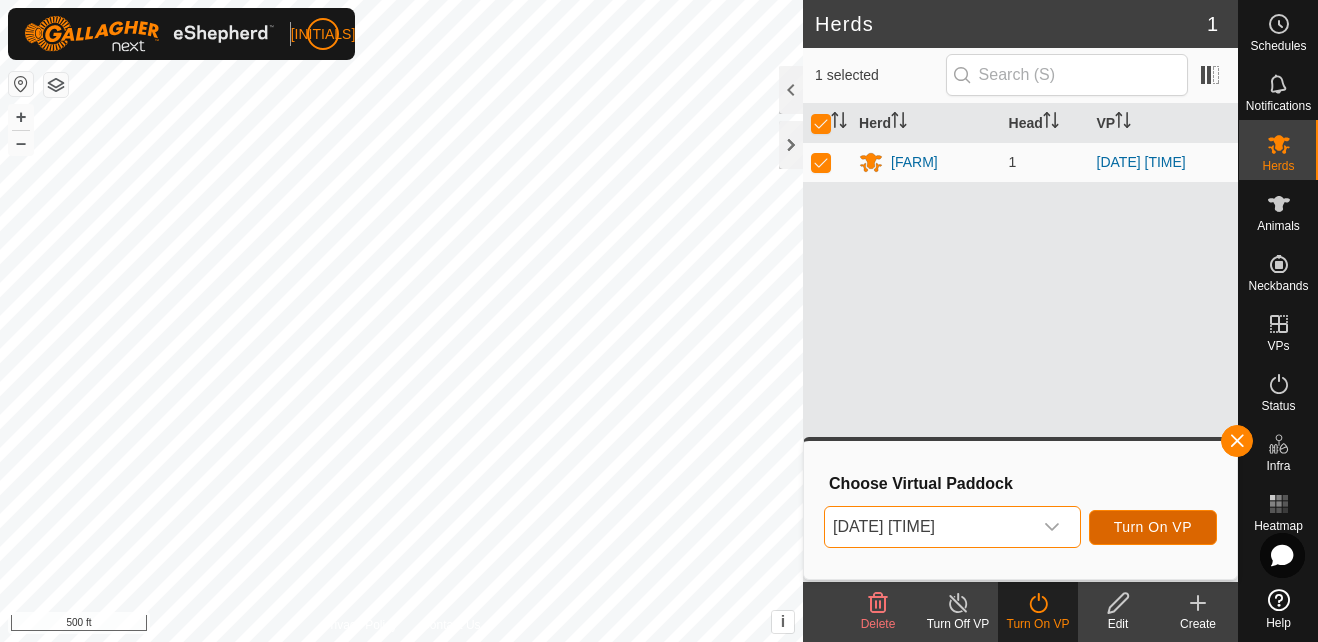 click on "Turn On VP" at bounding box center (1153, 527) 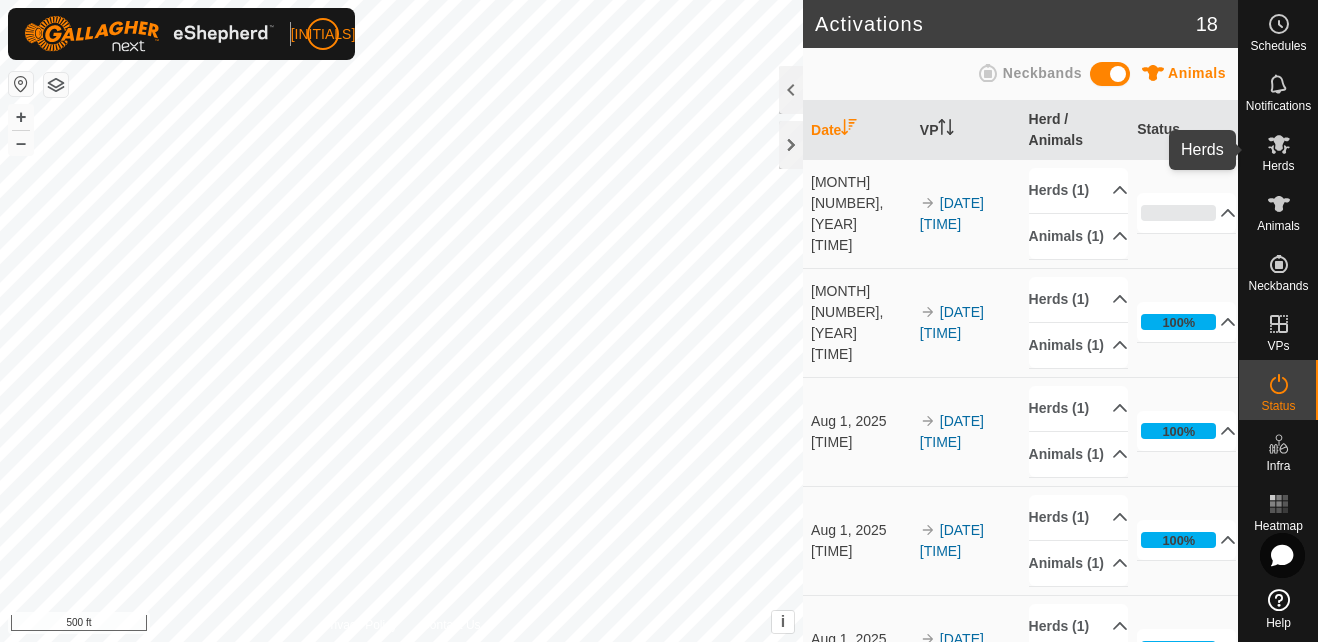 click 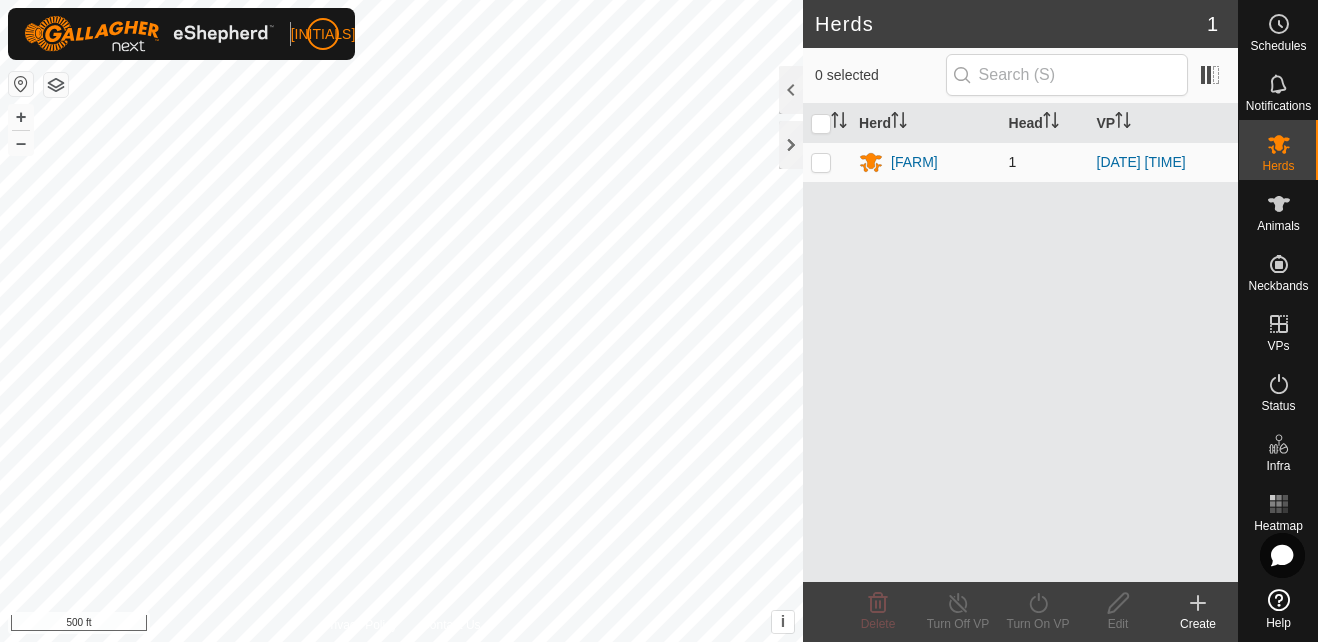 click at bounding box center [821, 162] 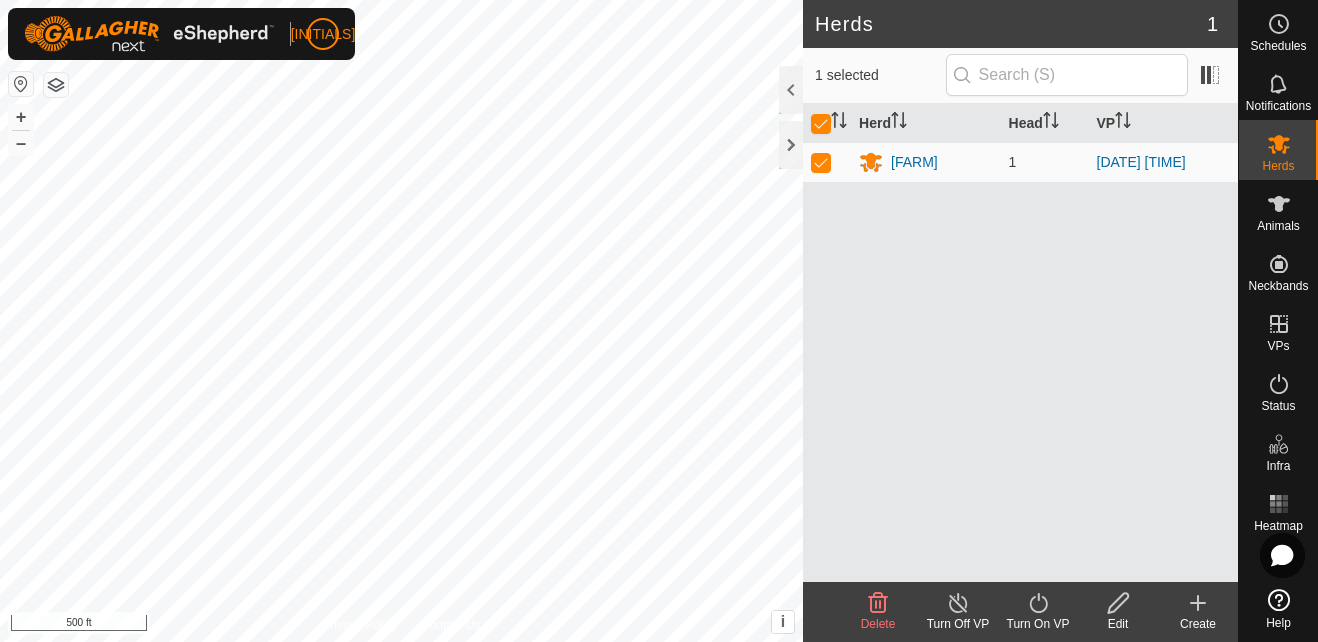 click 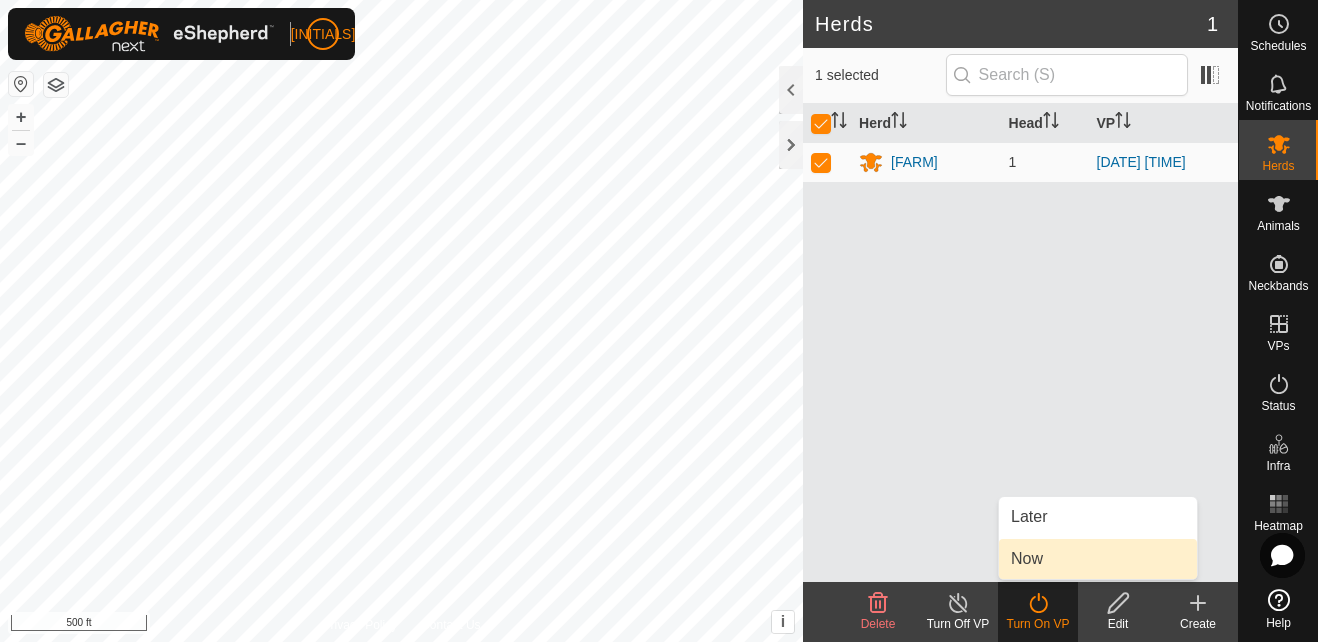 click on "Now" at bounding box center (1098, 559) 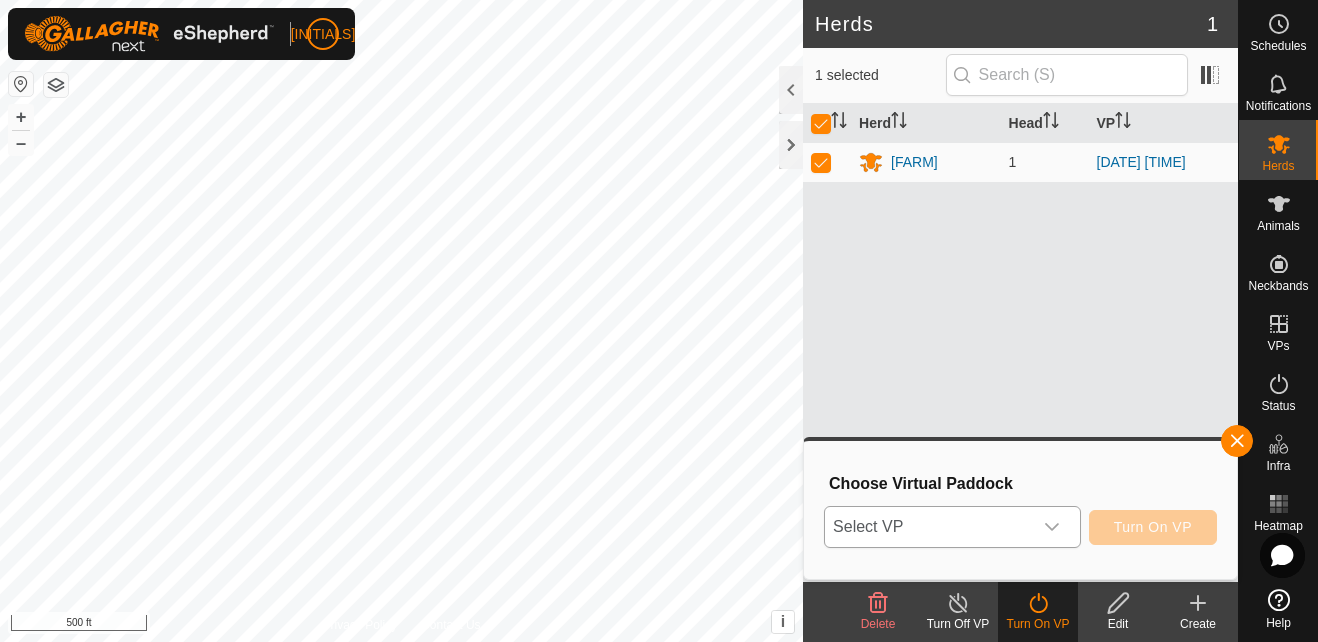 click 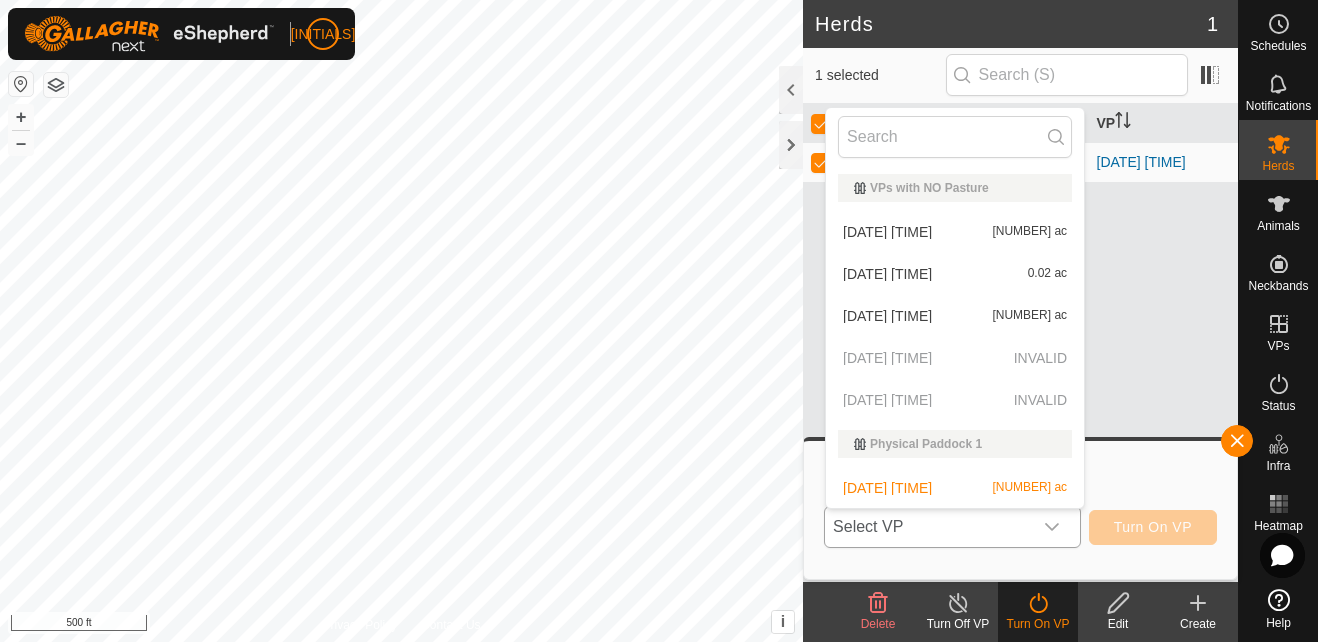 click on "[DATE] [TIME]  [AREA]" at bounding box center (955, 274) 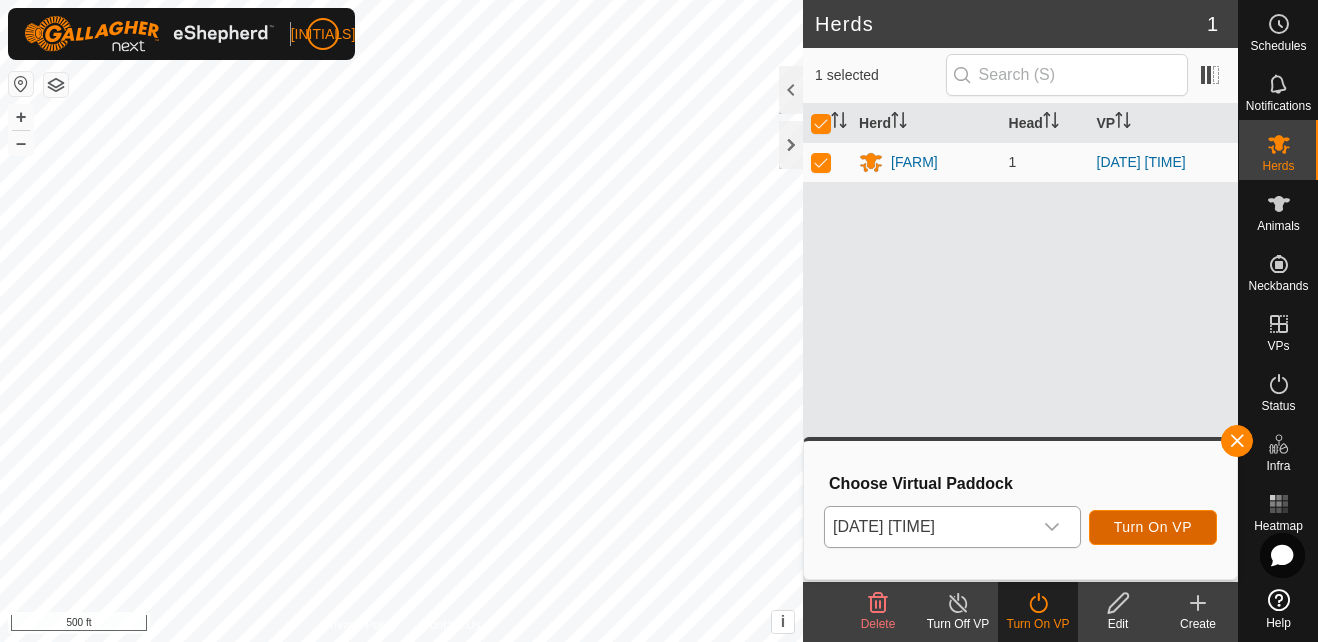 click on "Turn On VP" at bounding box center (1153, 527) 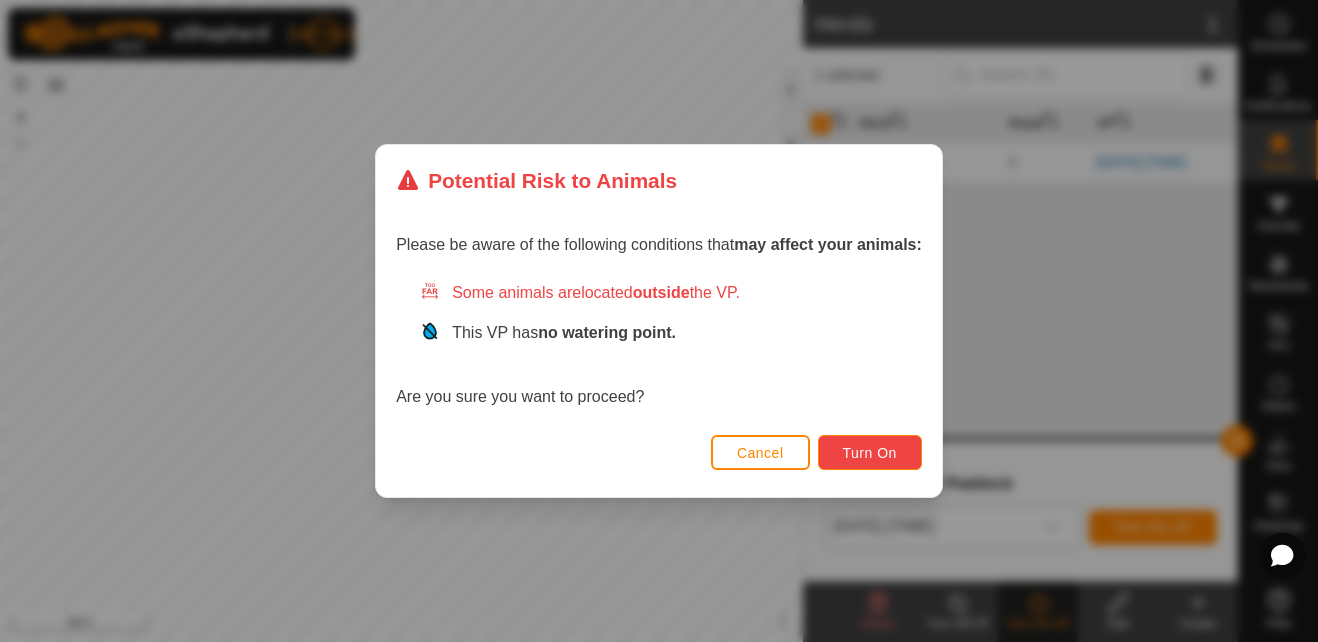 click on "Turn On" at bounding box center (870, 452) 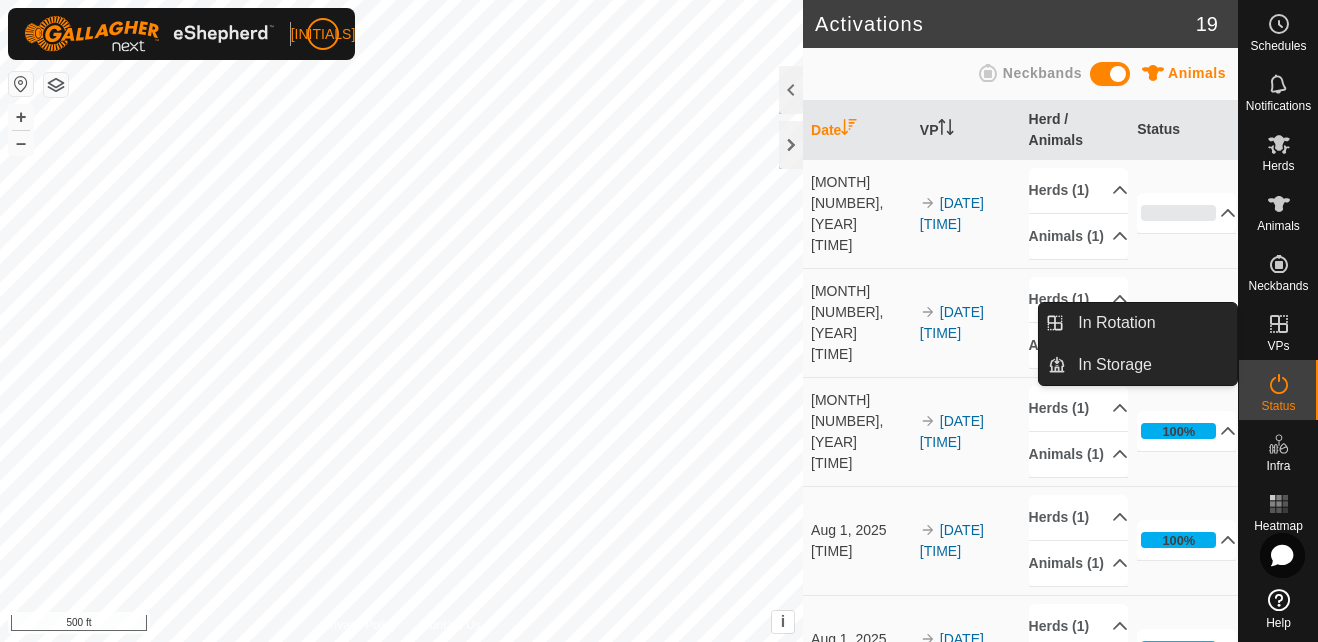 click 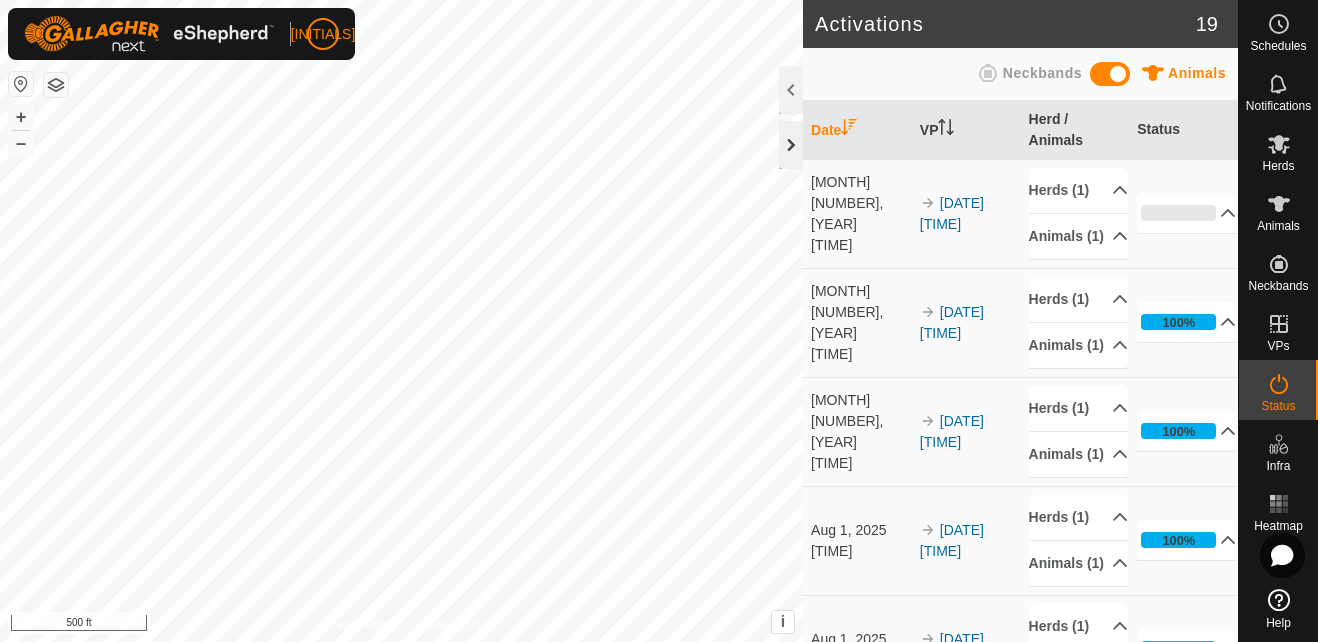click 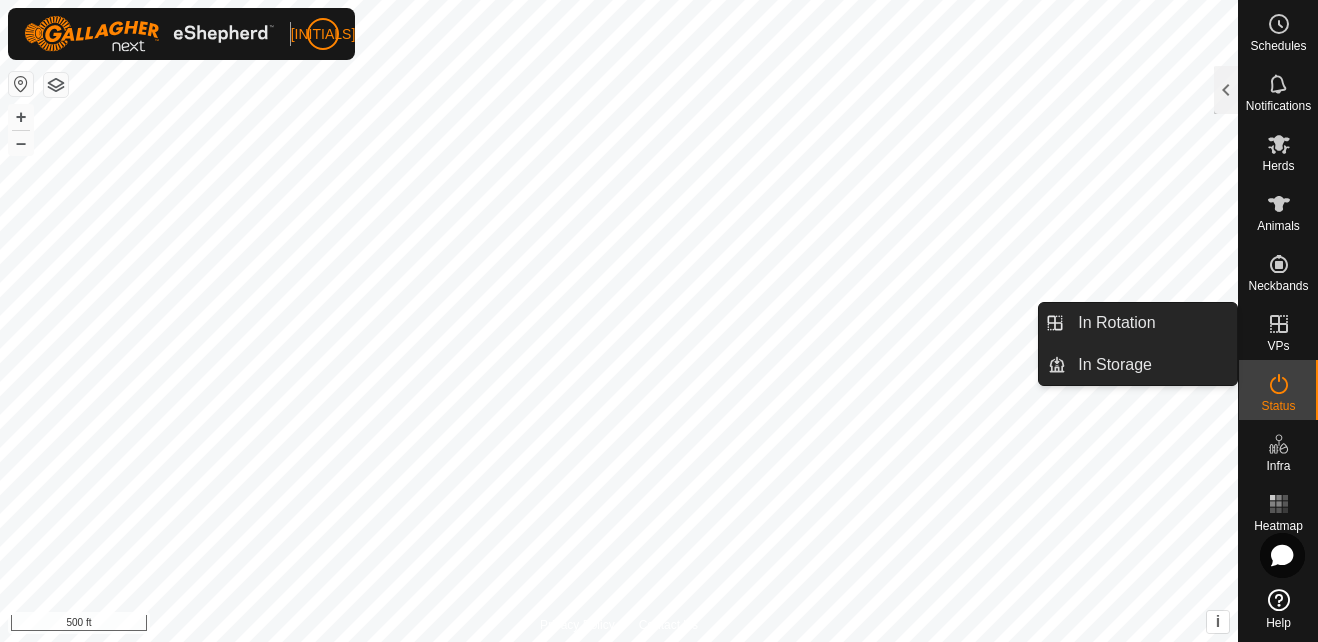 click 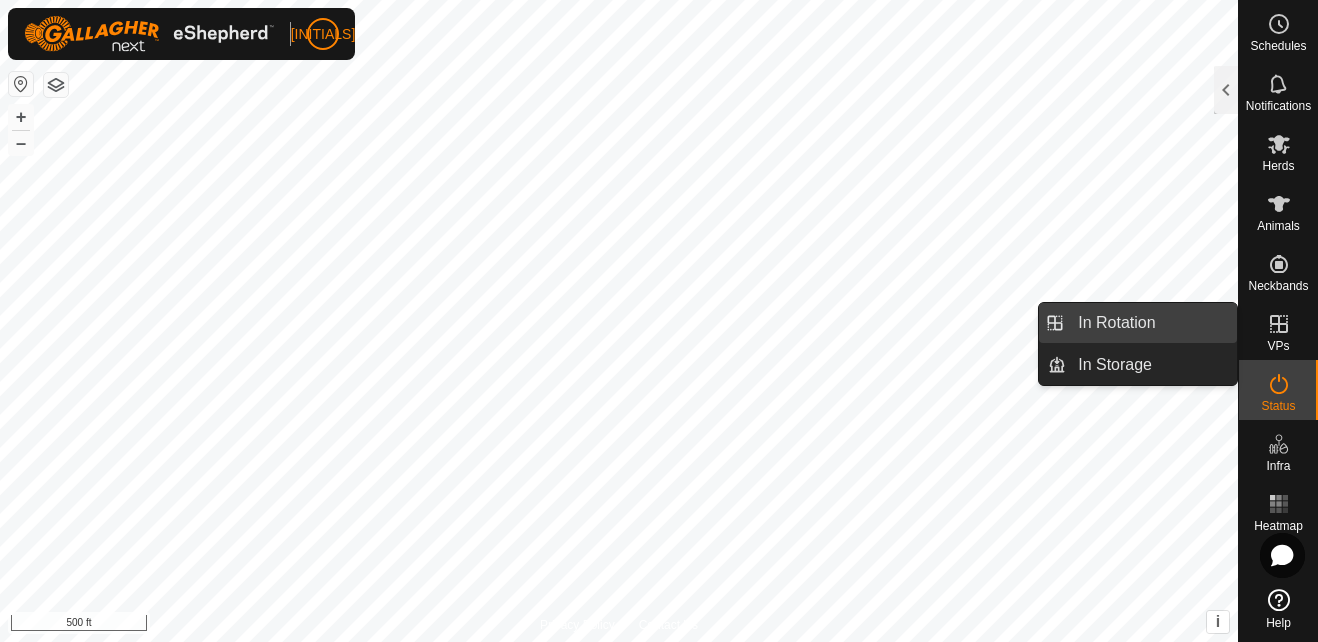 click on "In Rotation" at bounding box center (1151, 323) 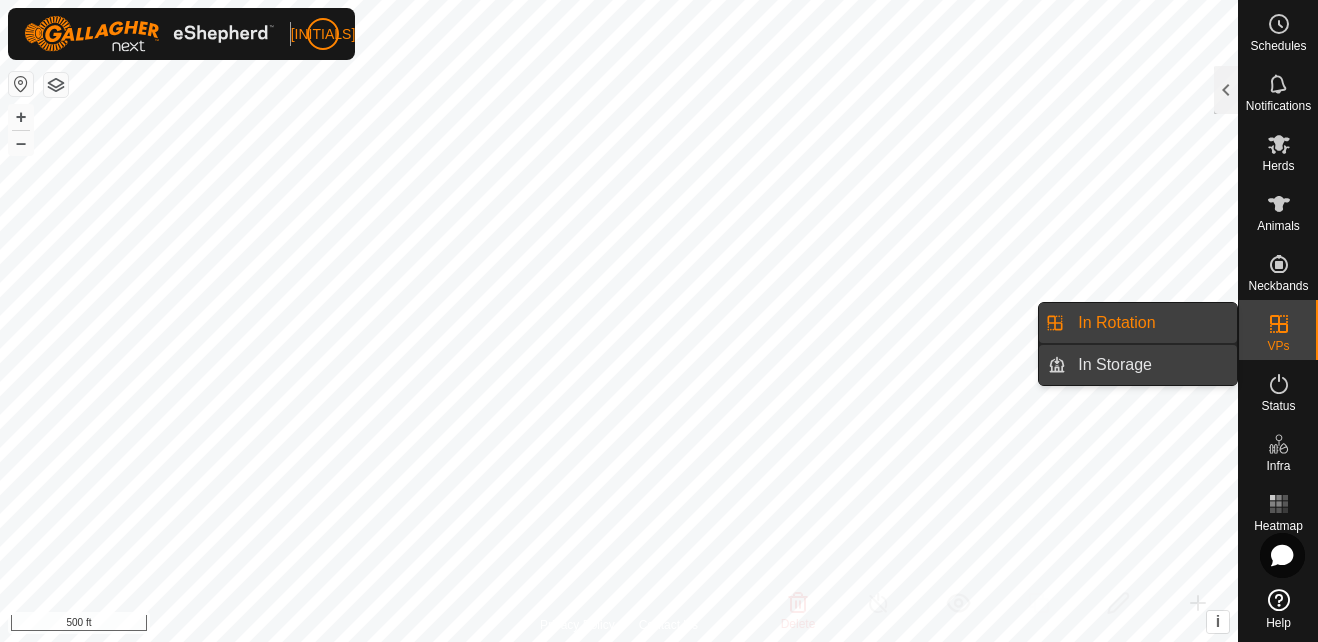 click on "In Storage" at bounding box center [1151, 365] 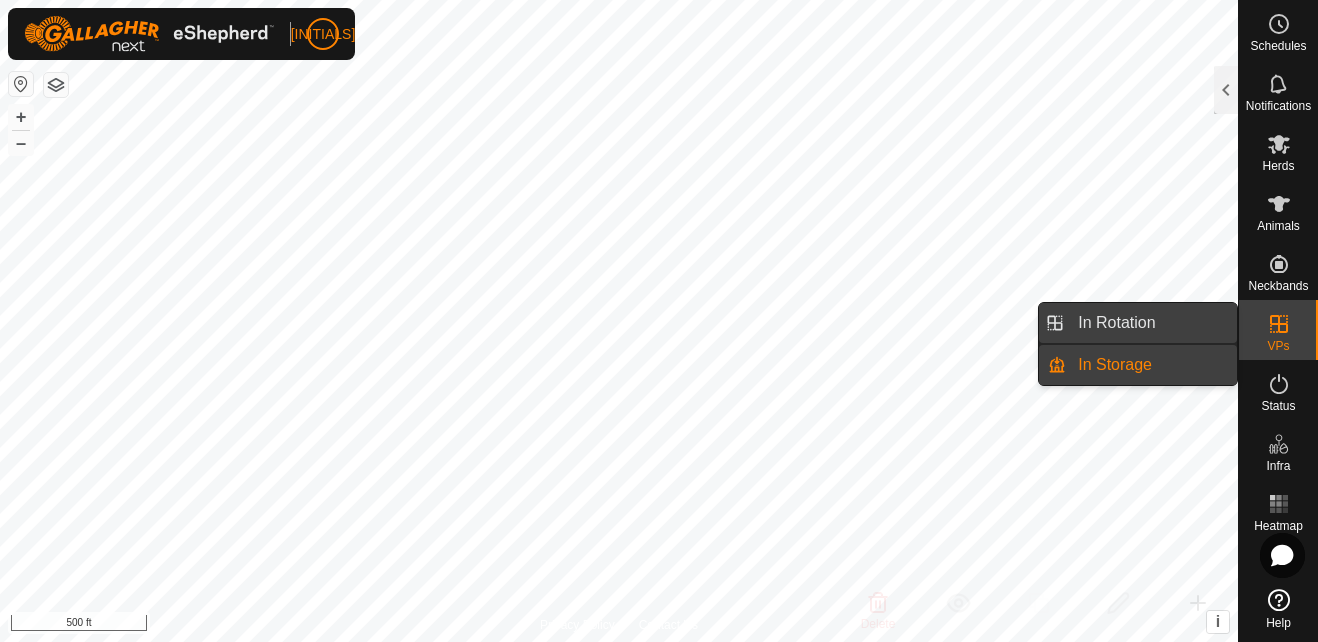 click on "In Rotation" at bounding box center (1151, 323) 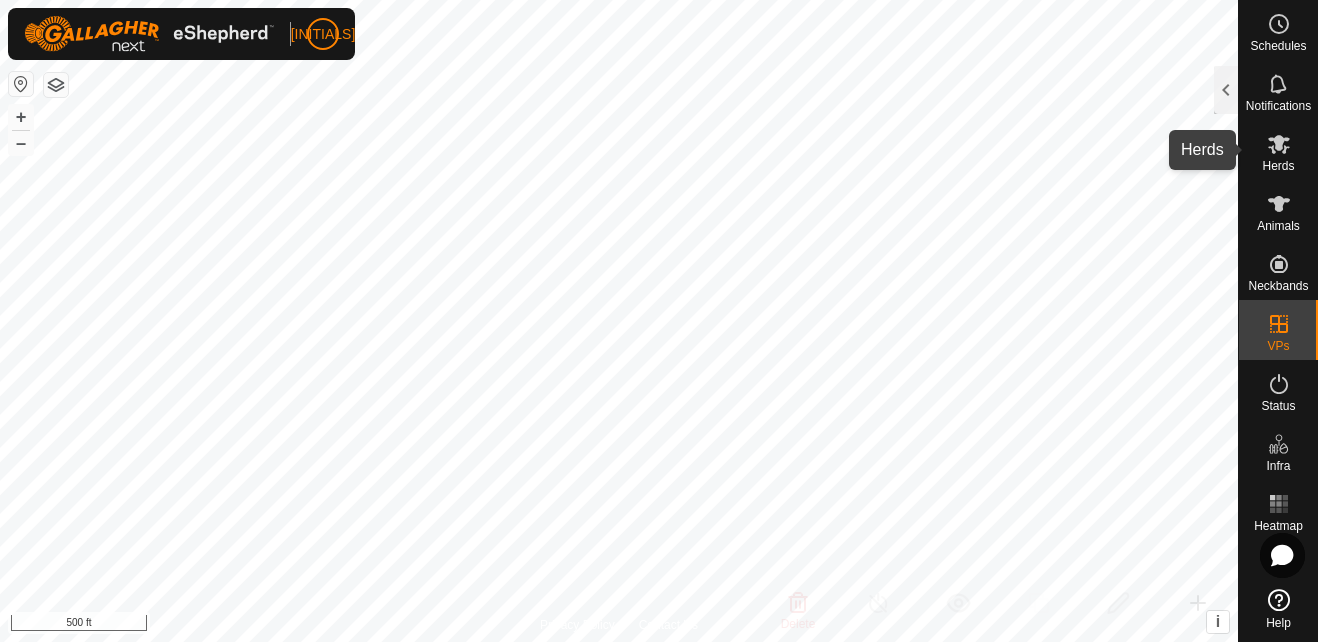 click 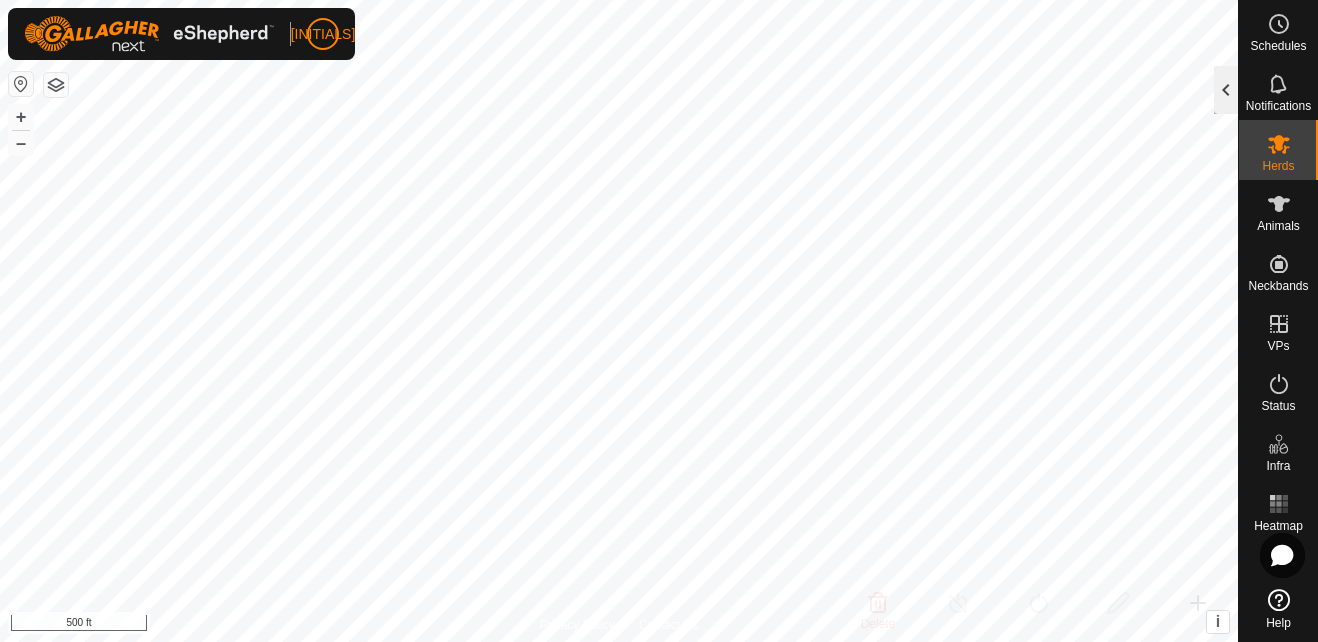 click 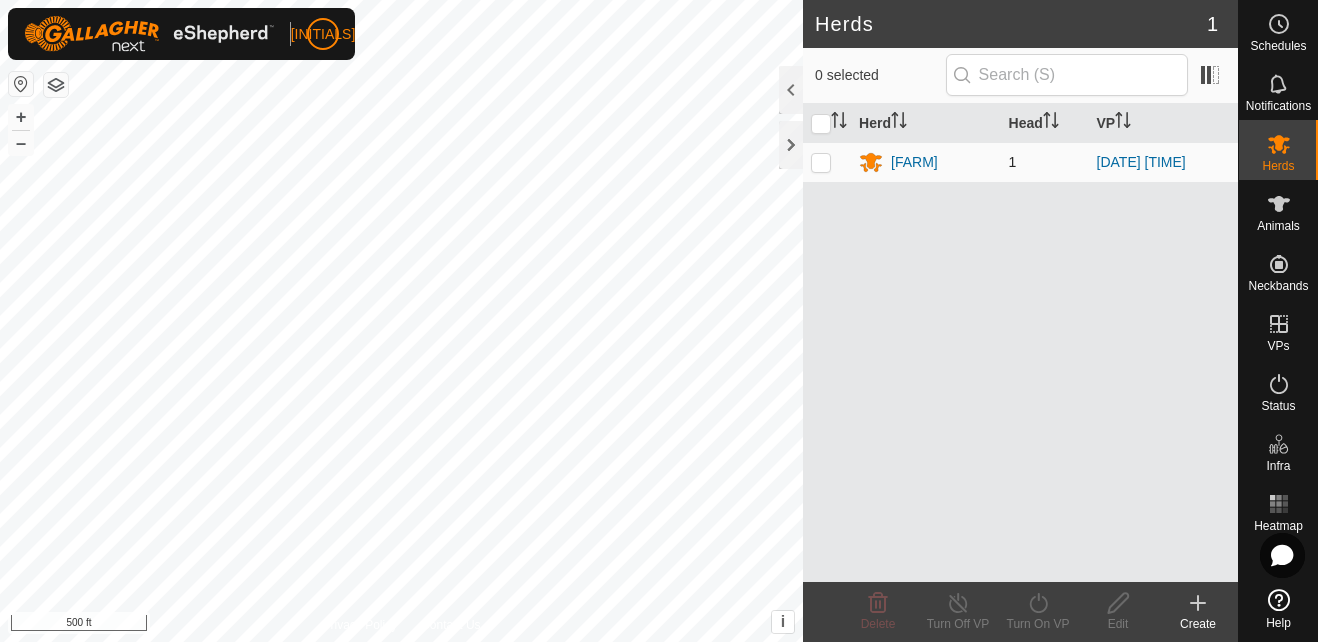 click at bounding box center [821, 162] 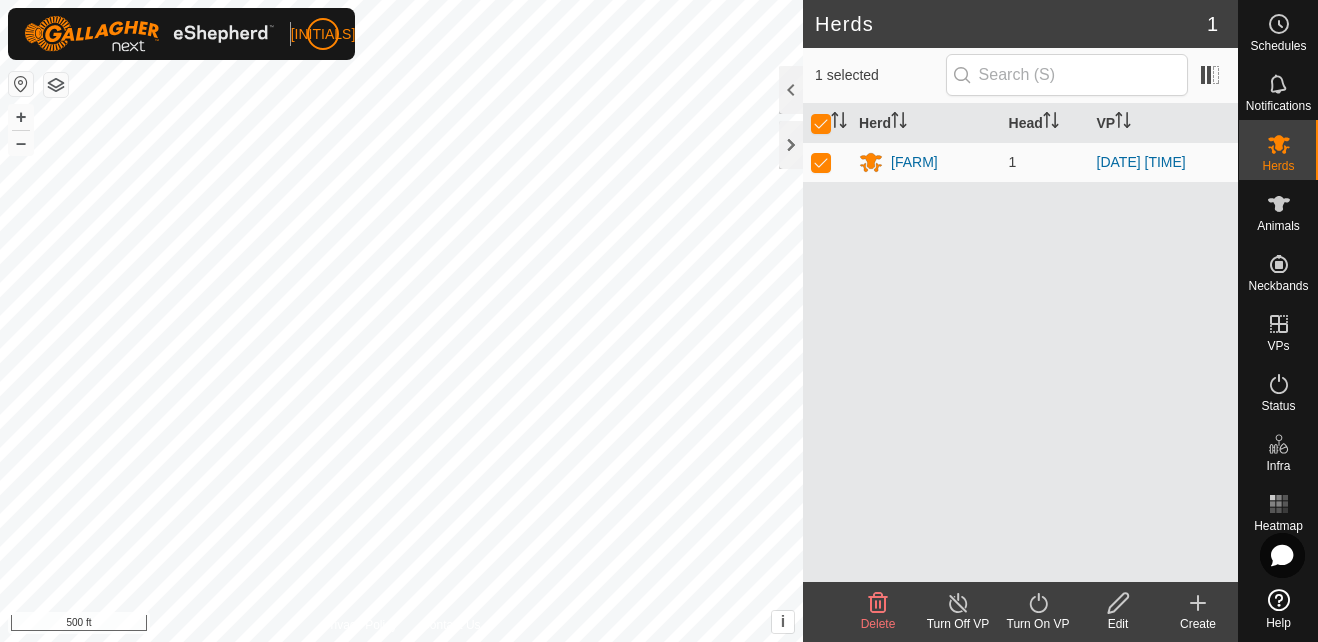 click 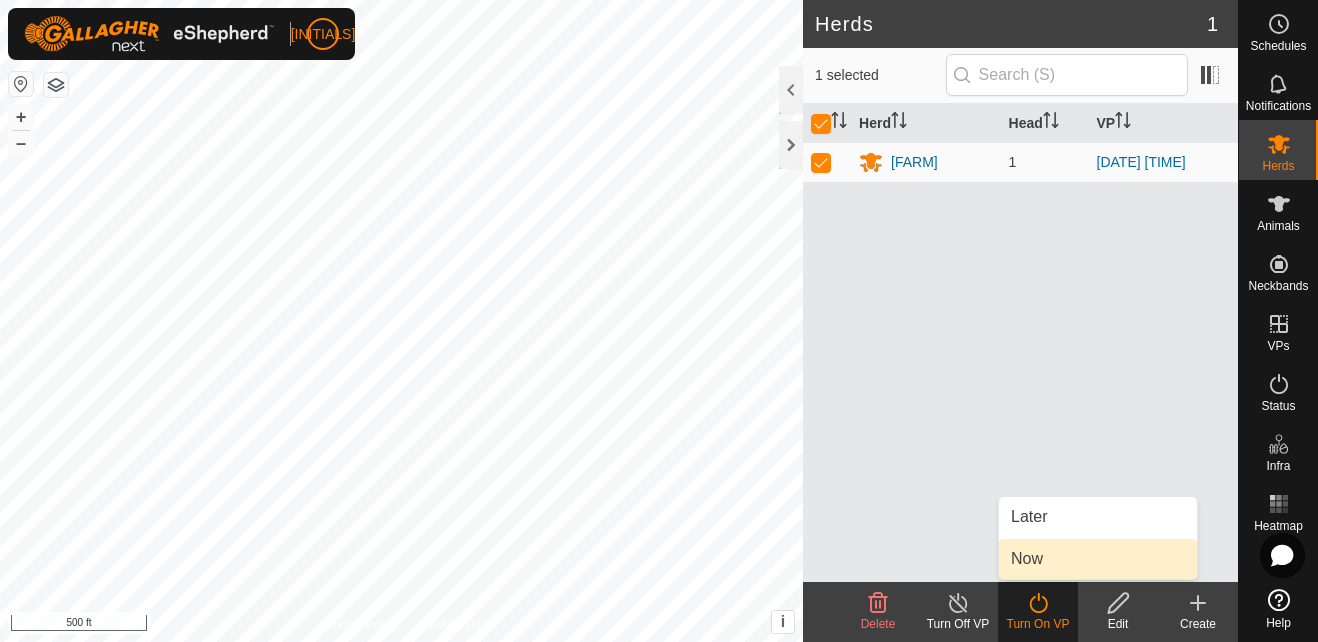 click on "Now" at bounding box center [1098, 559] 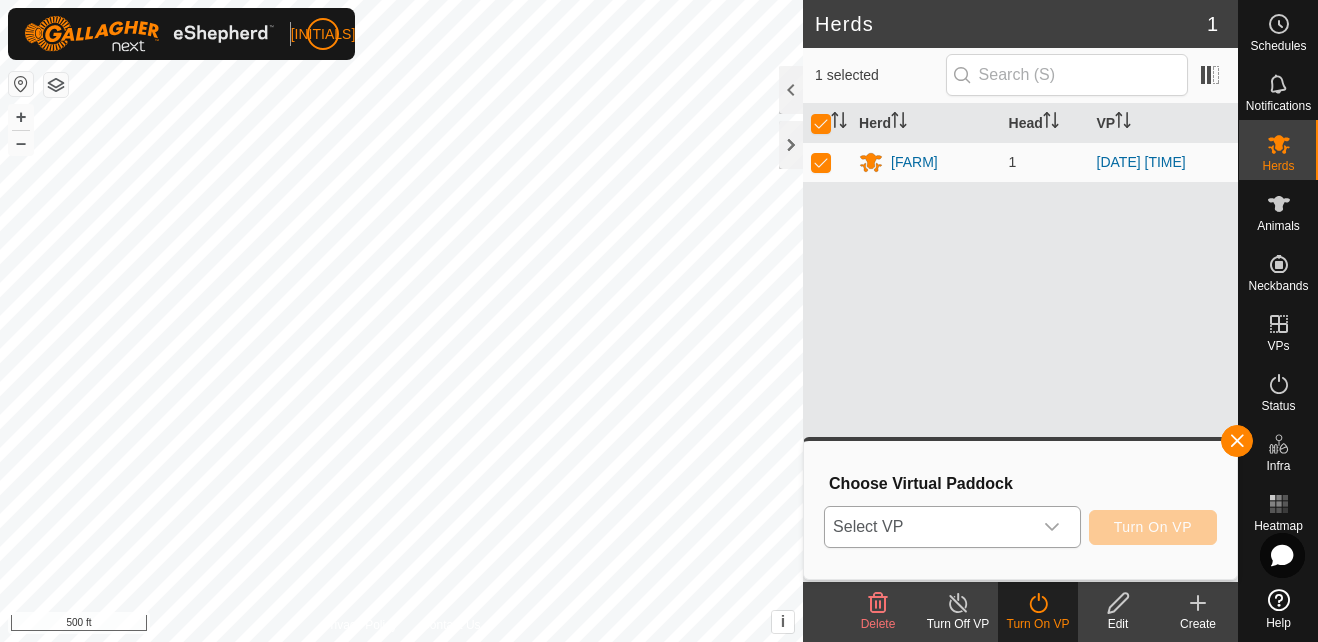 click 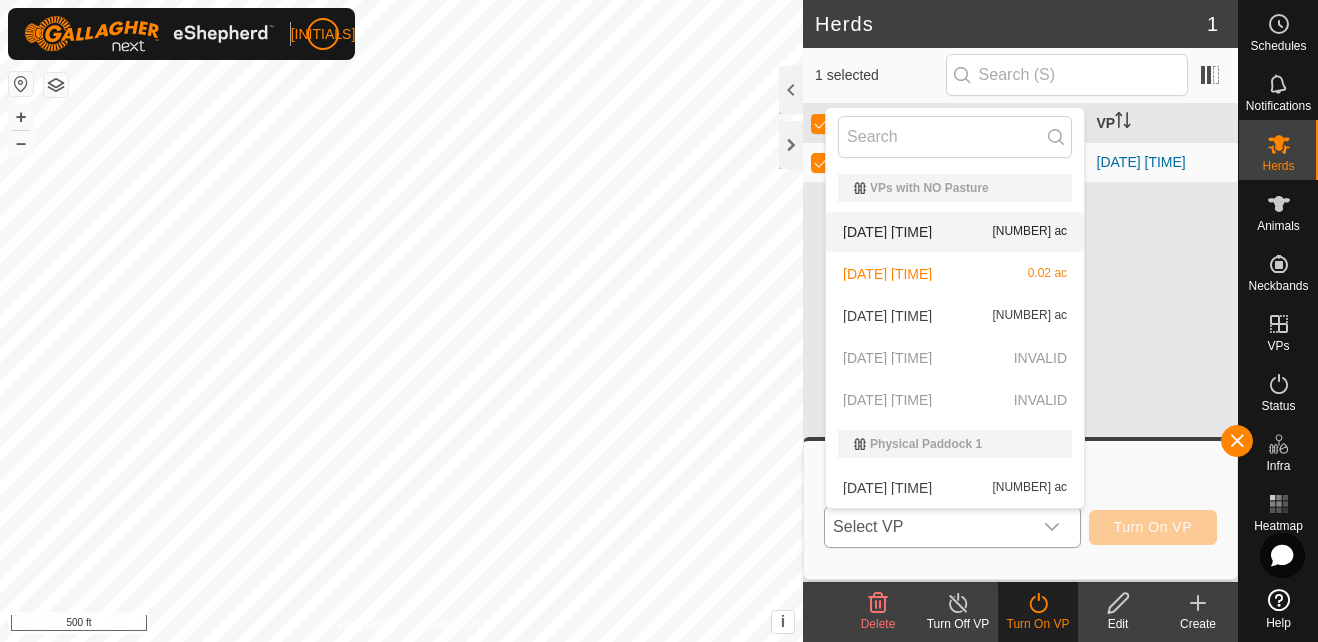 click on "[DATE] [TIME]  [AREA]" at bounding box center (955, 232) 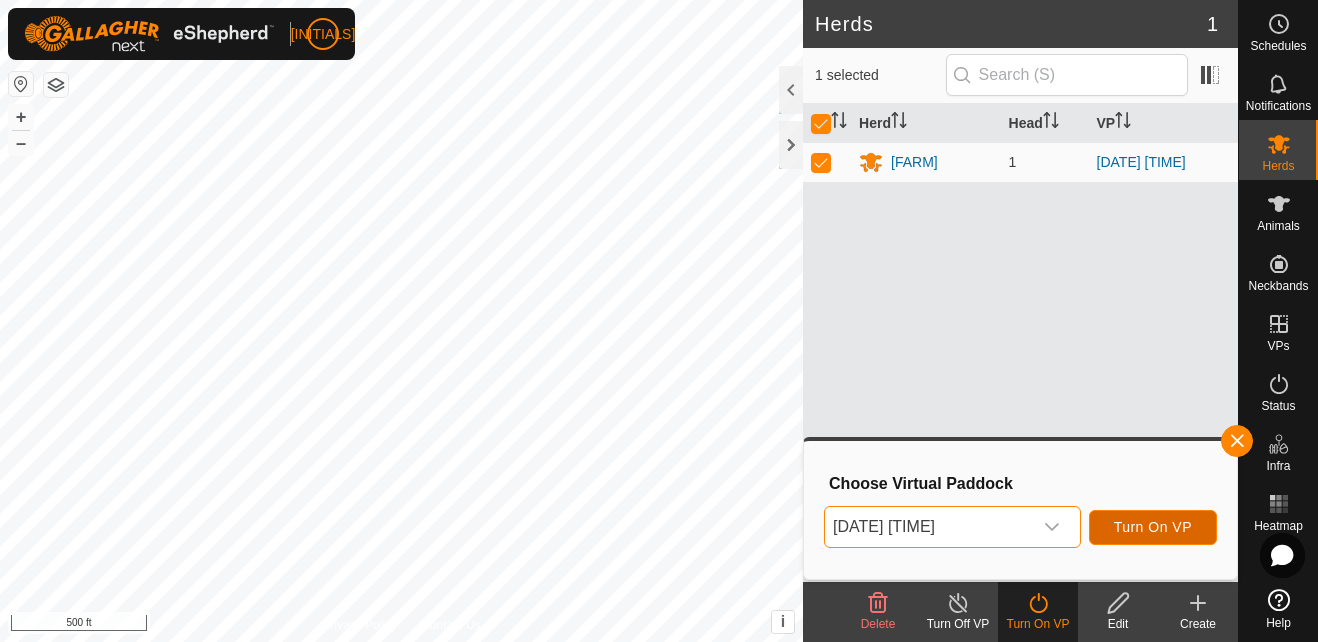 click on "Turn On VP" at bounding box center [1153, 527] 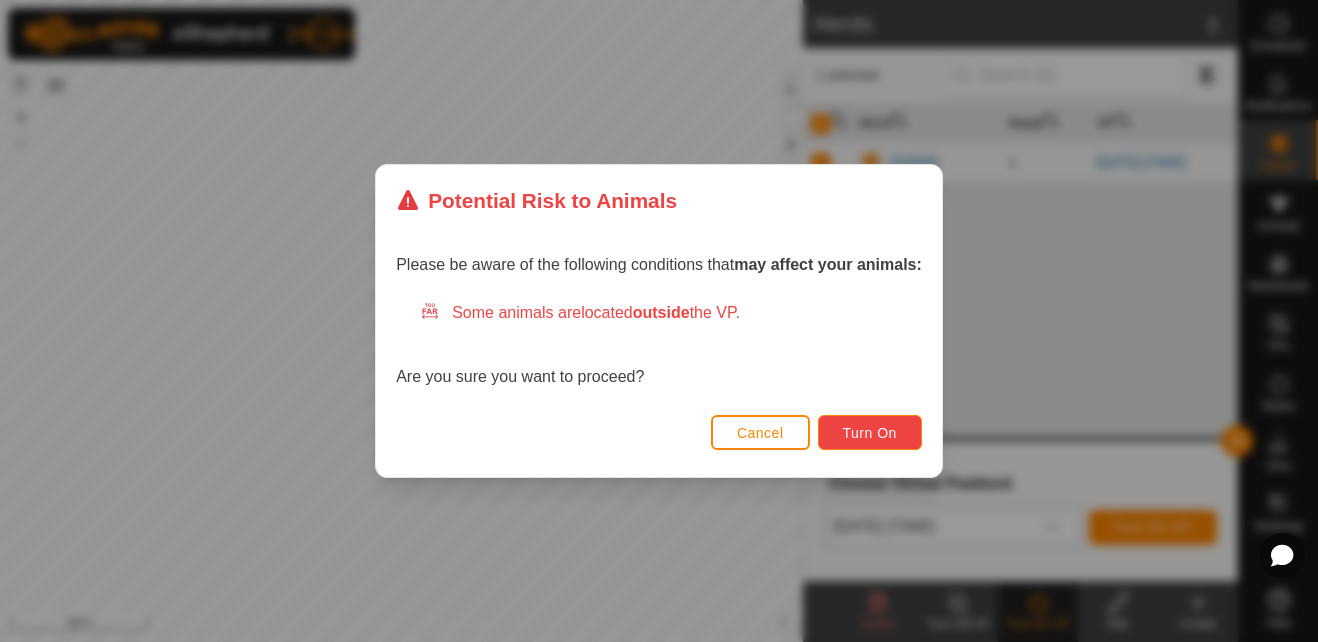click on "Turn On" at bounding box center [870, 432] 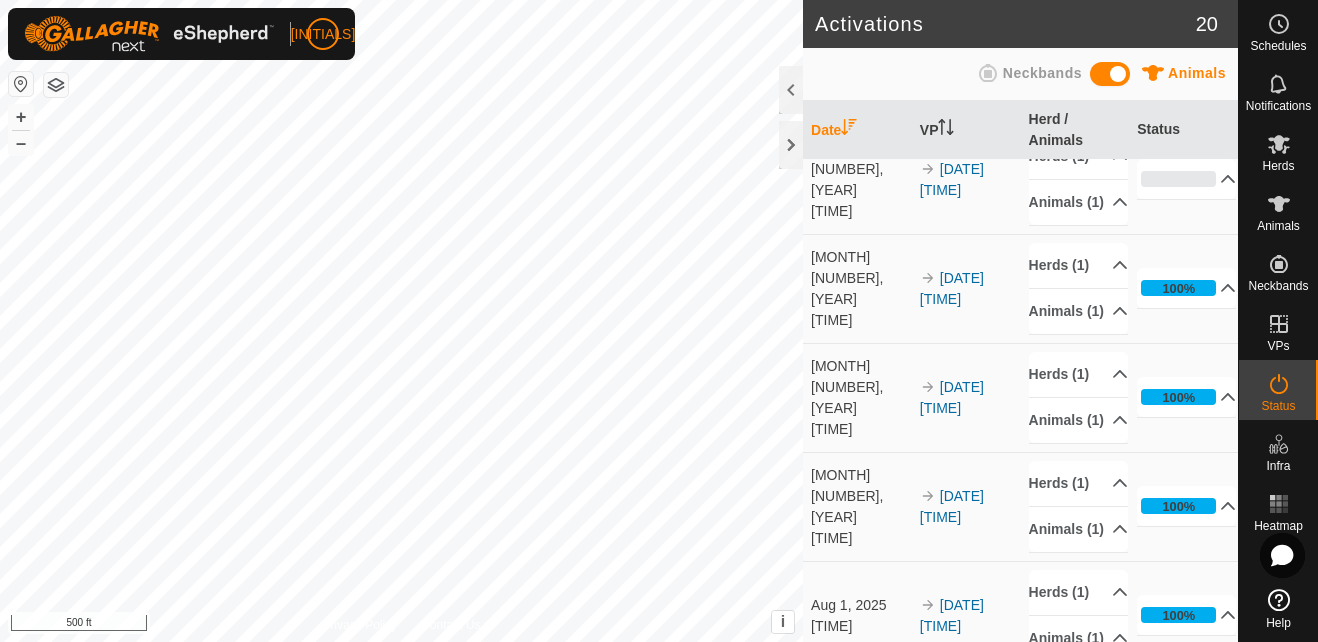 scroll, scrollTop: 0, scrollLeft: 0, axis: both 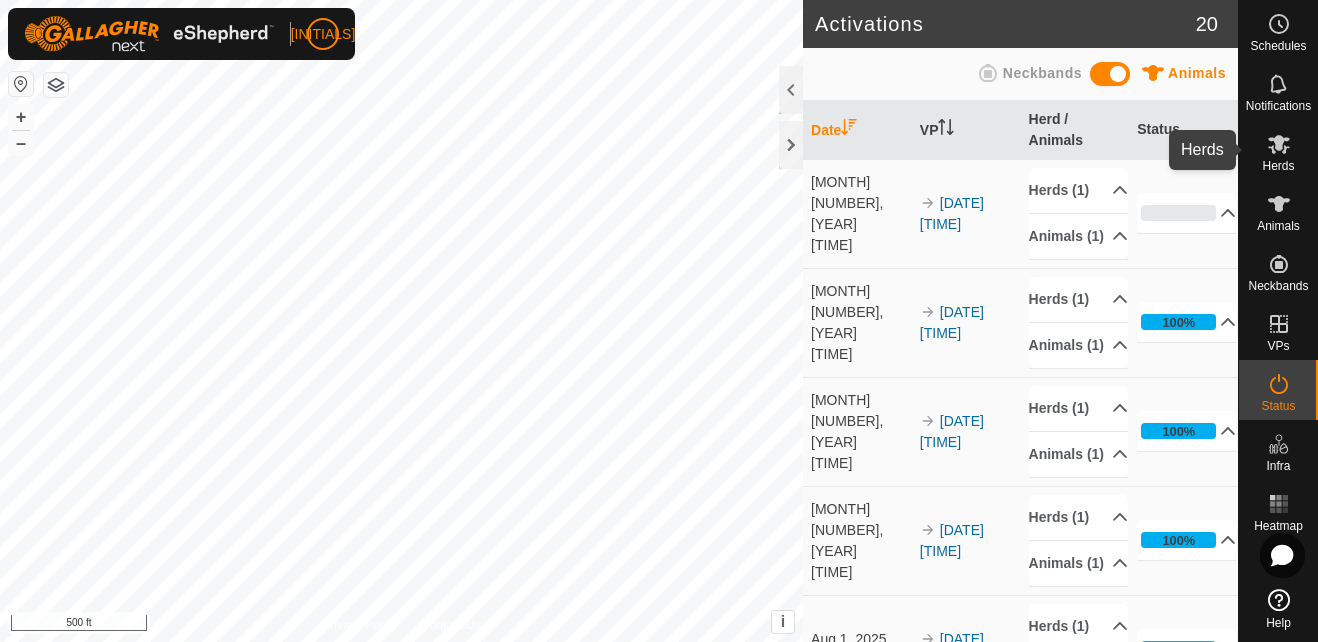 click 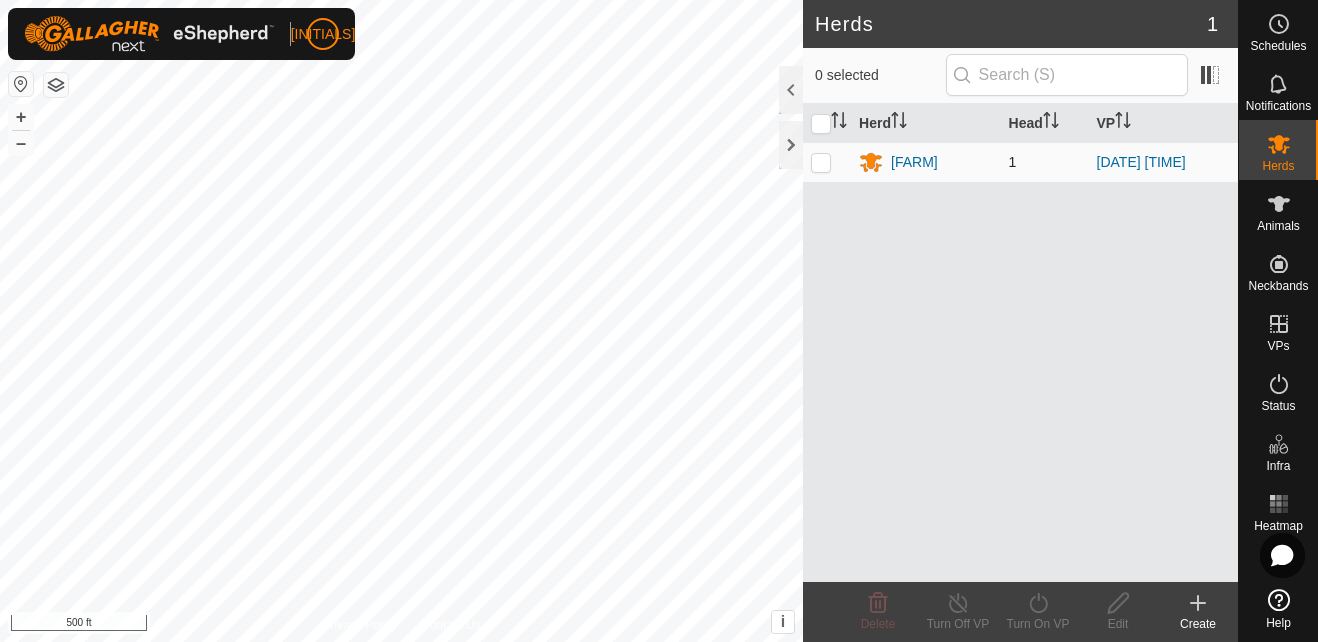 click at bounding box center (821, 162) 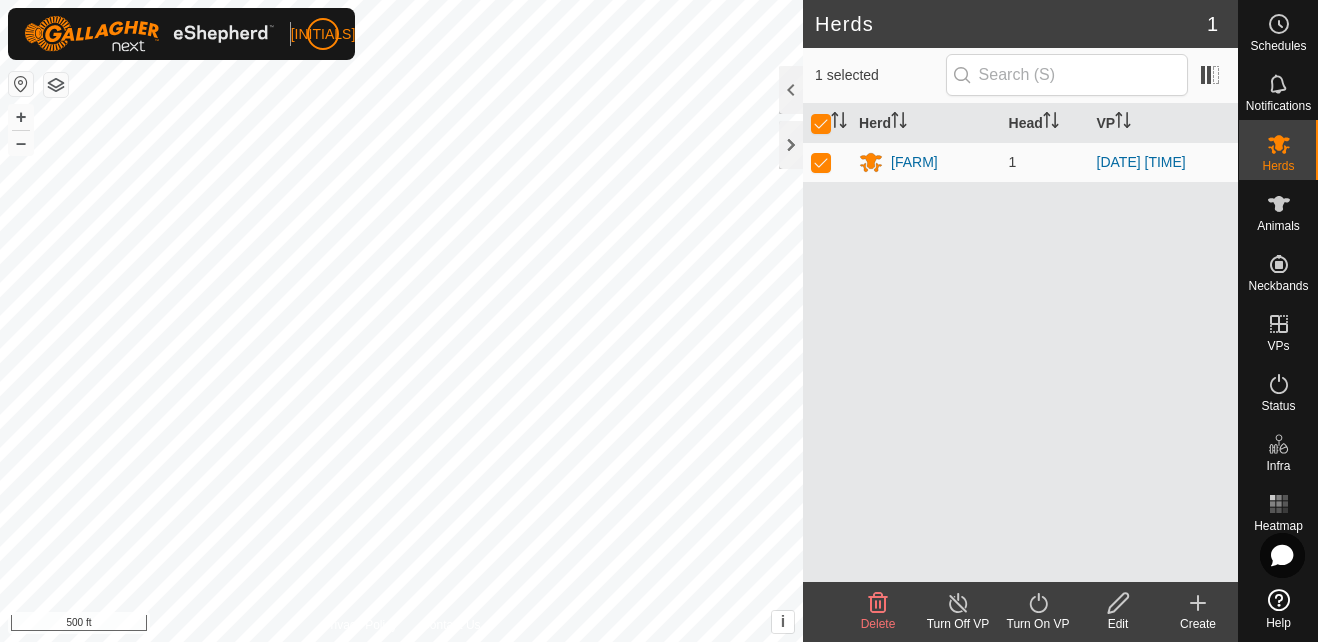click 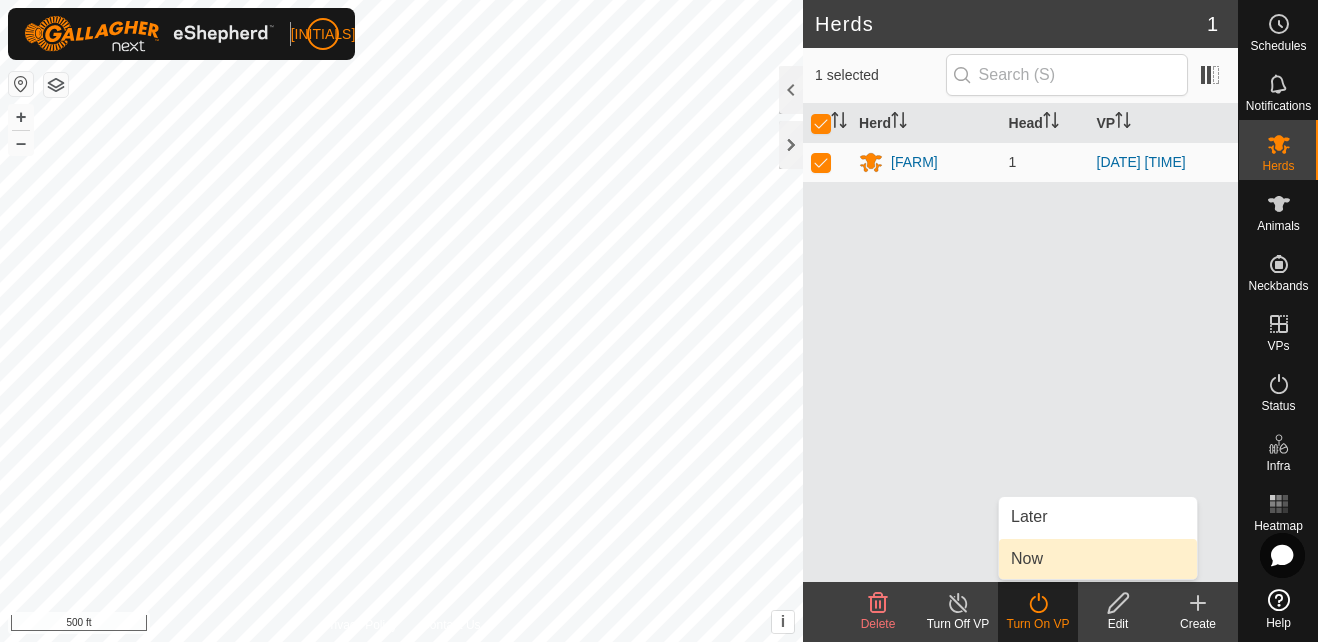 click on "Now" at bounding box center (1098, 559) 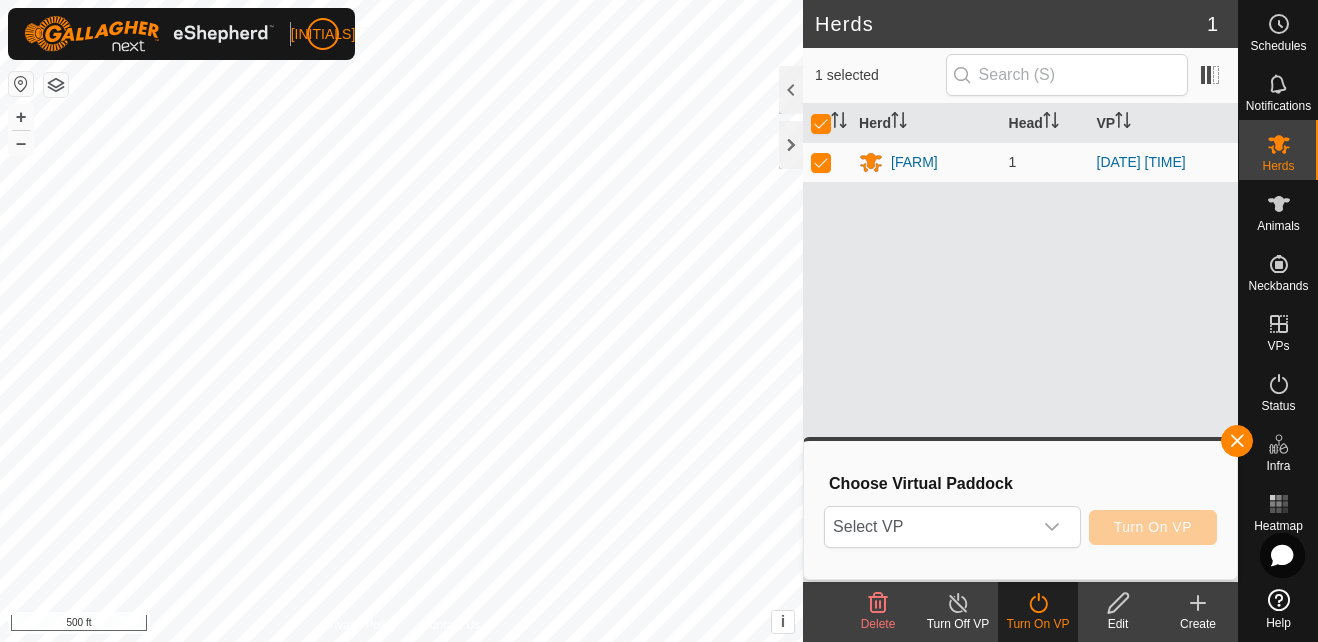click 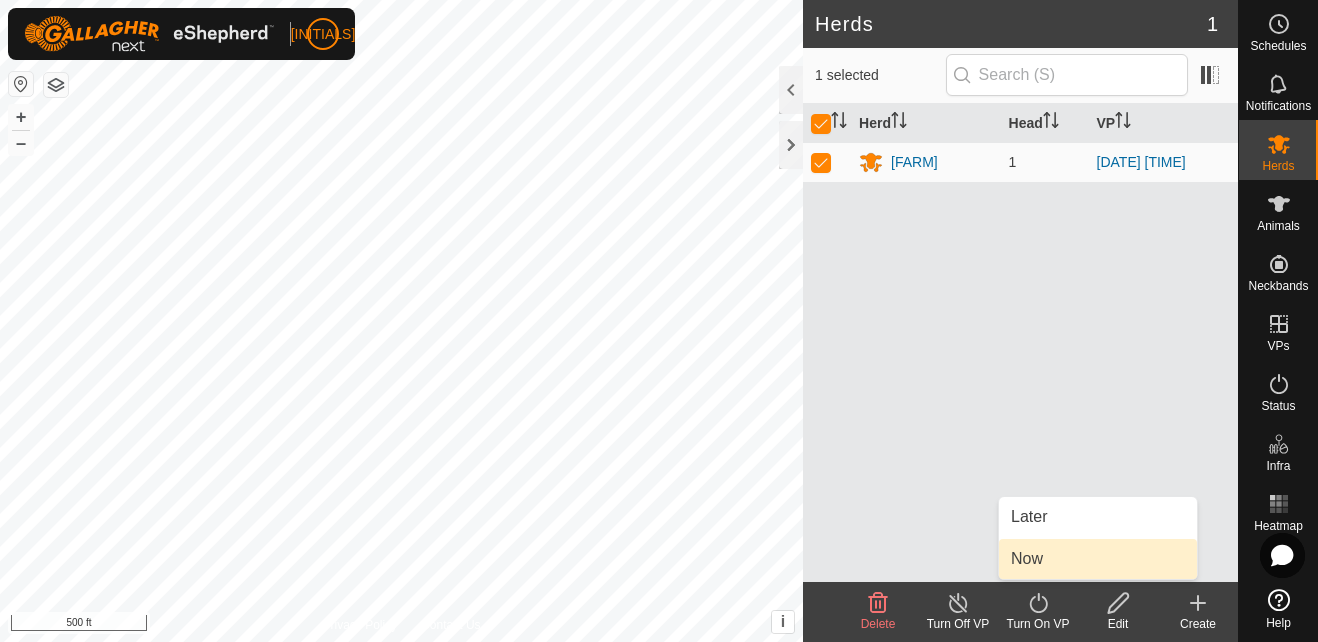click on "Now" at bounding box center [1098, 559] 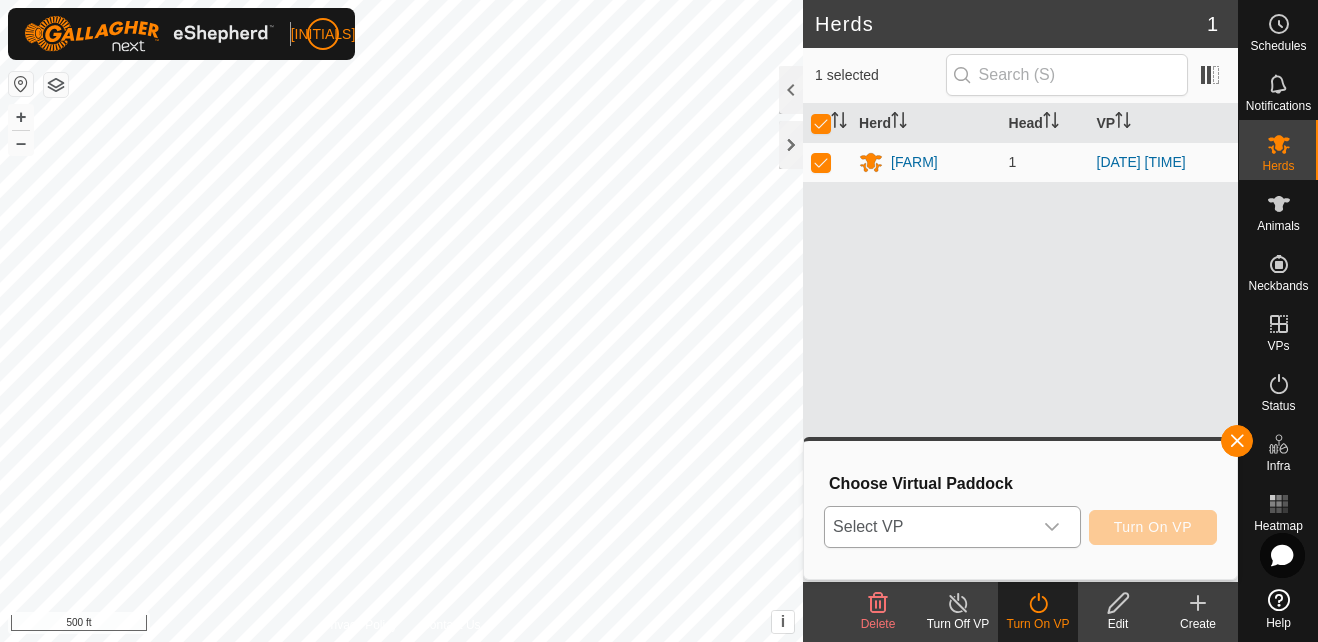 click 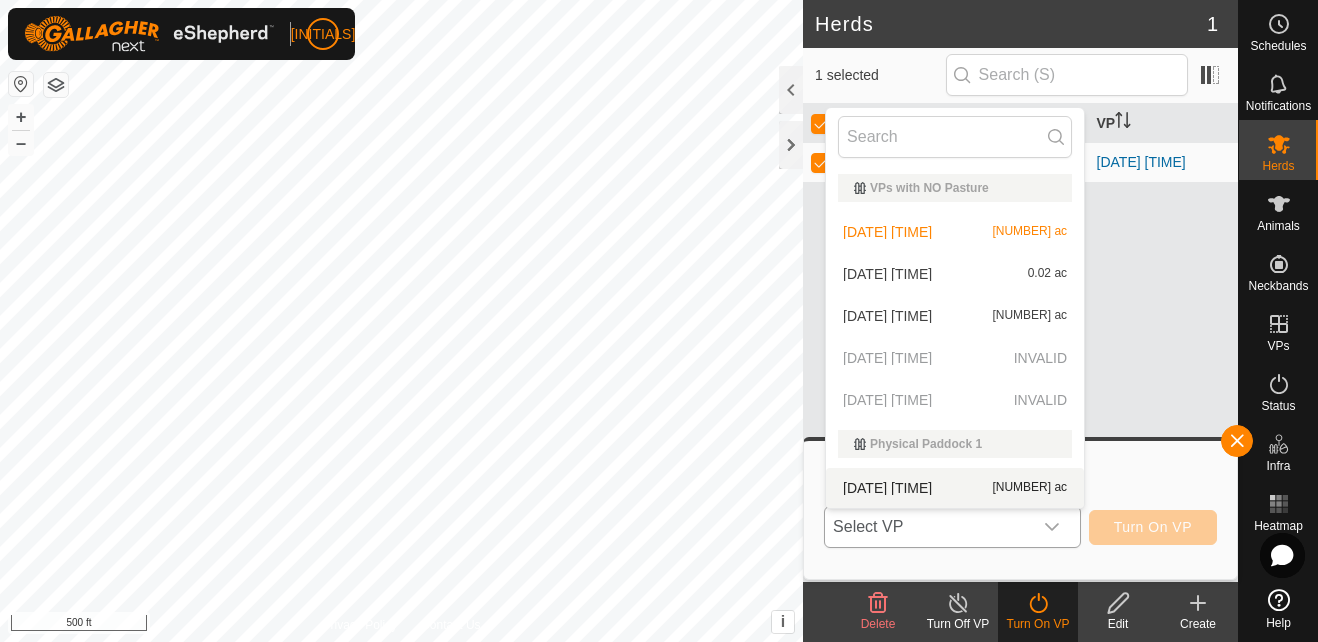 click 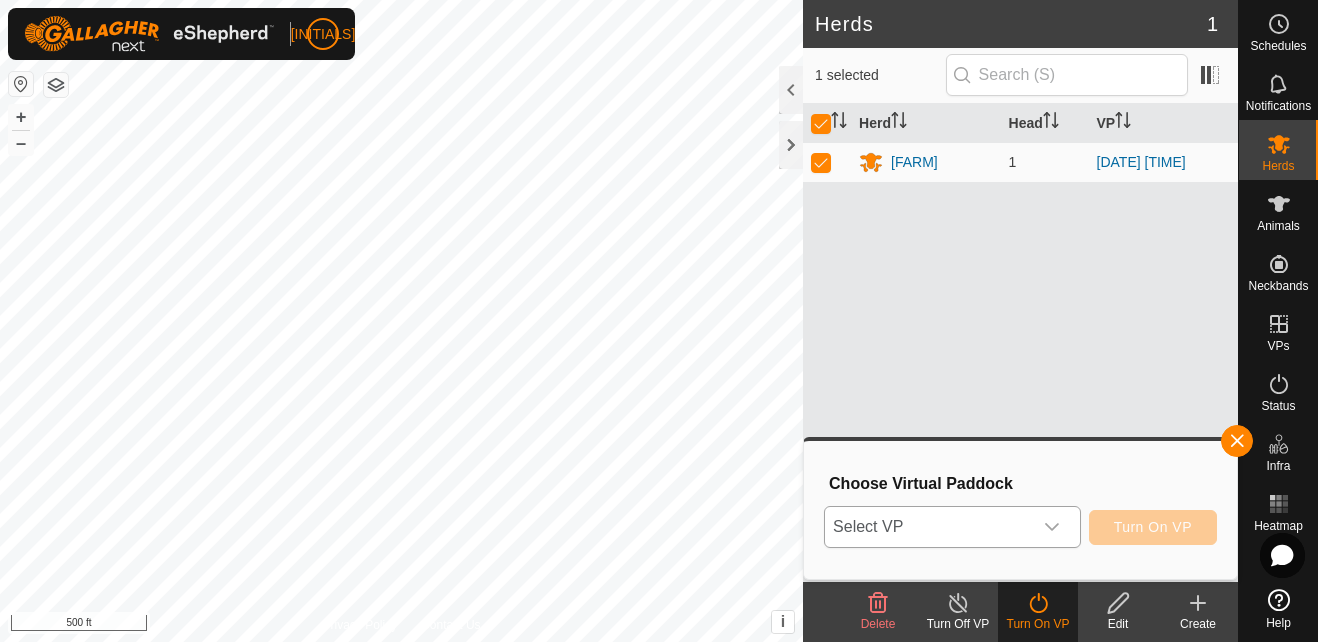 click 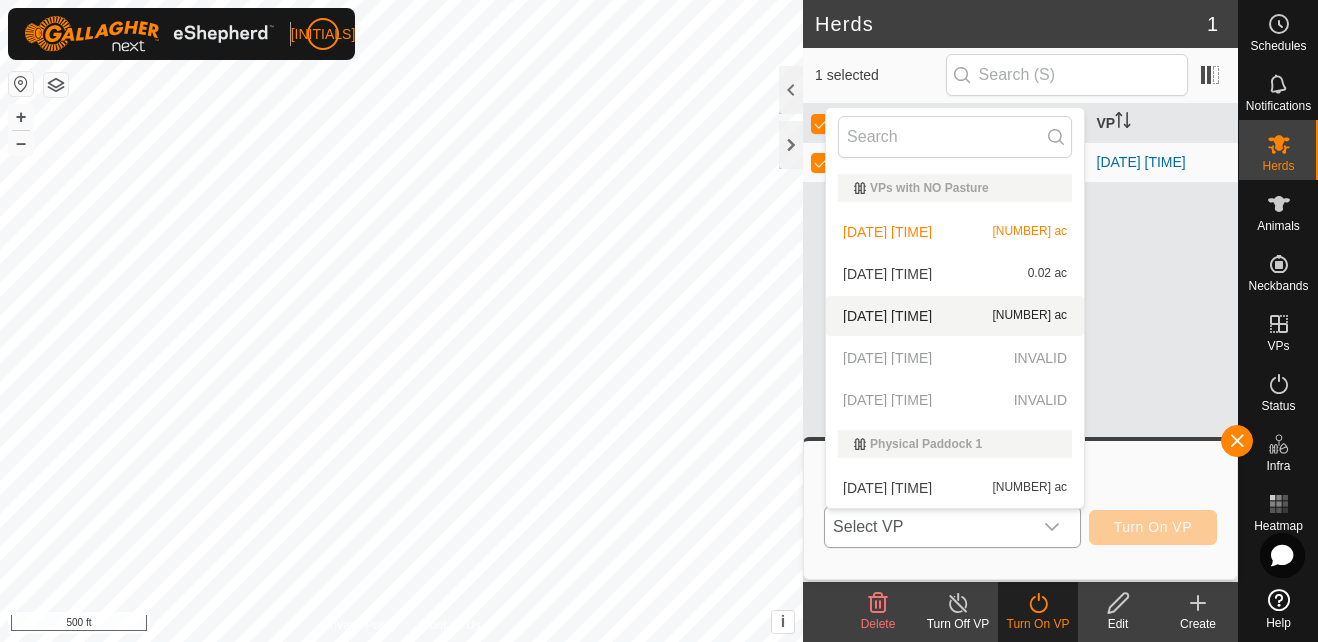 click on "[DATE] [TIME] INVALID" at bounding box center (955, 400) 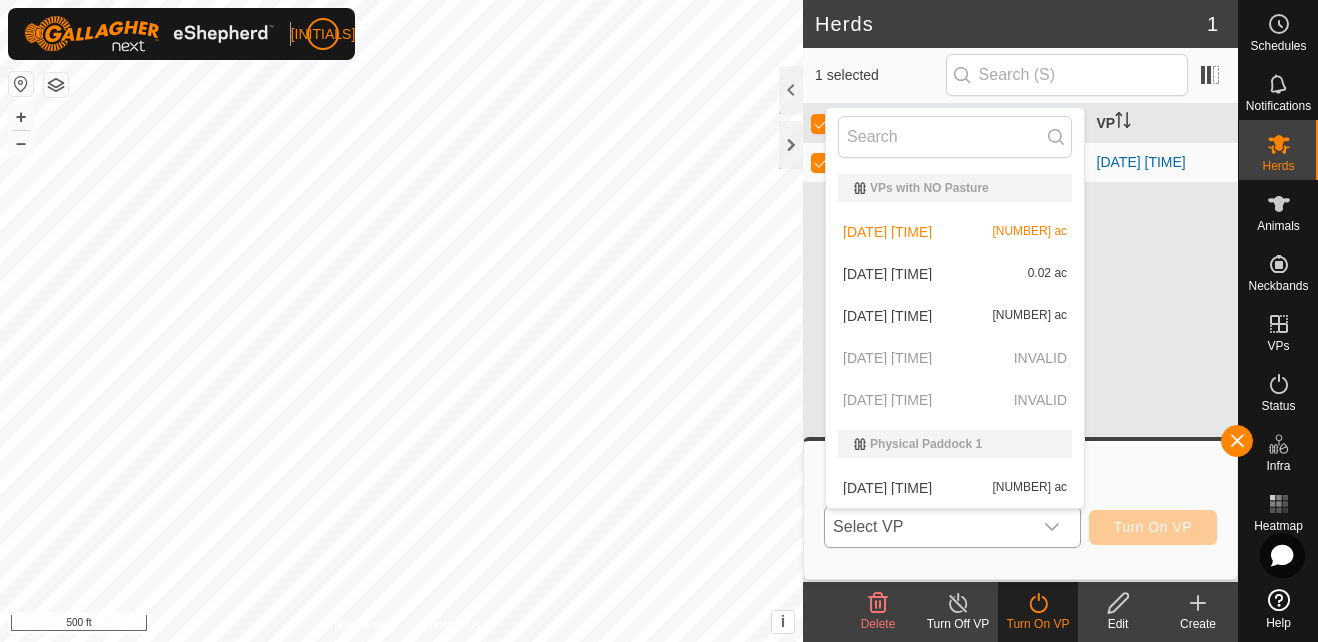 click on "[DATE] [TIME] INVALID" at bounding box center [955, 400] 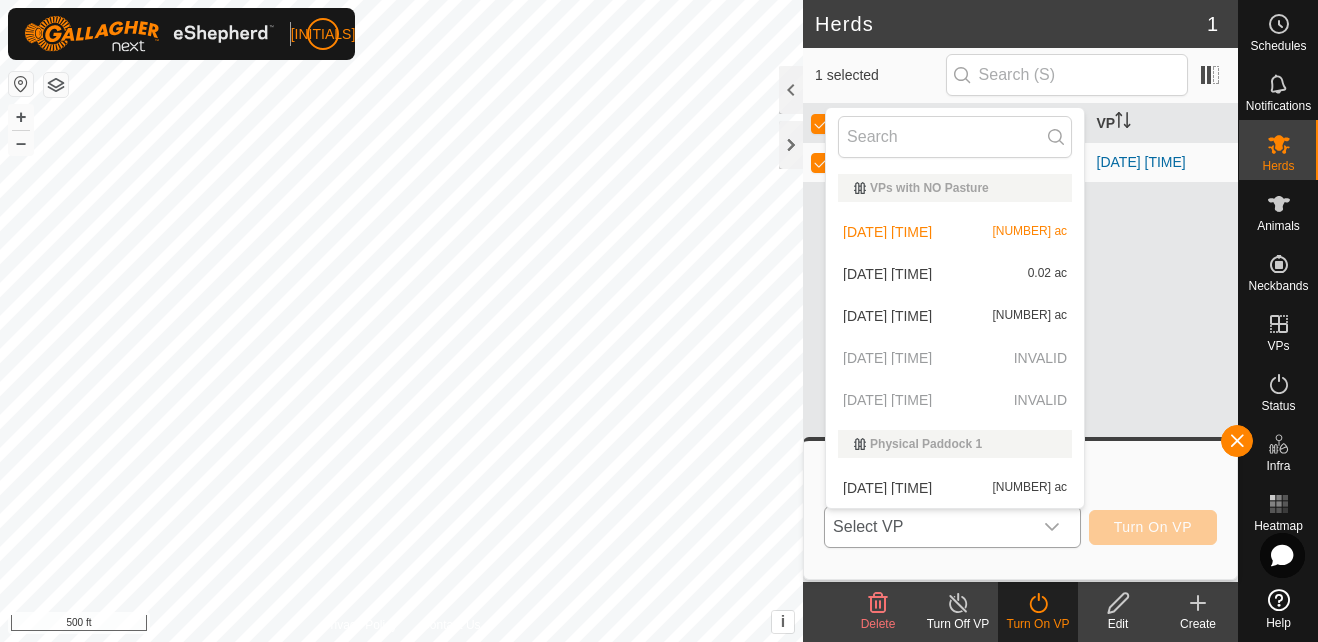 click on "[DATE] [TIME] INVALID" at bounding box center (955, 358) 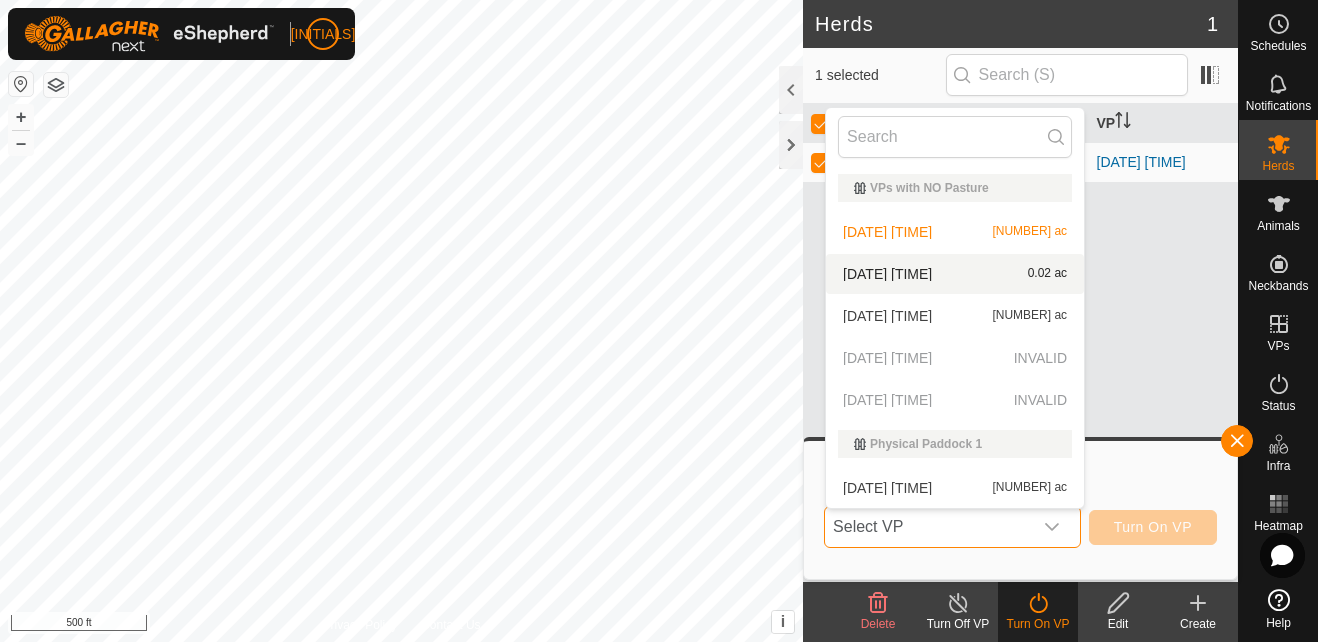 click on "[DATE] [TIME]  [AREA]" at bounding box center (955, 274) 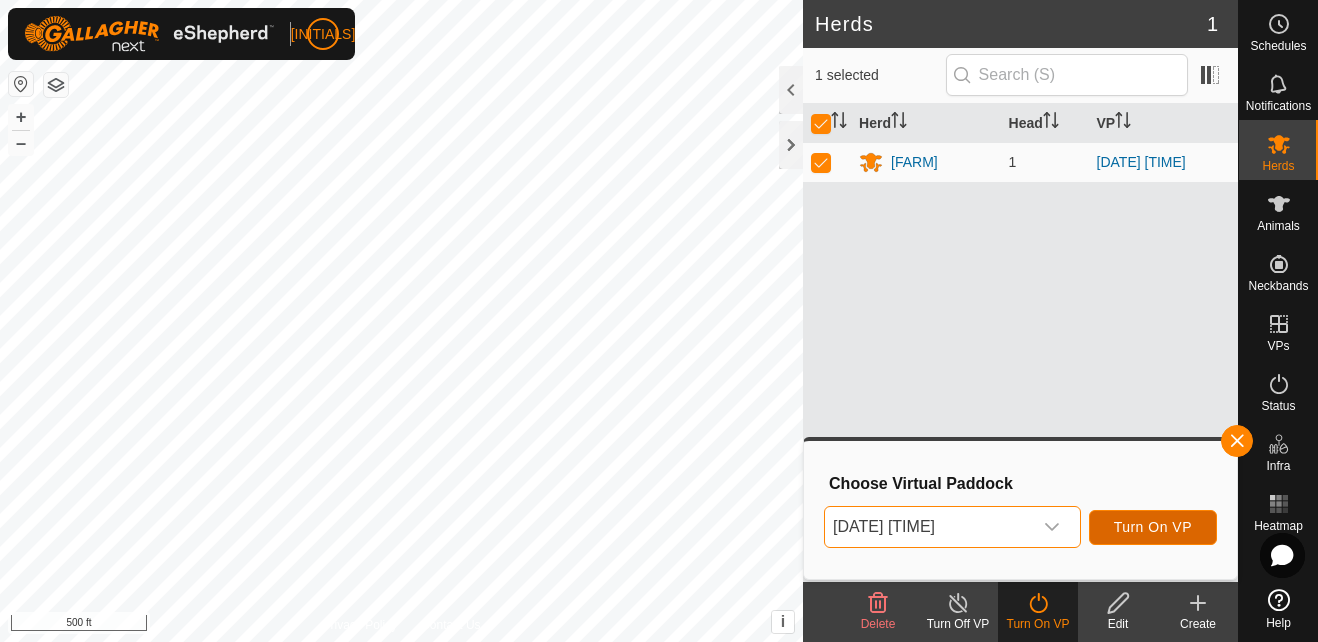 click on "Turn On VP" at bounding box center [1153, 527] 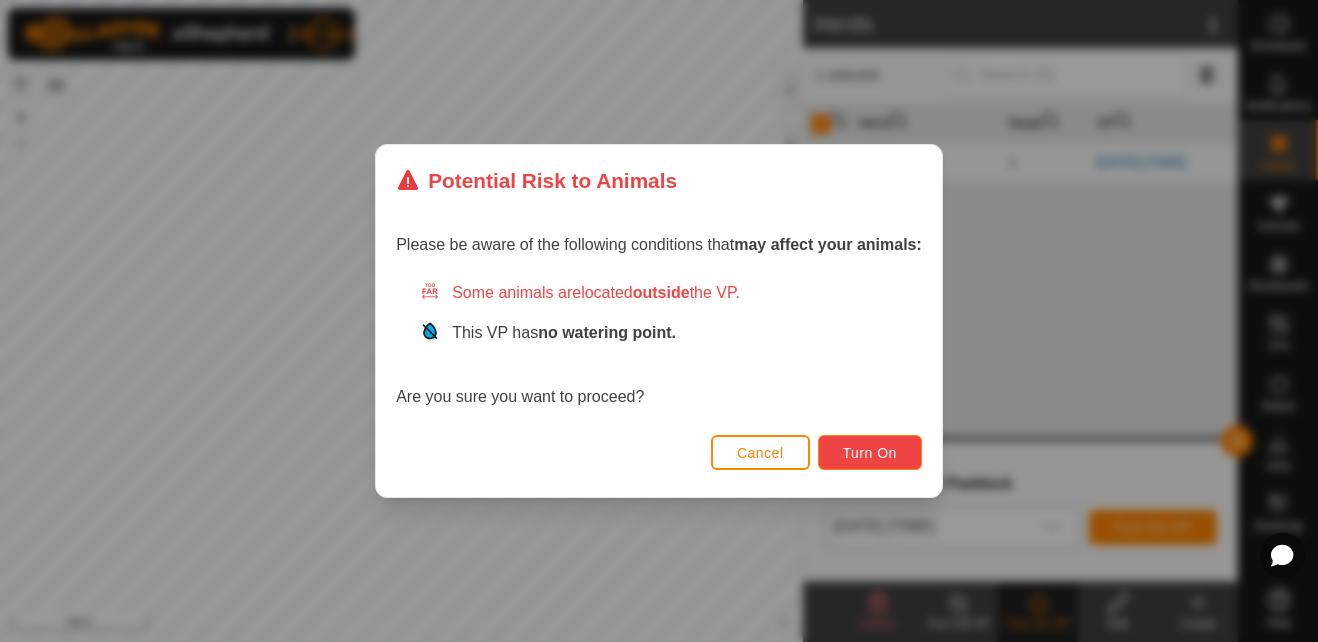 click on "Turn On" at bounding box center (870, 453) 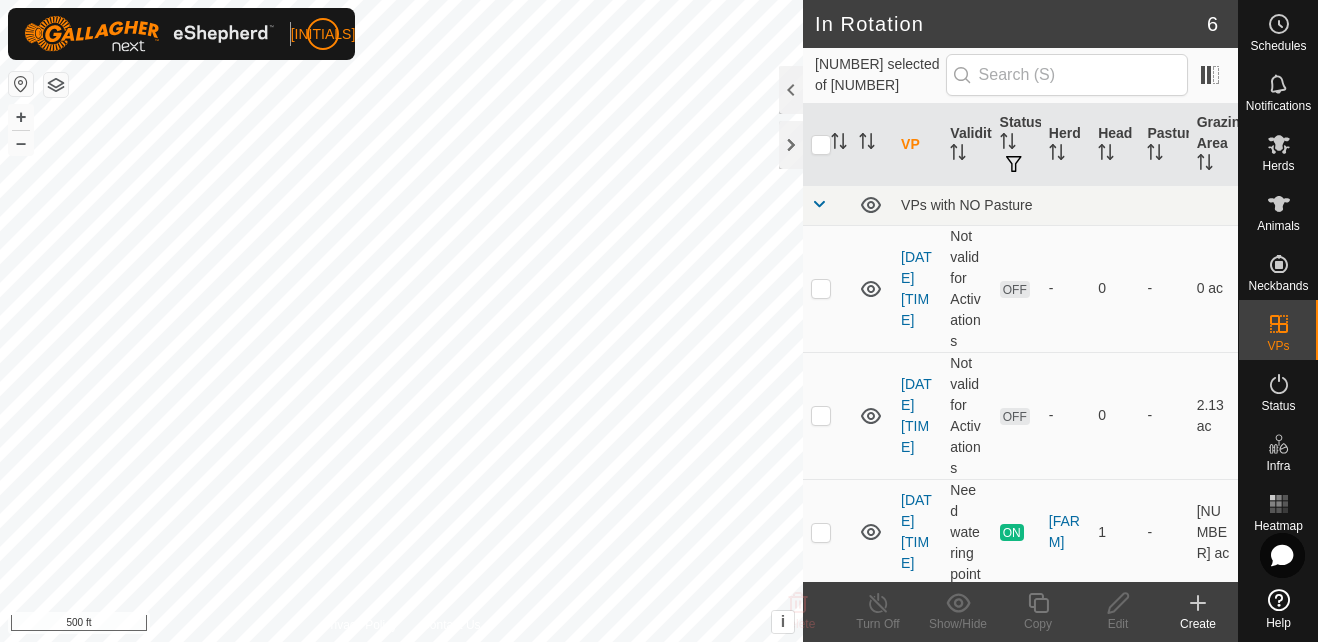 checkbox on "true" 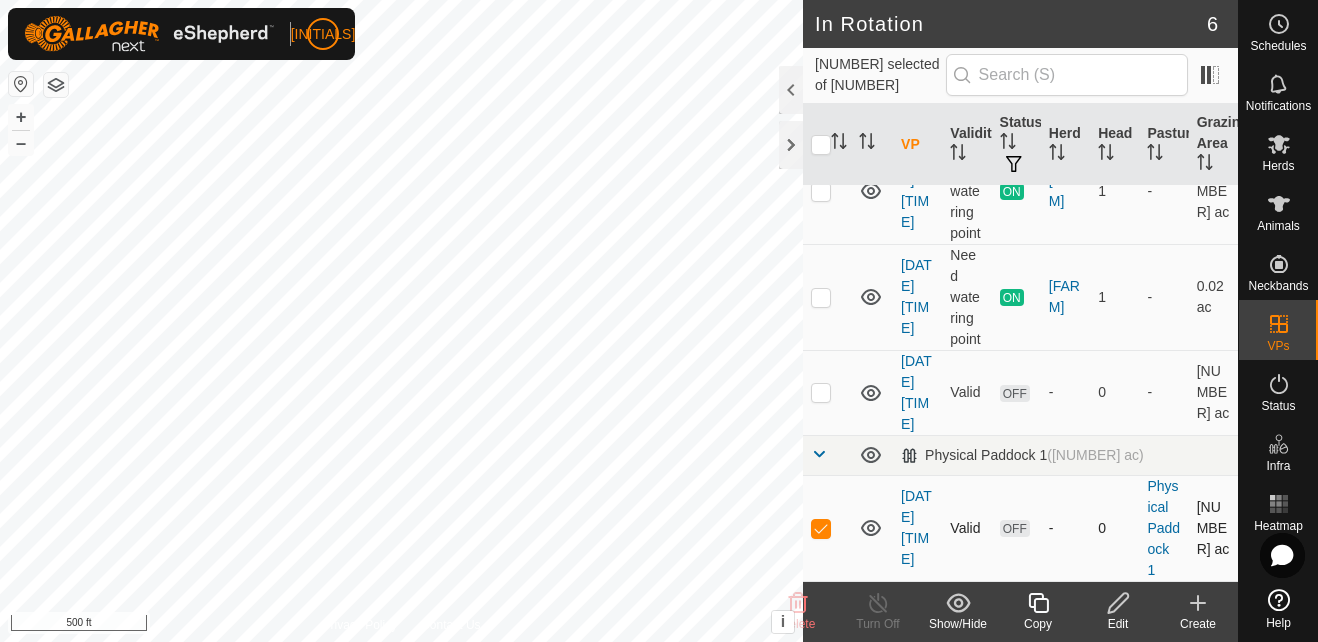scroll, scrollTop: 446, scrollLeft: 0, axis: vertical 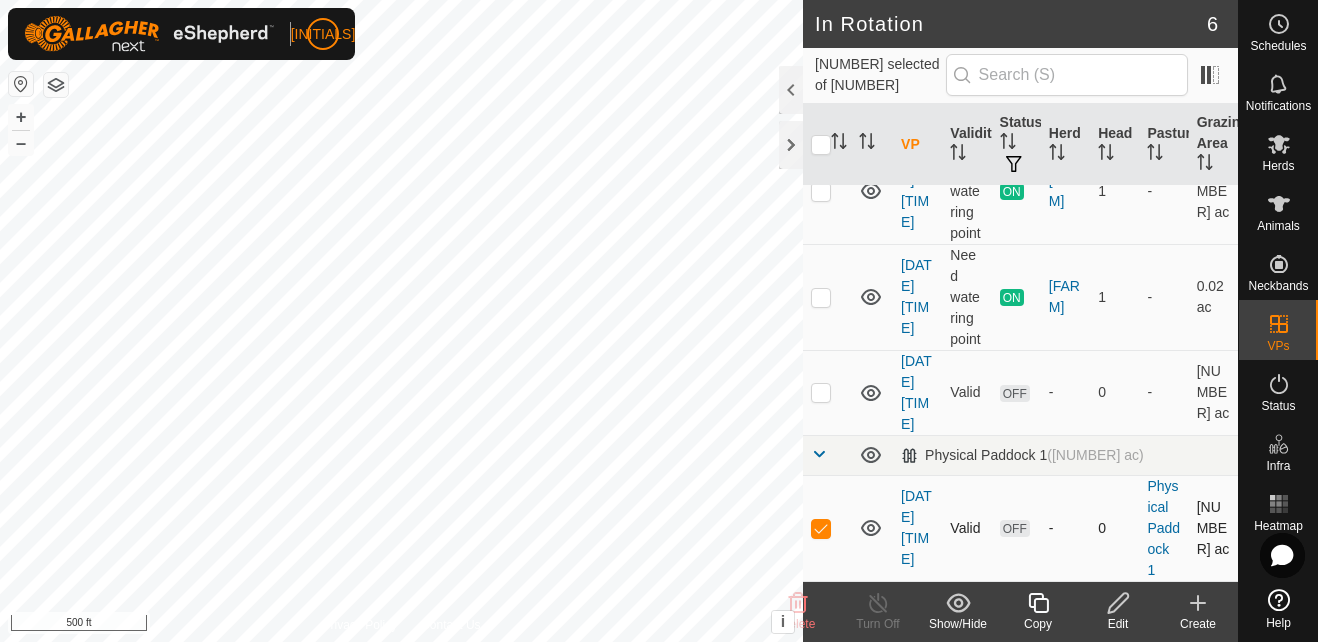 click 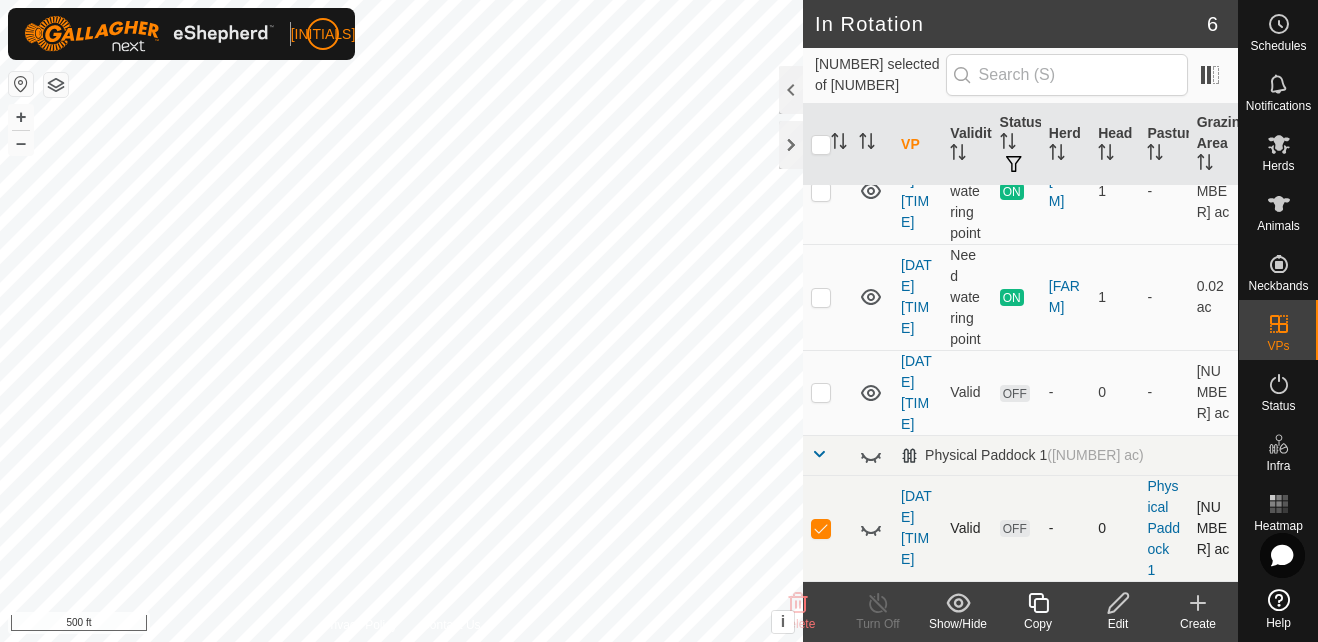 click 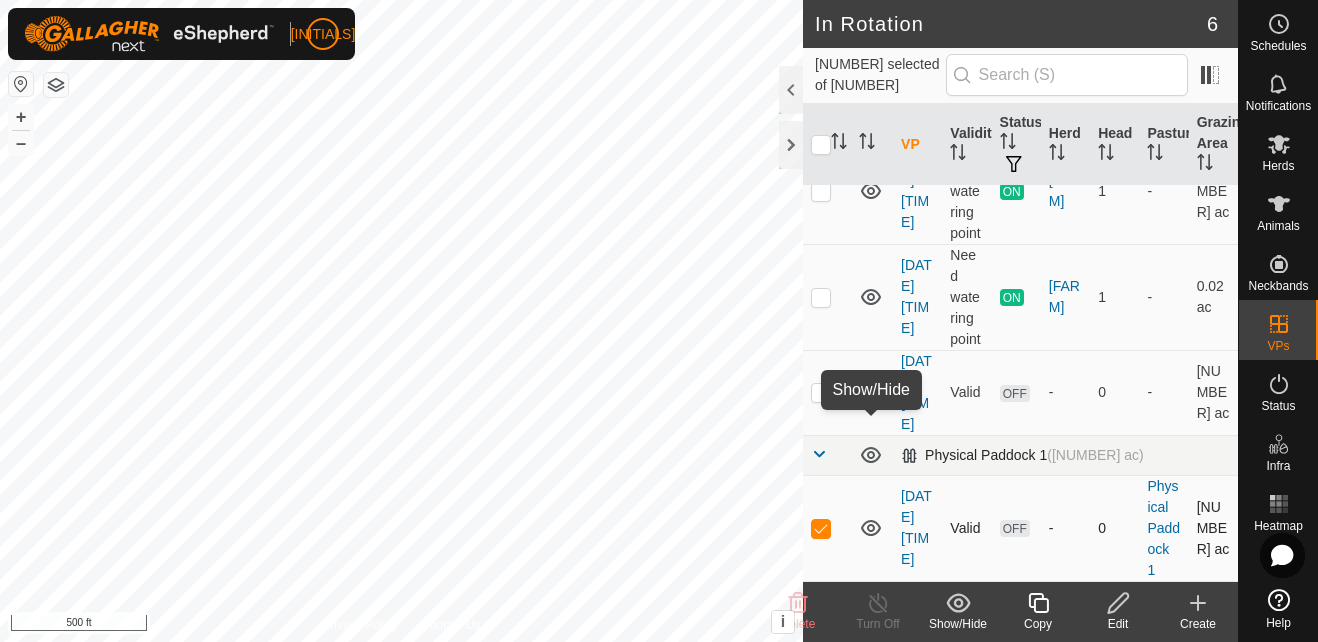click 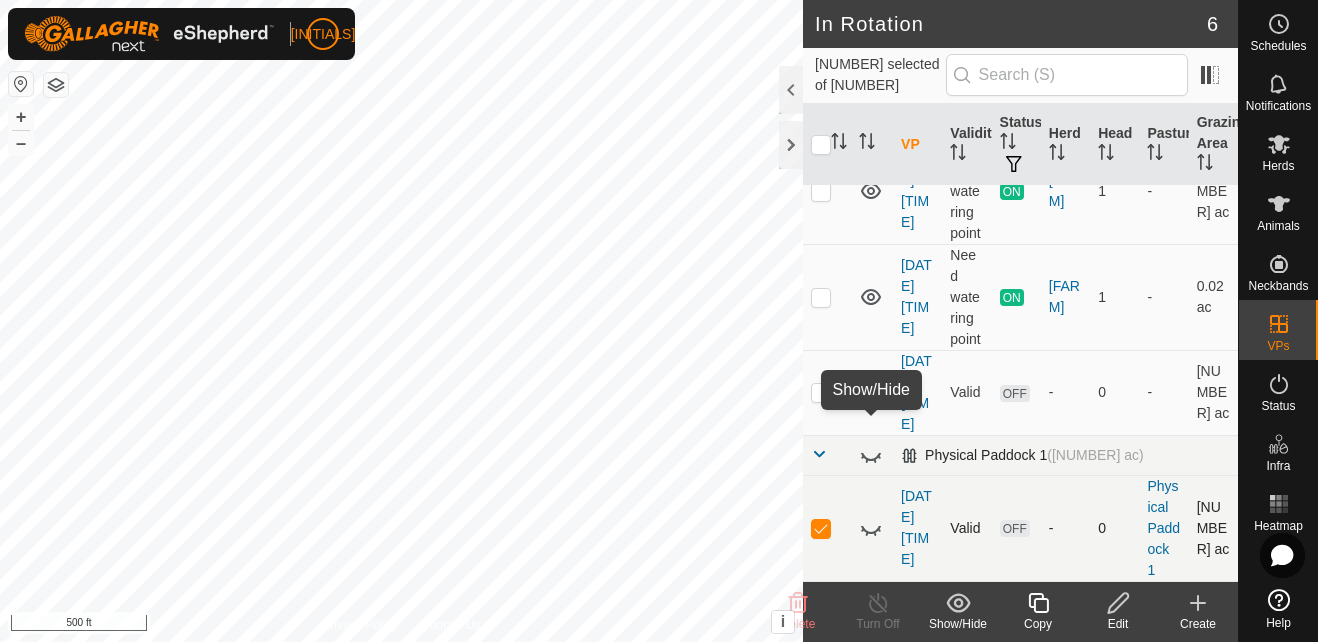 click 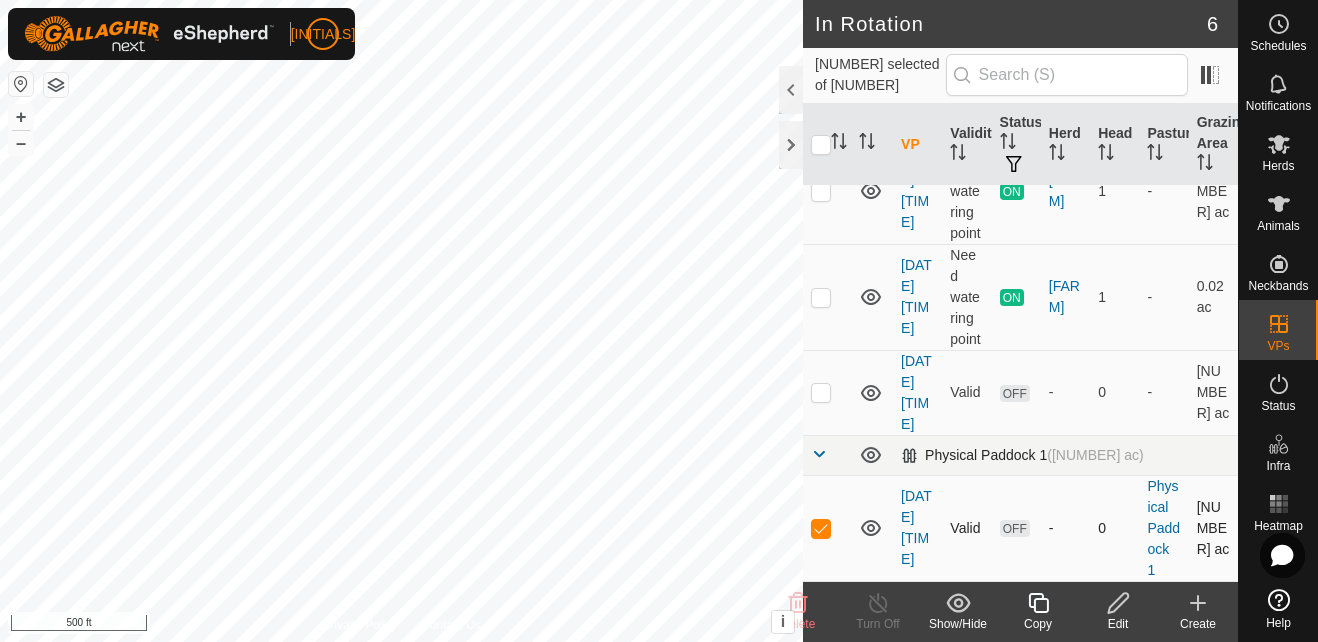 click at bounding box center (819, 454) 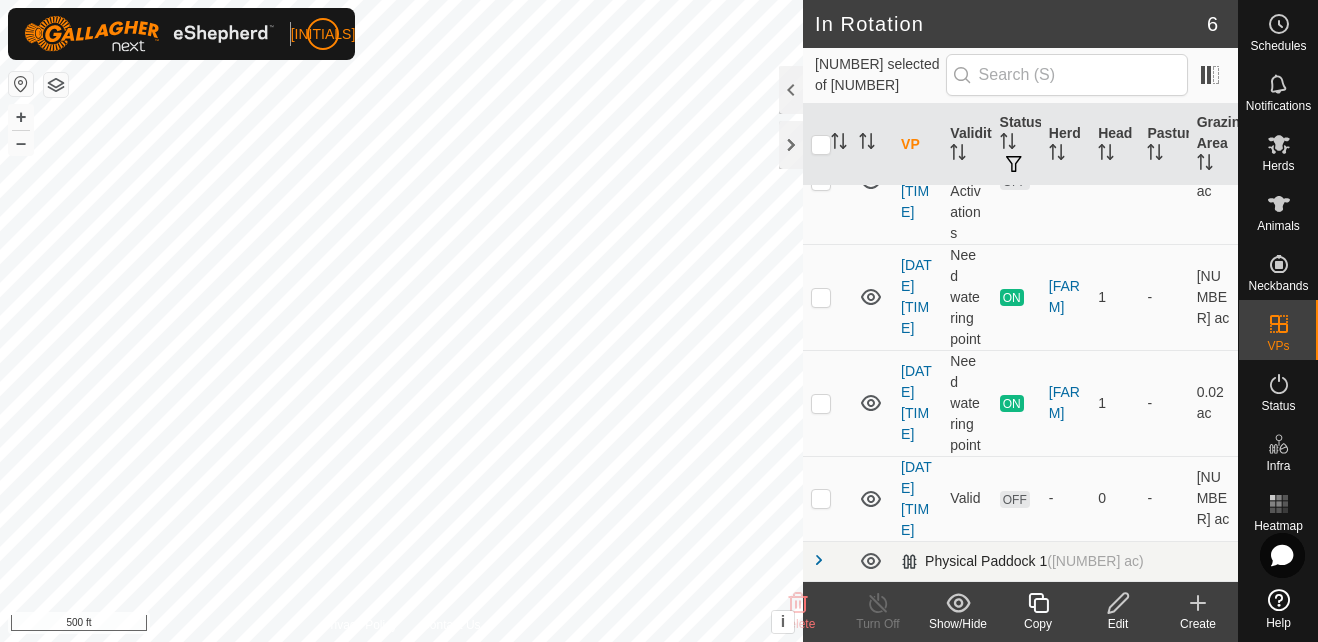 scroll, scrollTop: 319, scrollLeft: 0, axis: vertical 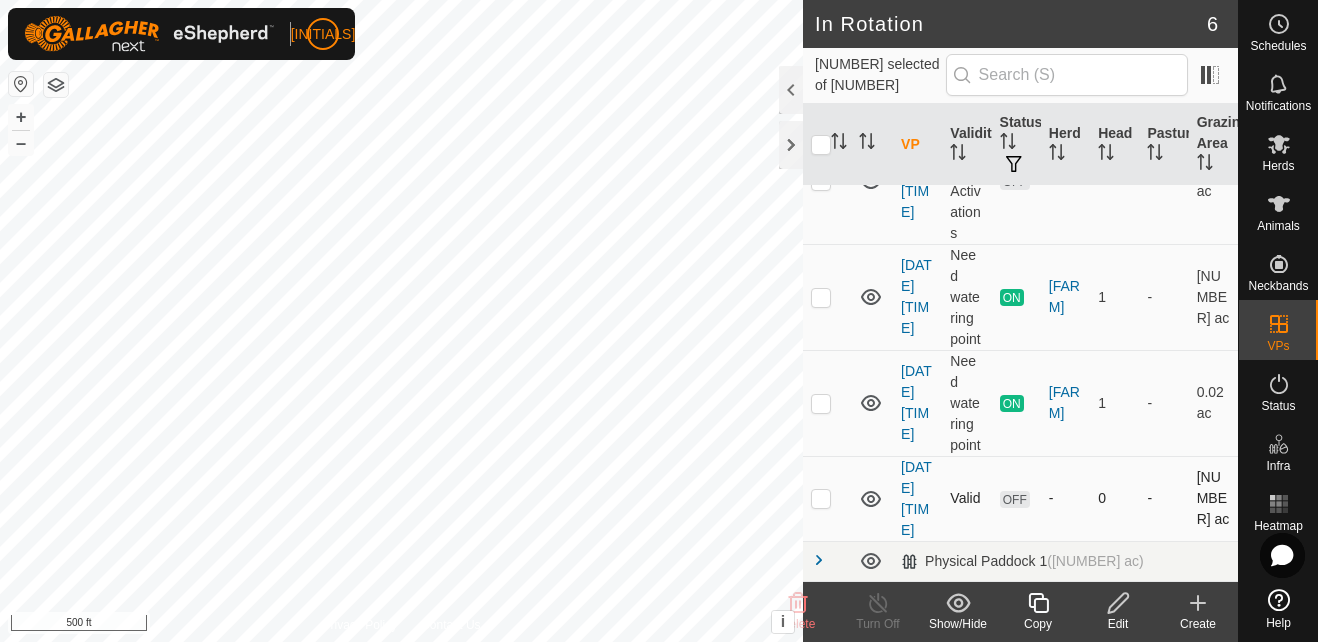 click at bounding box center (821, 498) 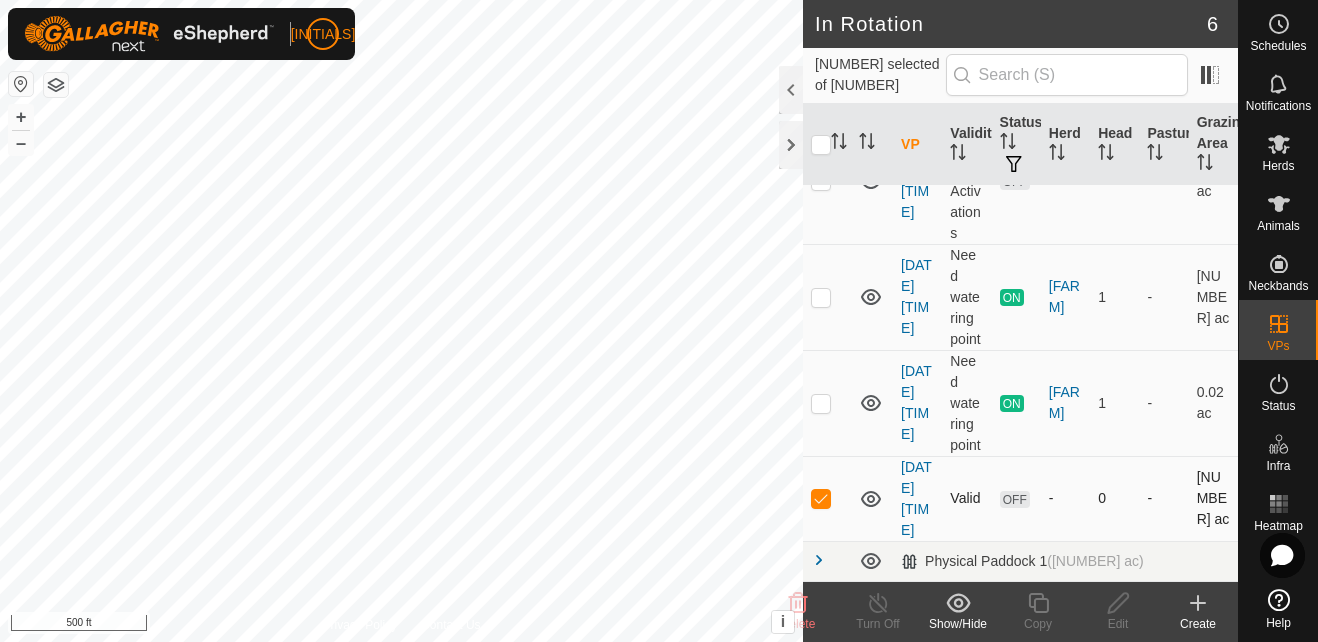 checkbox on "false" 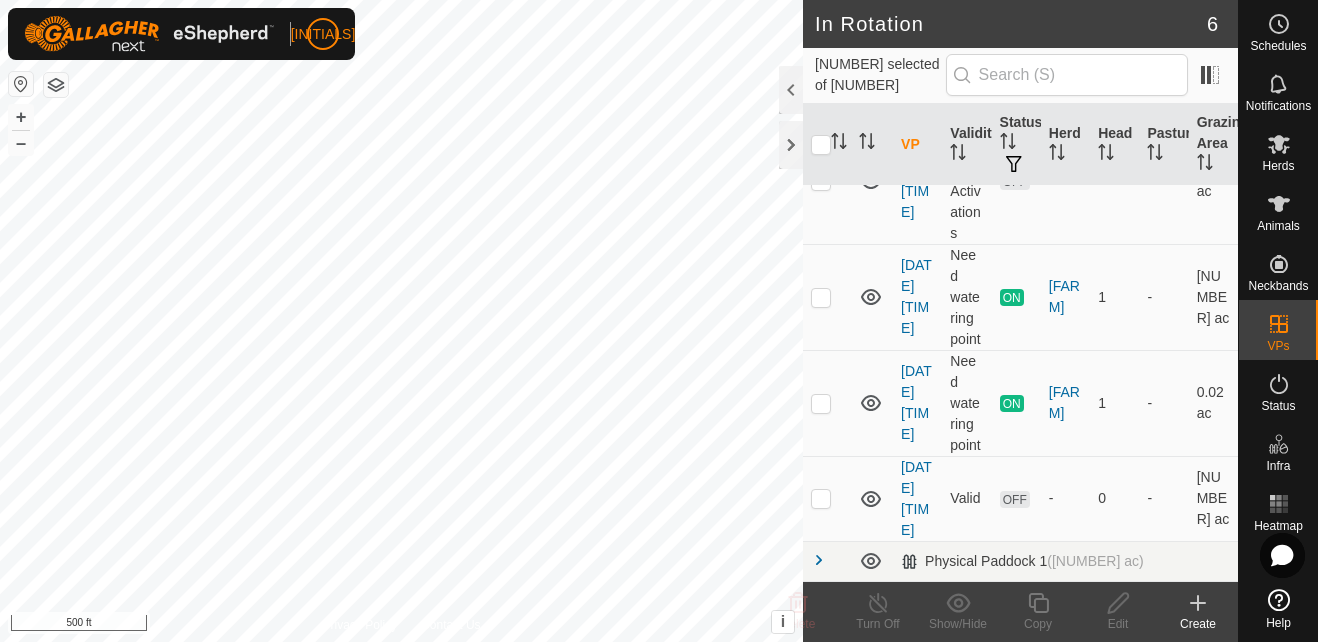 click 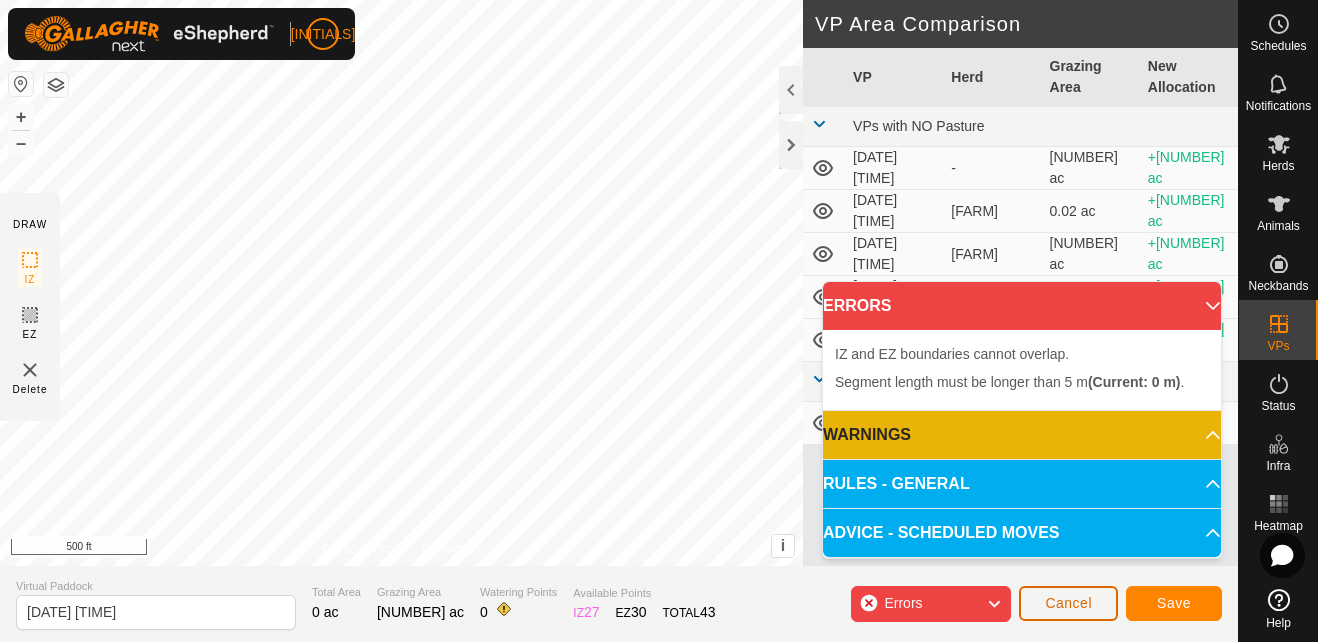 click on "Cancel" 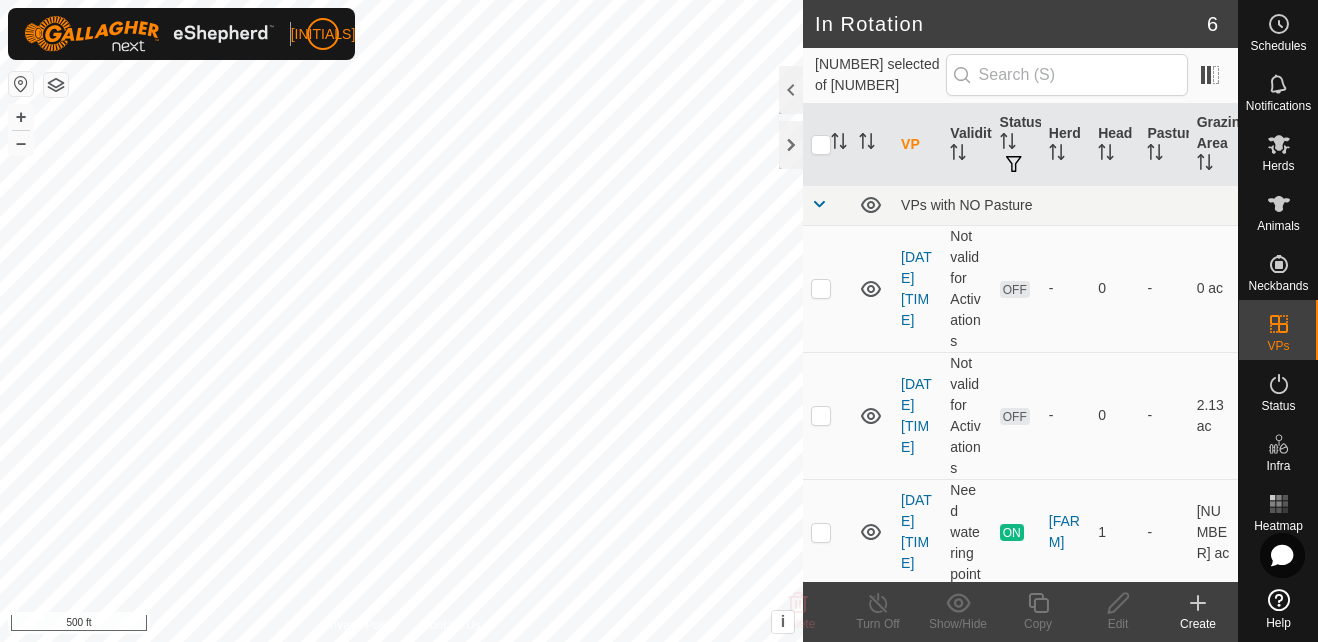 click on "Create" 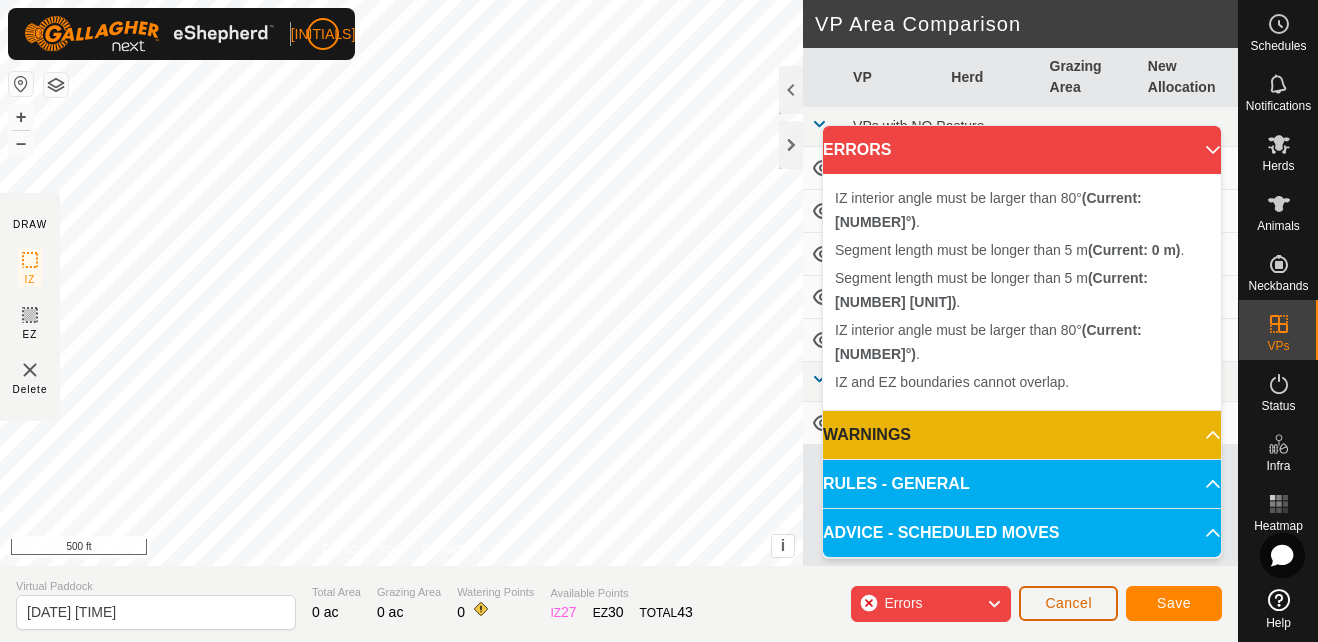 click on "Cancel" 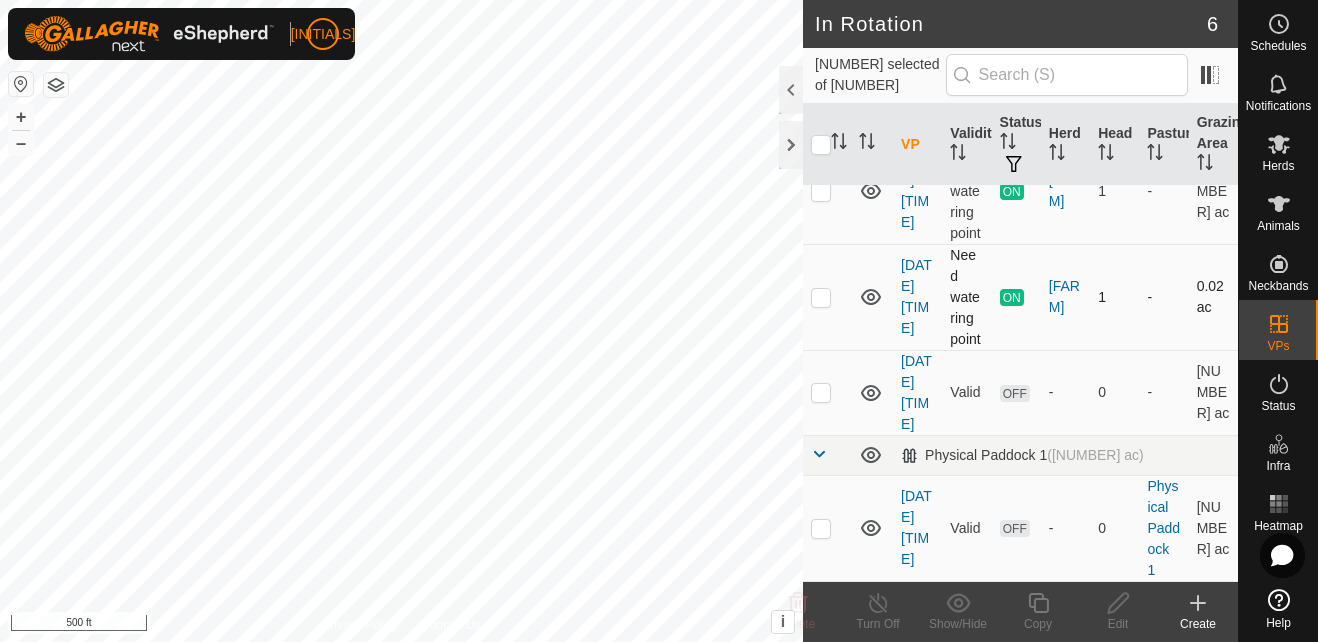 scroll, scrollTop: 446, scrollLeft: 0, axis: vertical 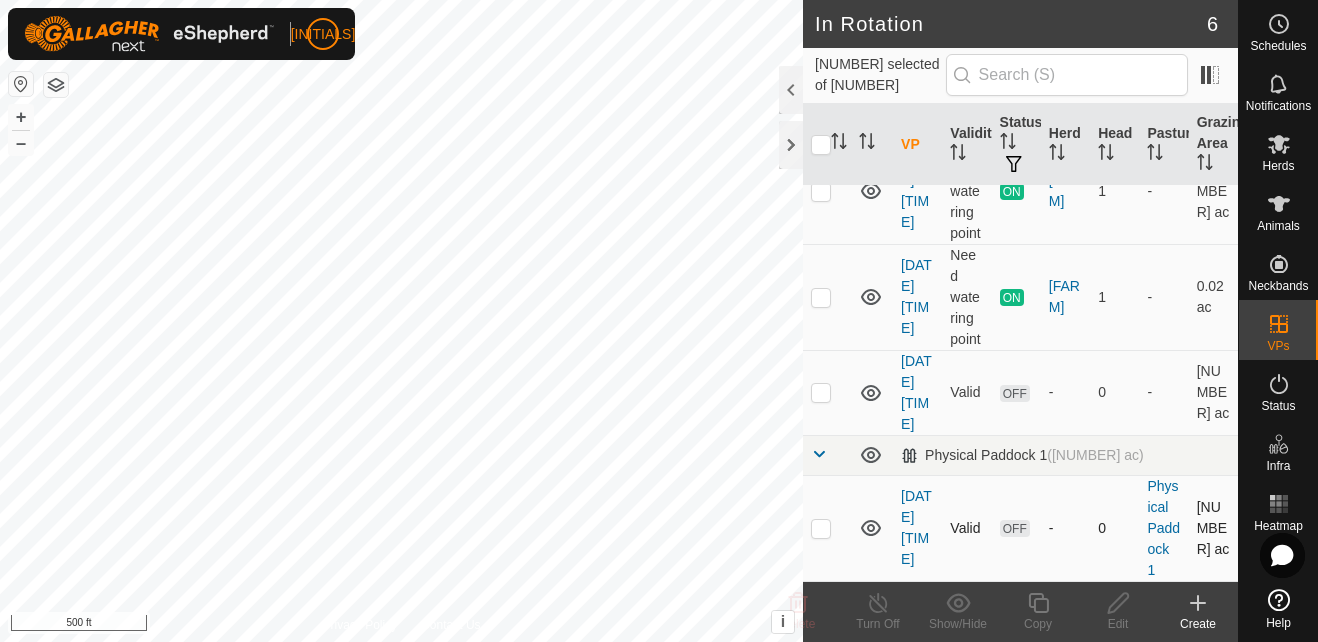 click at bounding box center (821, 528) 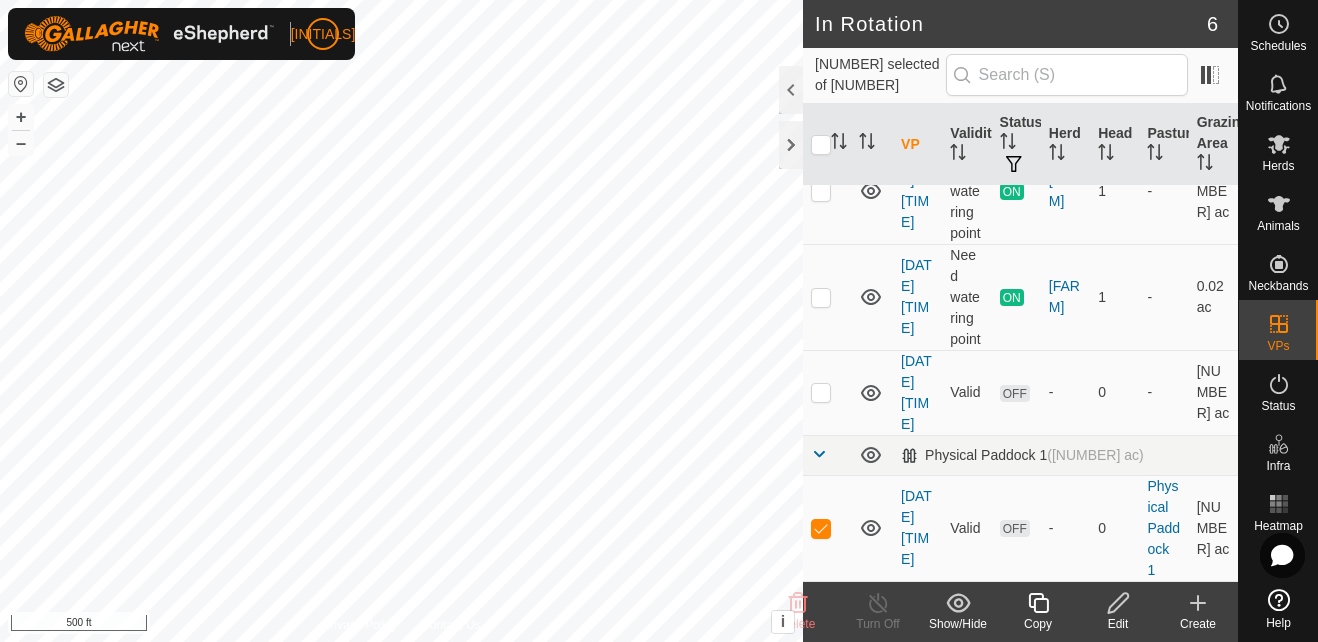 click 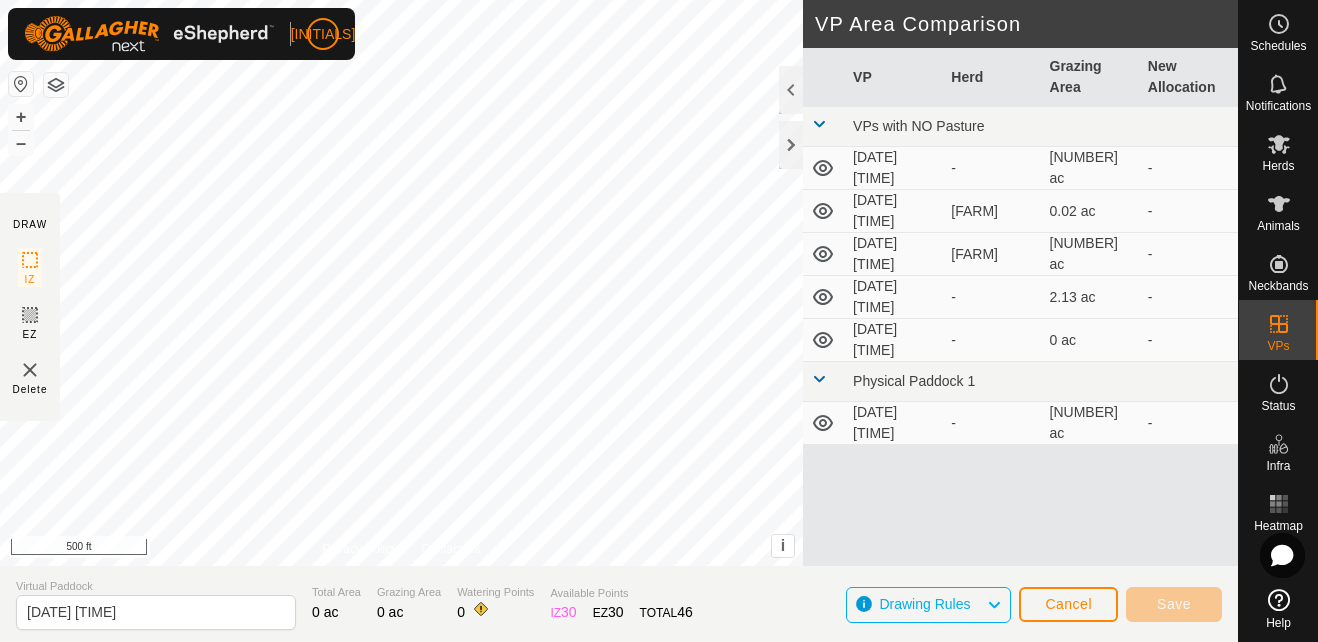 click on "VP   Herd   Grazing Area   New Allocation  VPs with NO Pasture  2025-06-13 210214  -  5.88 ac   -   2025-06-20 172602   payne farm   0.02 ac   -   2025-06-23 212633   payne farm   0.05 ac   -   2025-07-05 192000  -  2.13 ac   -   2025-07-05 192325  -  0 ac   -  Physical Paddock 1  2025-06-20 124923  -  22.21 ac   -" at bounding box center (1020, 331) 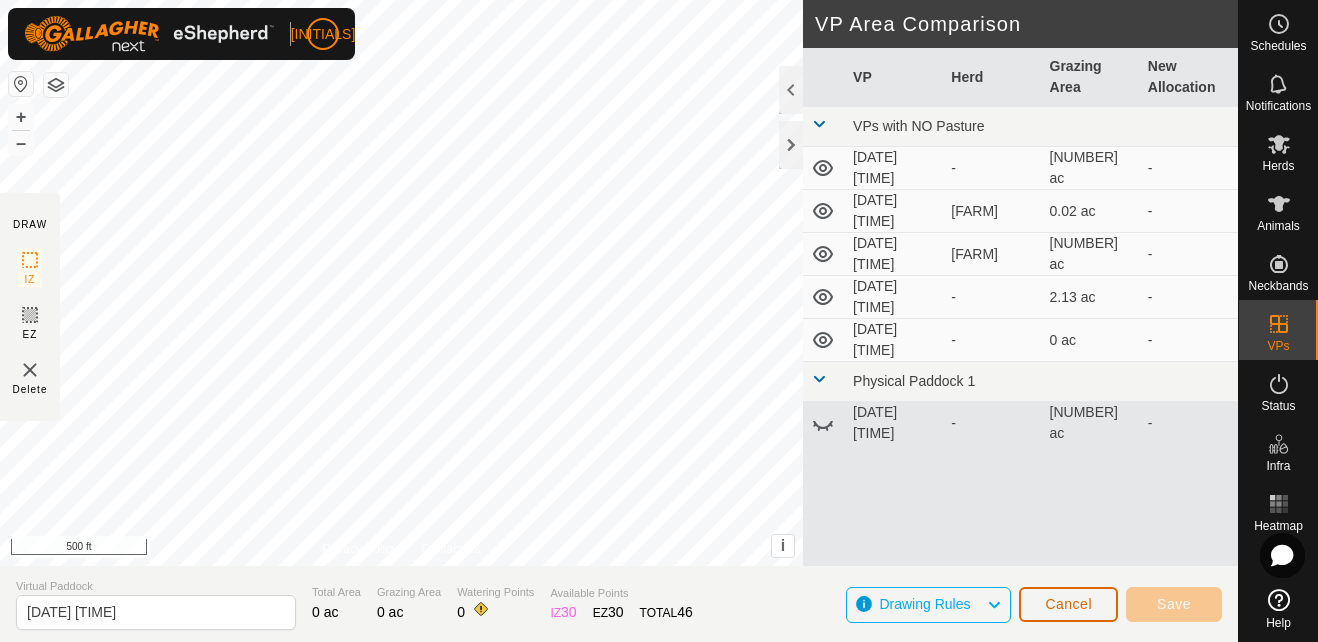 click on "Cancel" 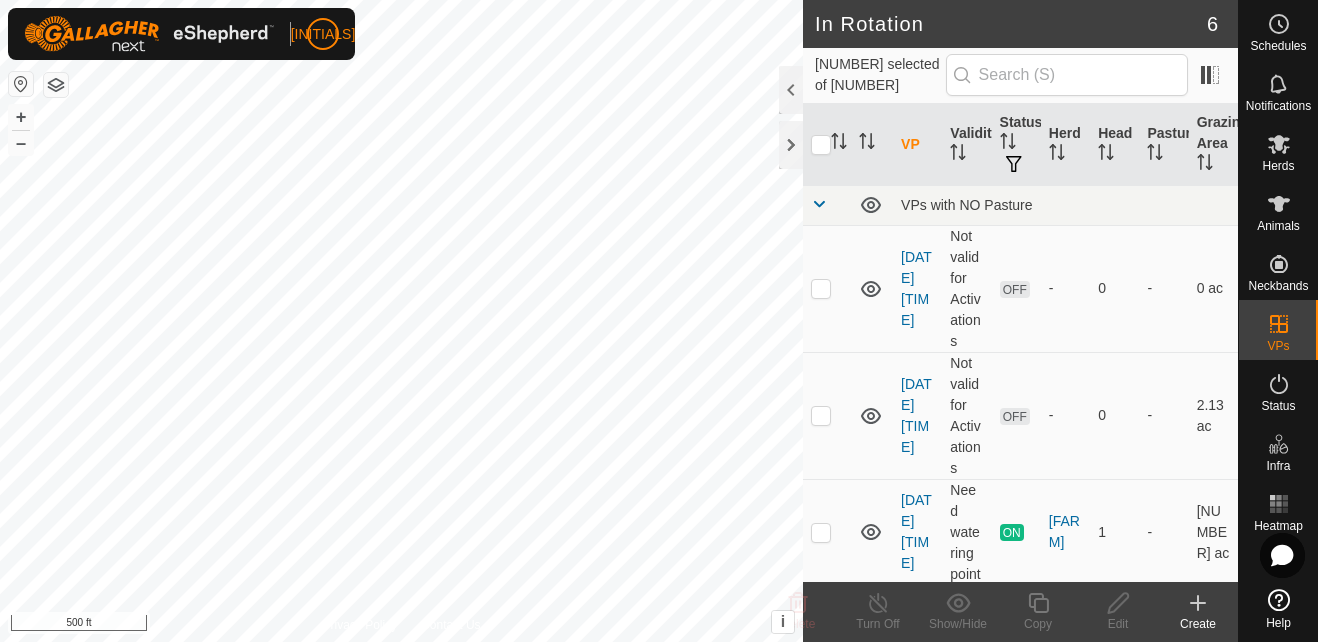 click 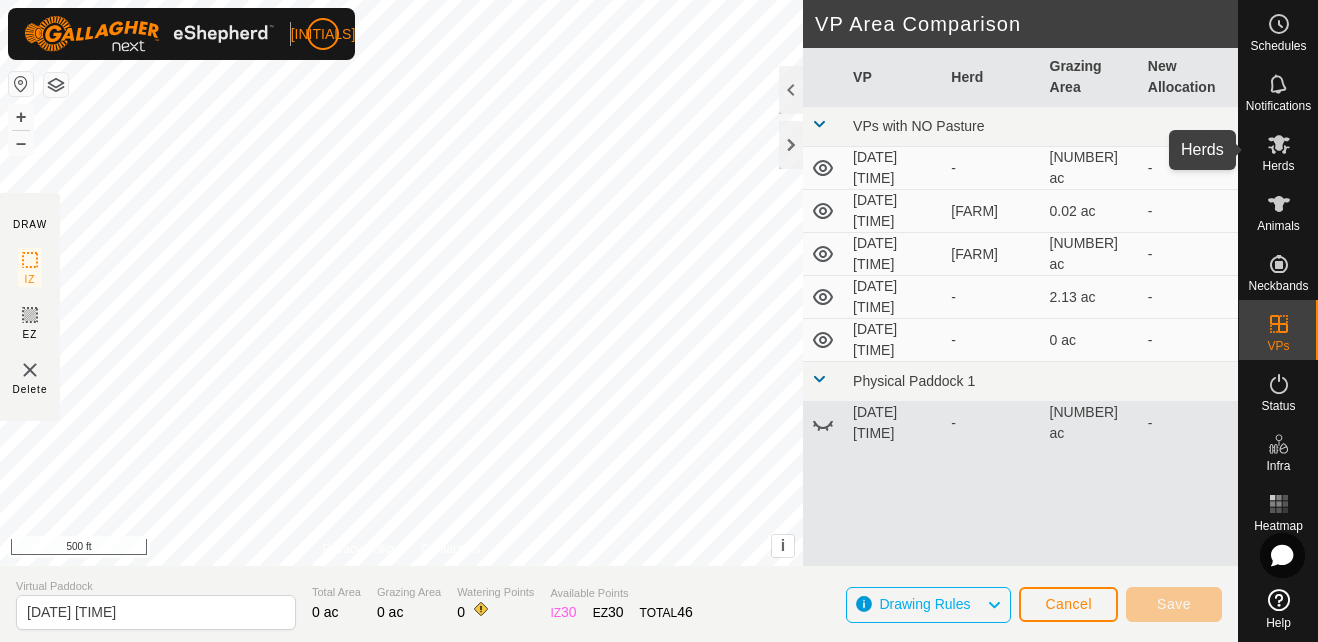 click 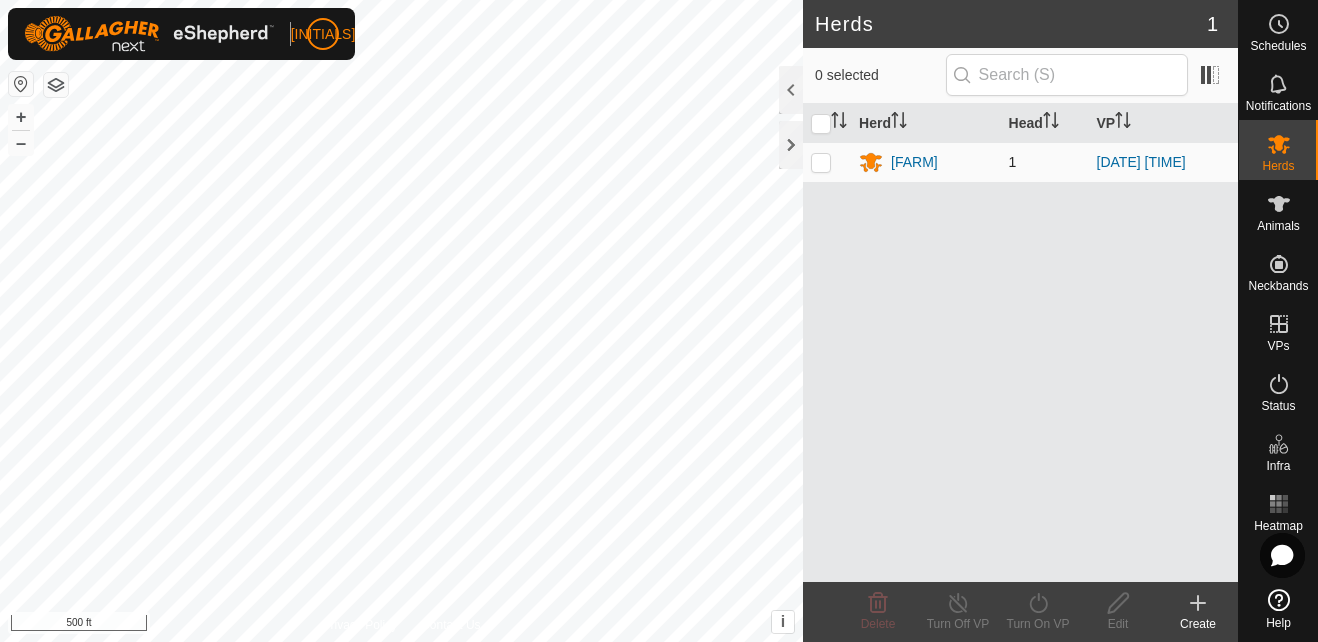 click at bounding box center (821, 162) 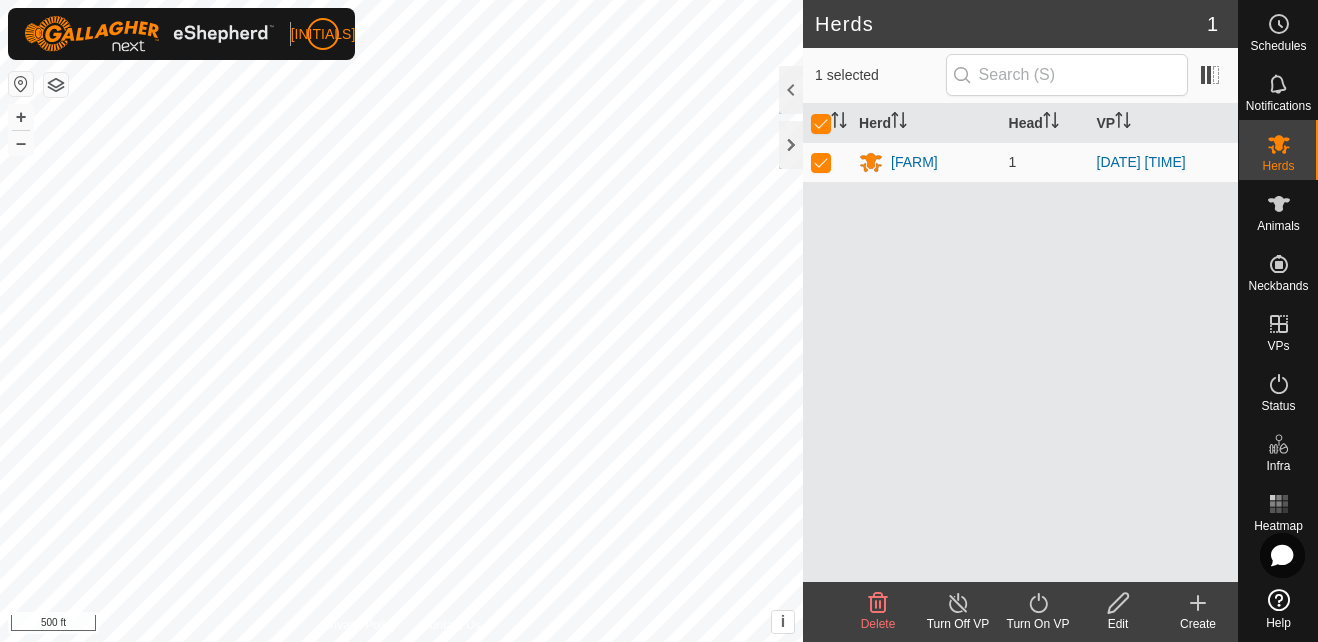 click 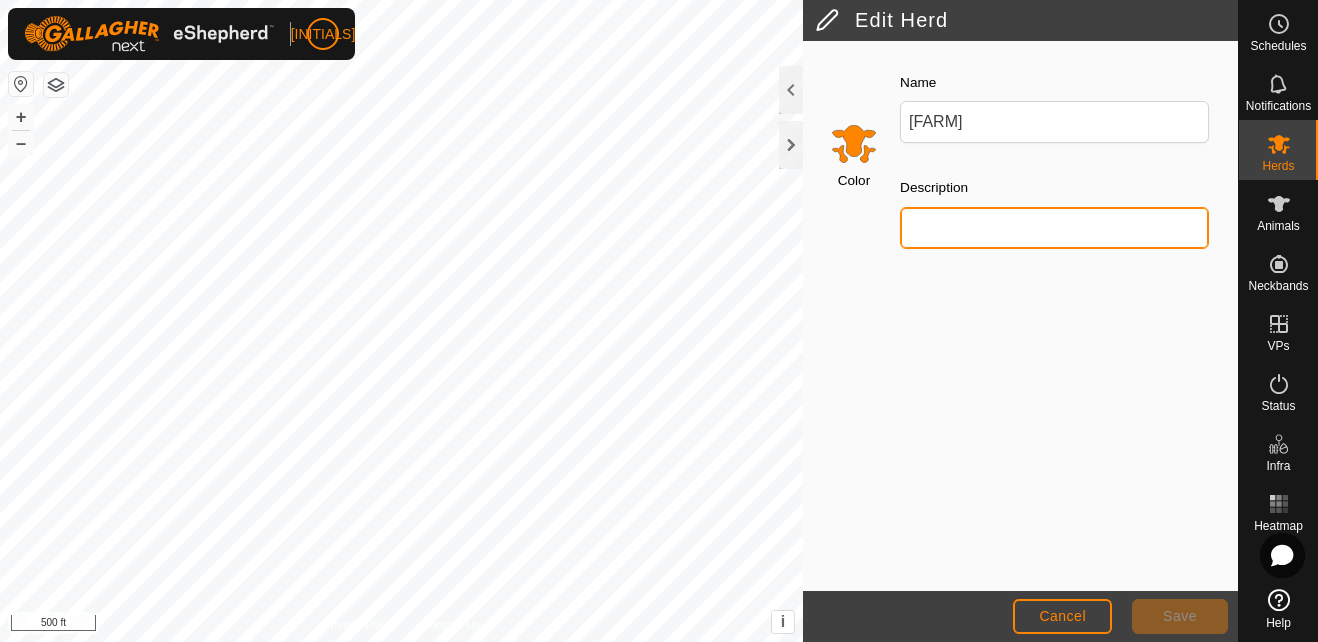 click on "Description" at bounding box center [1054, 228] 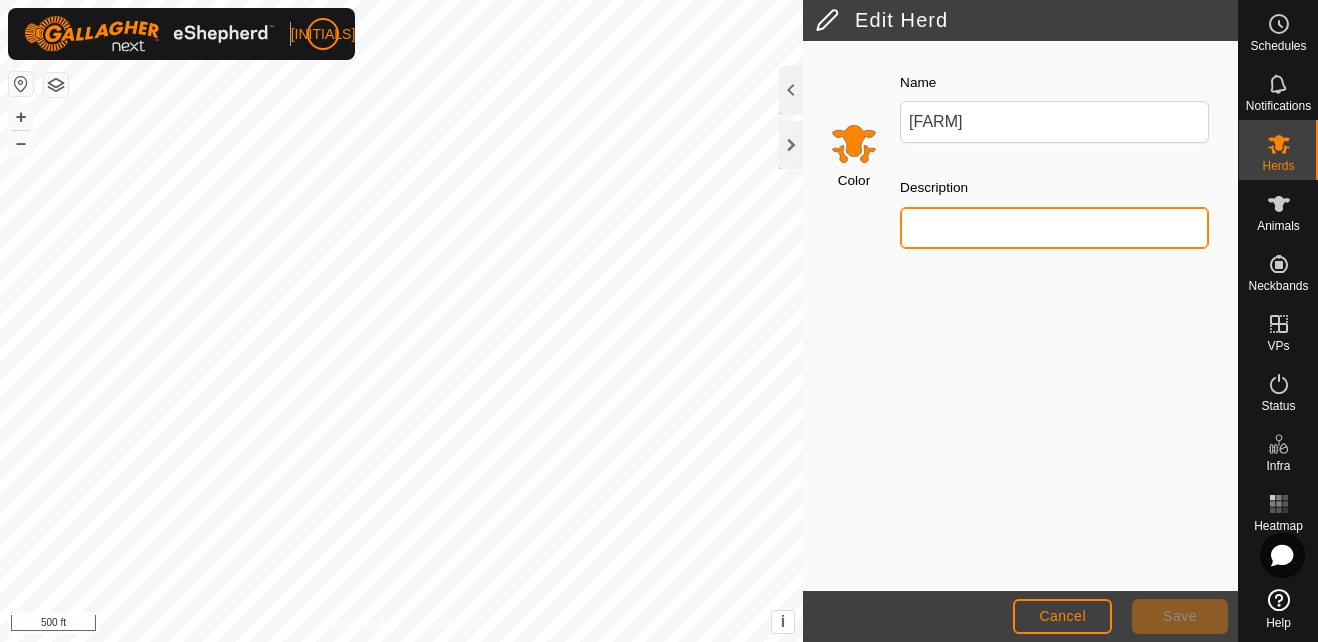 type on "black" 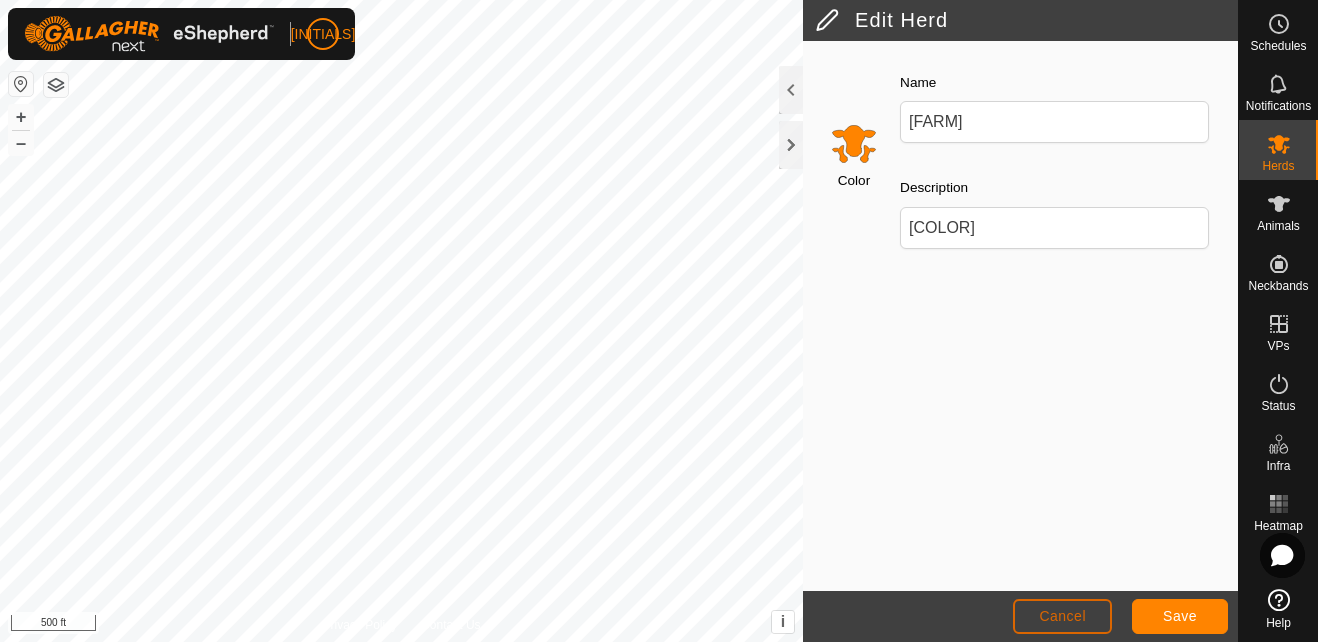 click on "Cancel" 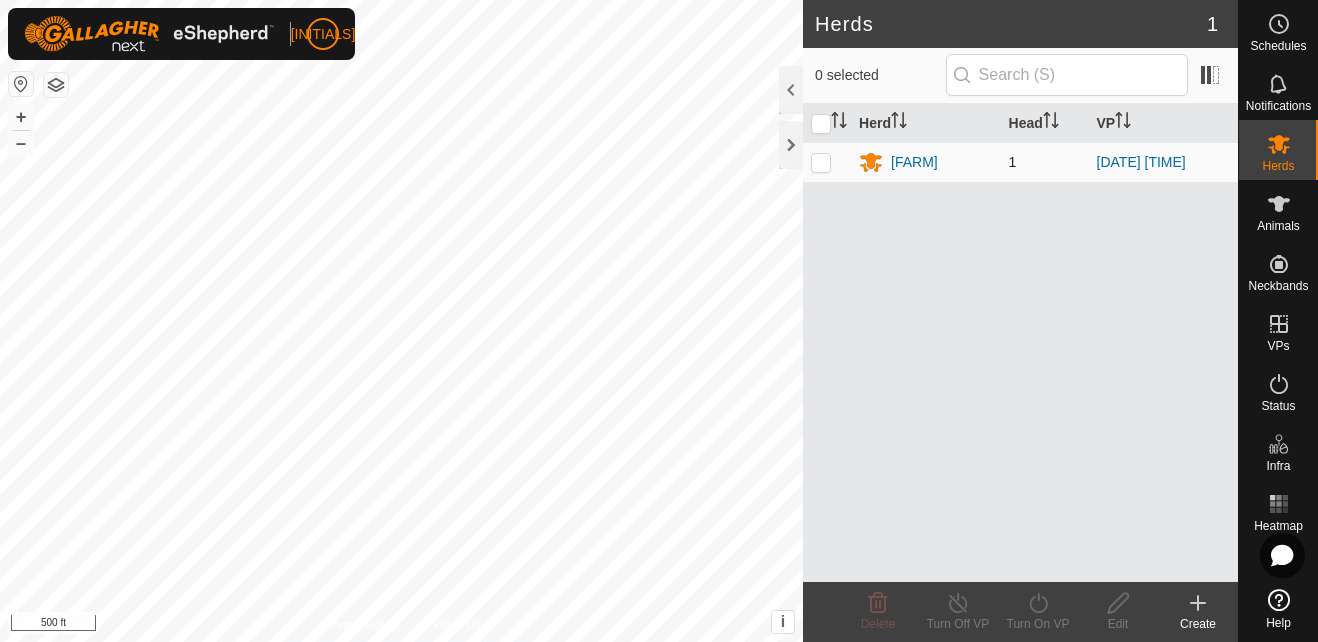 click at bounding box center (821, 162) 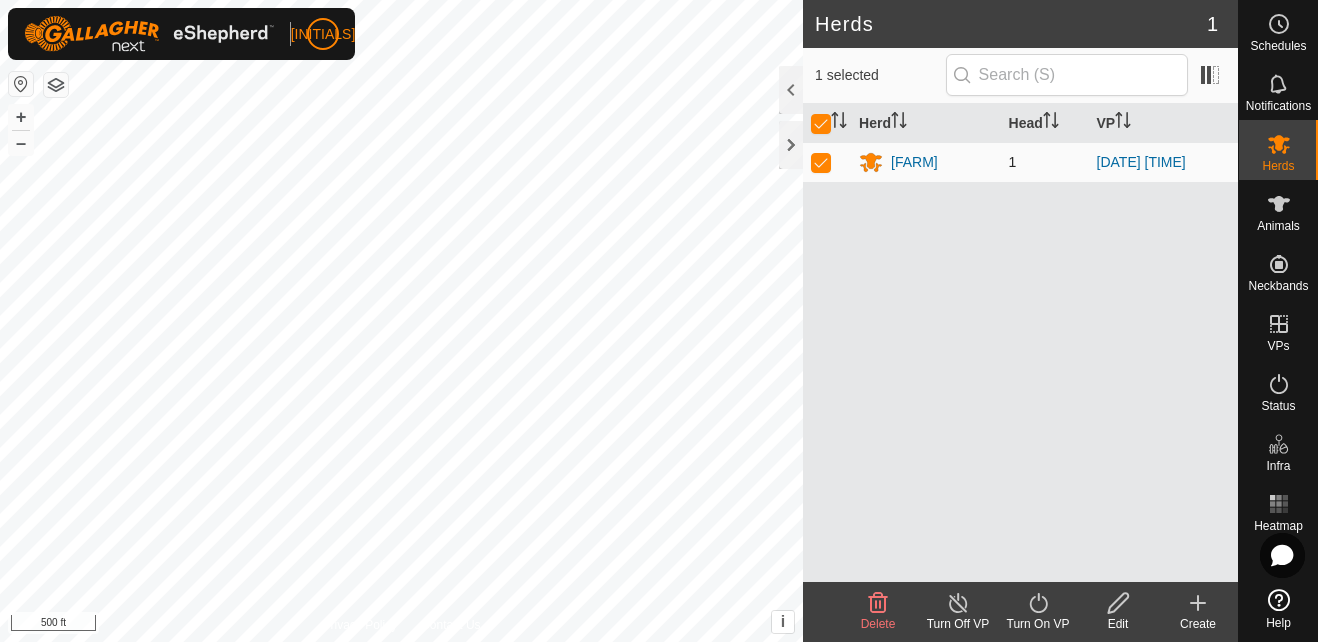 click at bounding box center (821, 162) 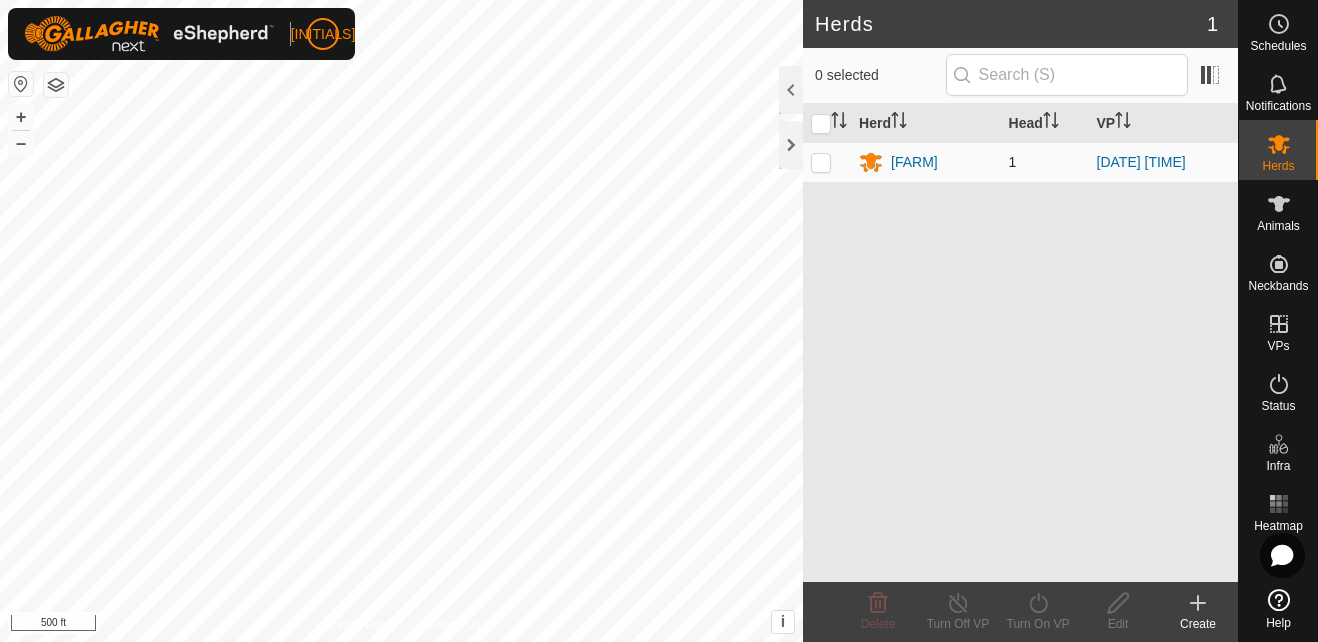 click at bounding box center (821, 162) 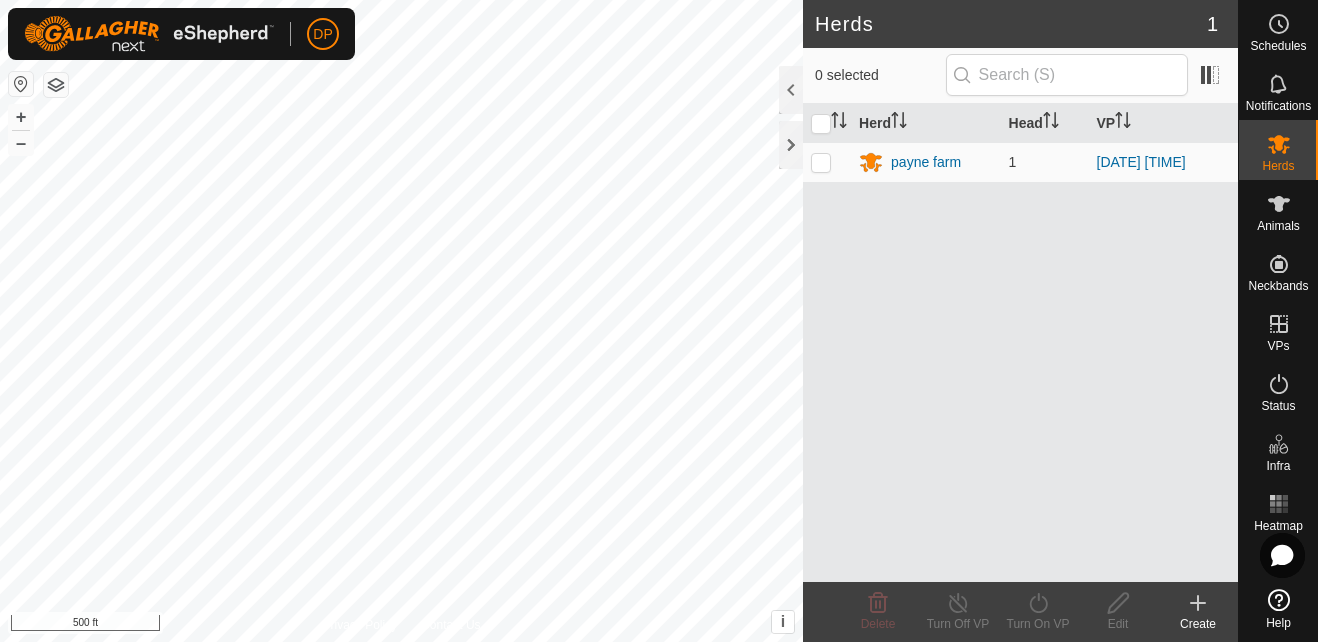 scroll, scrollTop: 0, scrollLeft: 0, axis: both 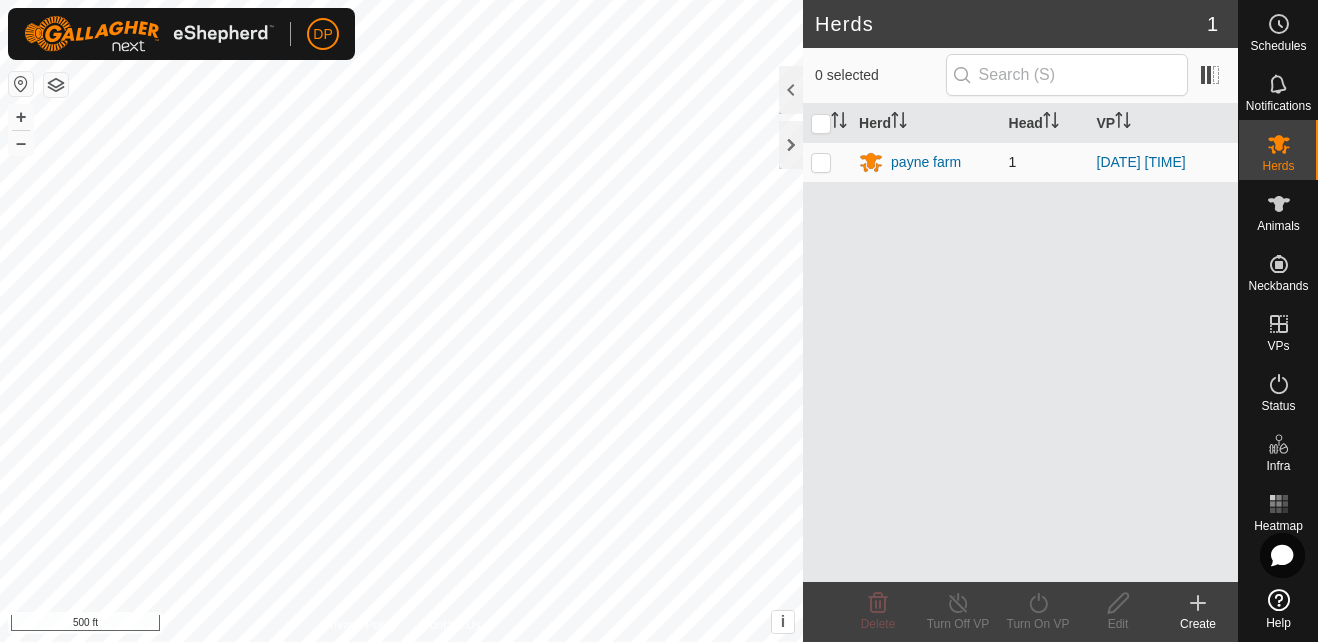 click at bounding box center (821, 162) 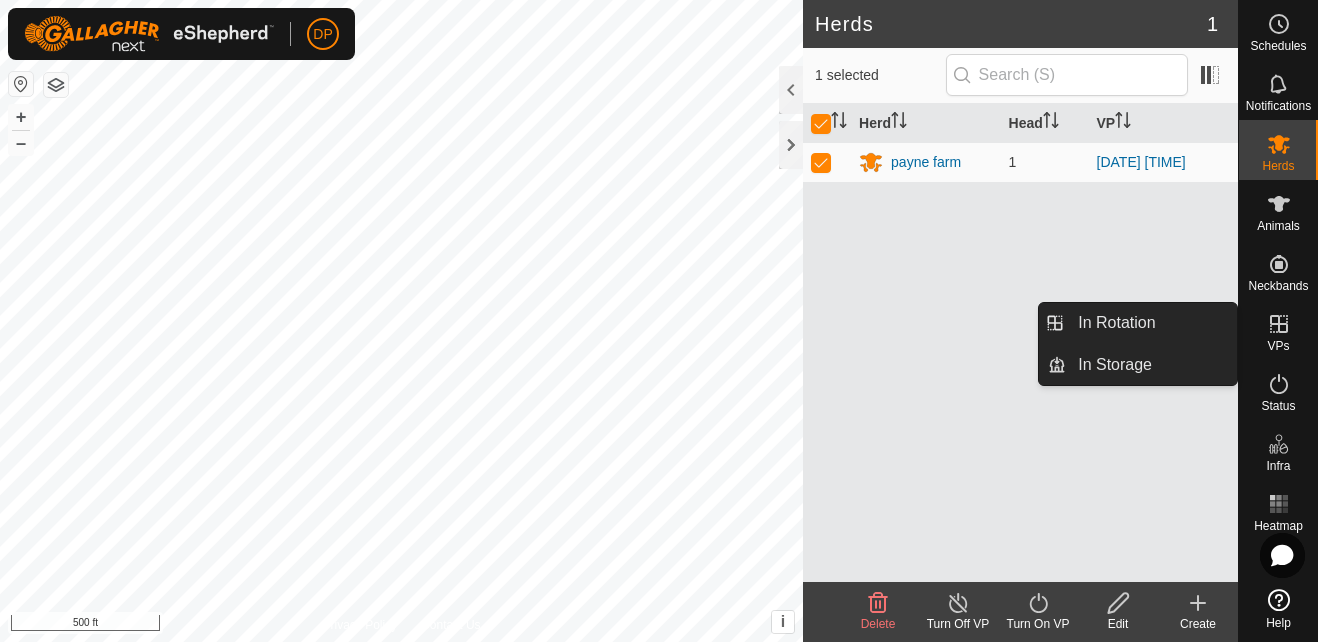 click 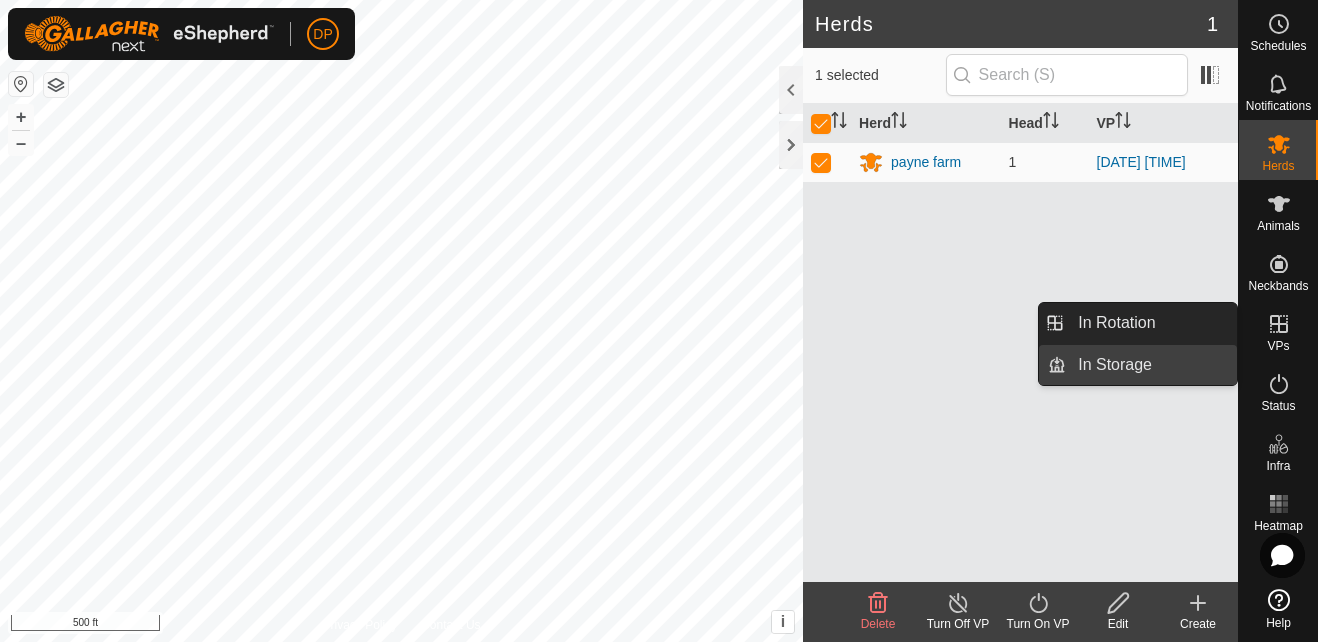 click on "In Storage" at bounding box center [1151, 365] 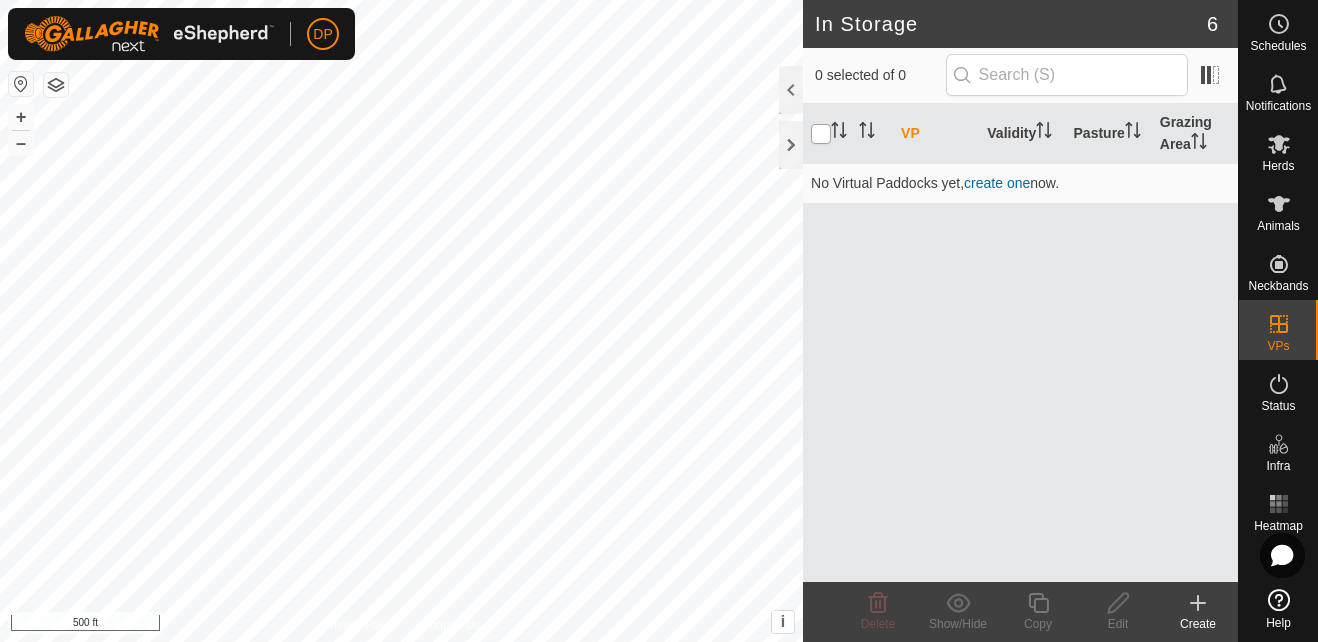 click at bounding box center [821, 134] 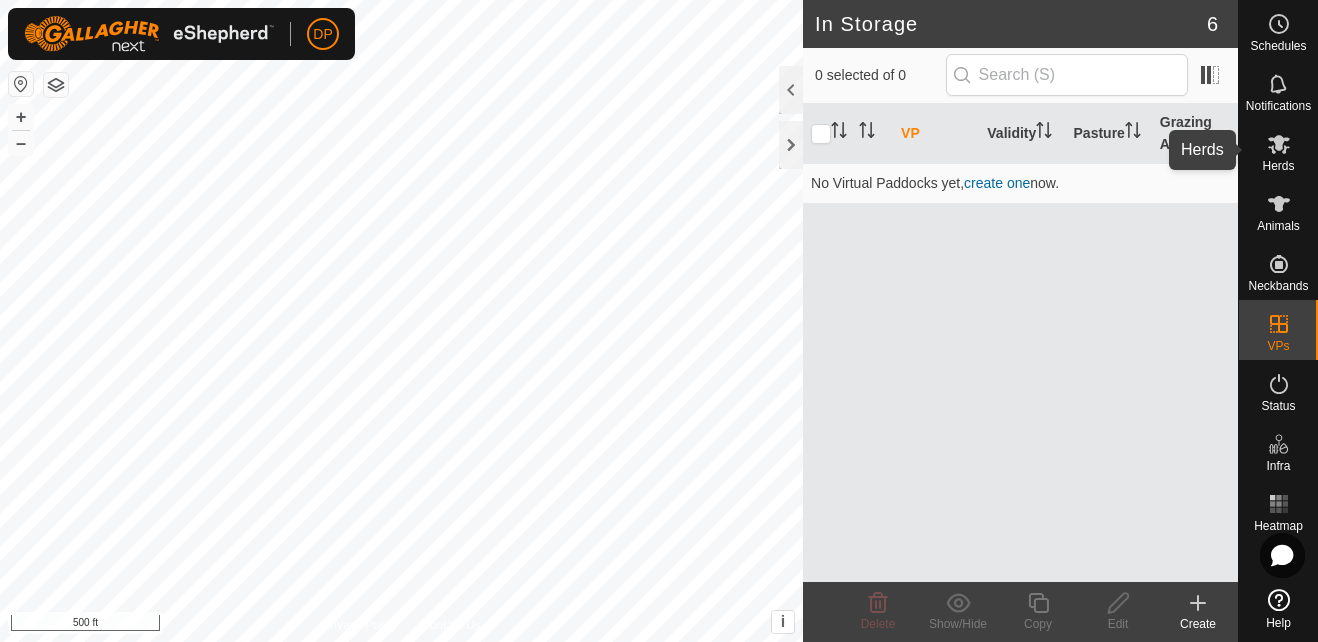 click 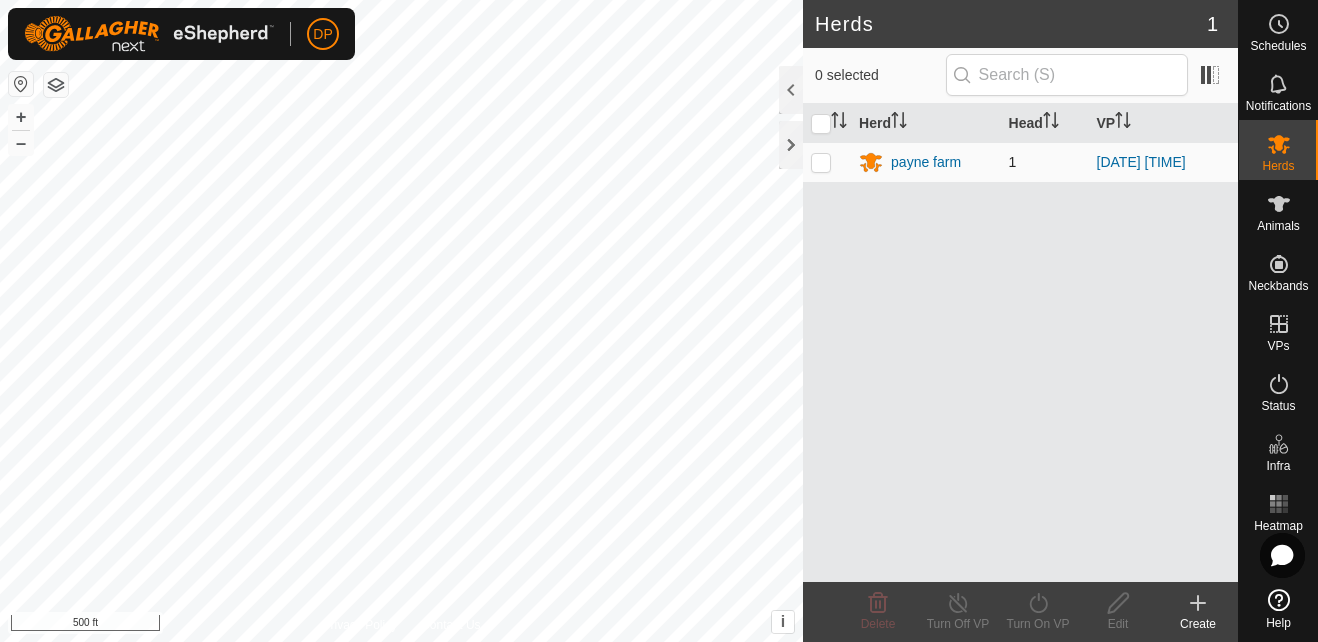 click at bounding box center [821, 162] 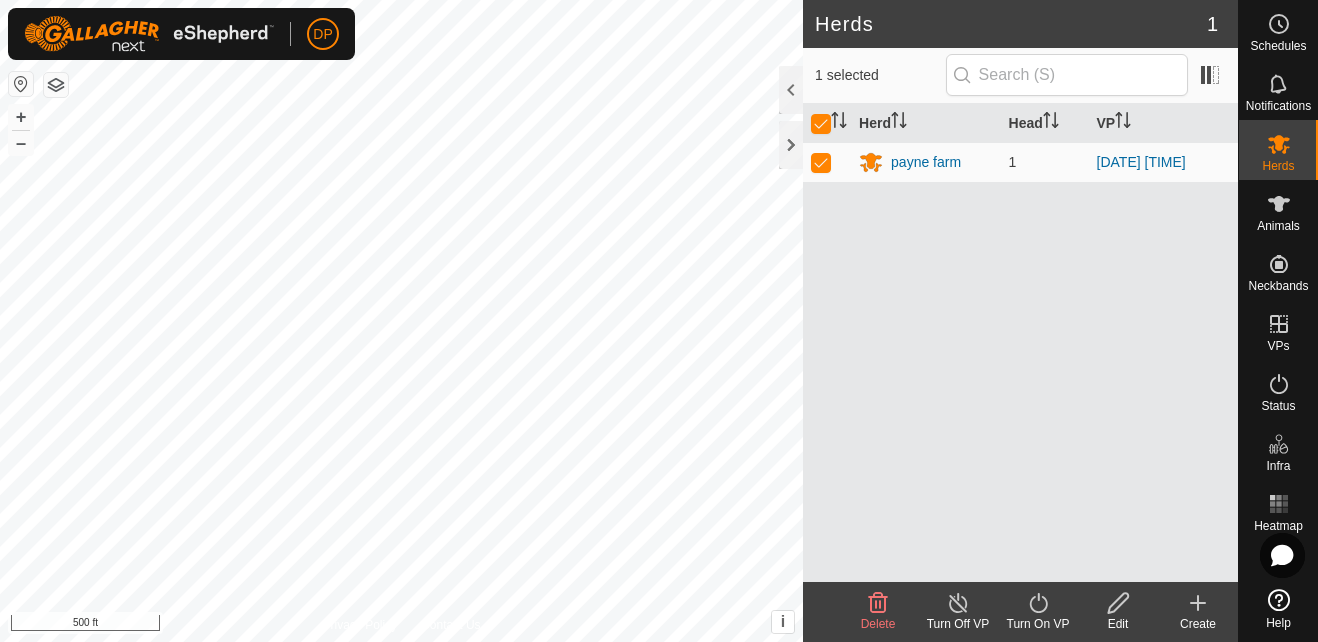 click 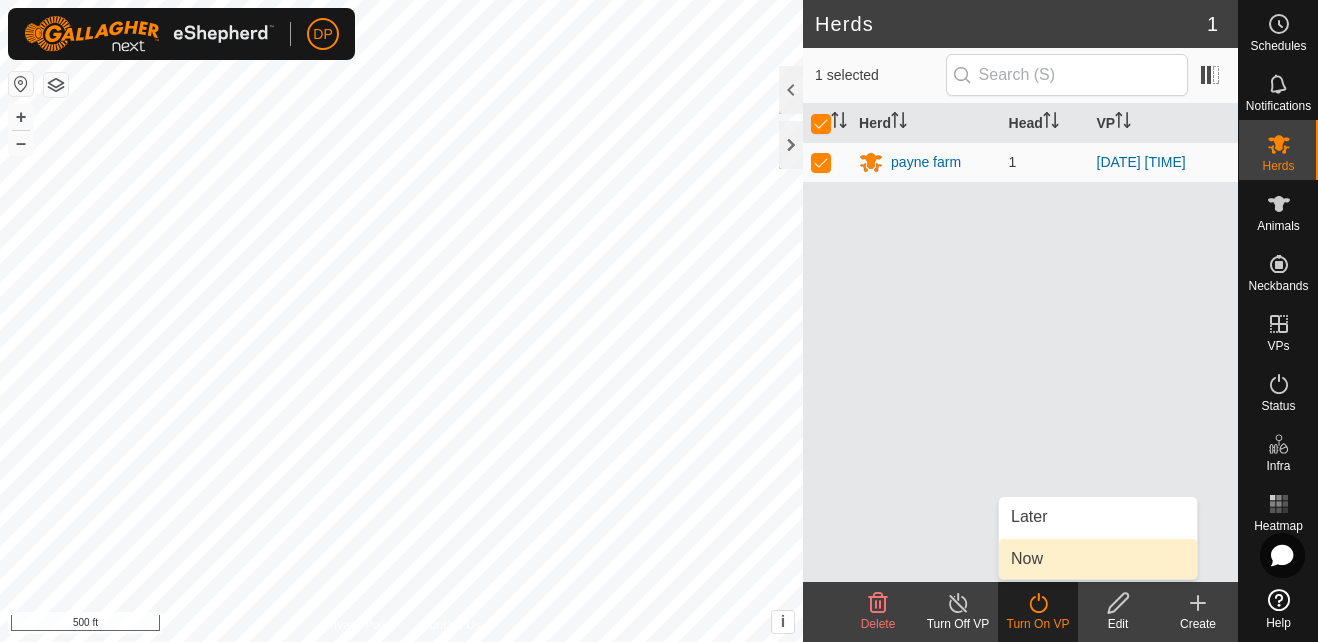 click on "Now" at bounding box center (1098, 559) 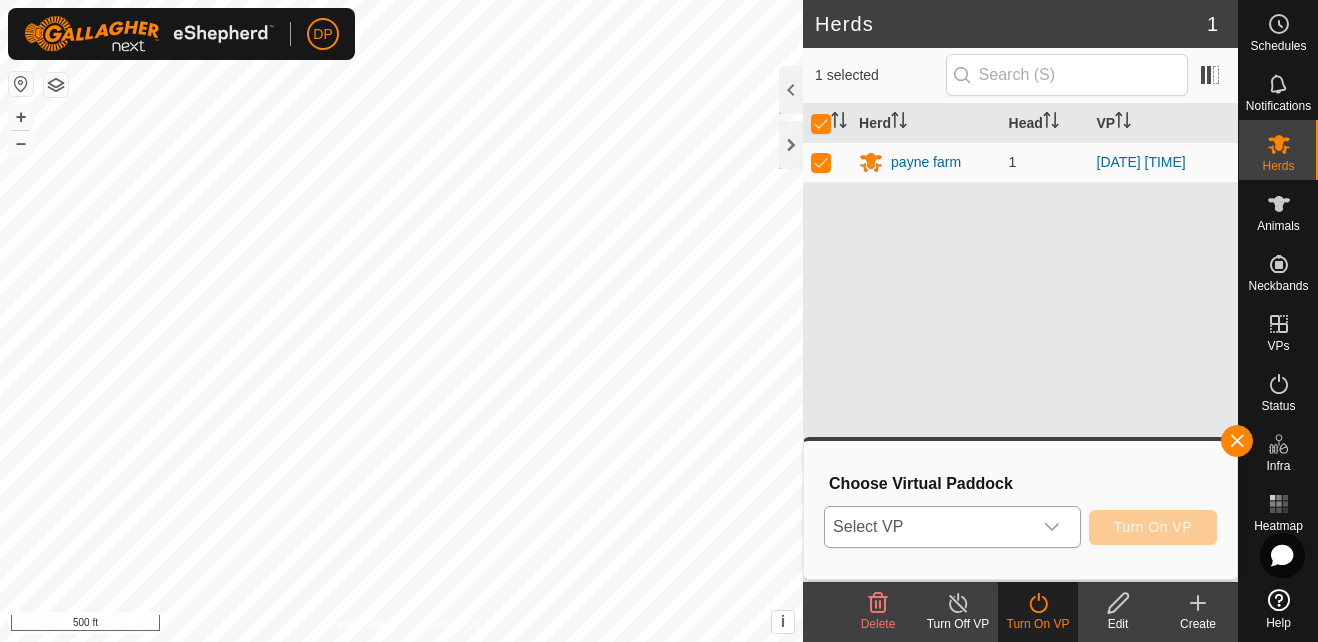 click 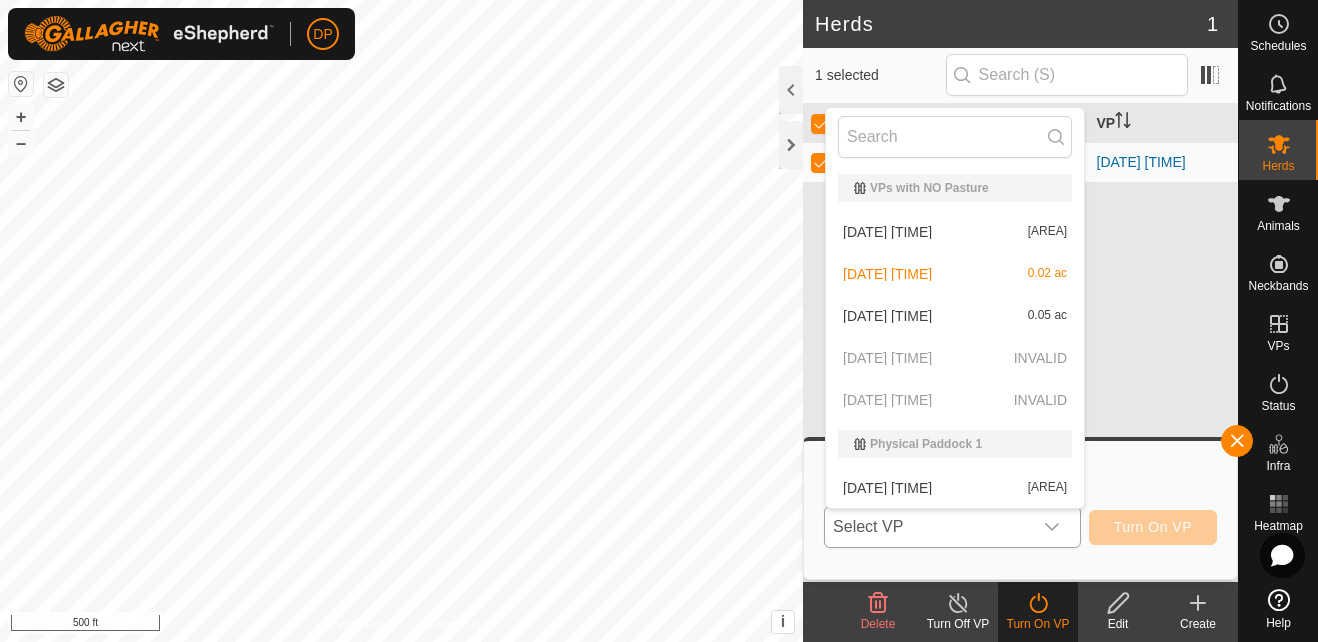 click on "[DATE] [TIME]  [AREA]" at bounding box center [955, 488] 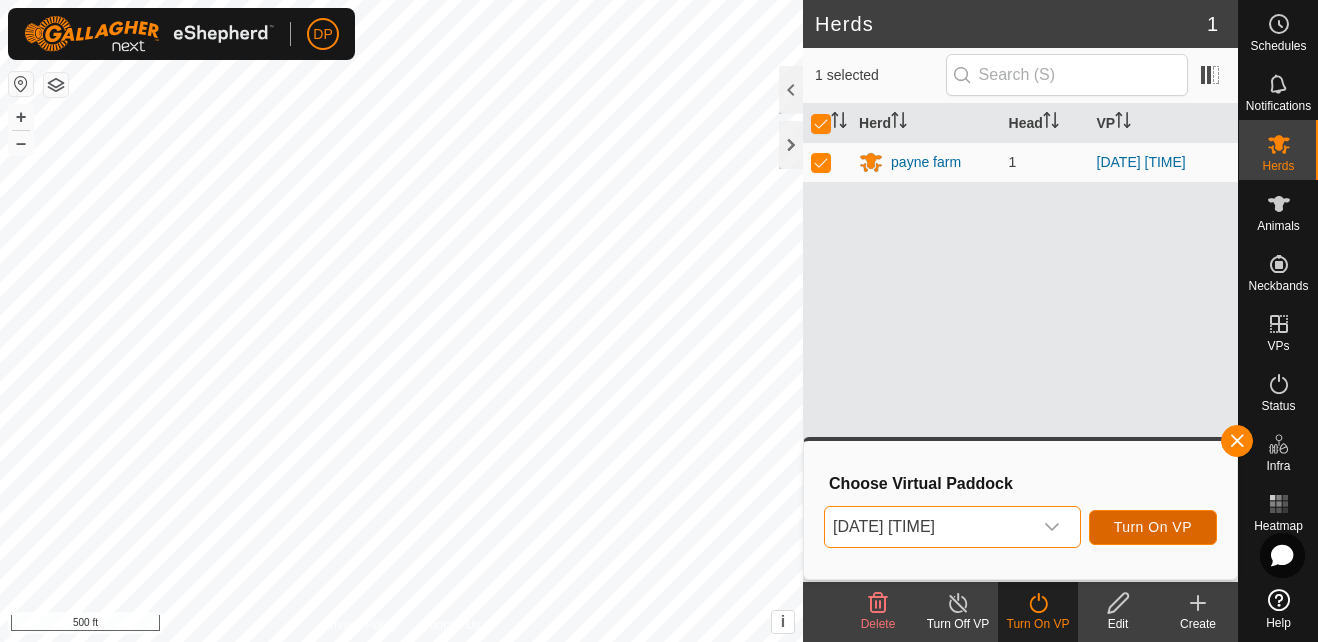 click on "Turn On VP" at bounding box center [1153, 527] 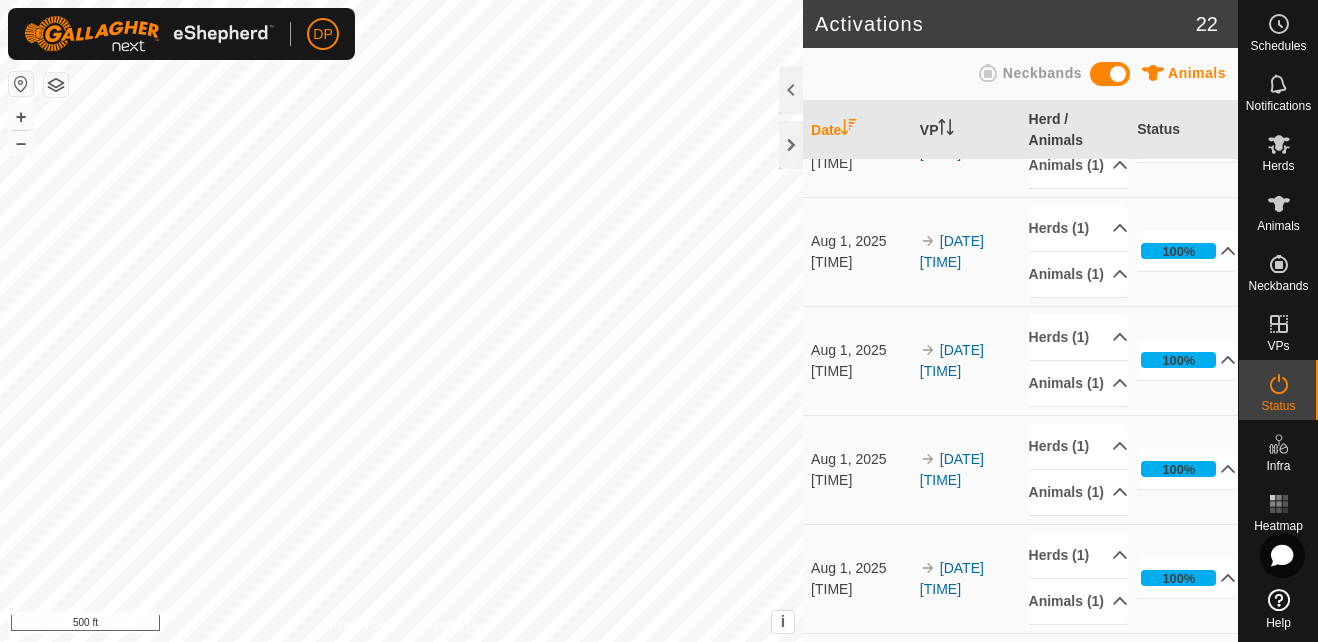 scroll, scrollTop: 600, scrollLeft: 0, axis: vertical 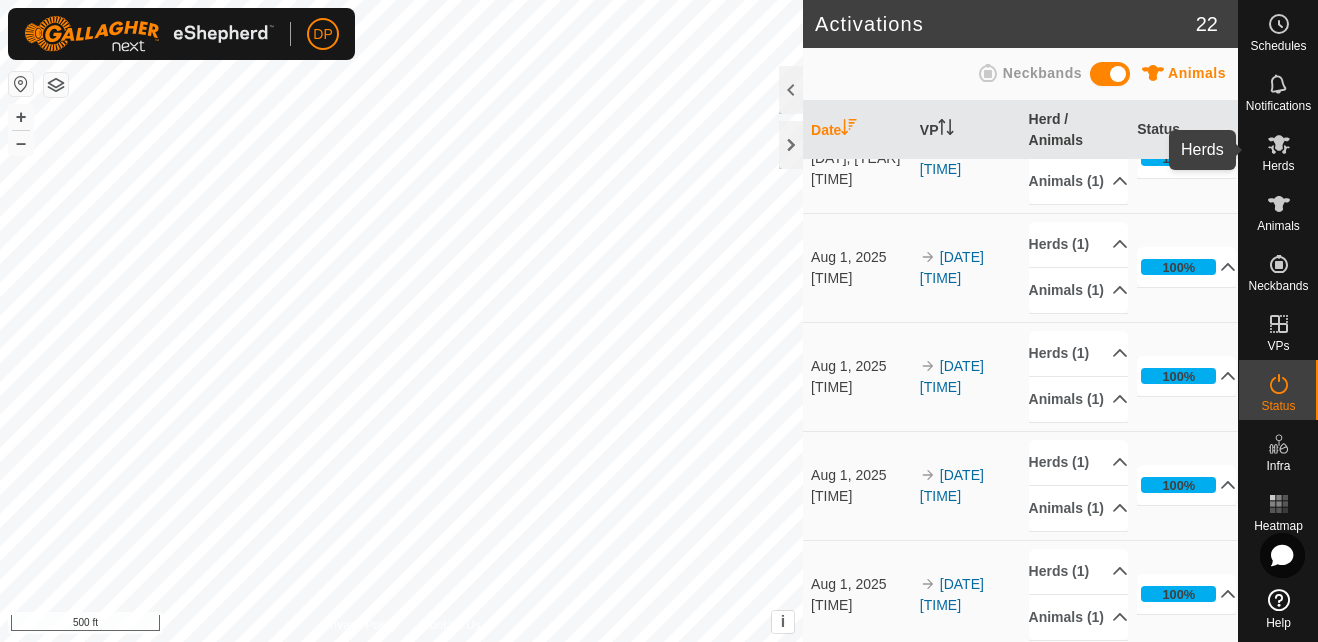 click 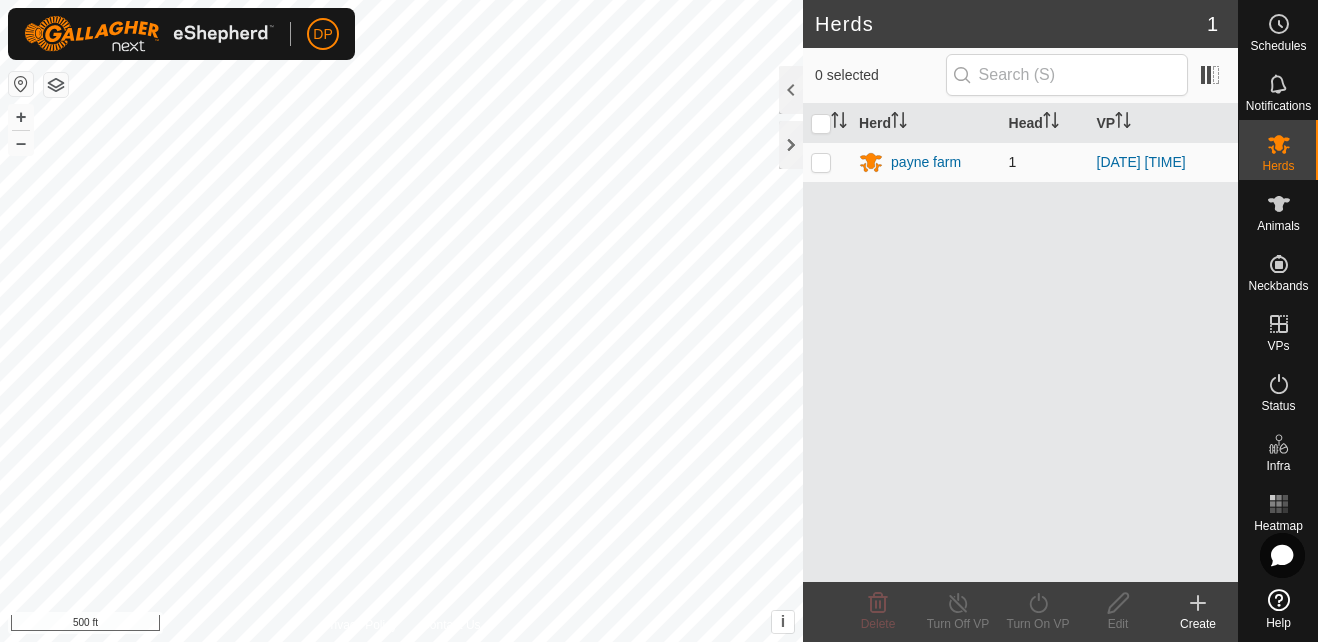 click at bounding box center (821, 162) 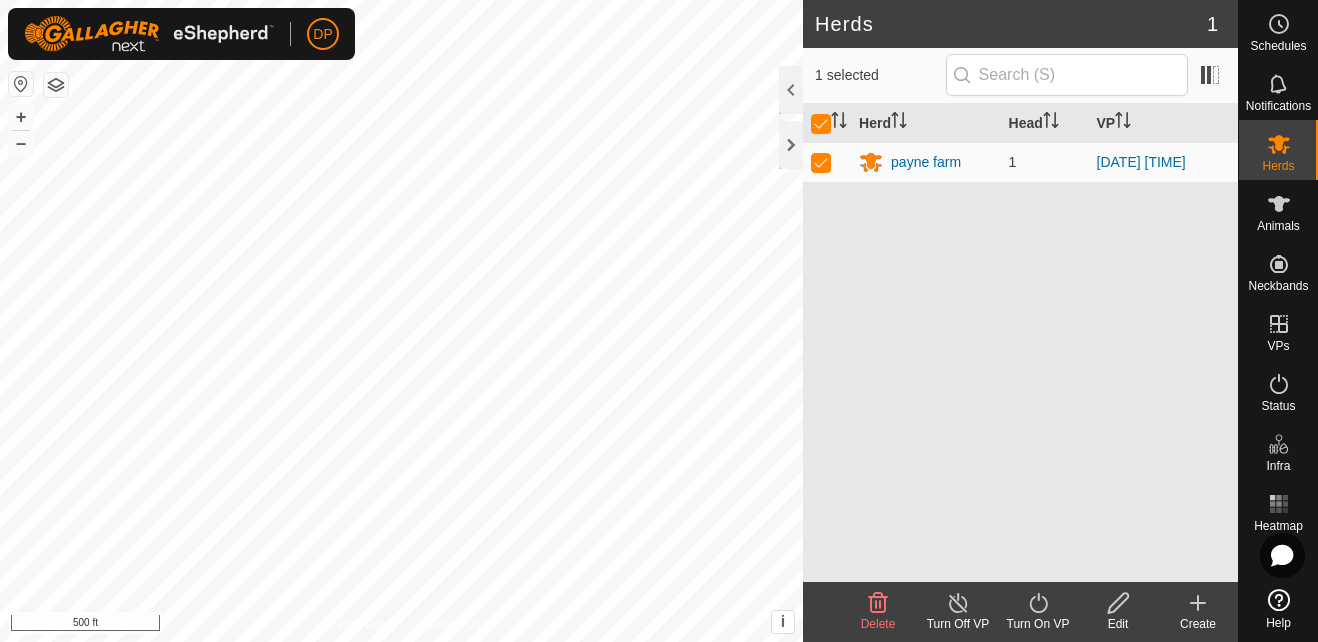 click 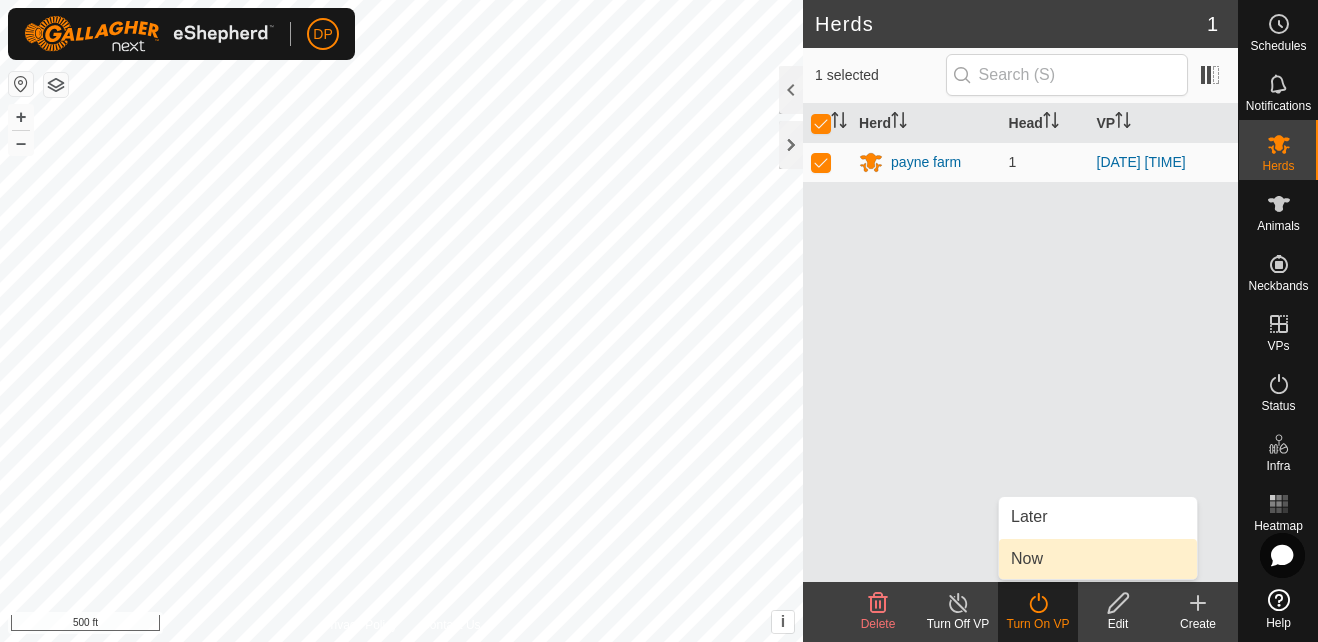 click on "Now" at bounding box center (1098, 559) 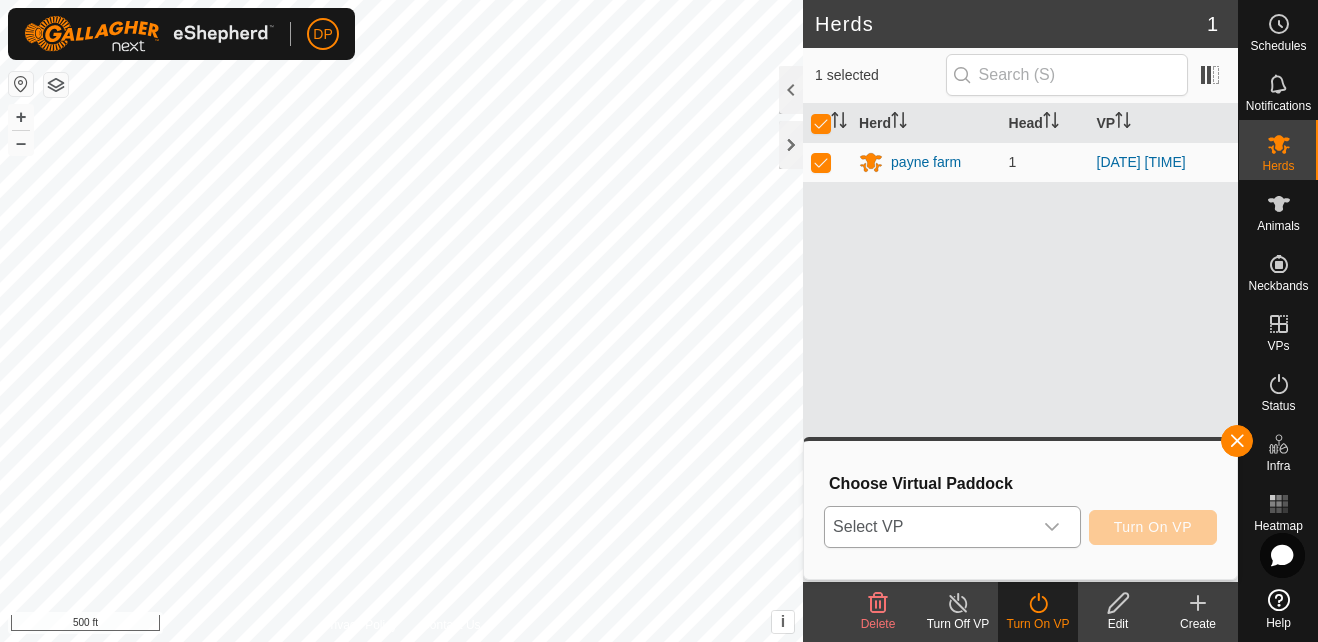 click 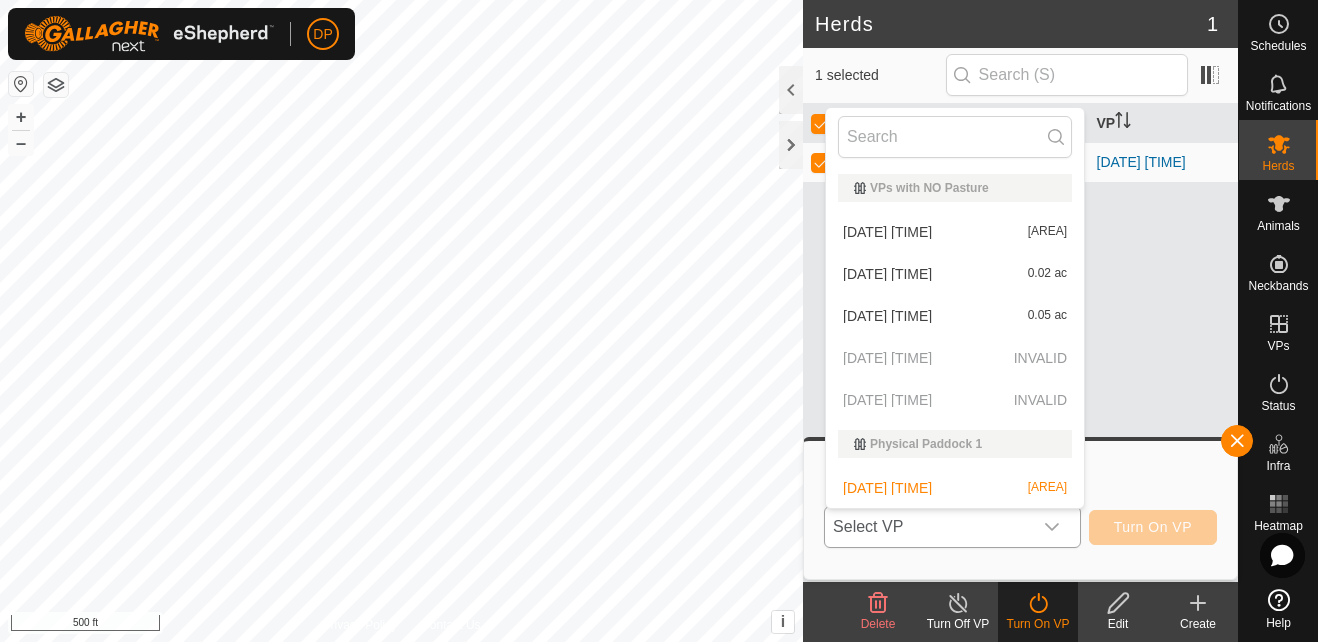 click on "[DATE] [TIME]  [AREA]" at bounding box center [955, 274] 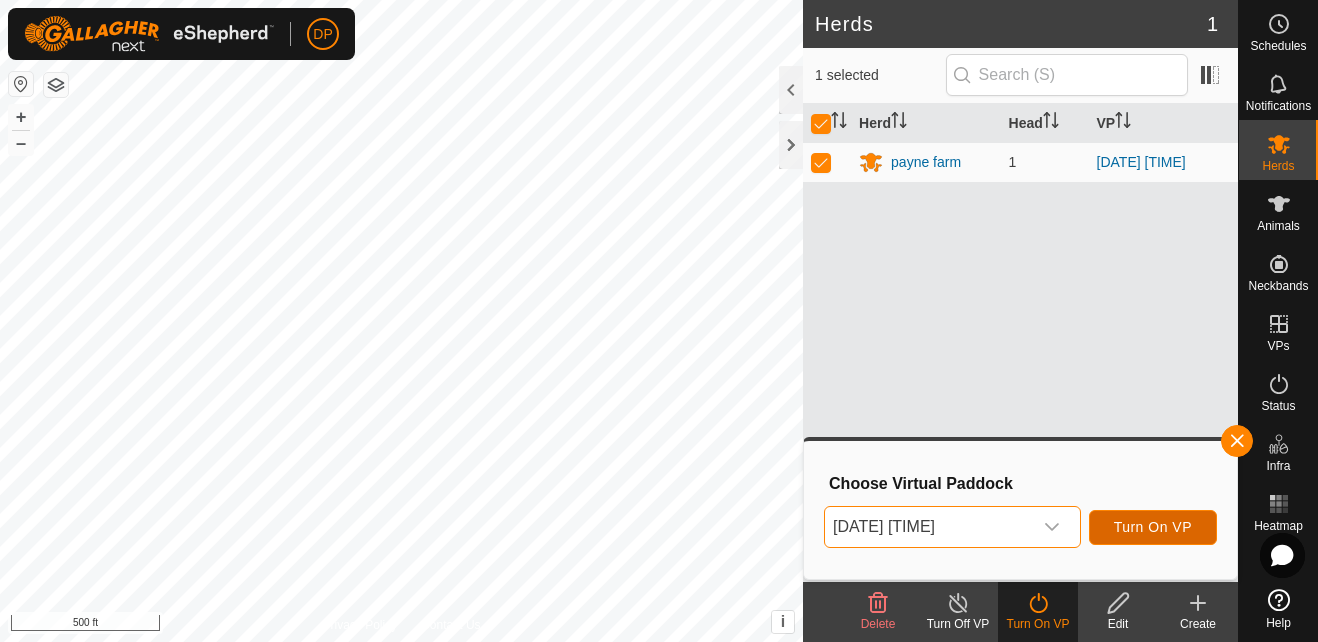 click on "Turn On VP" at bounding box center (1153, 527) 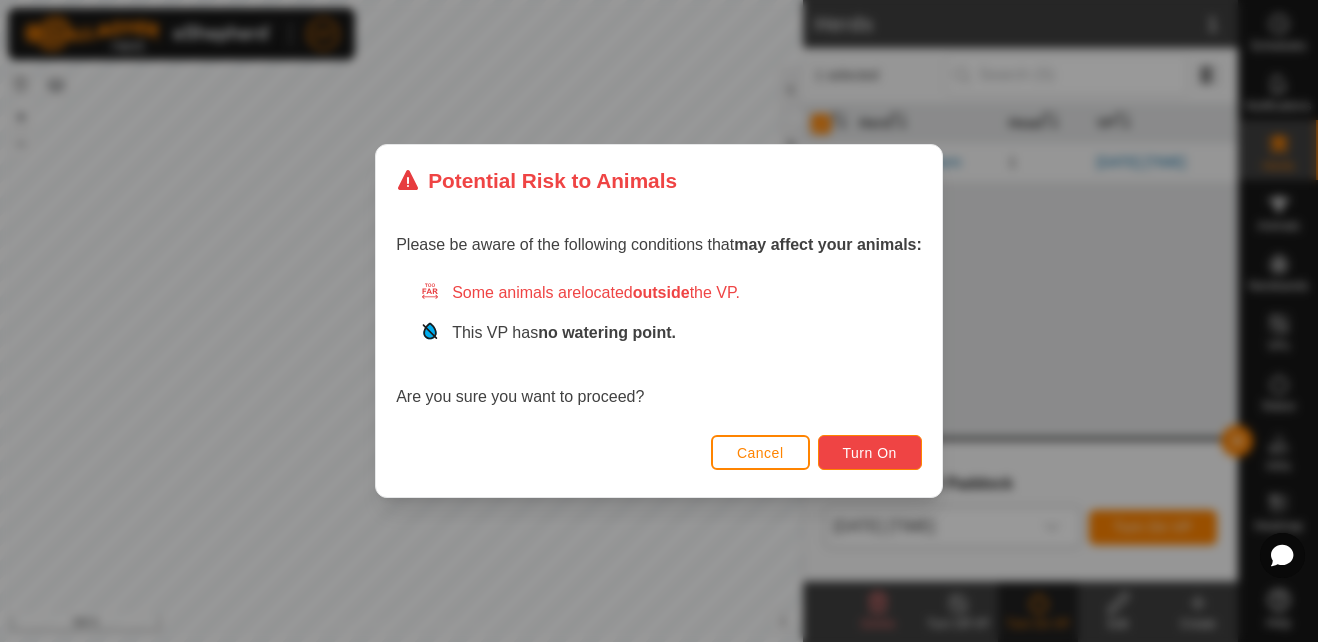 click on "Turn On" at bounding box center (870, 453) 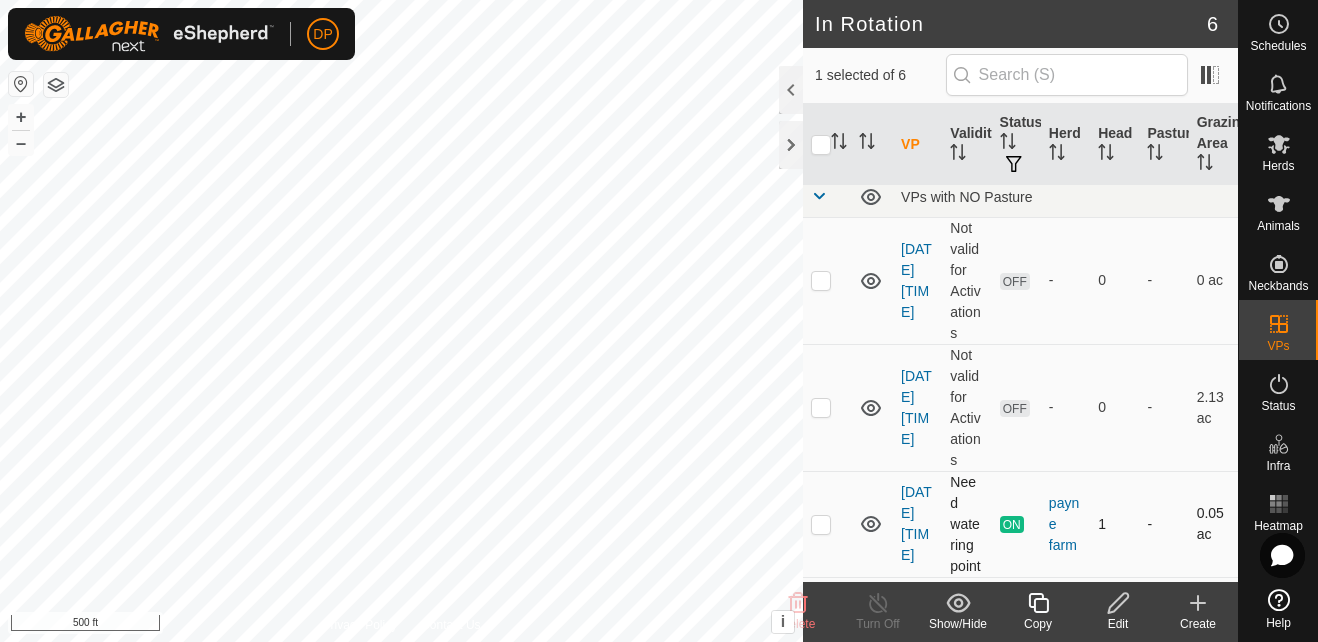 scroll, scrollTop: 0, scrollLeft: 0, axis: both 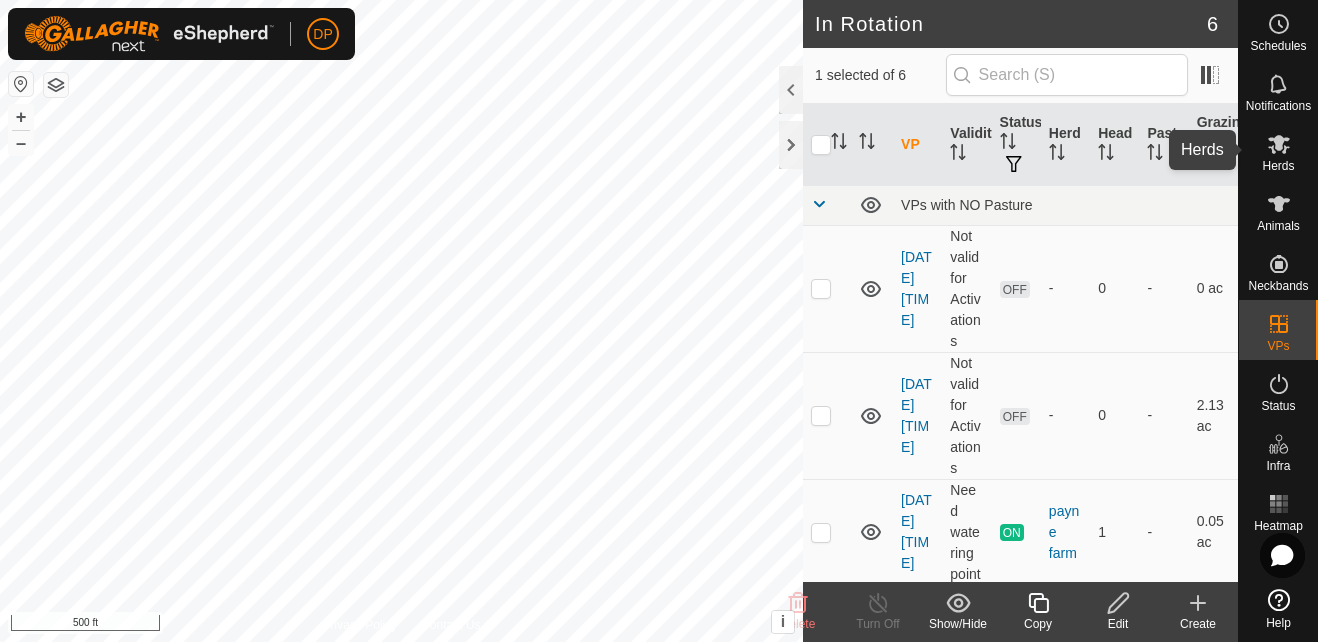 click 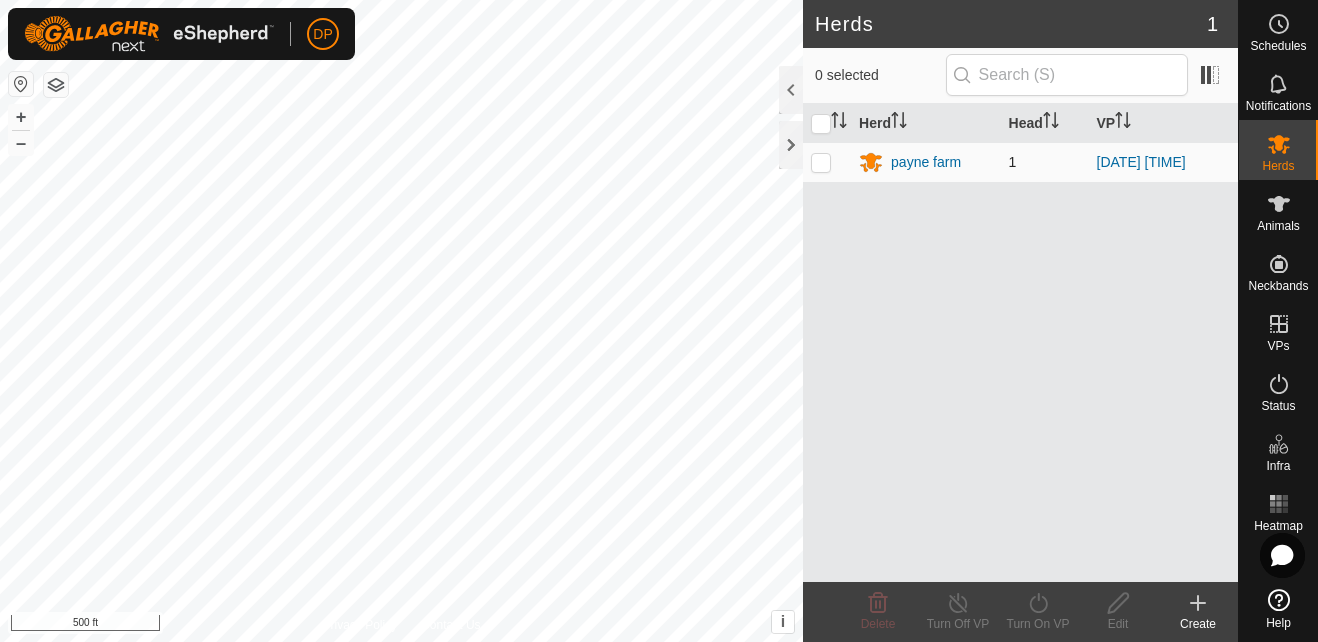 click at bounding box center [821, 162] 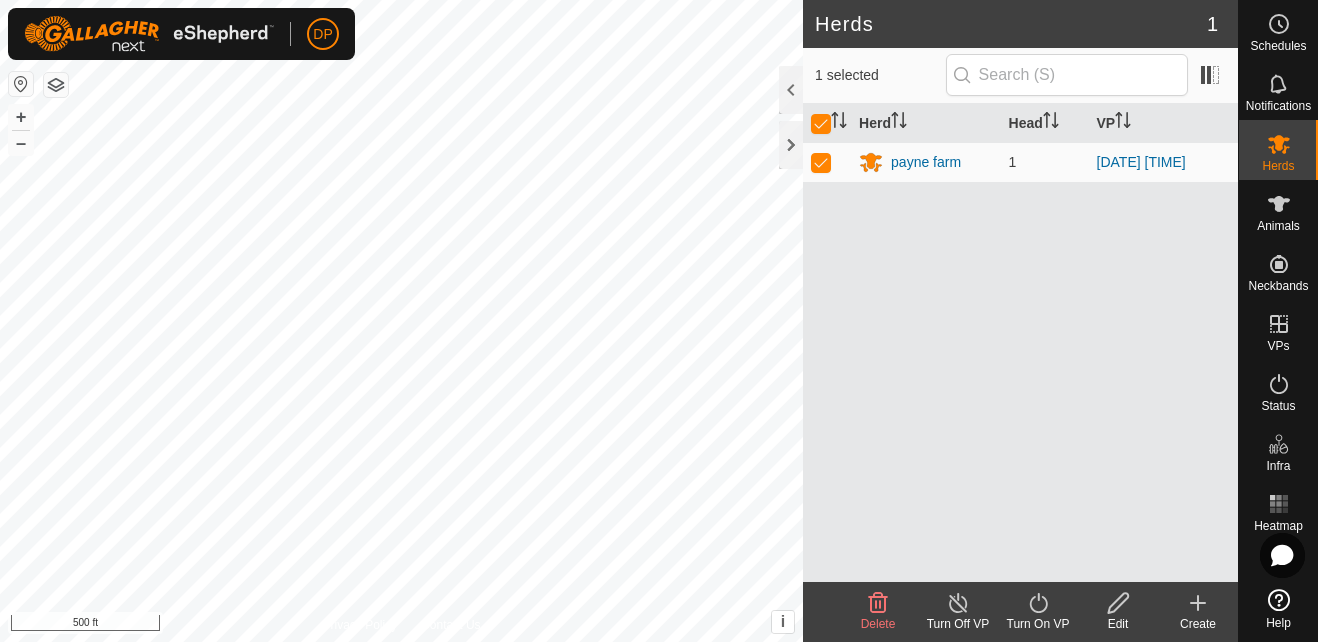 click 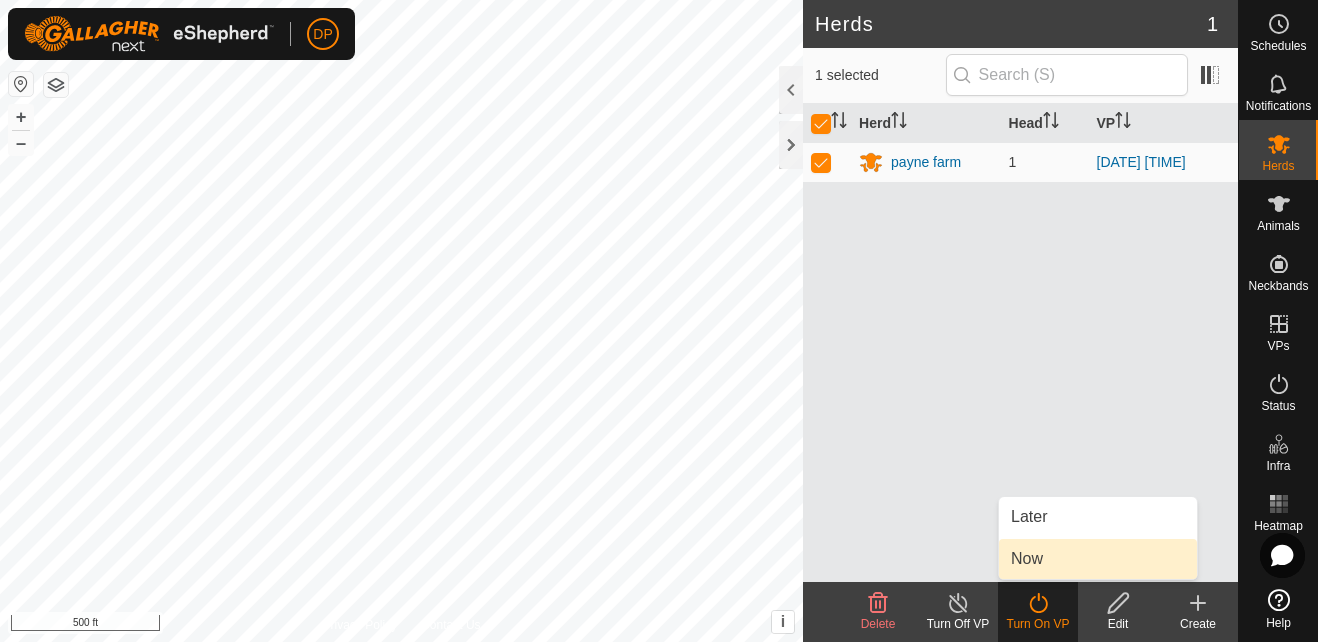 click on "Now" at bounding box center [1098, 559] 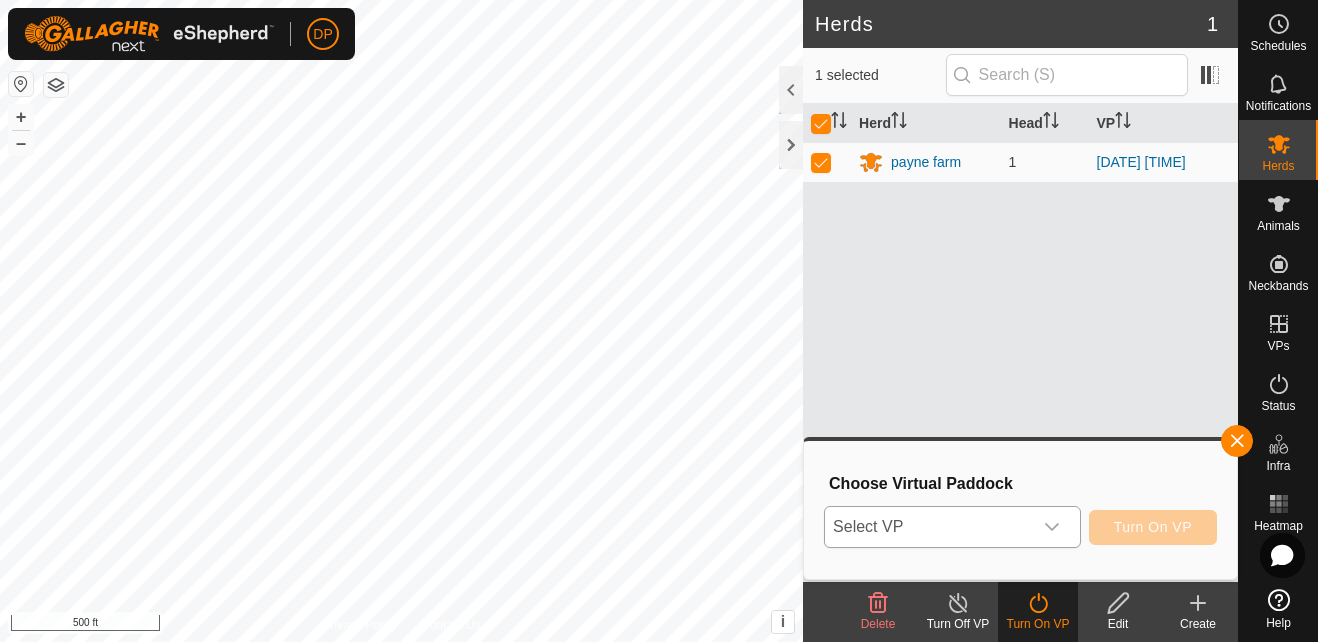 click 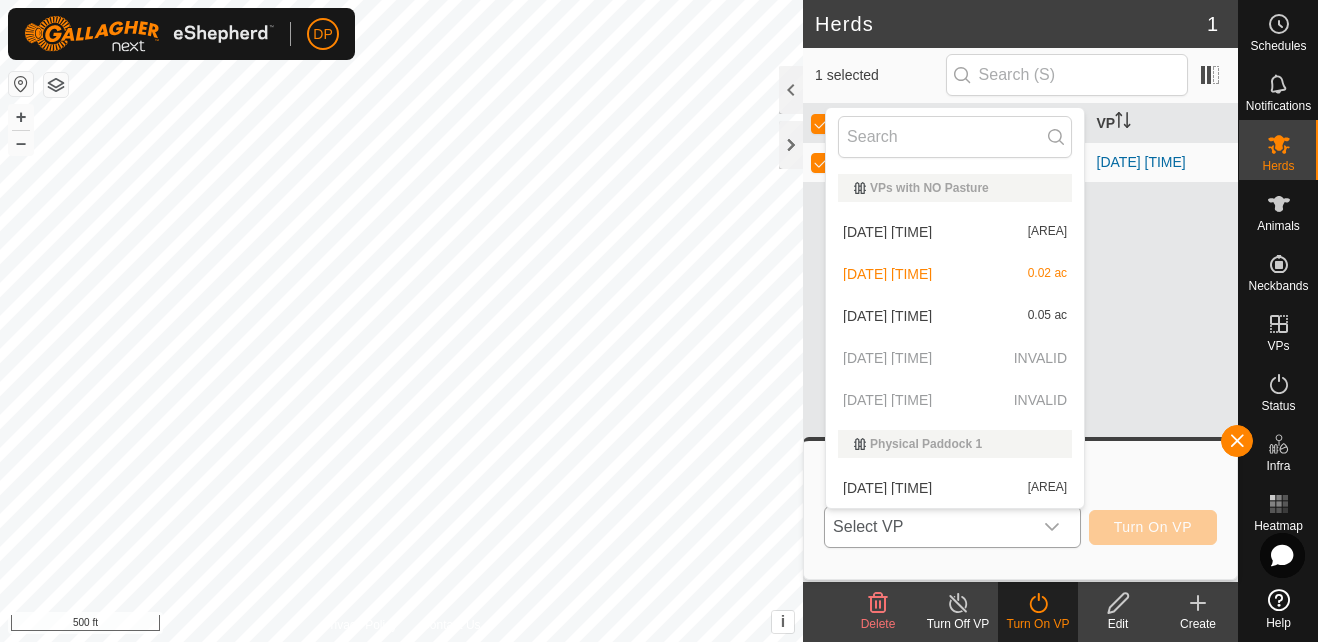 click on "[DATE] [TIME]  [AREA]" at bounding box center (955, 488) 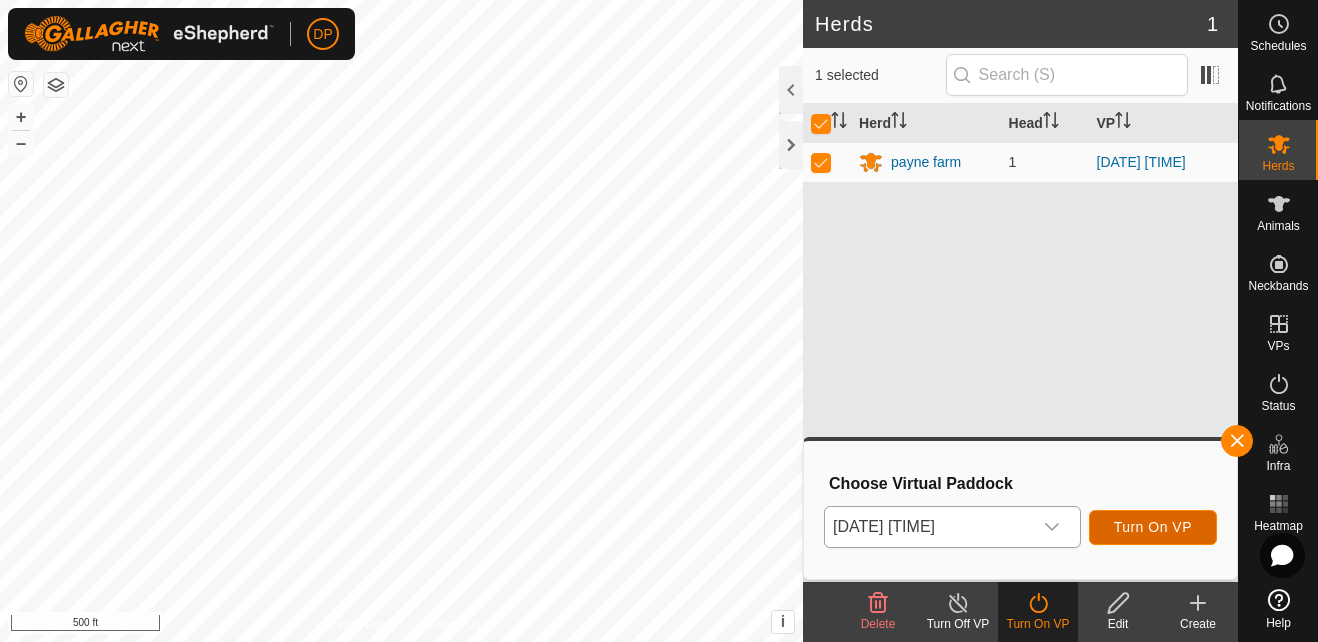 click on "Turn On VP" at bounding box center (1153, 527) 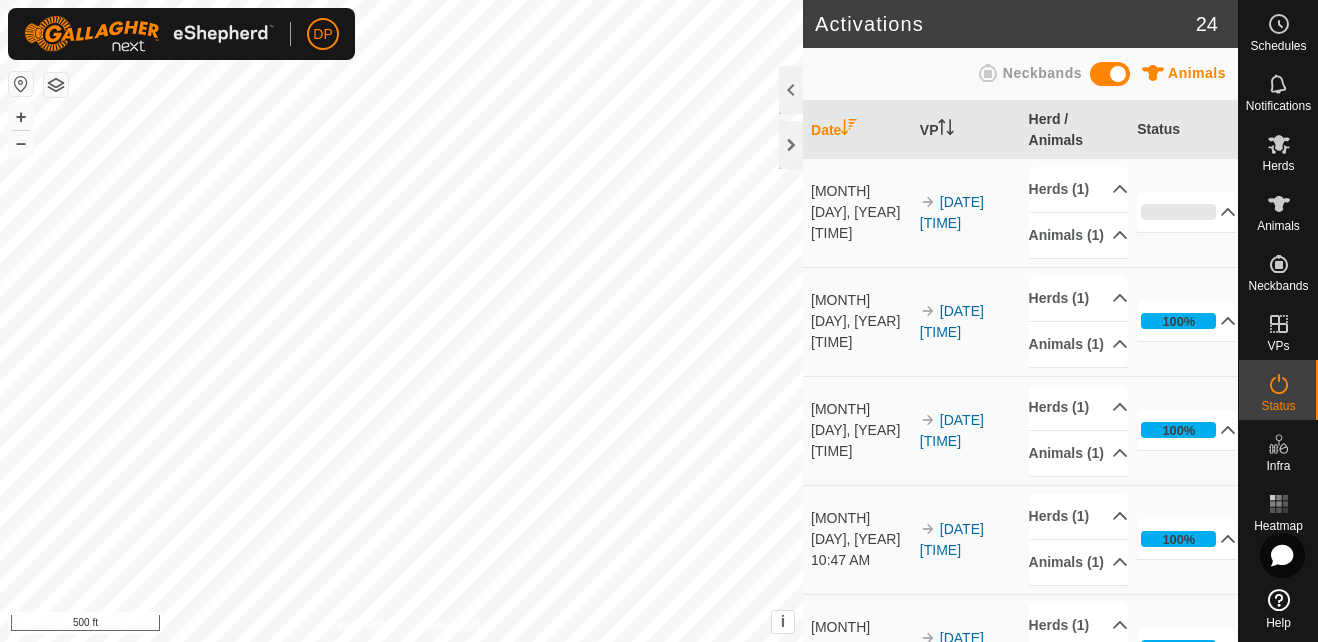 scroll, scrollTop: 0, scrollLeft: 0, axis: both 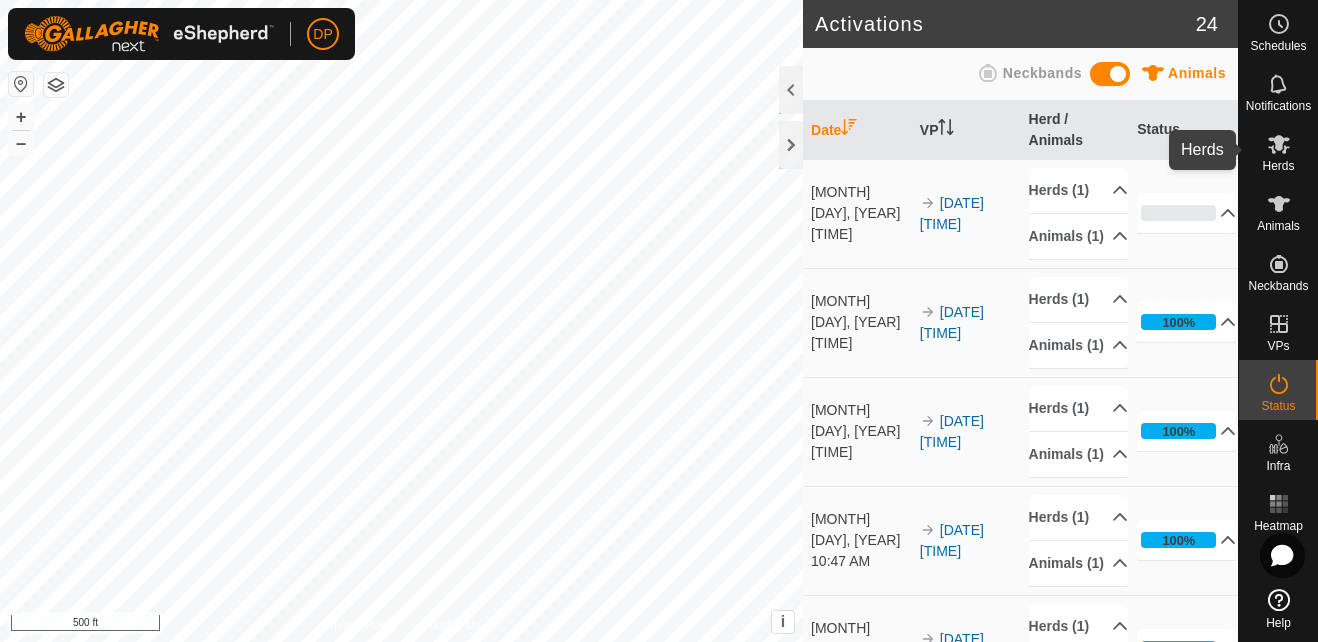 click 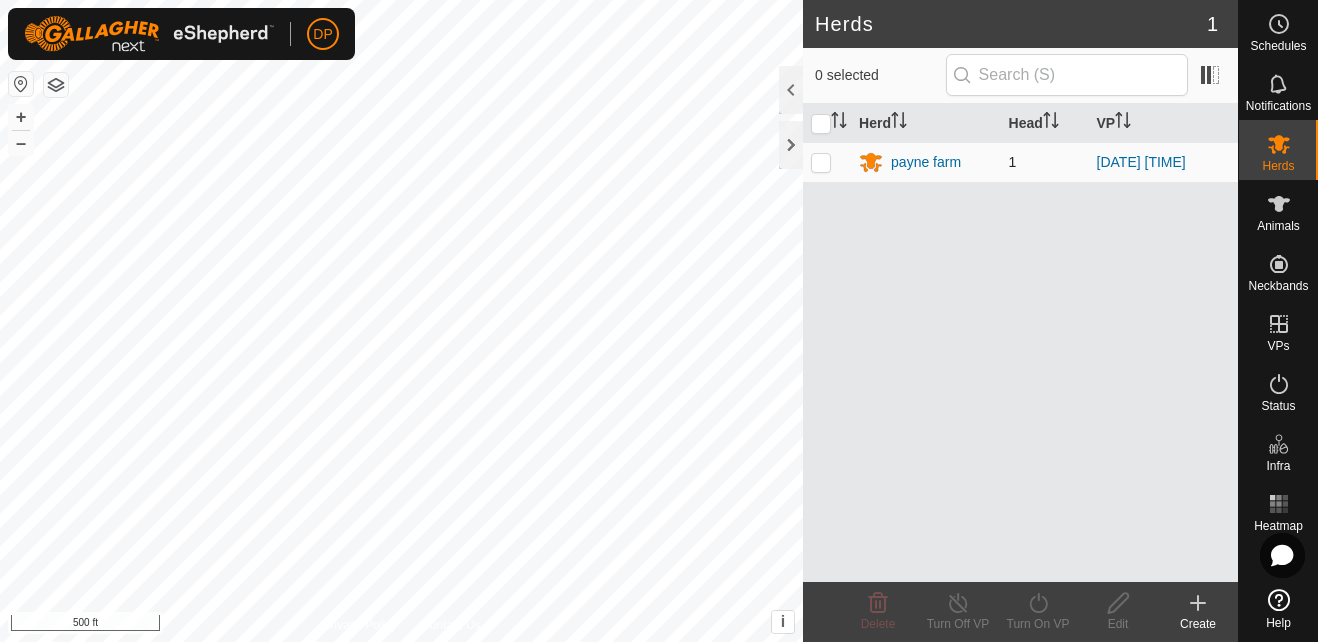 click at bounding box center [821, 162] 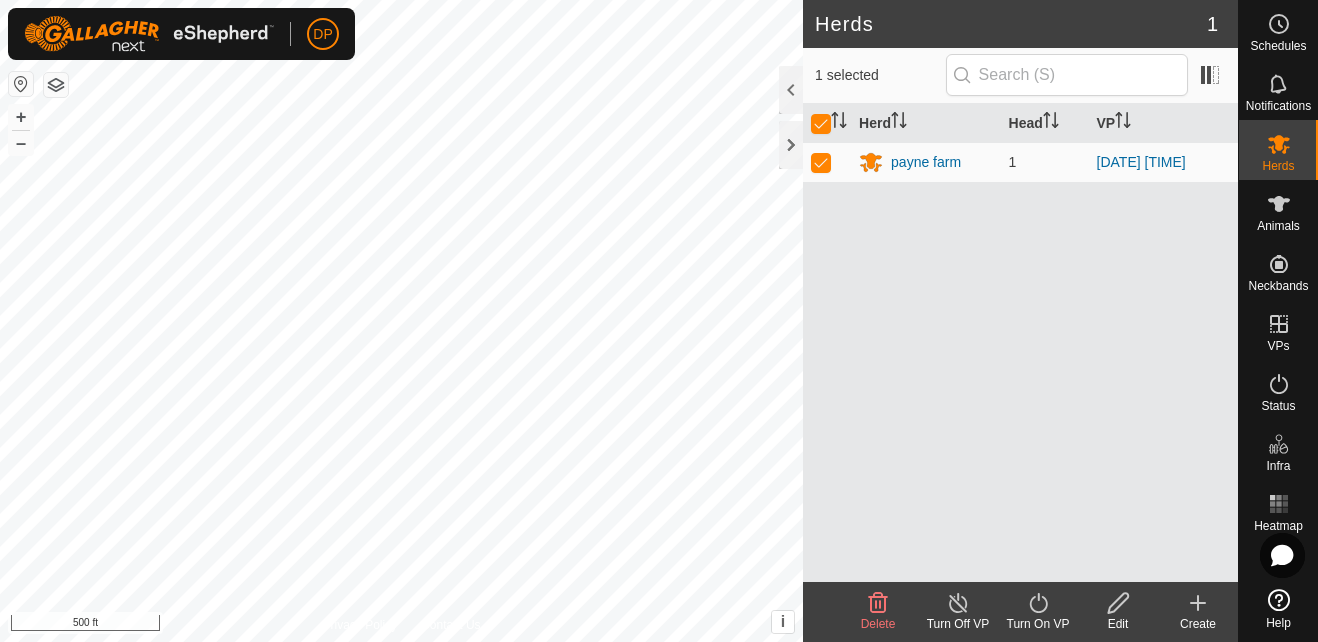 click 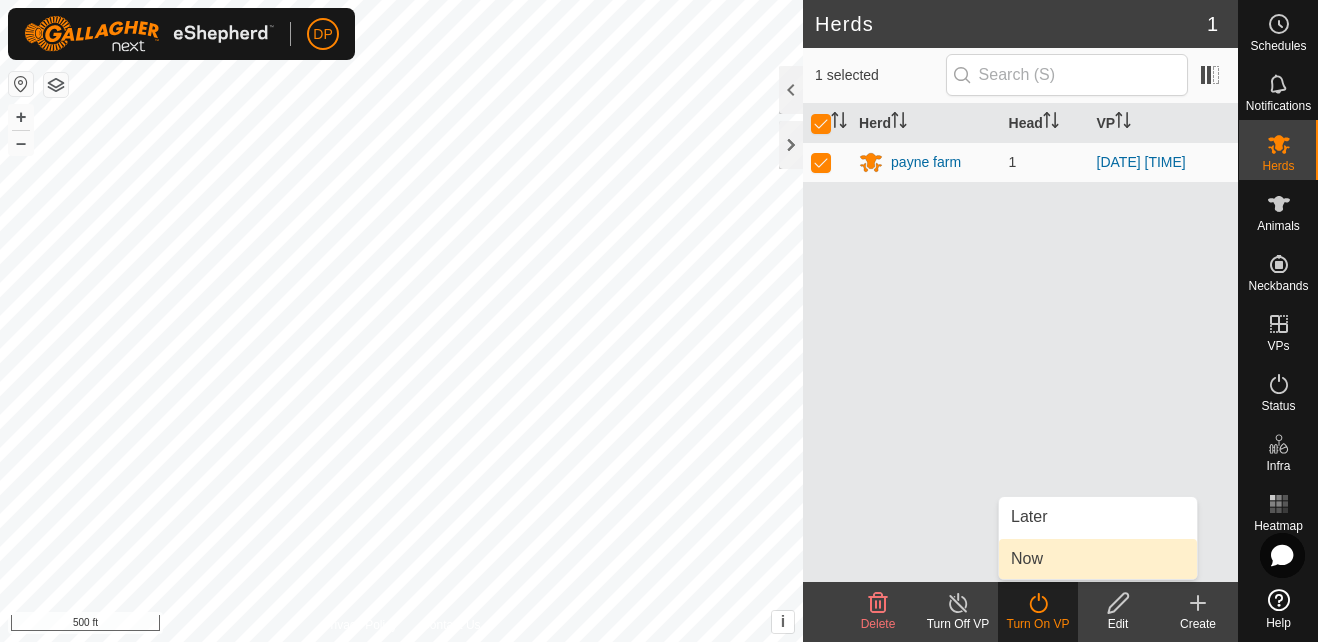 click on "Now" at bounding box center [1098, 559] 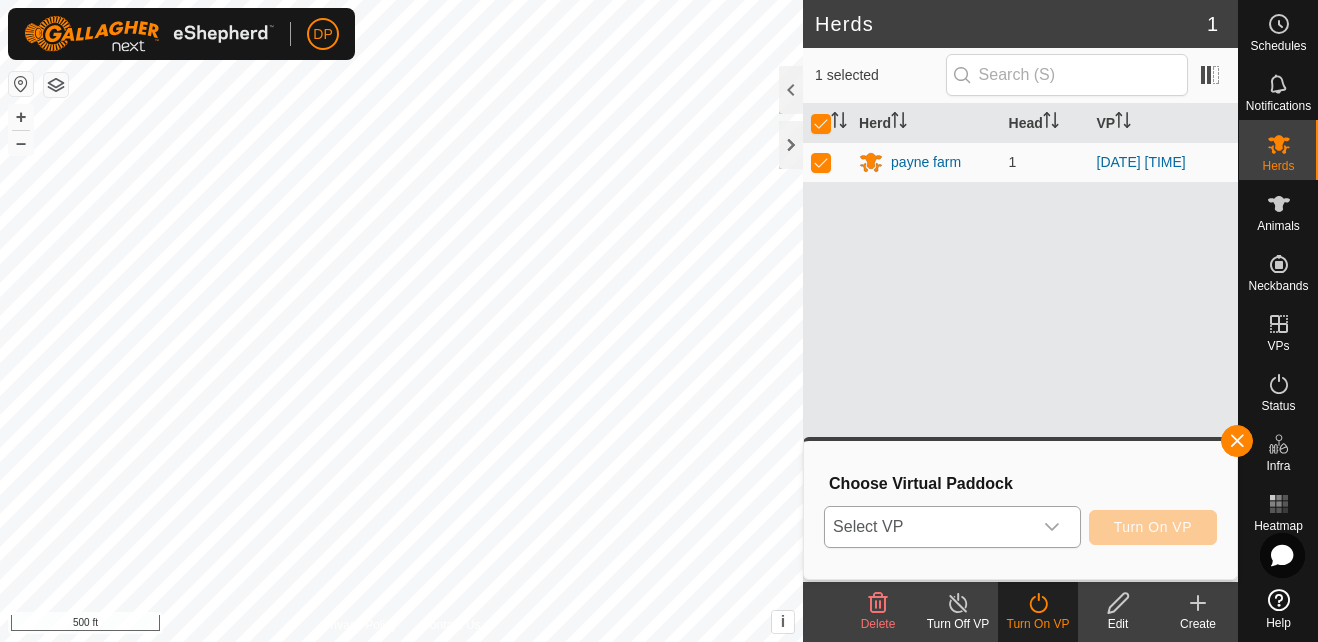 click 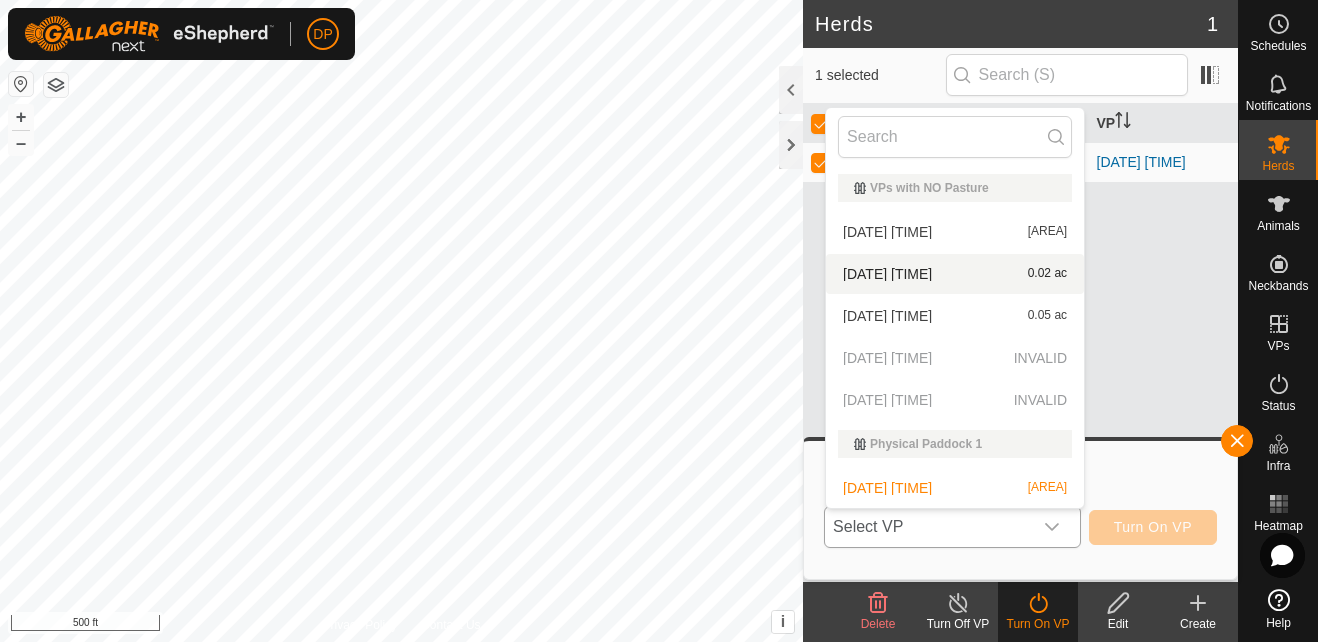 click on "[DATE] [TIME]  [AREA]" at bounding box center [955, 274] 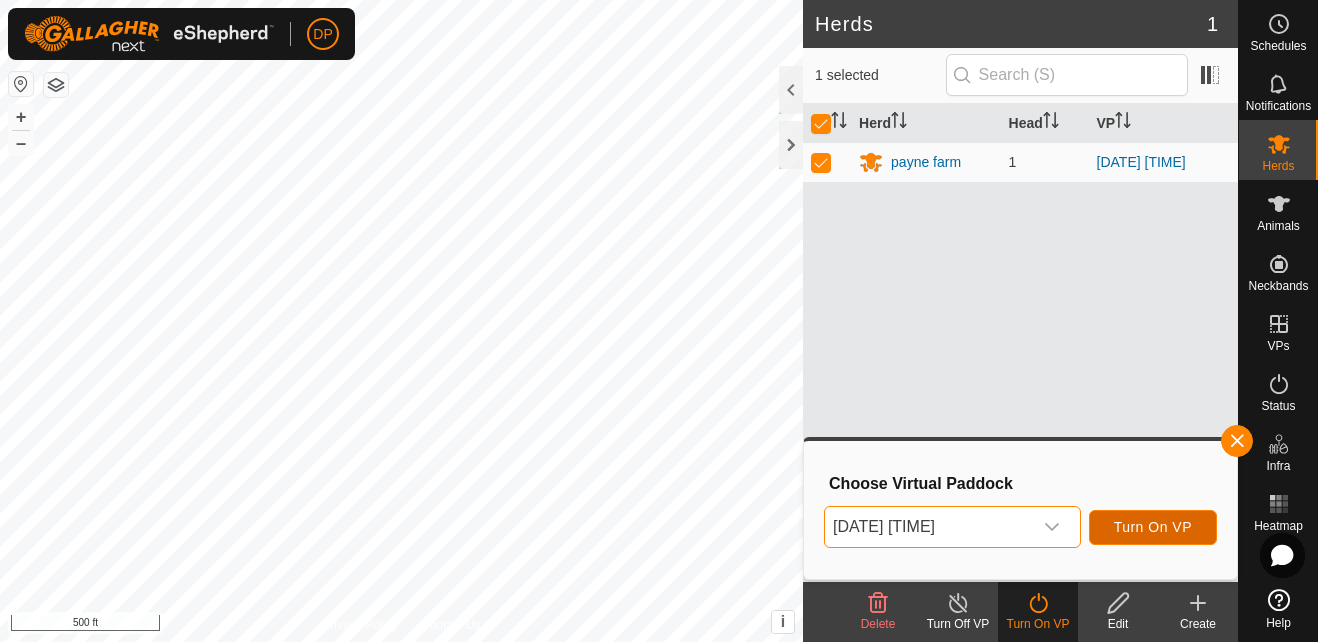 click on "Turn On VP" at bounding box center (1153, 527) 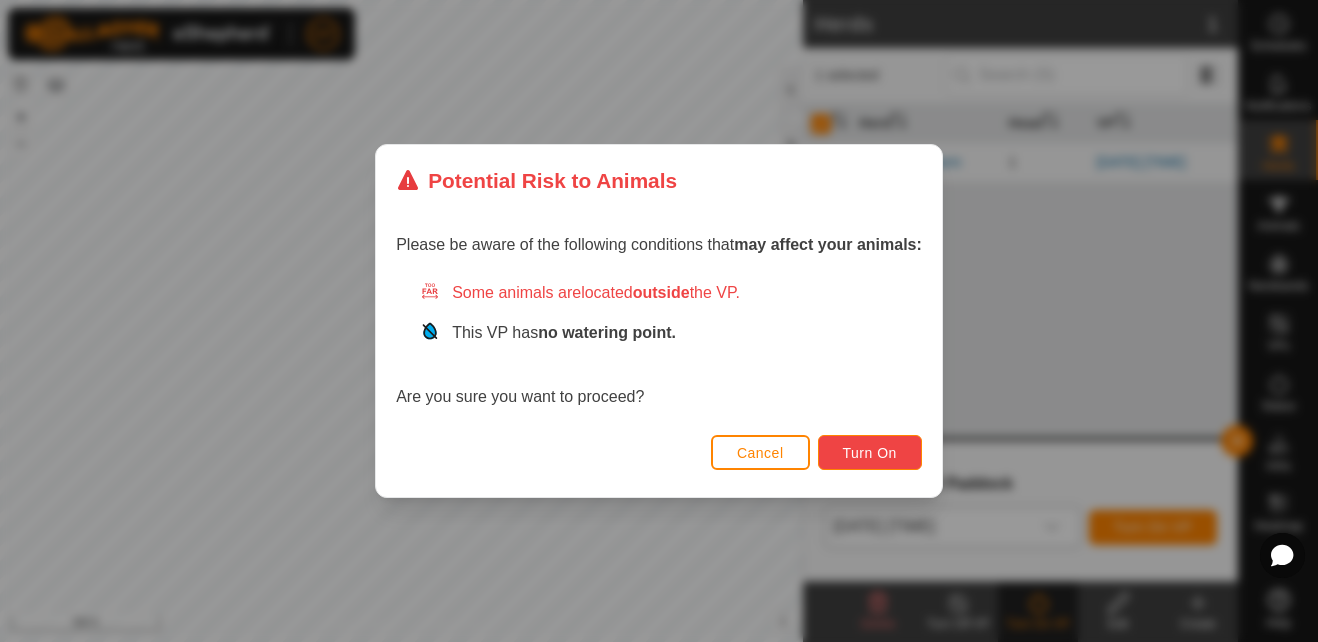 click on "Turn On" at bounding box center (870, 453) 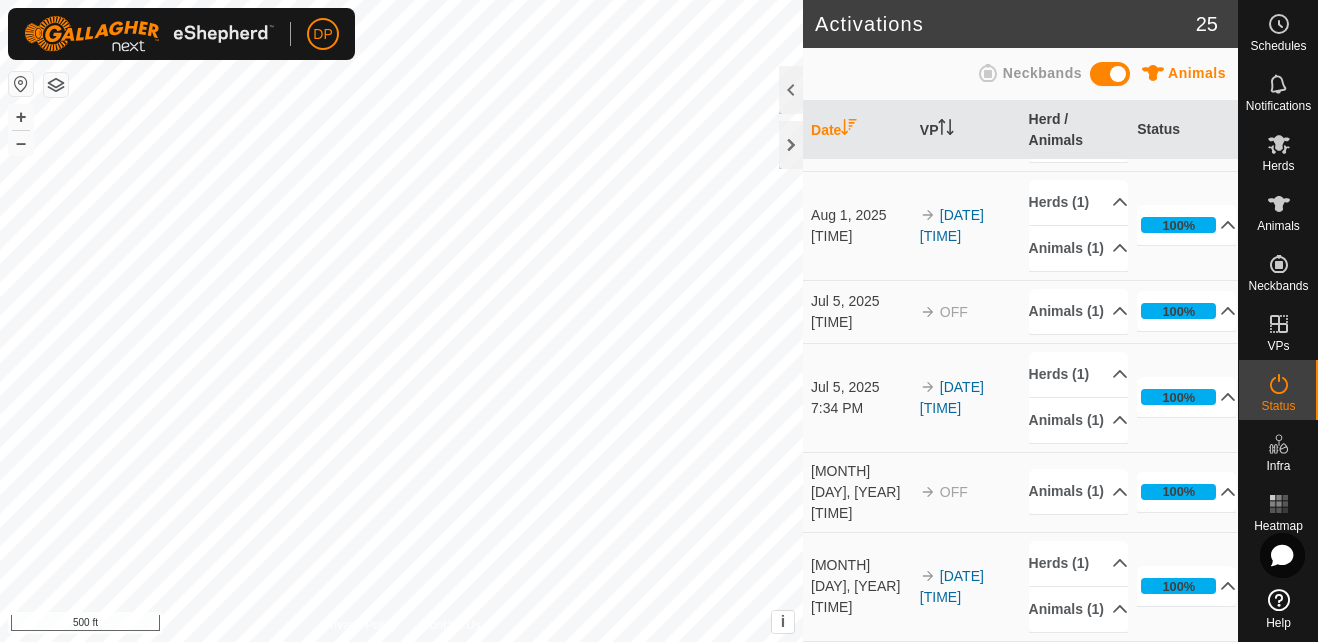 scroll, scrollTop: 3159, scrollLeft: 0, axis: vertical 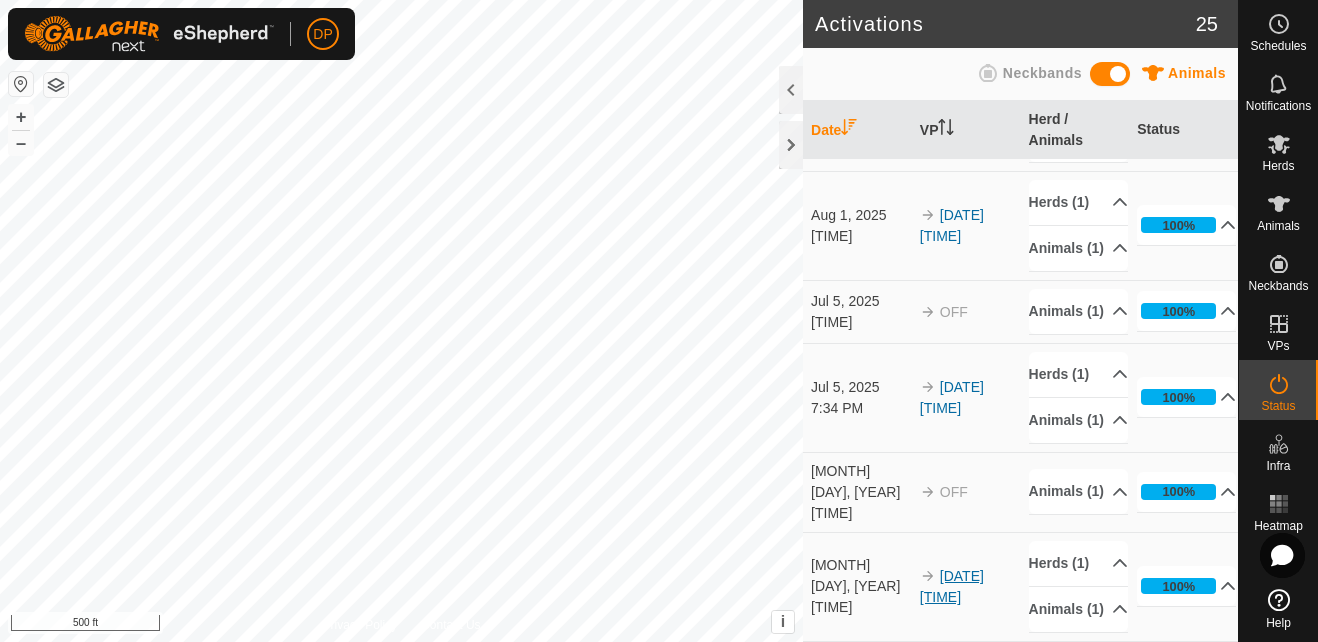click on "[DATE] [TIME]" at bounding box center (952, 586) 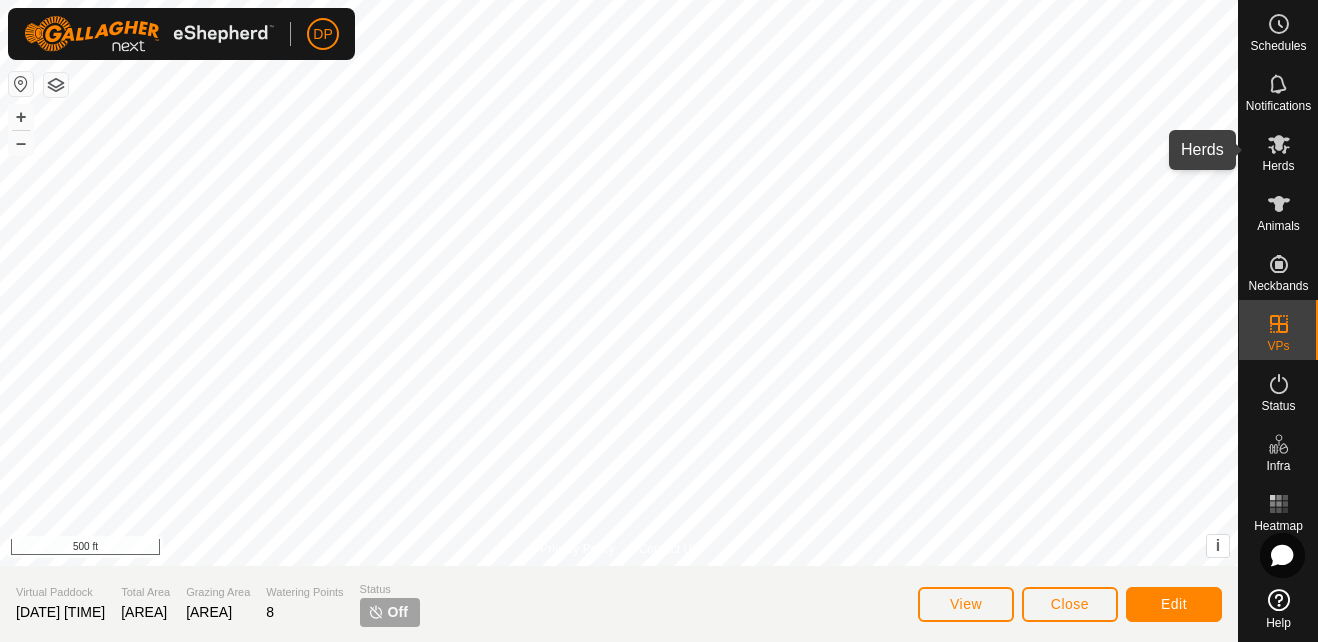 click 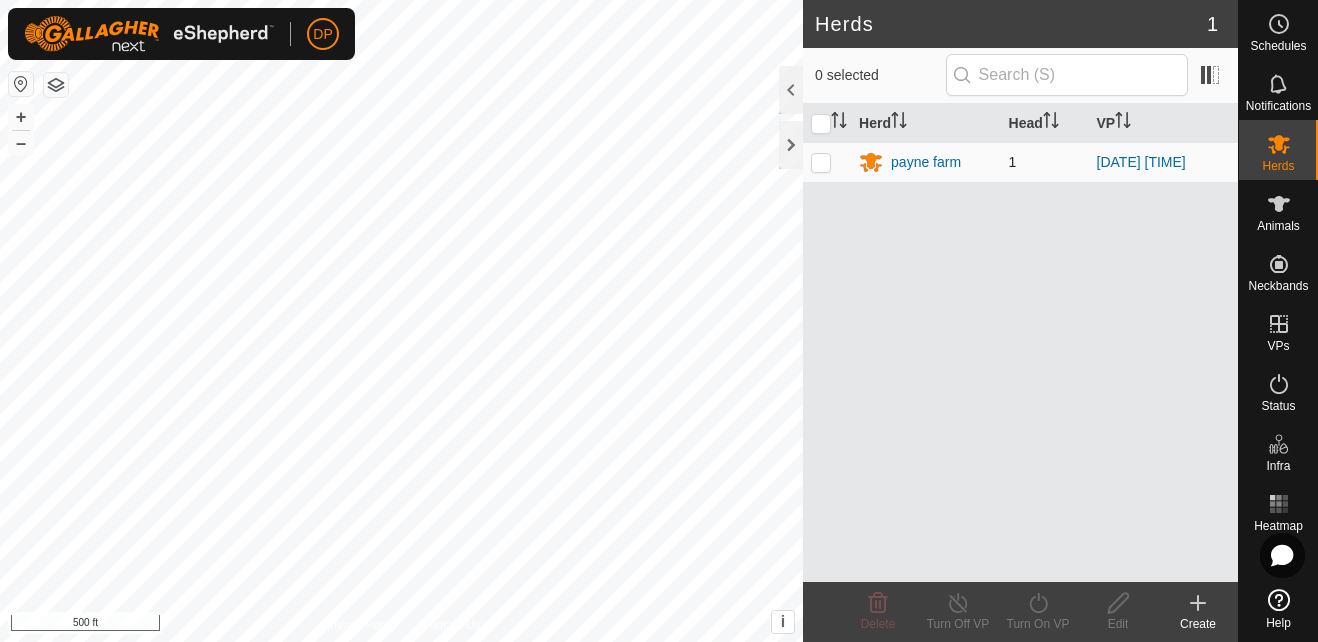 click at bounding box center [821, 162] 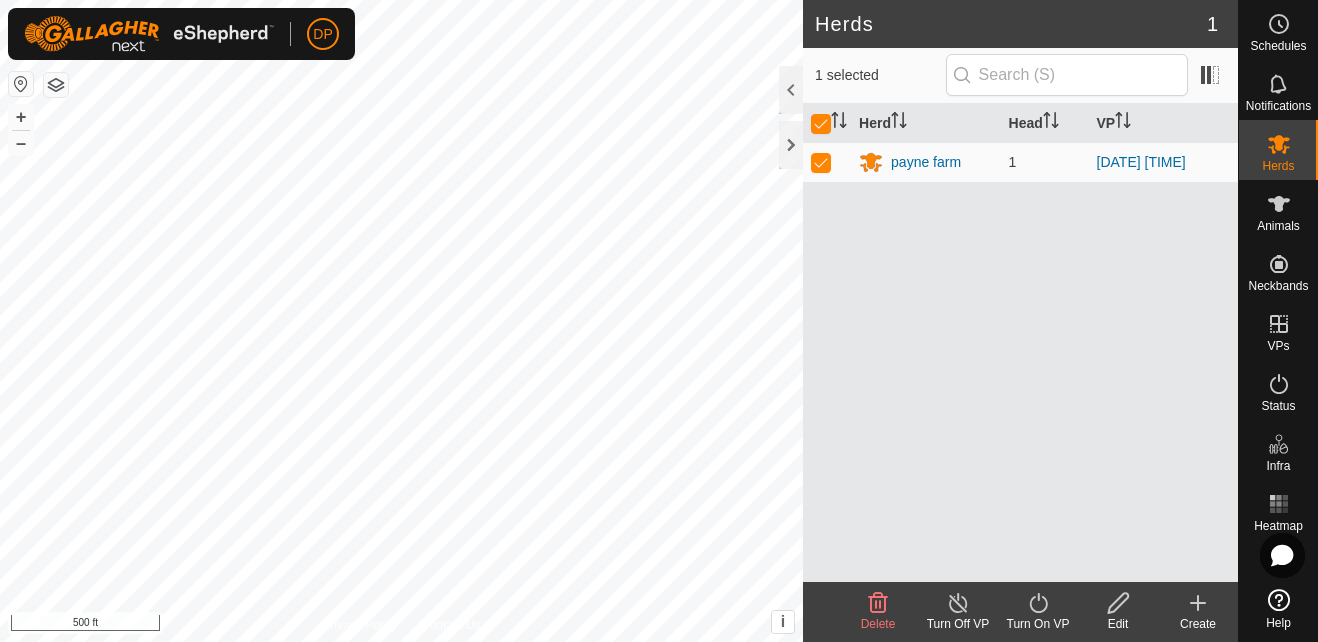 click 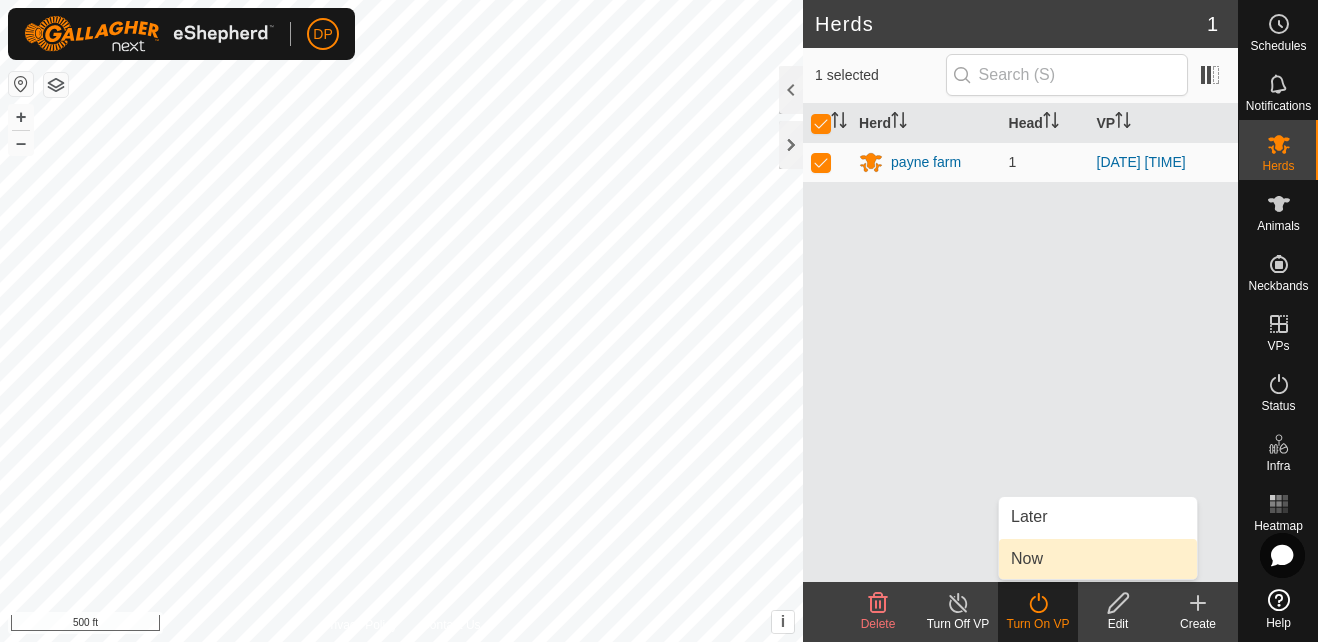 click on "Now" at bounding box center (1098, 559) 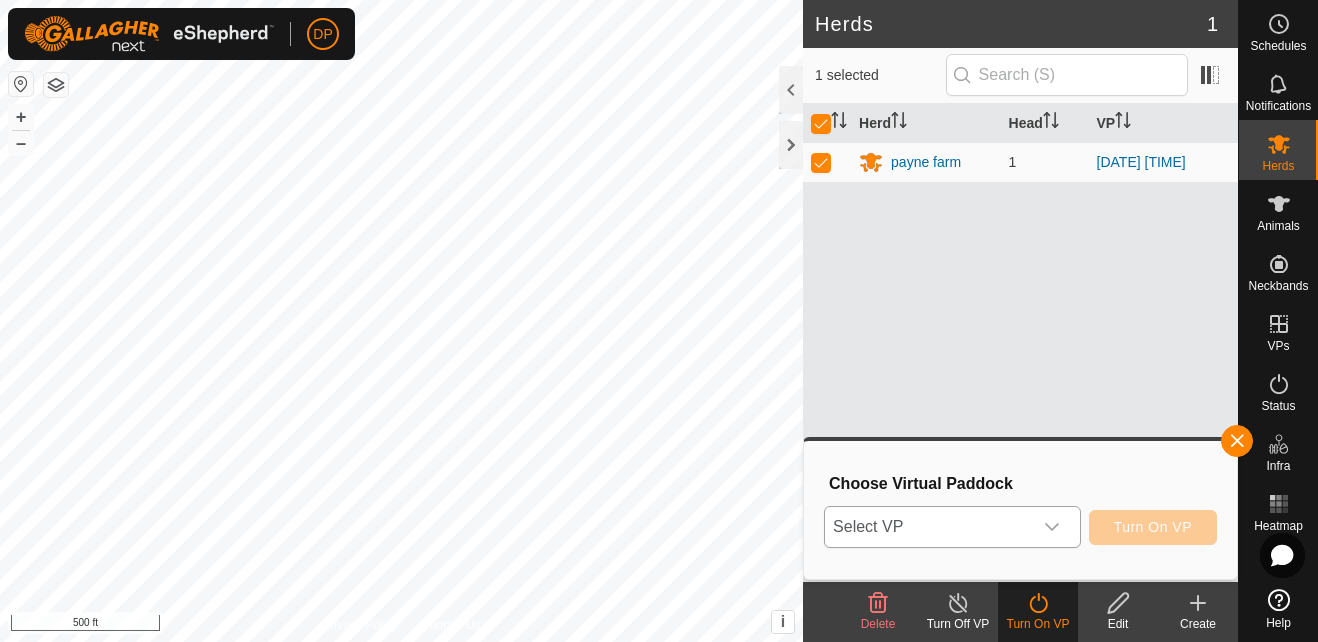 click 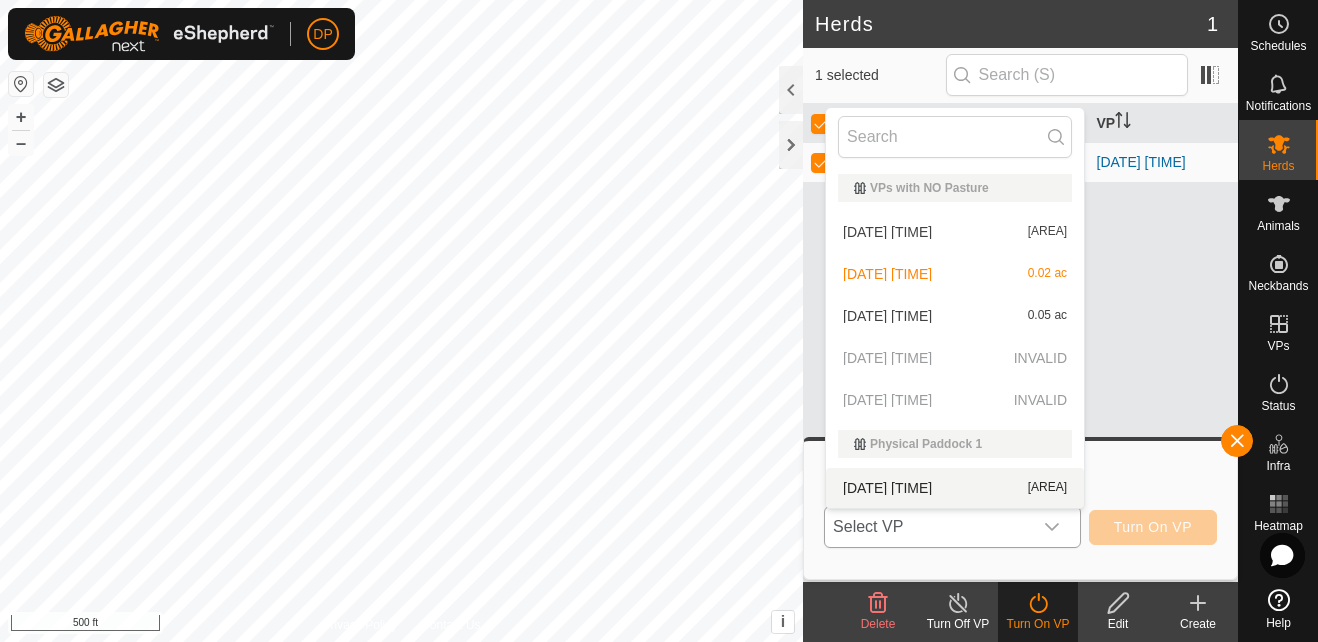 click on "[DATE] [TIME]  [AREA]" at bounding box center [955, 488] 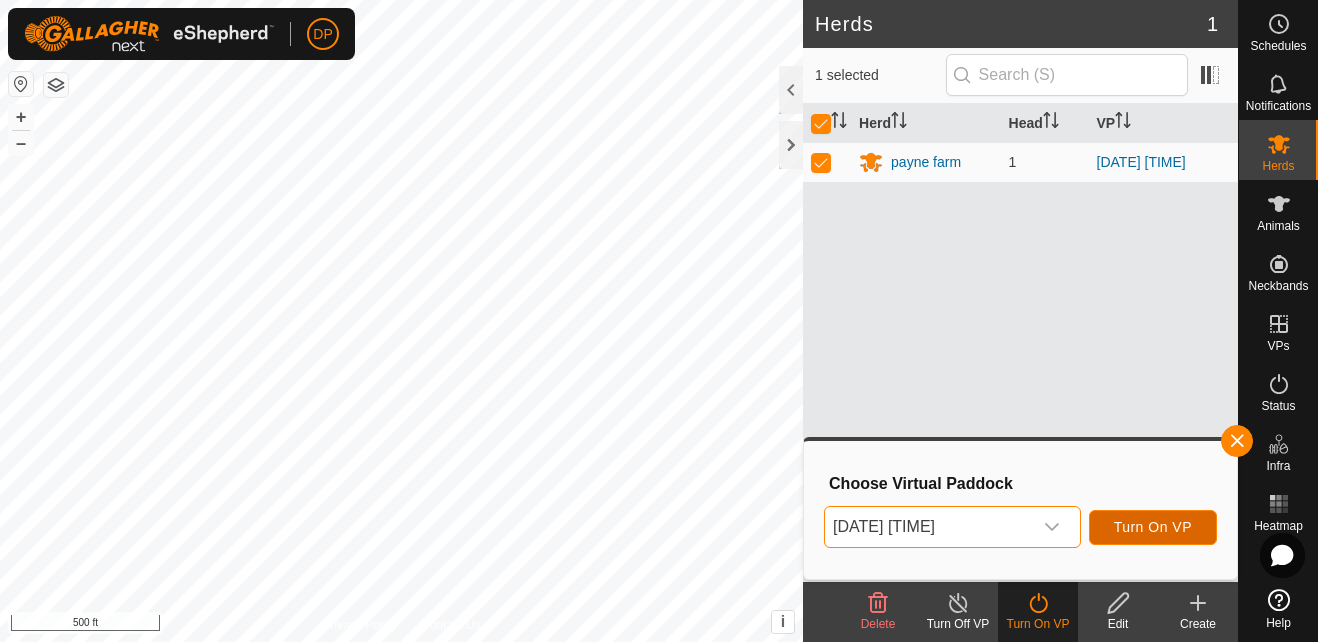 click on "Turn On VP" at bounding box center (1153, 527) 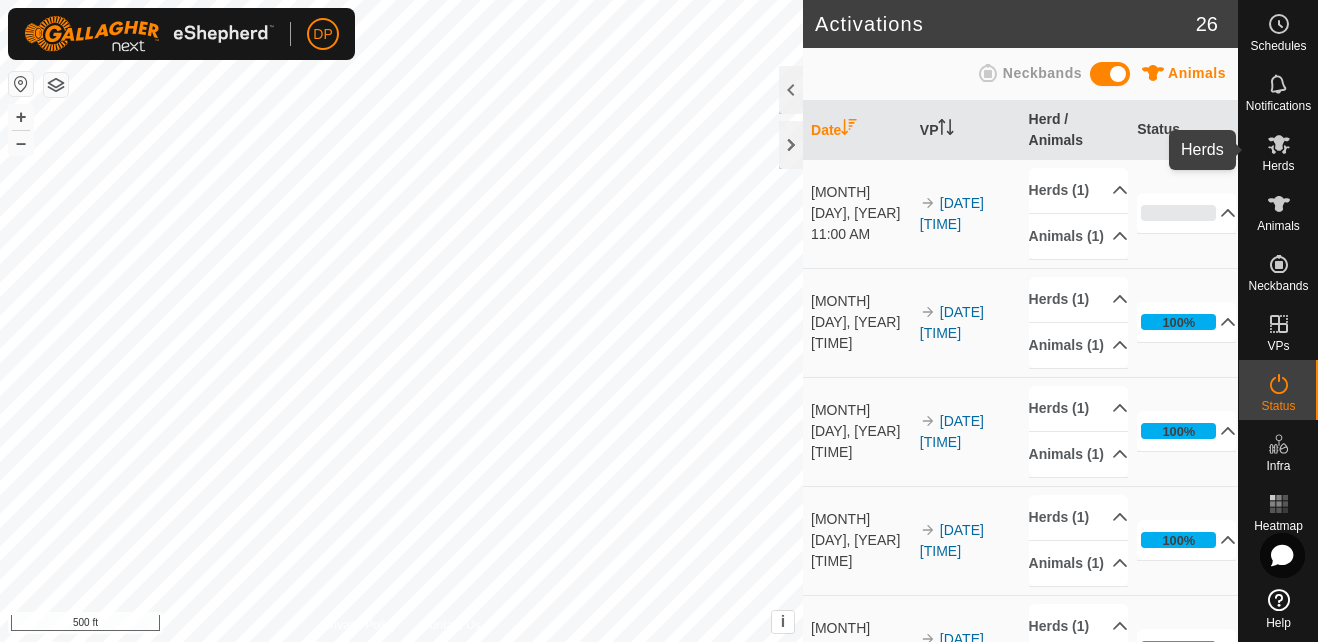 click 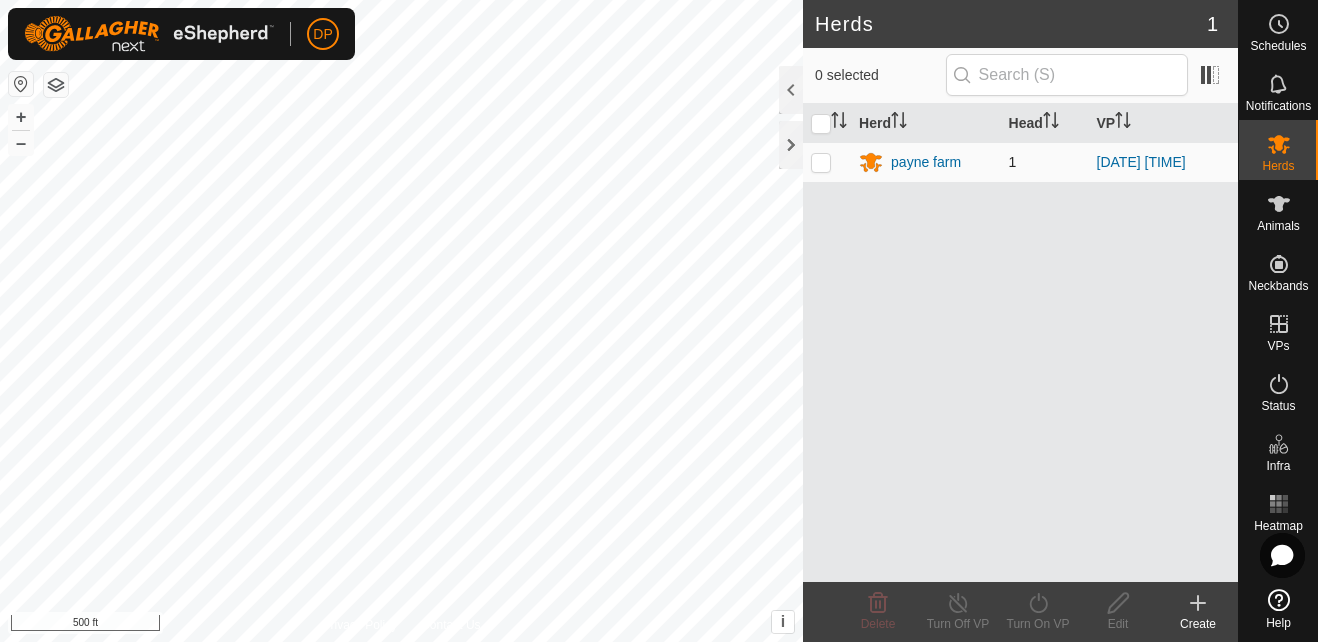 click at bounding box center [821, 162] 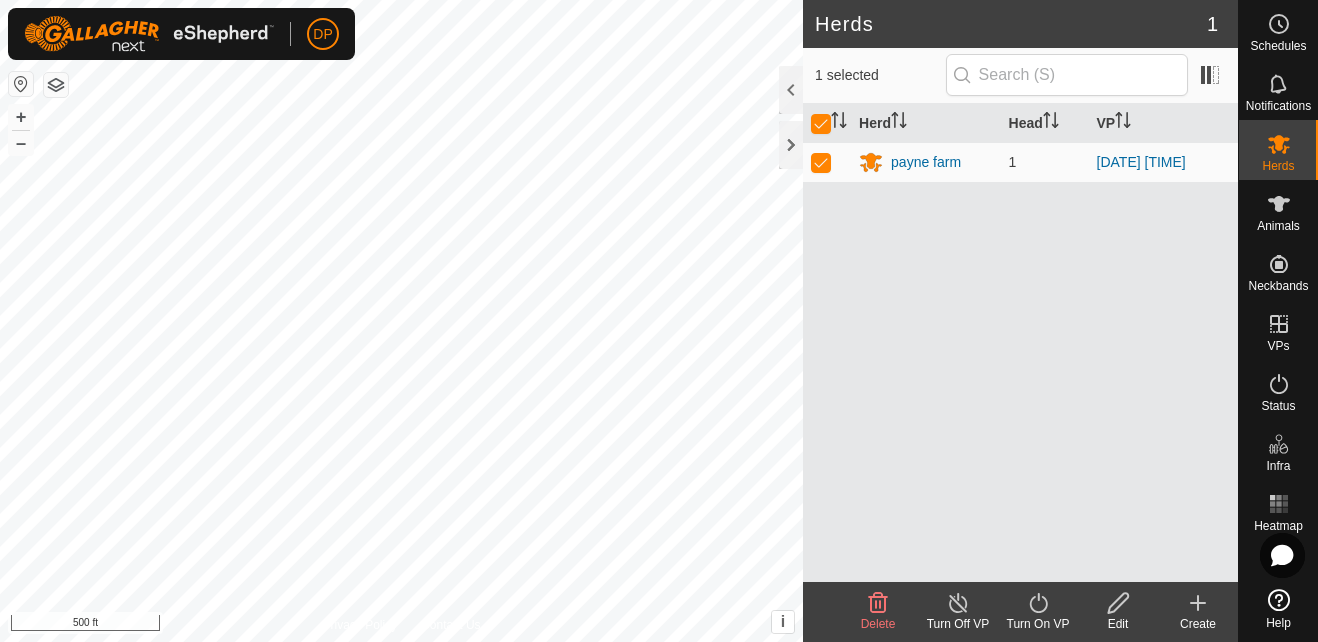 click 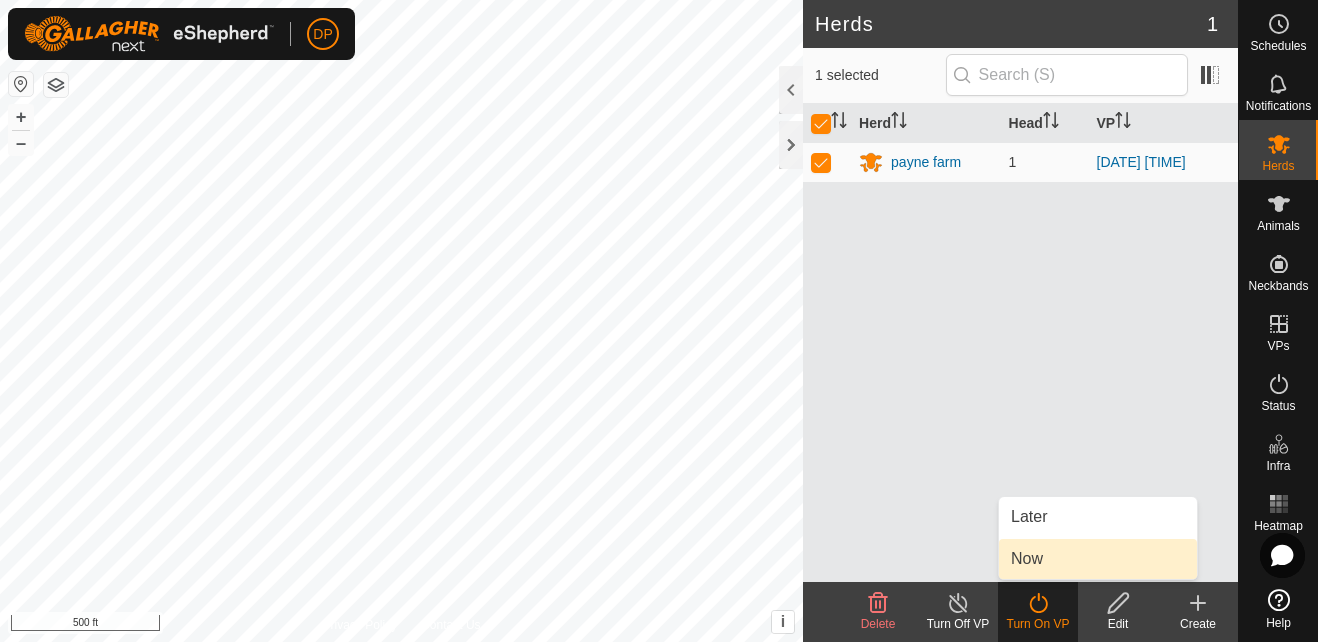 click on "Now" at bounding box center [1098, 559] 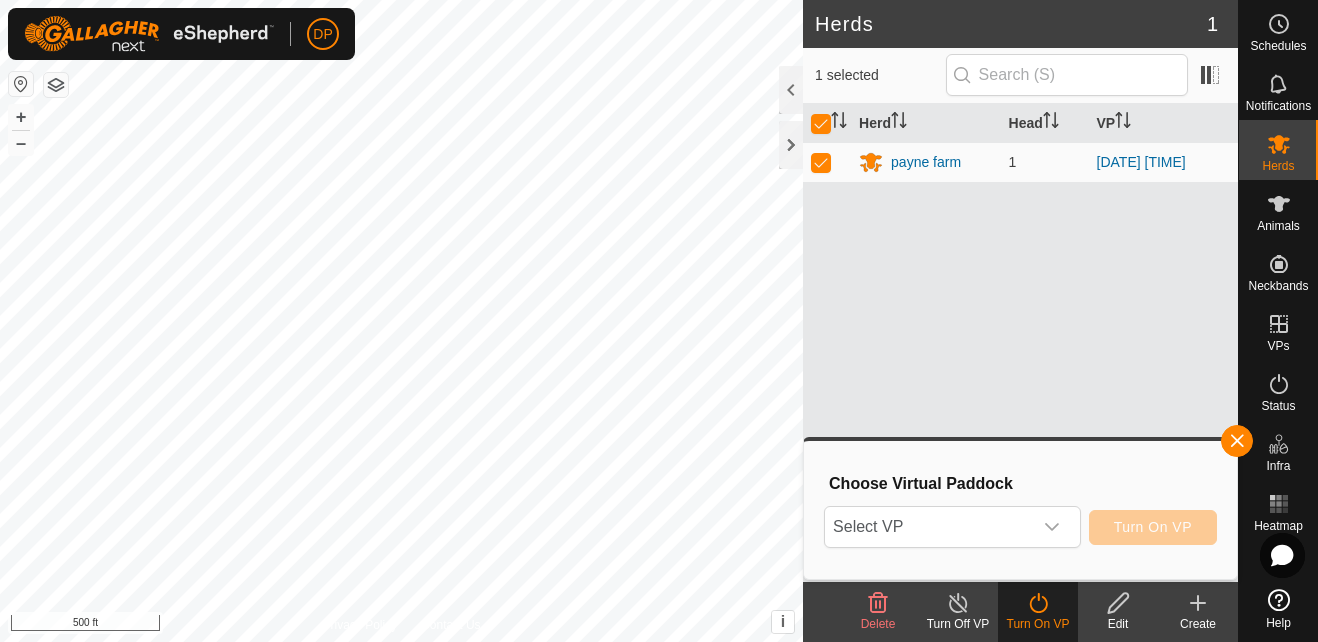click 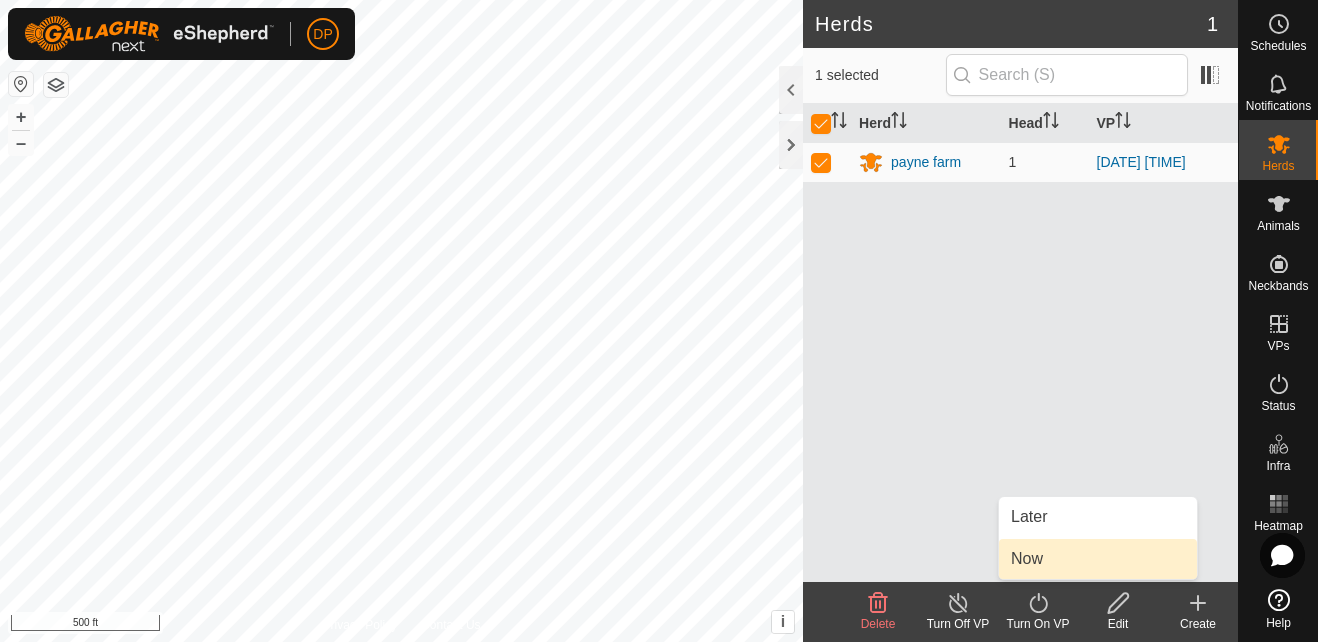 click on "Now" at bounding box center (1098, 559) 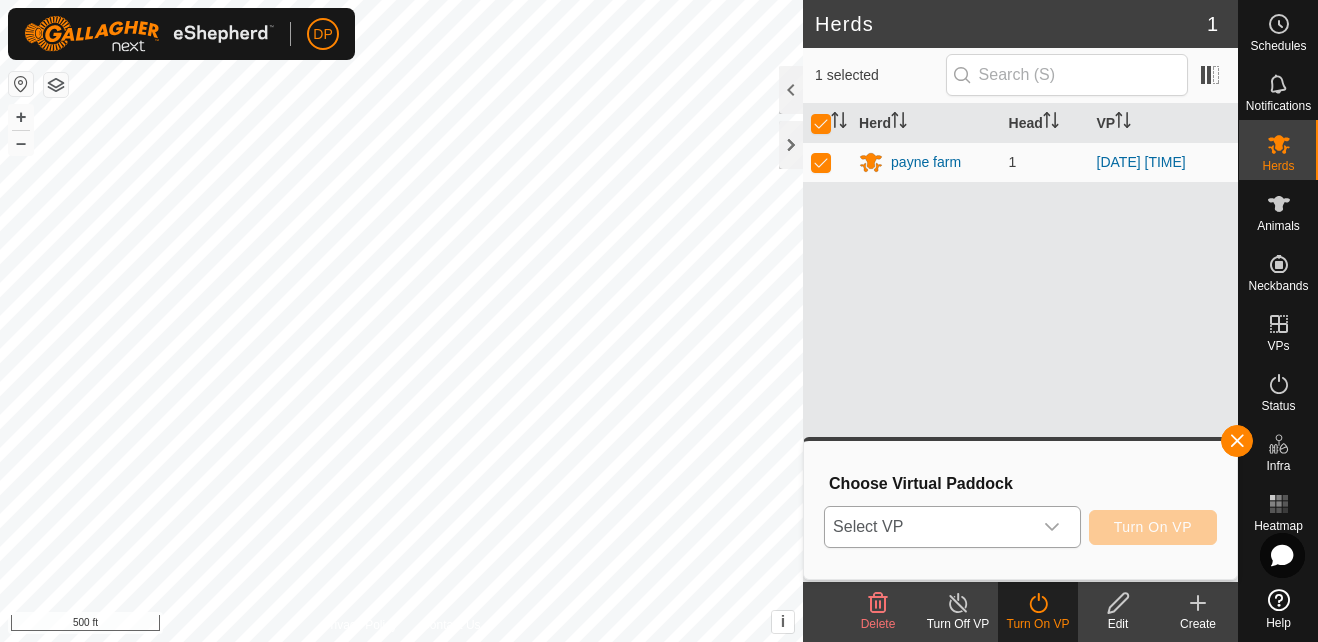 click 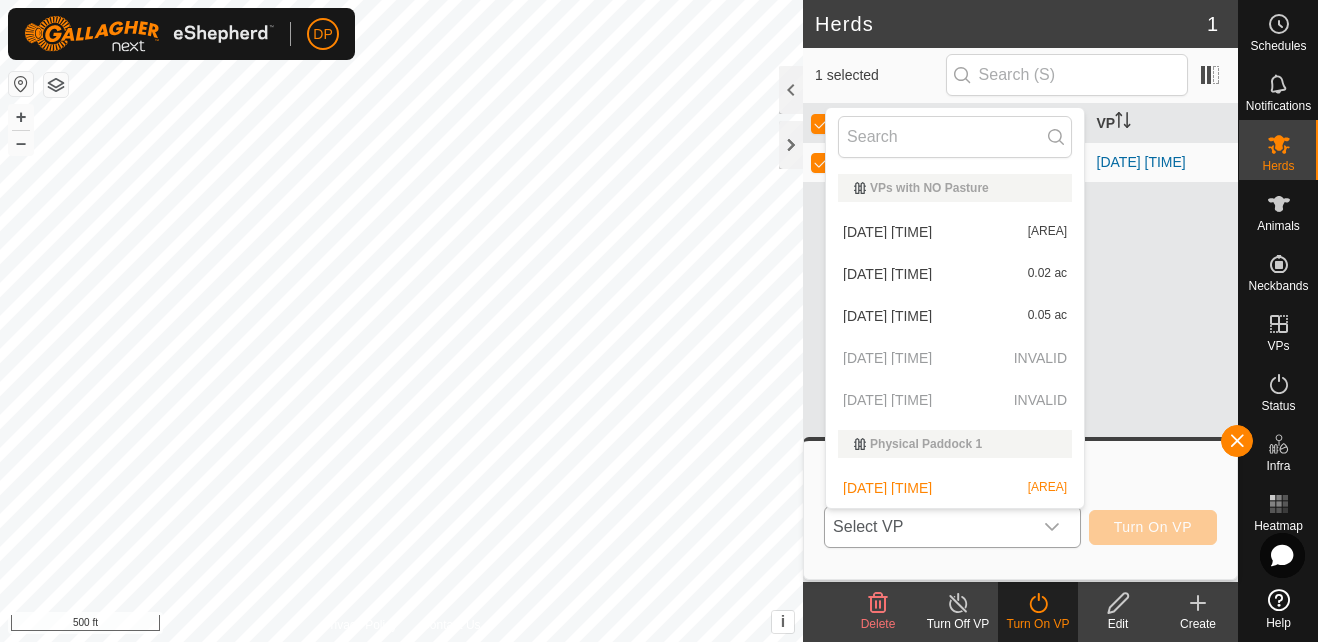 click on "[DATE] [TIME]  [AREA]" at bounding box center [955, 488] 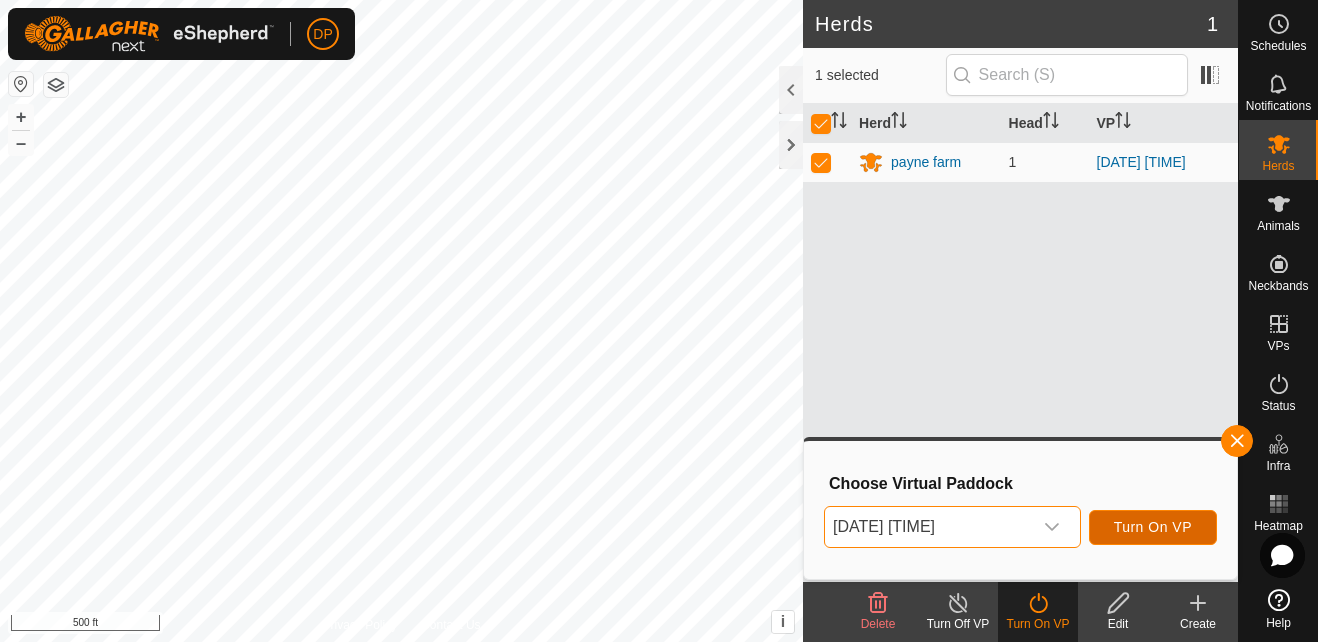 click on "Turn On VP" at bounding box center [1153, 527] 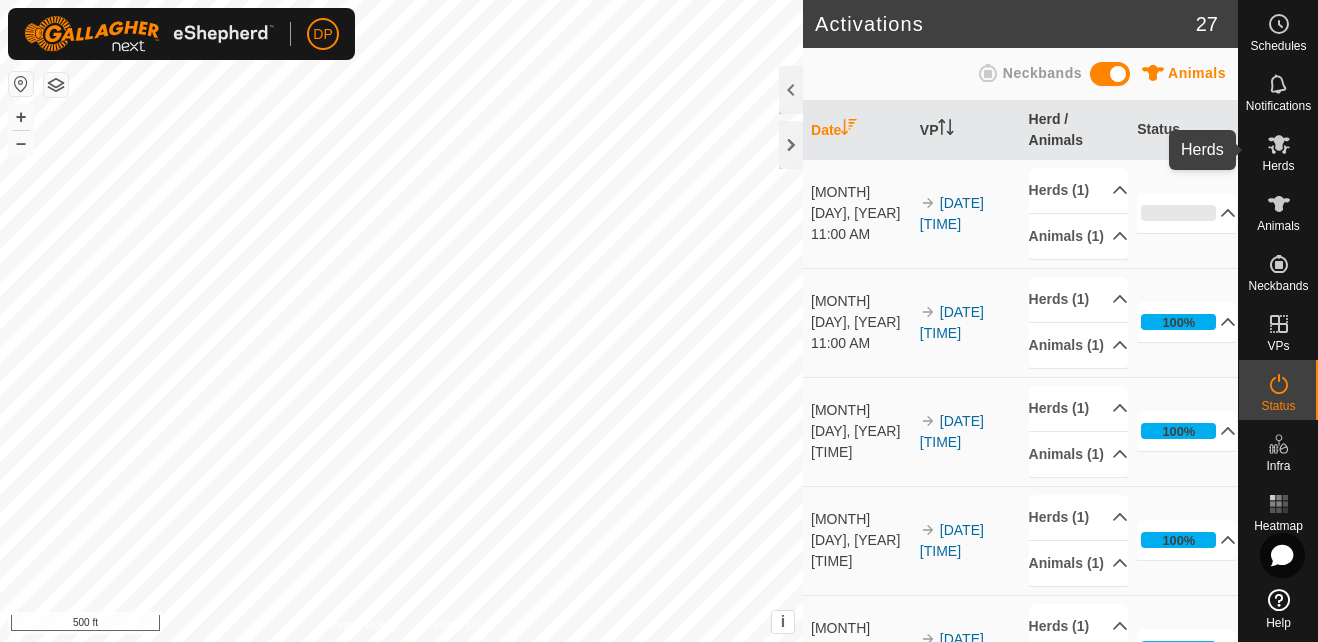 click 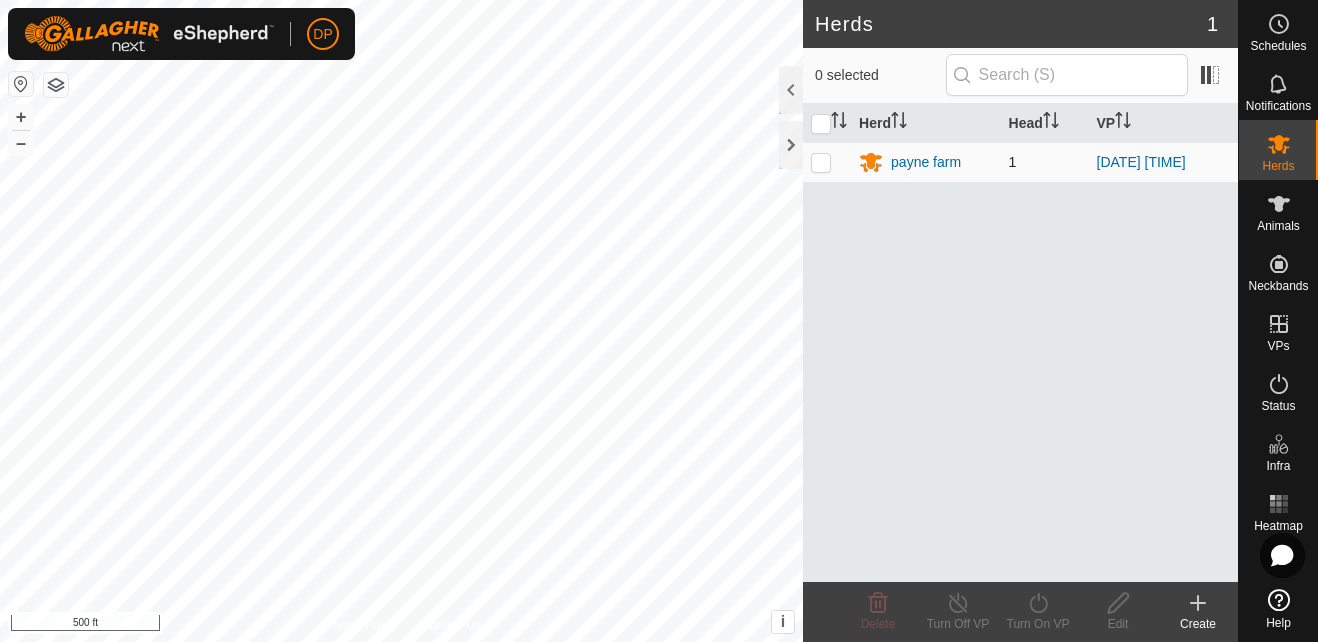 click at bounding box center [821, 162] 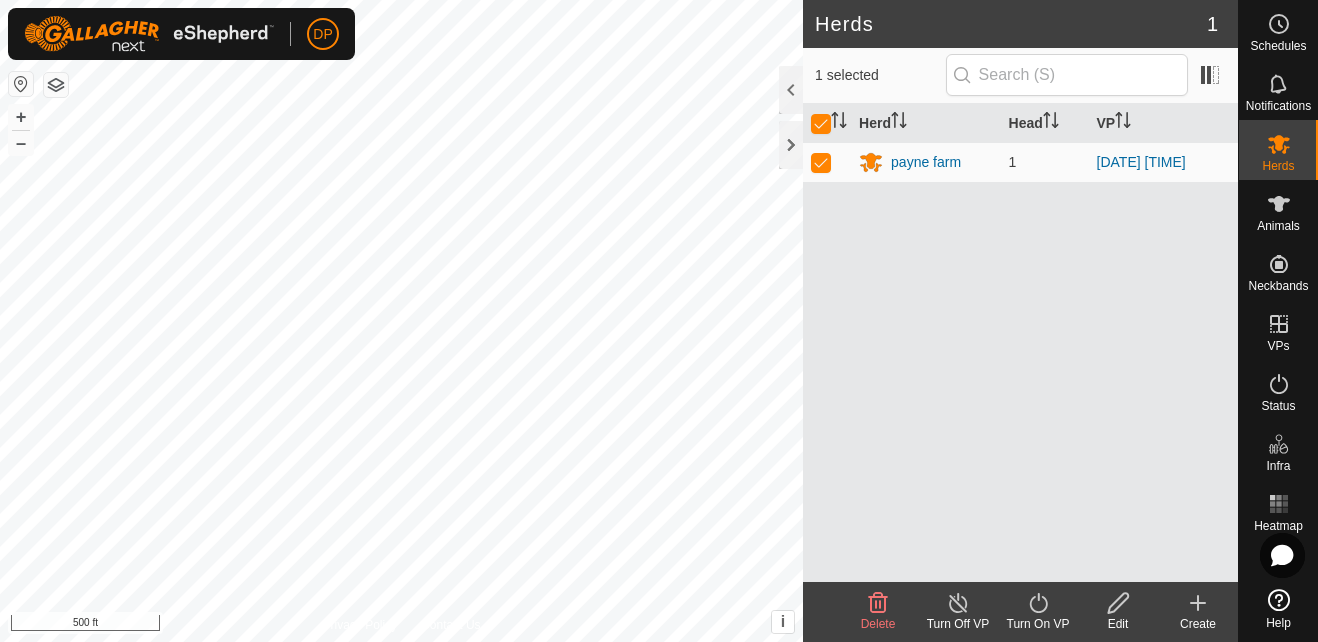 click 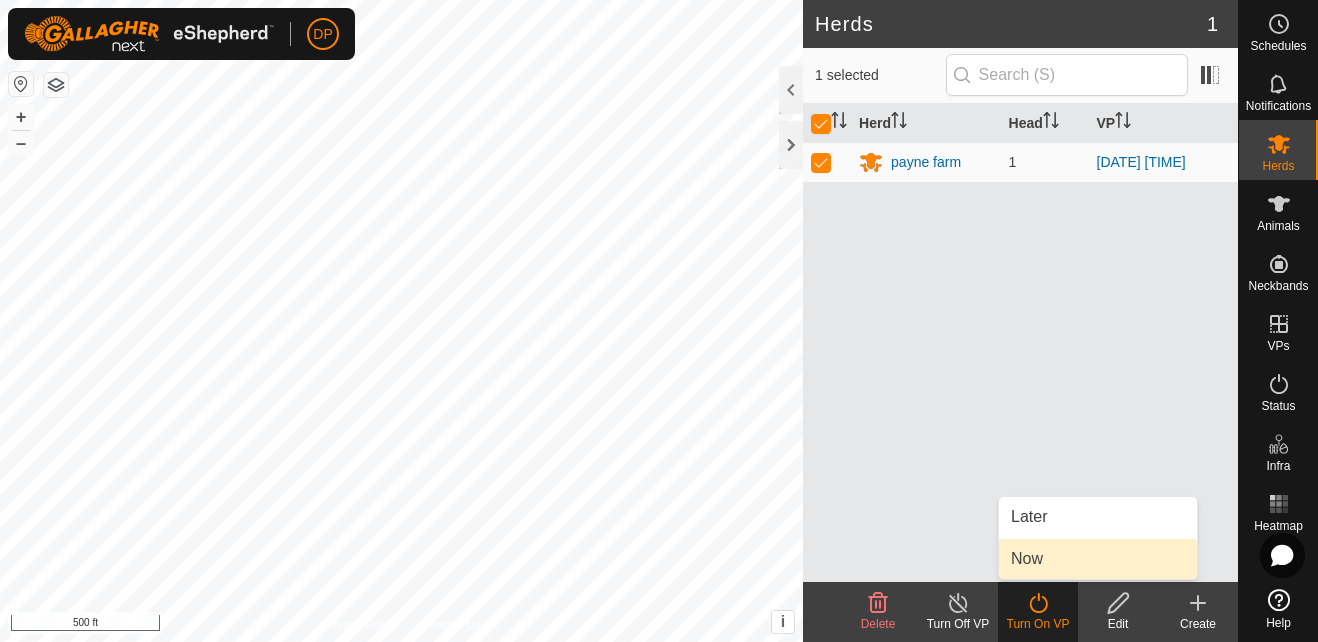 click on "Now" at bounding box center [1098, 559] 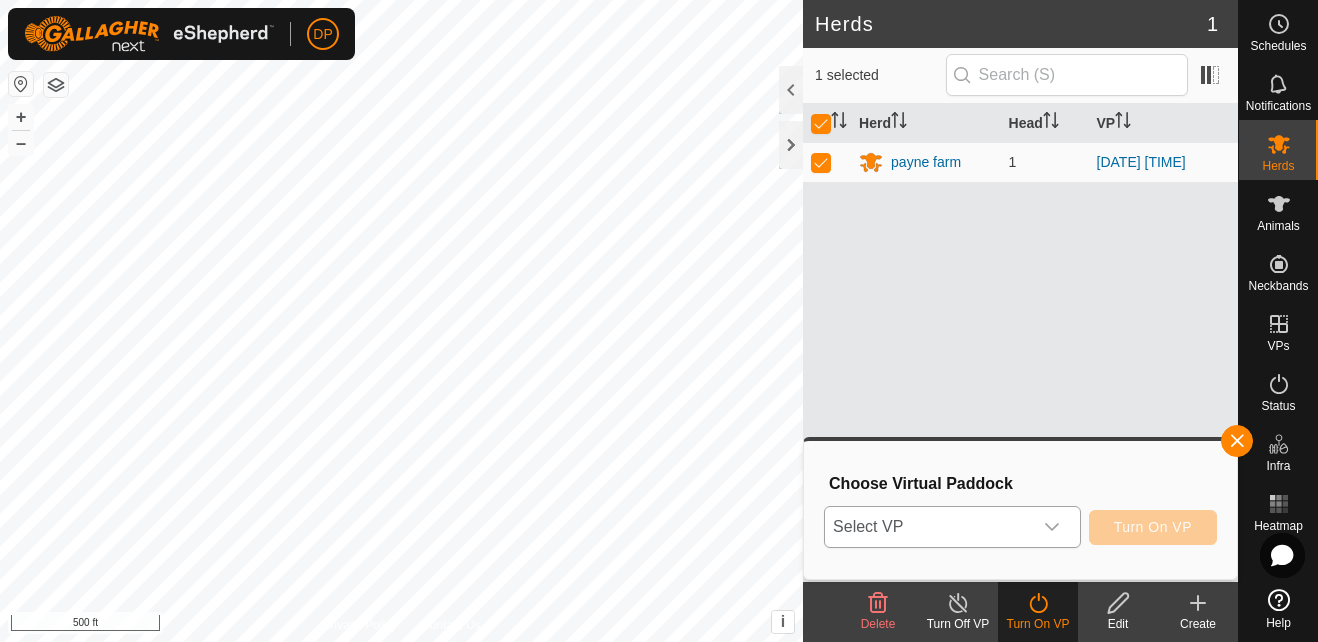 click at bounding box center [1052, 527] 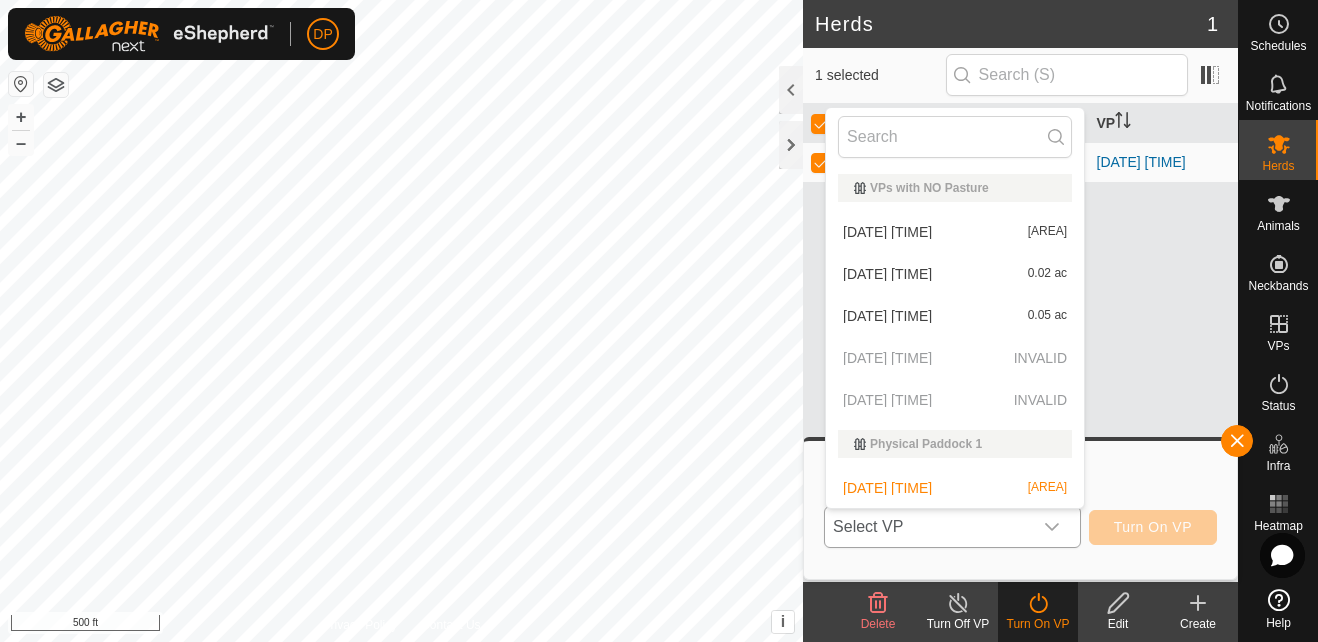 click on "[DATE] [TIME]  [AREA]" at bounding box center (955, 274) 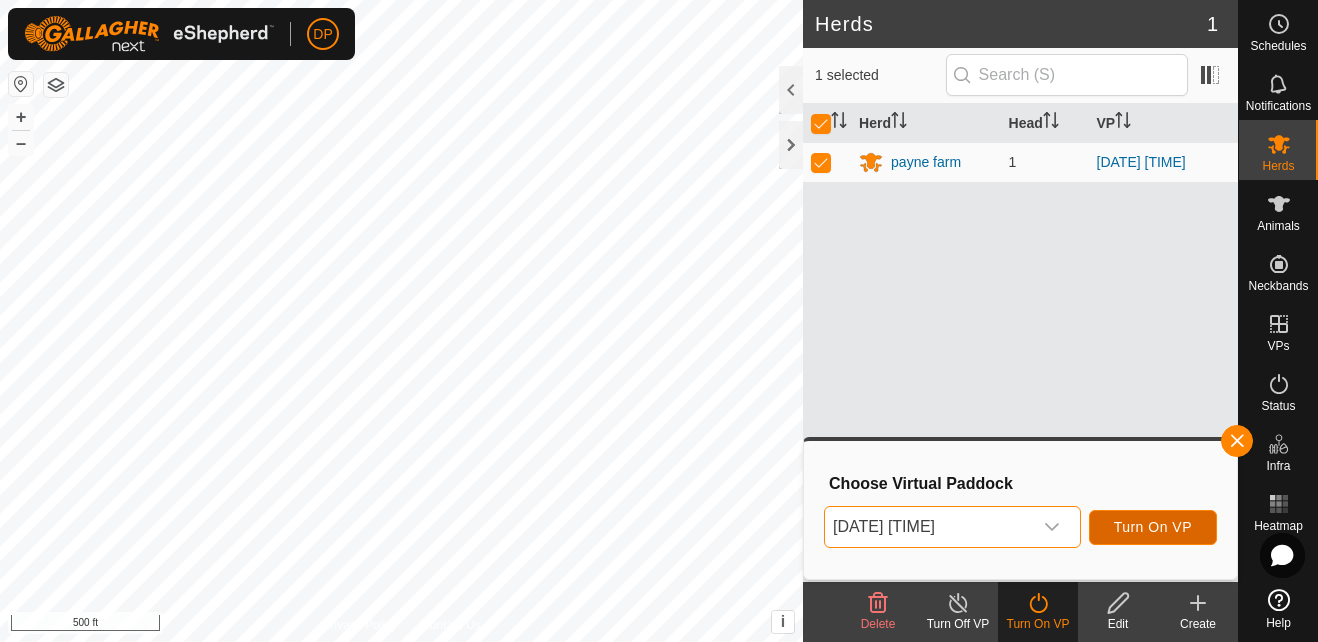 click on "Turn On VP" at bounding box center [1153, 527] 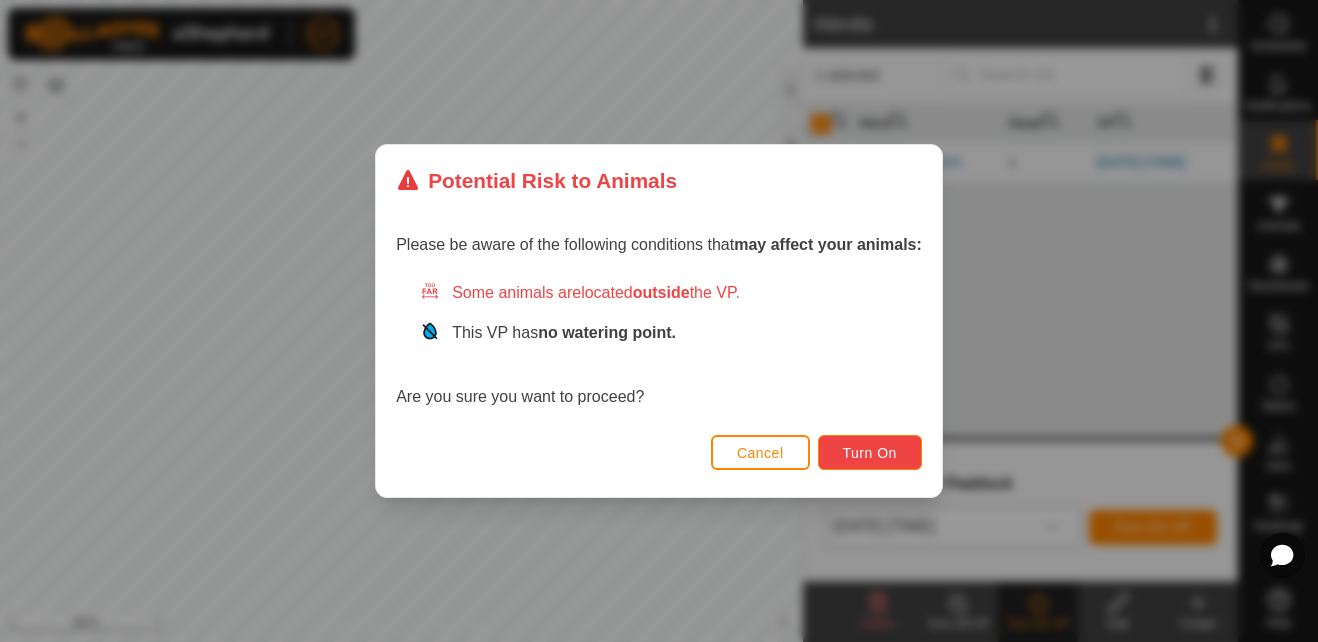click on "Turn On" at bounding box center (870, 452) 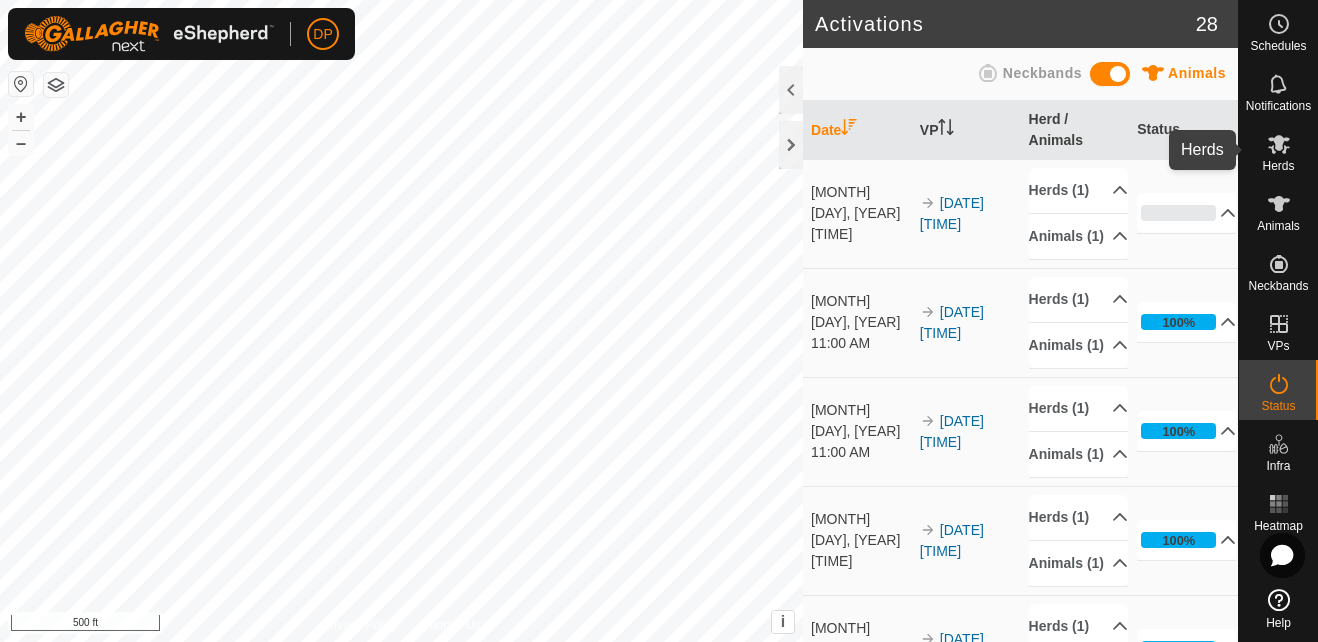 click on "Herds" at bounding box center (1278, 166) 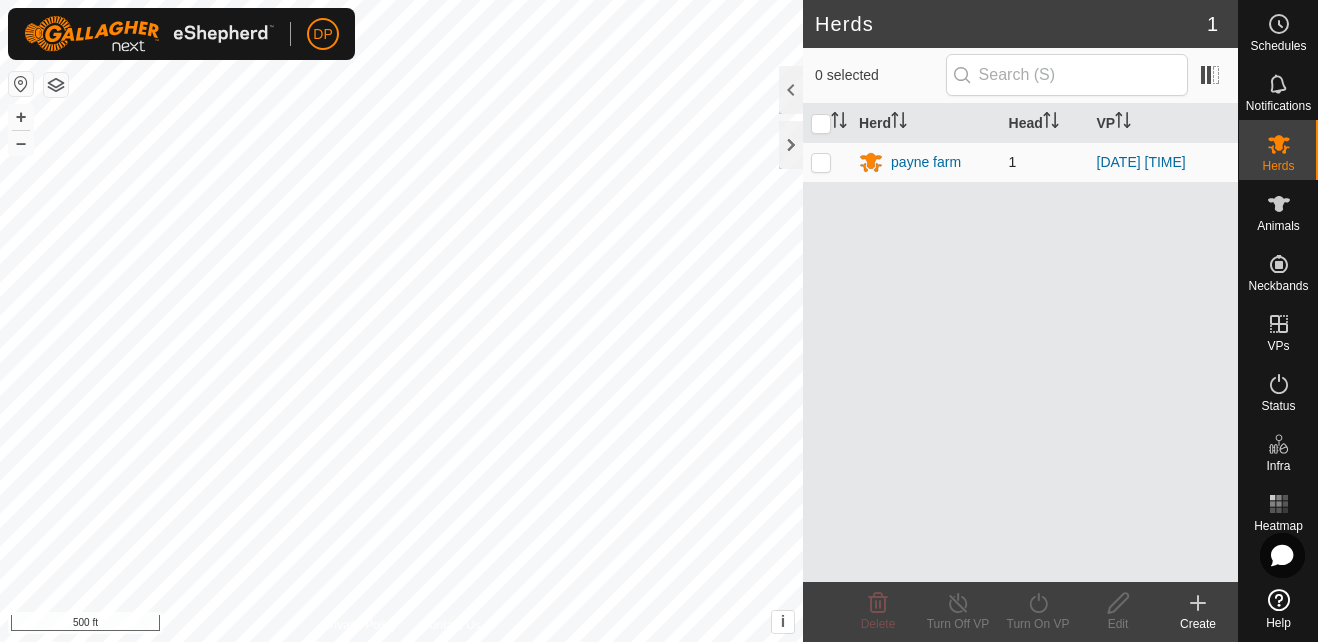click at bounding box center [821, 162] 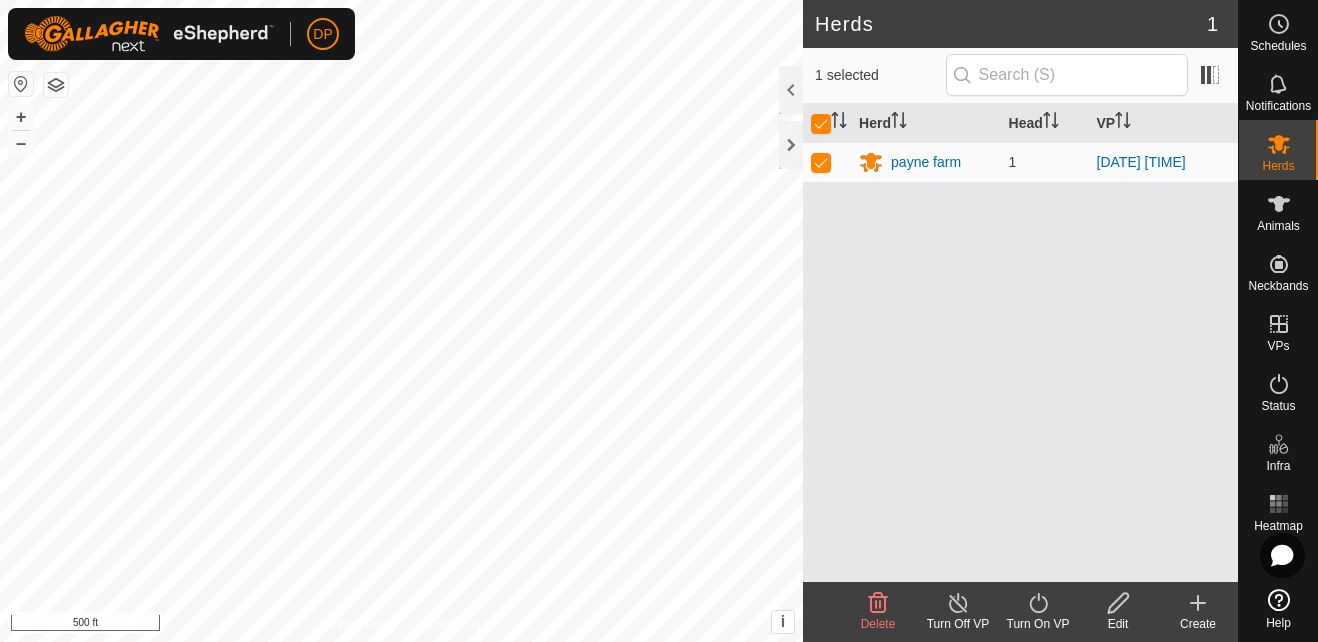 click 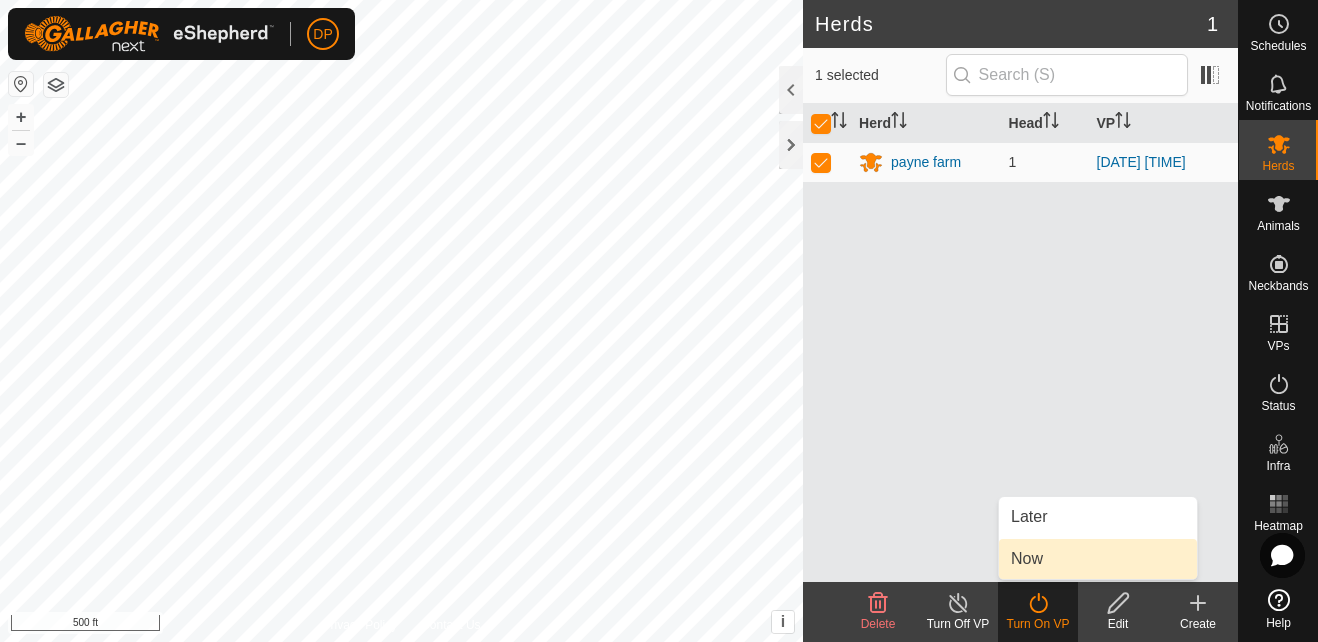click on "Now" at bounding box center (1098, 559) 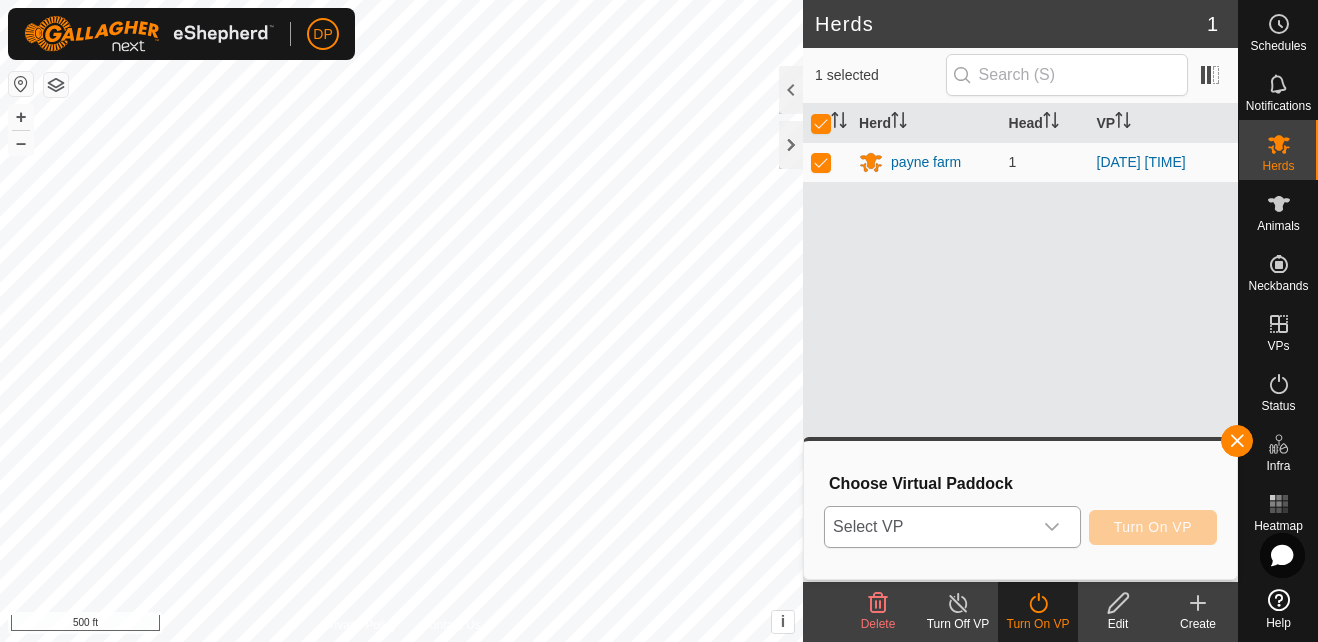 click 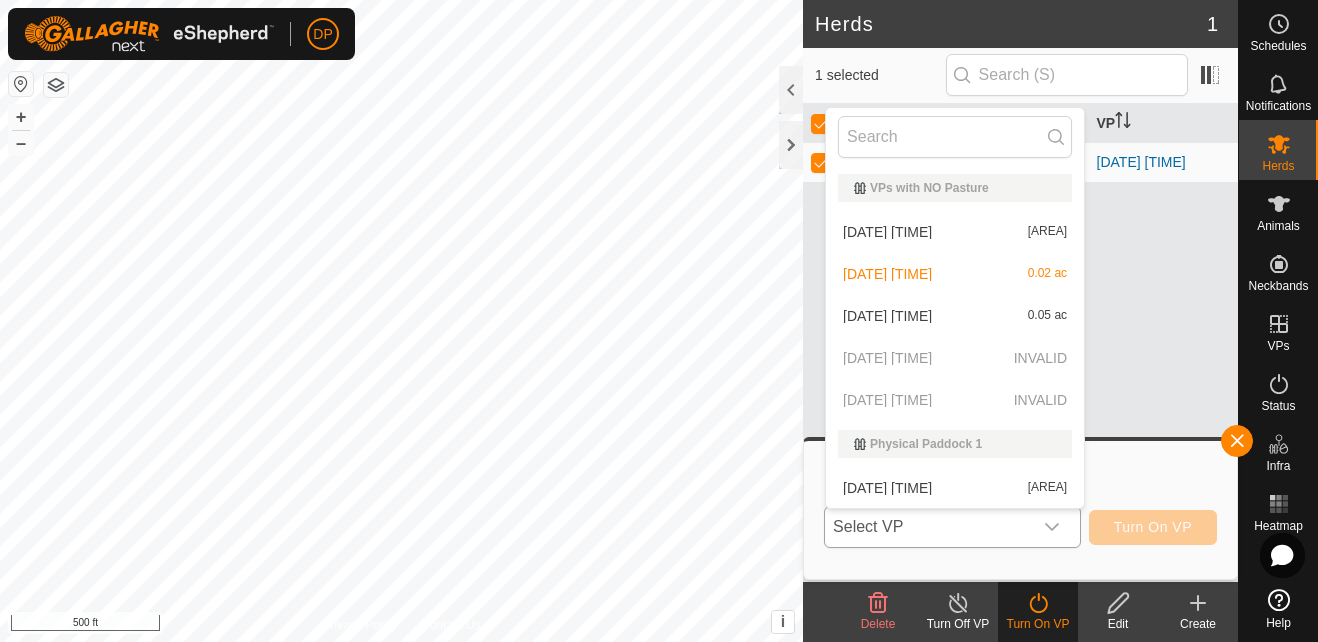 click on "[DATE] [TIME]  [AREA]" at bounding box center (955, 232) 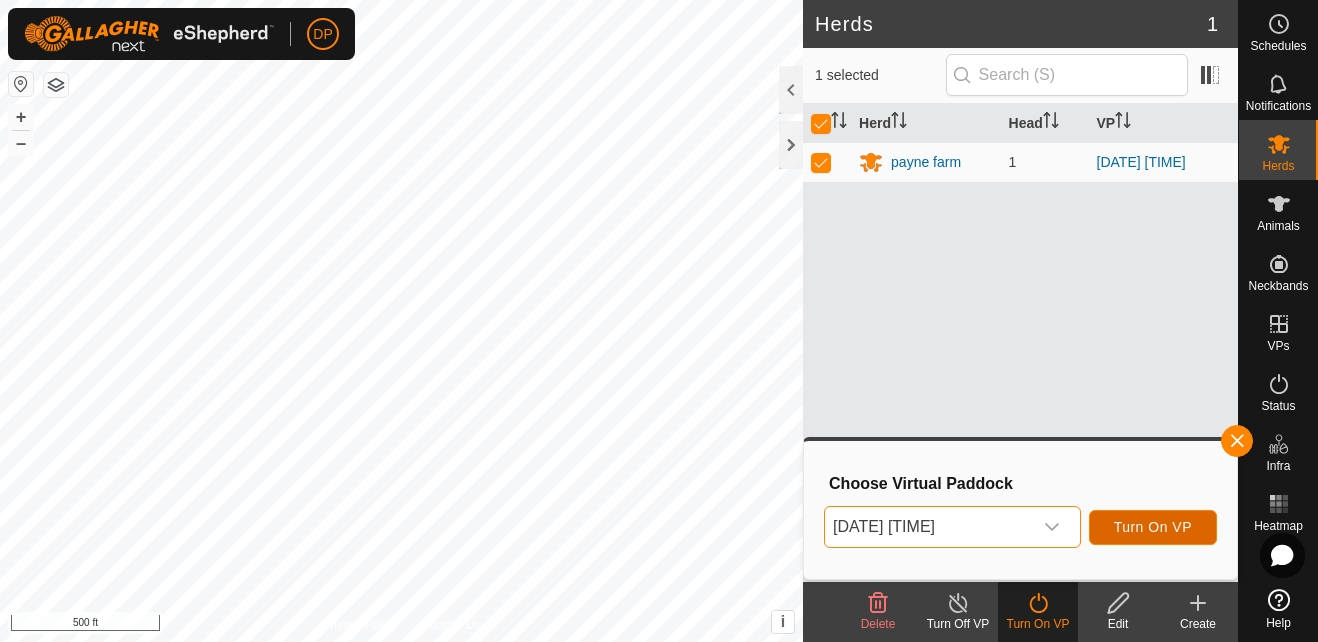 click on "Turn On VP" at bounding box center [1153, 527] 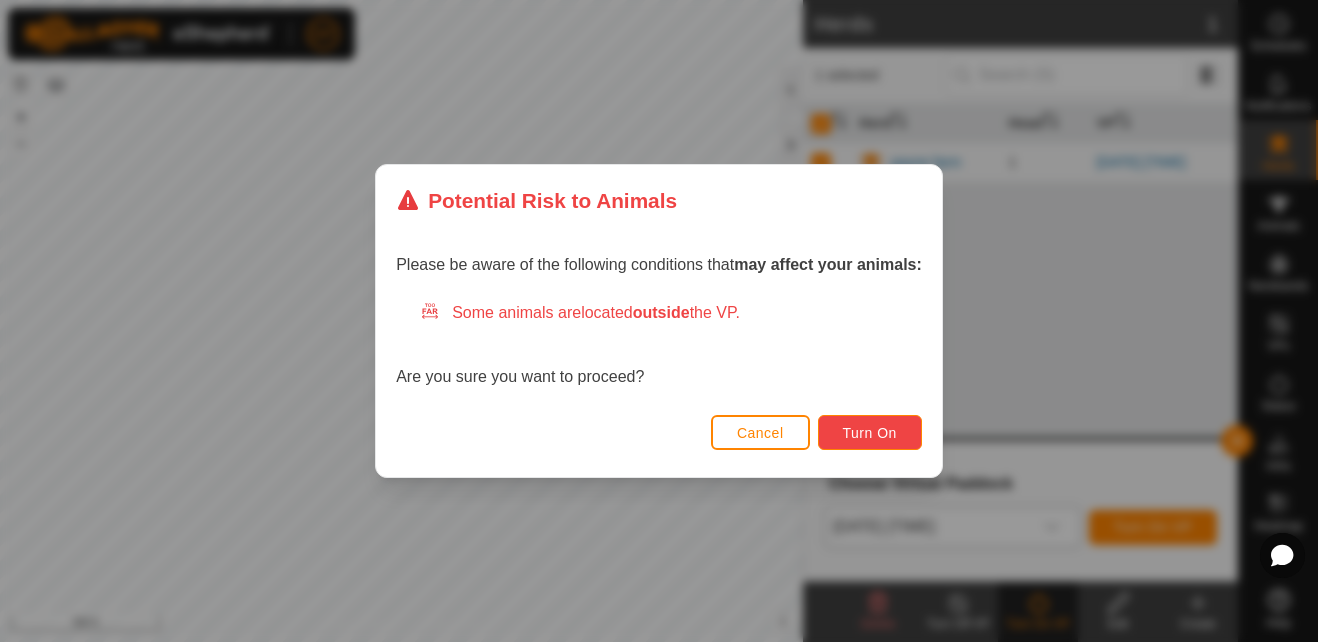 click on "Turn On" at bounding box center (870, 433) 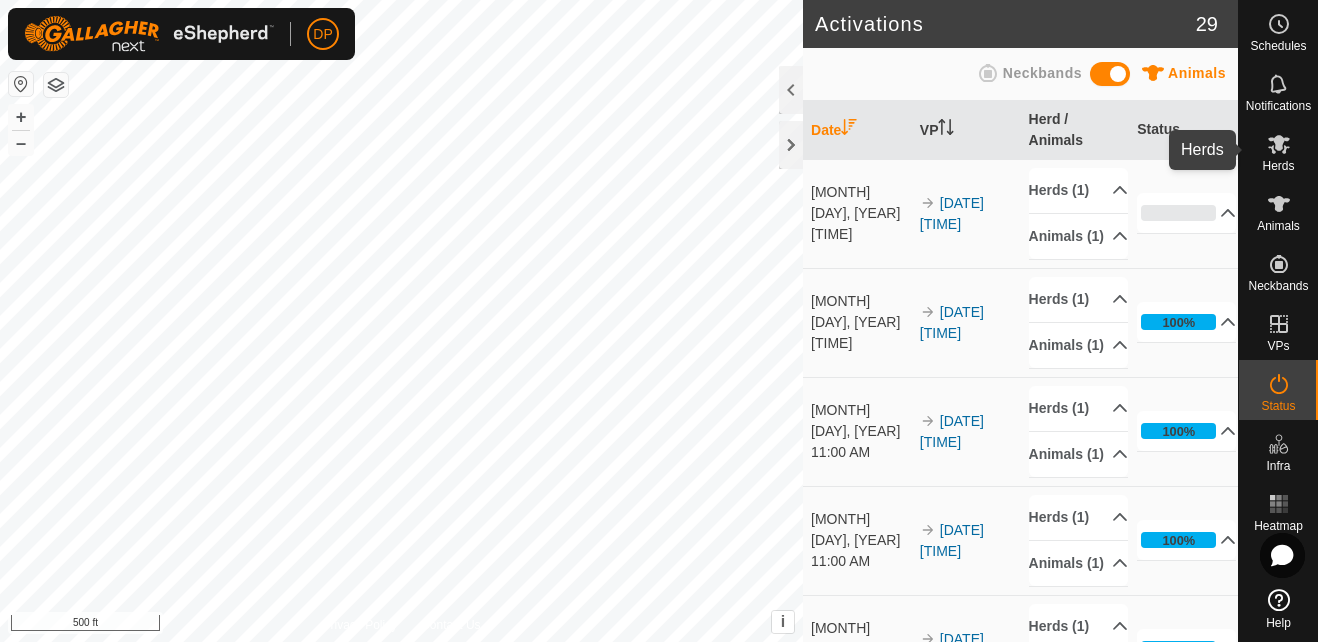 click 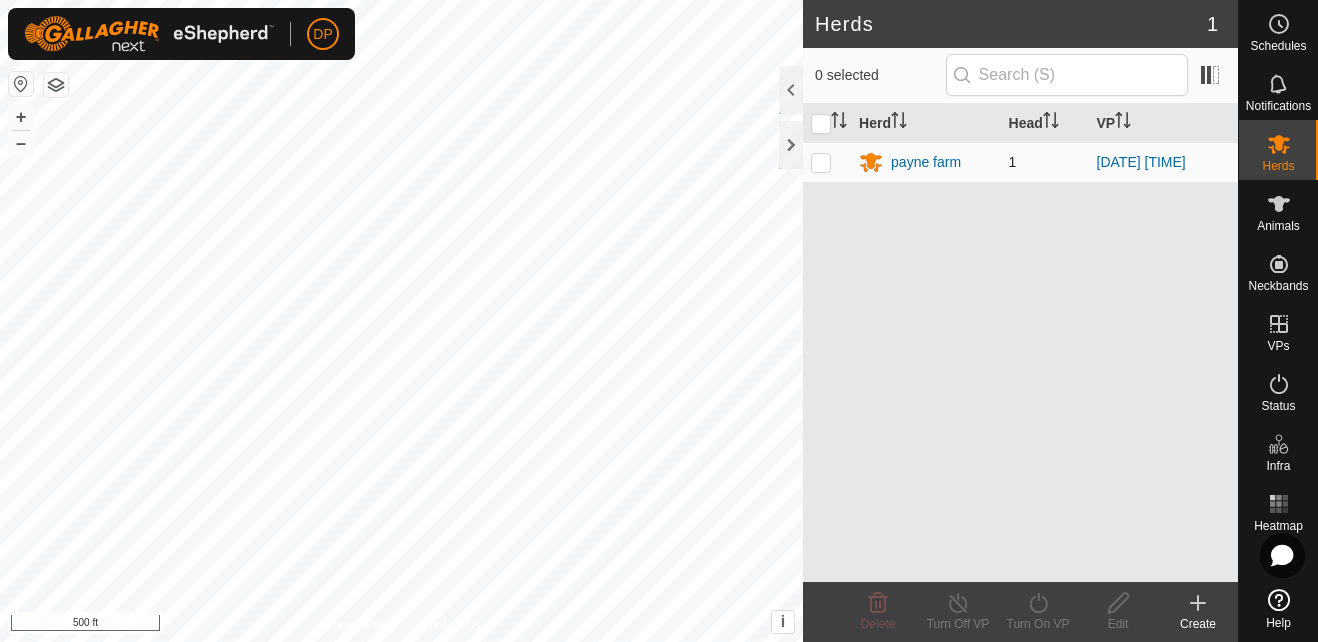 click at bounding box center (821, 162) 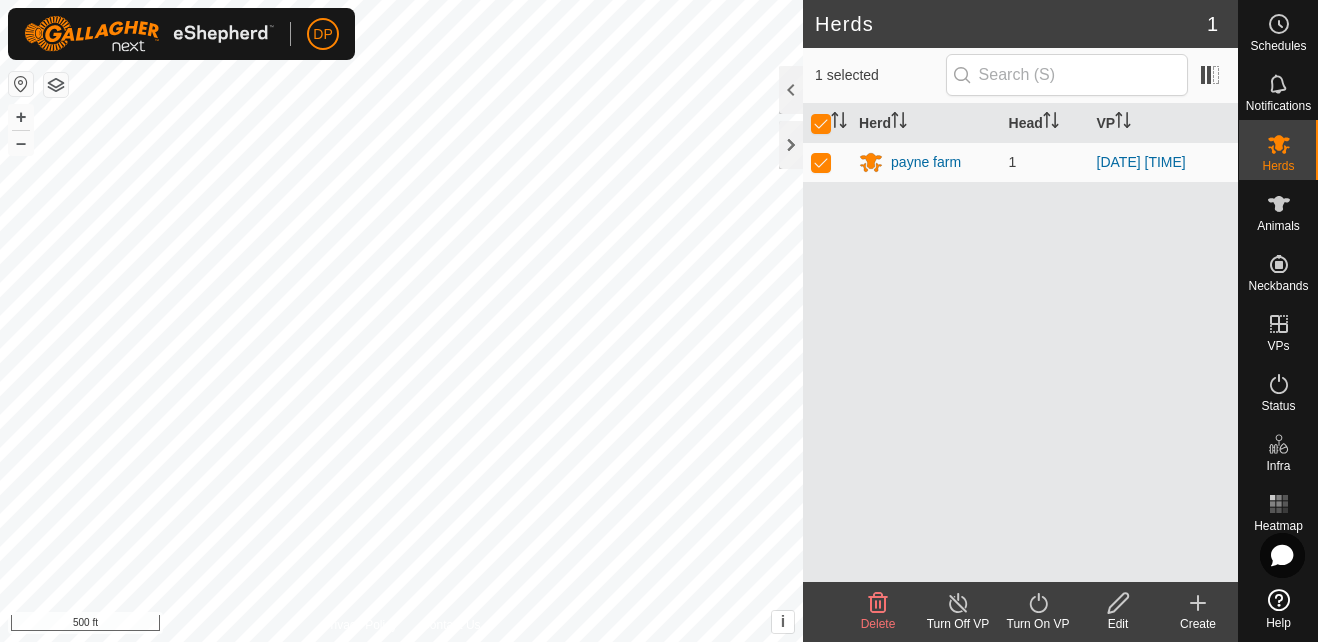 click 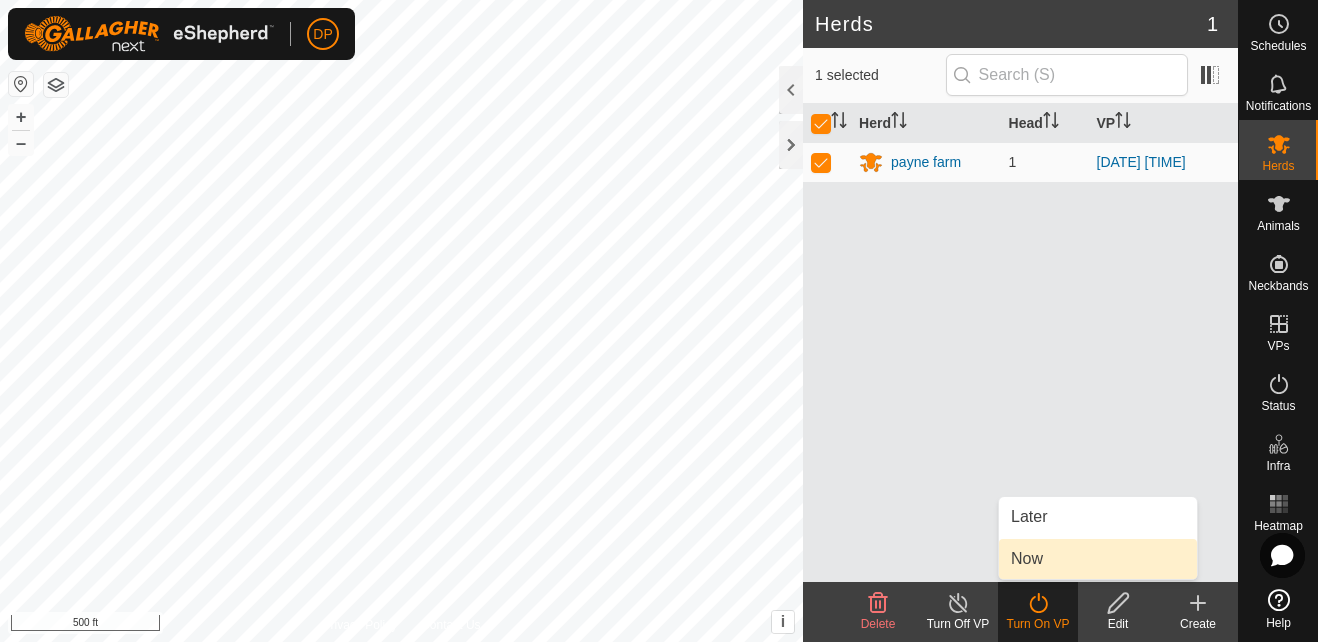 click on "Now" at bounding box center (1098, 559) 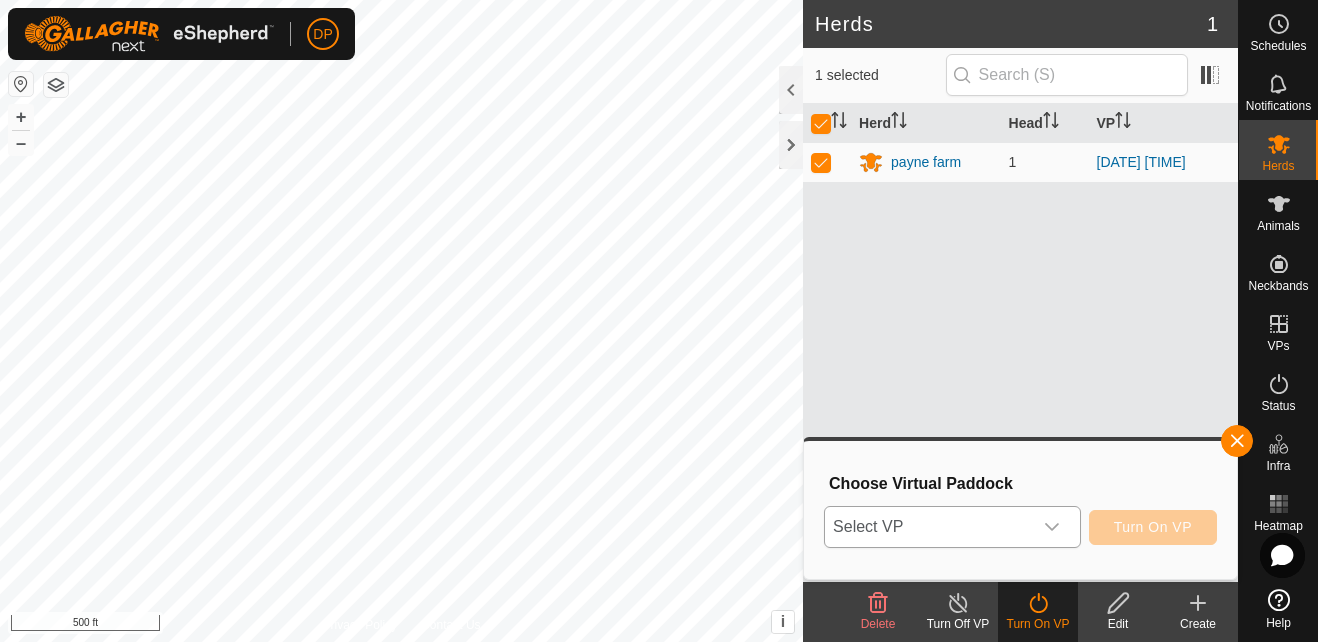 click 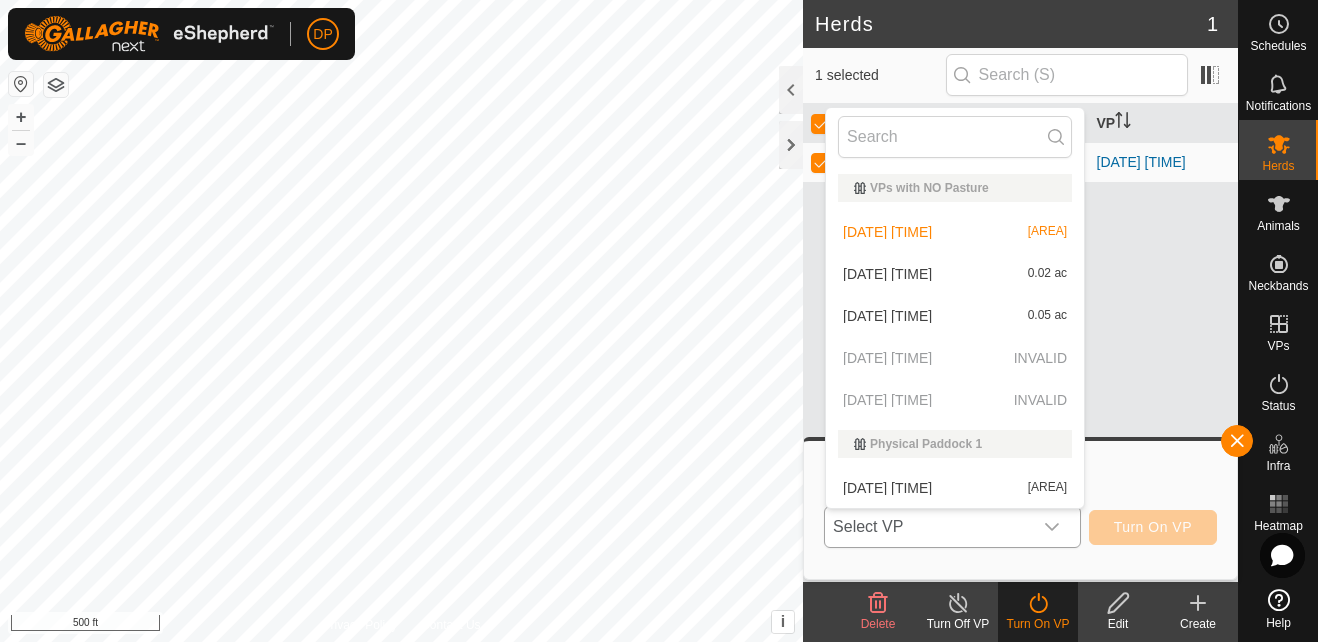 click on "[DATE] [TIME]  [AREA]" at bounding box center [955, 274] 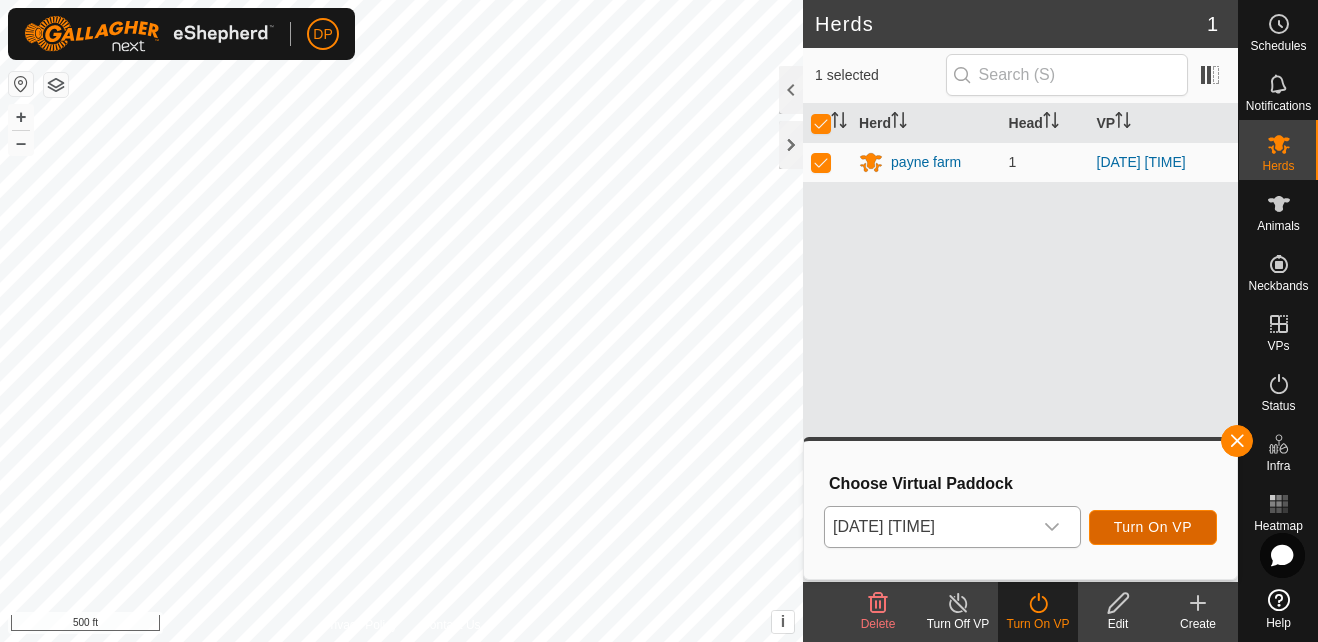 click on "Turn On VP" at bounding box center [1153, 527] 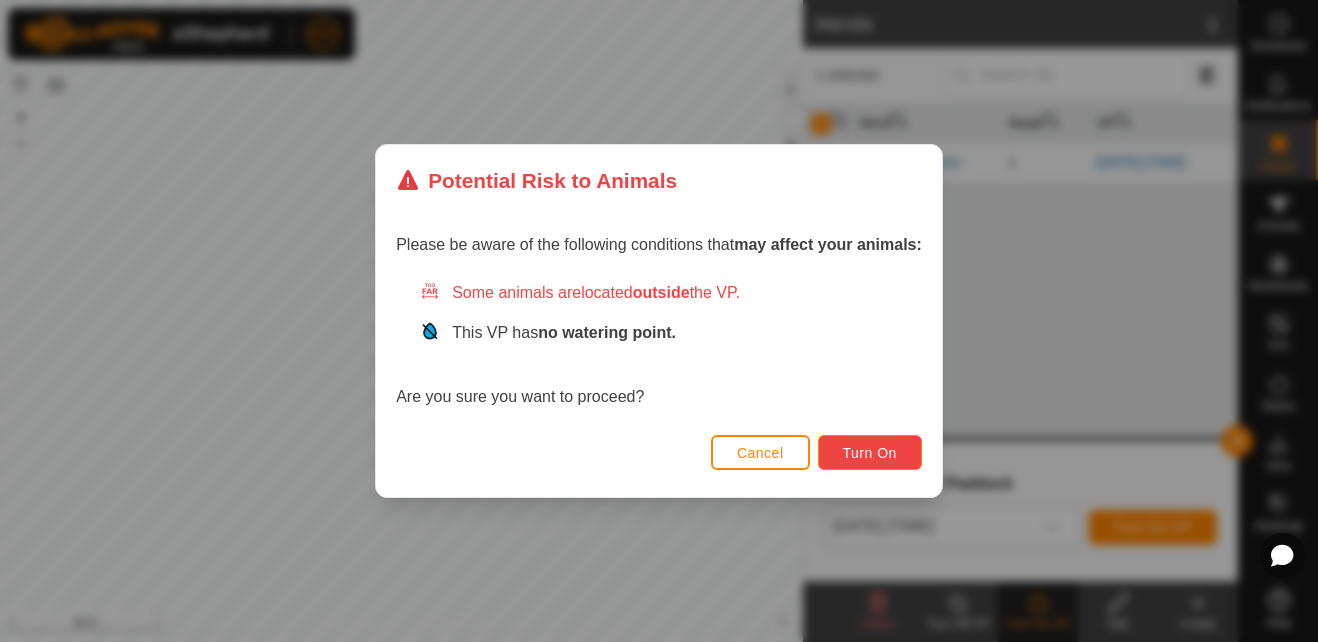 click on "Turn On" at bounding box center (870, 453) 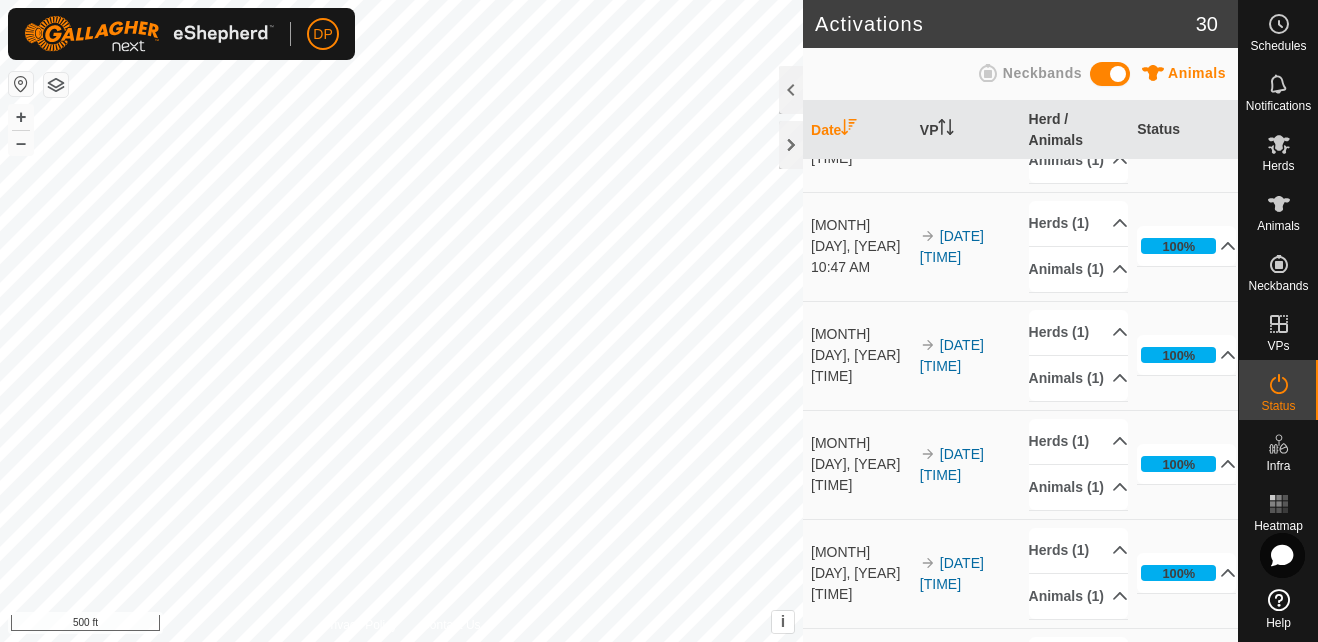 scroll, scrollTop: 900, scrollLeft: 0, axis: vertical 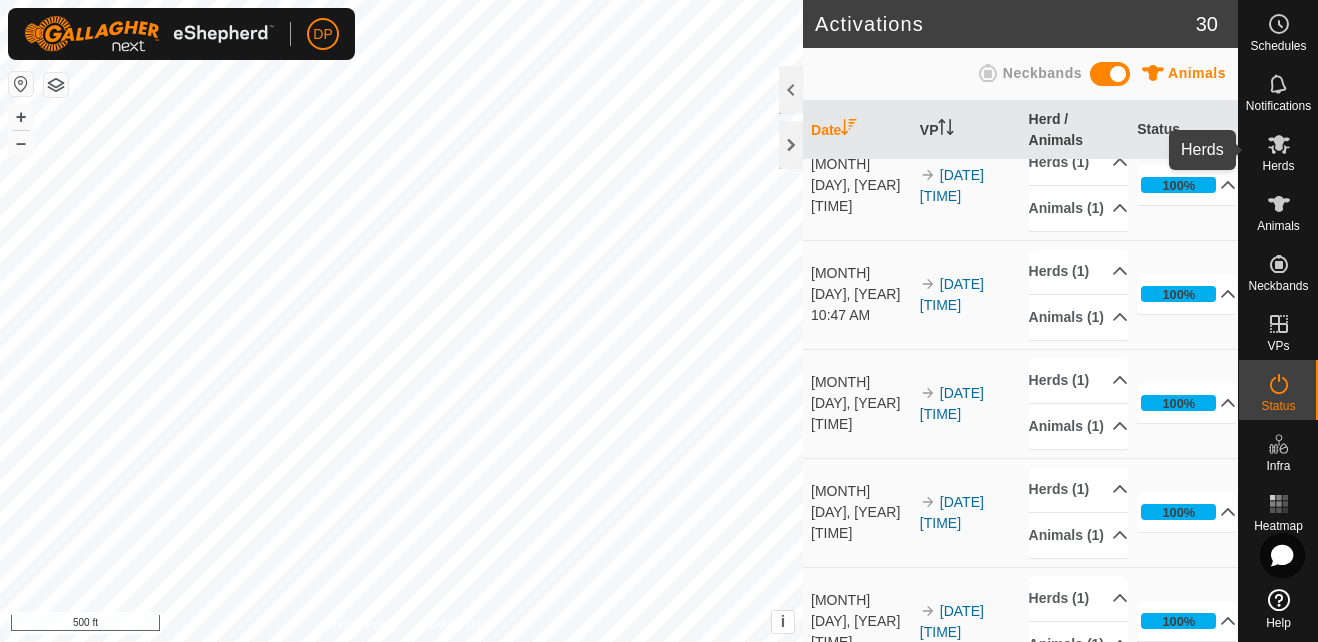 click 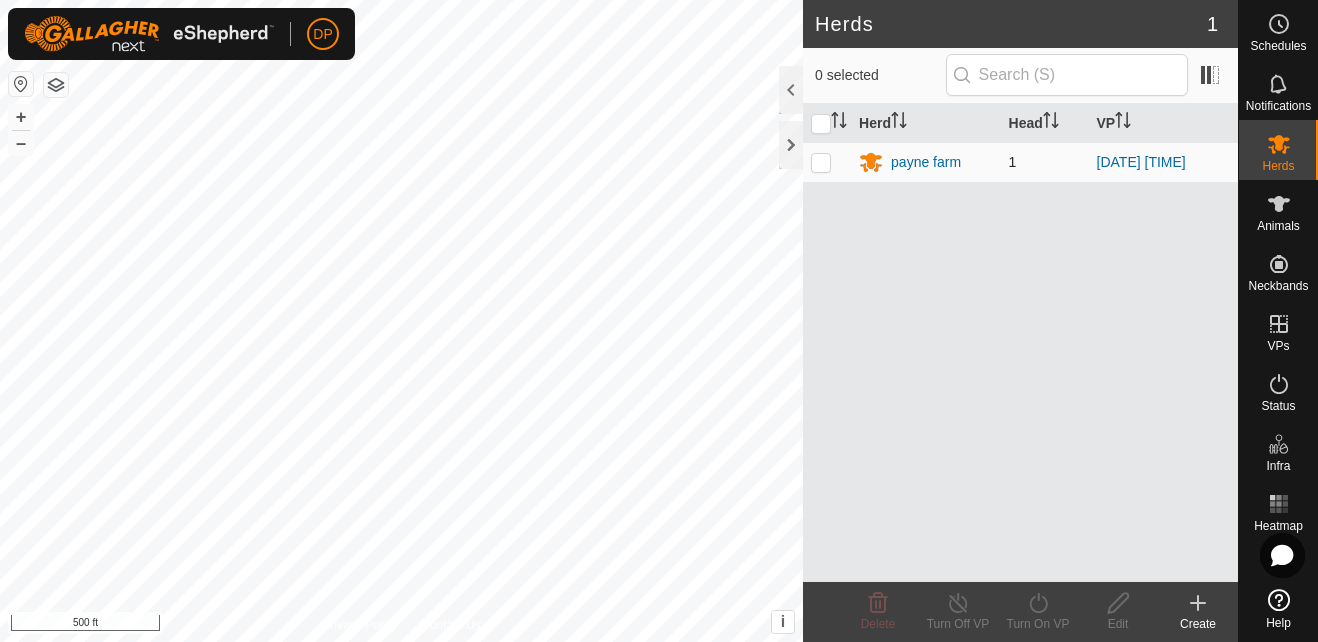 click at bounding box center [821, 162] 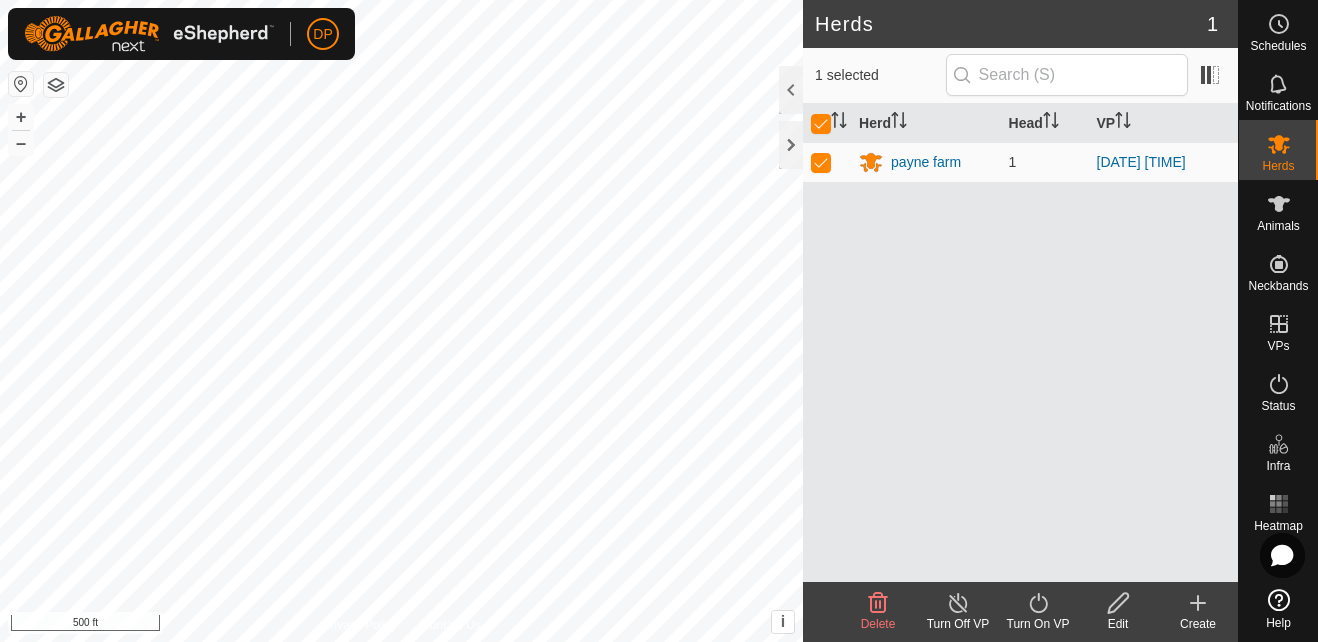 click 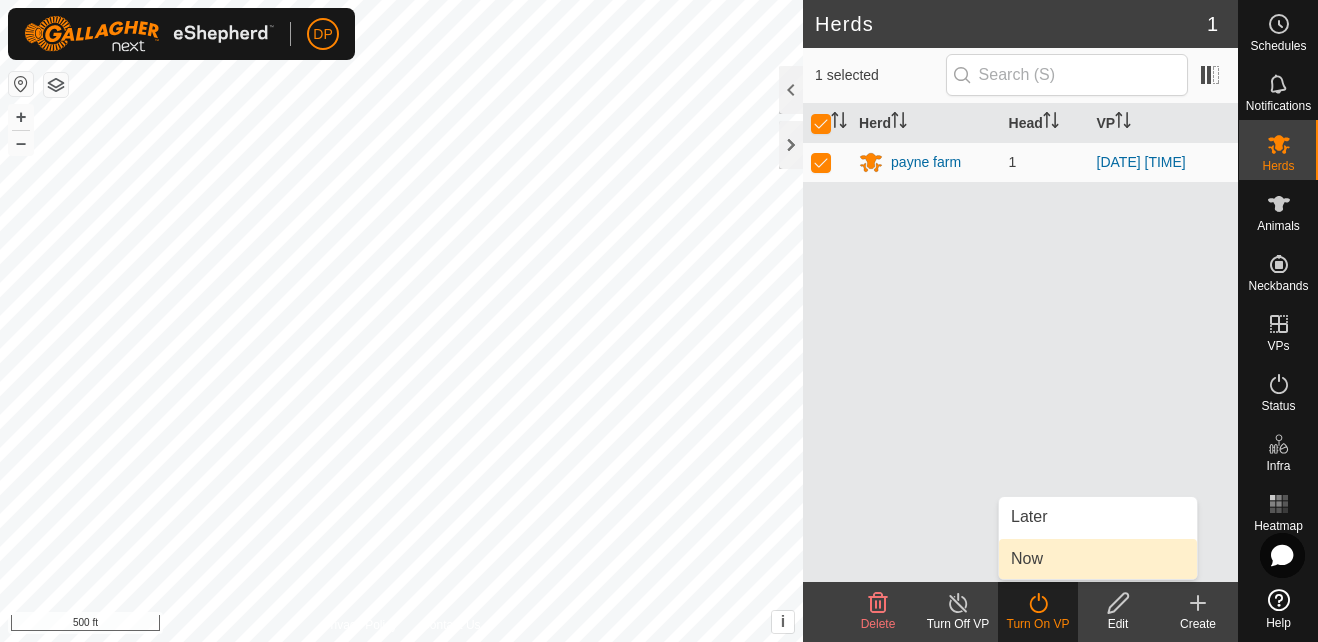 click on "Now" at bounding box center (1098, 559) 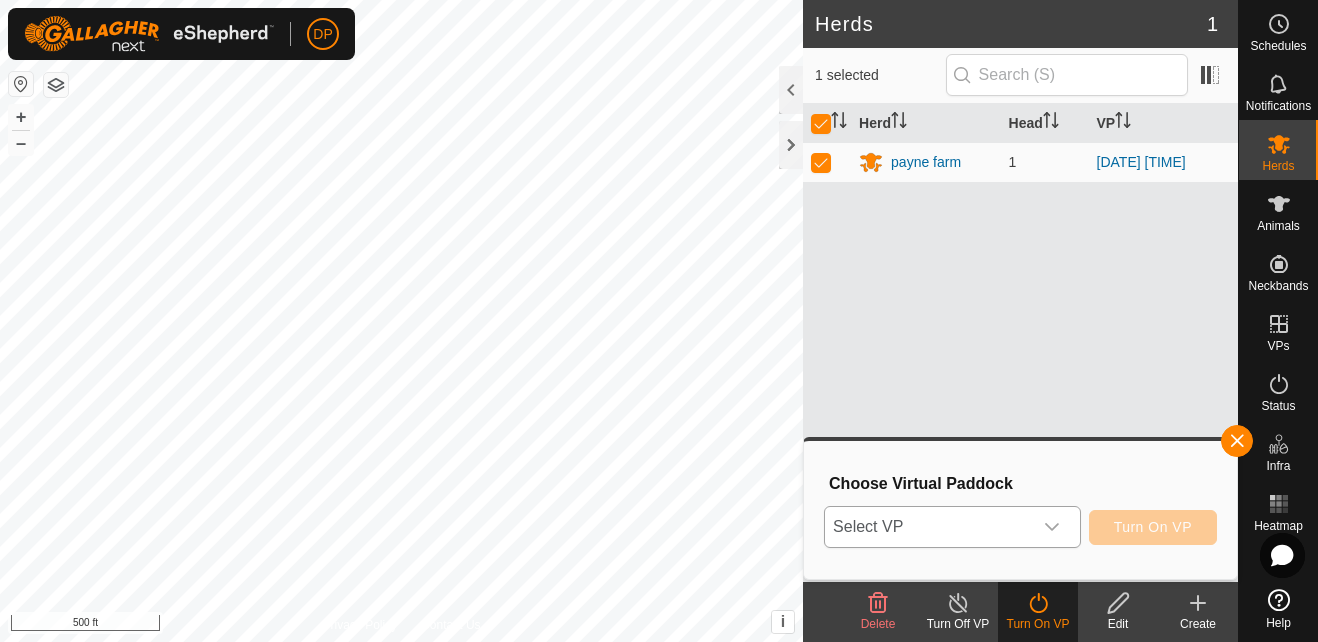 click 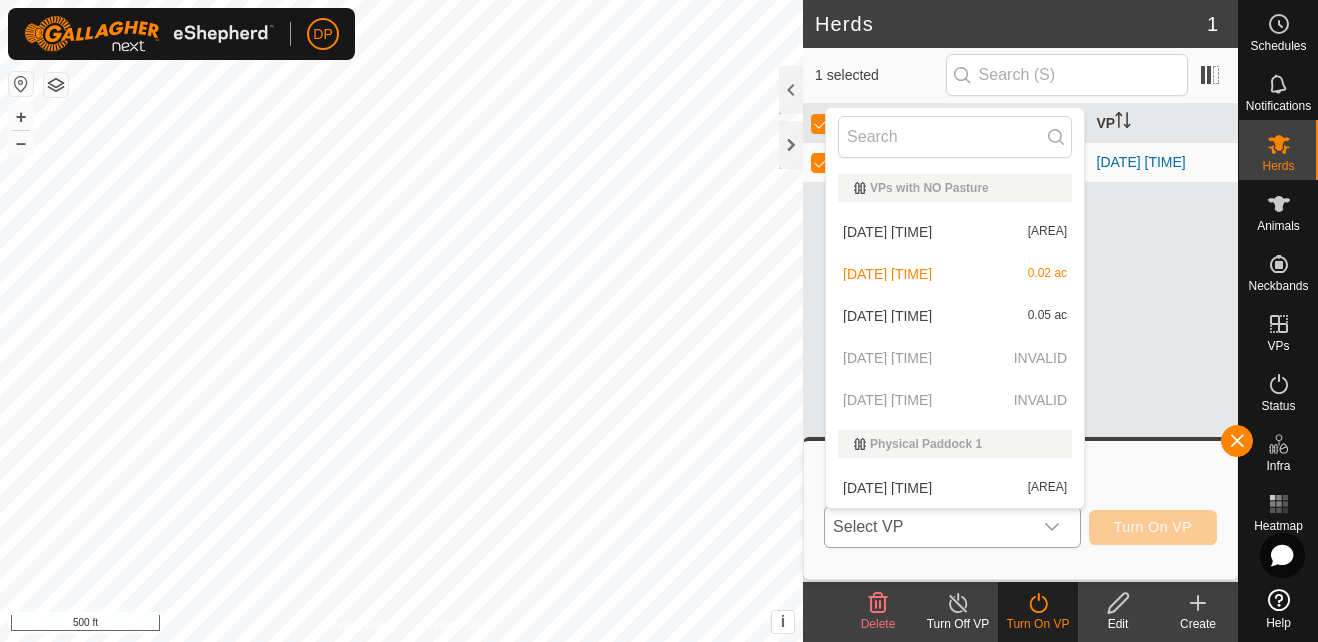 click on "[DATE] [TIME]  [AREA]" at bounding box center (955, 488) 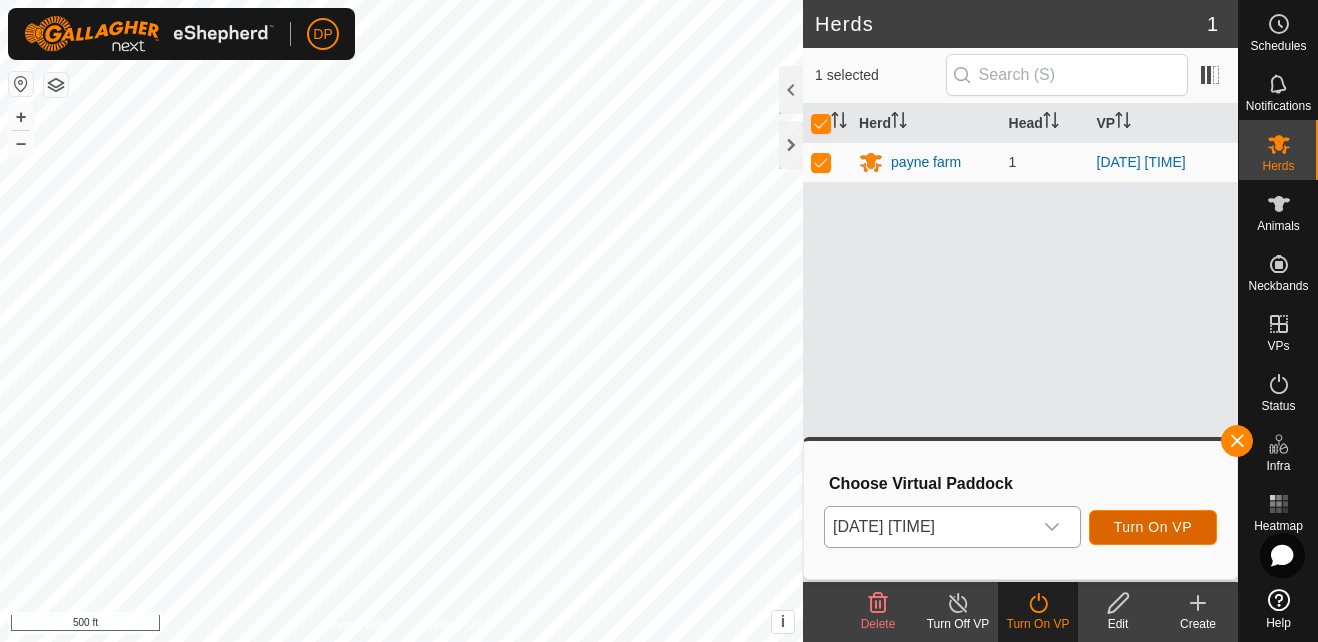 click on "Turn On VP" at bounding box center (1153, 527) 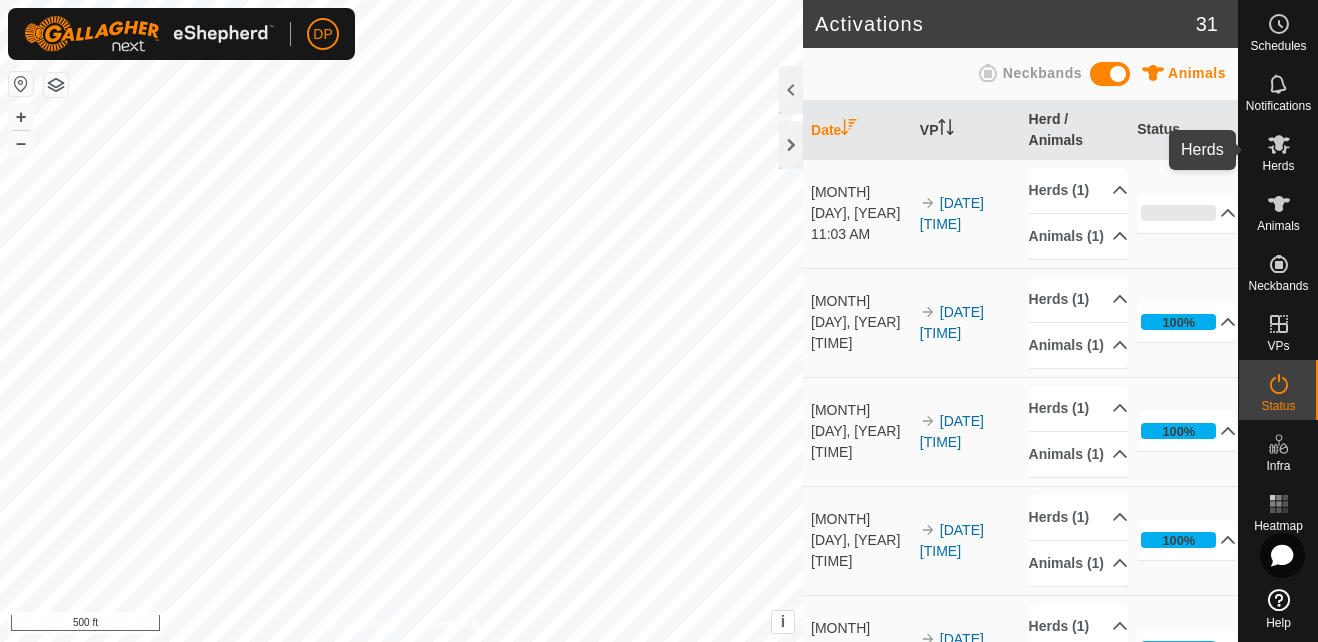 click 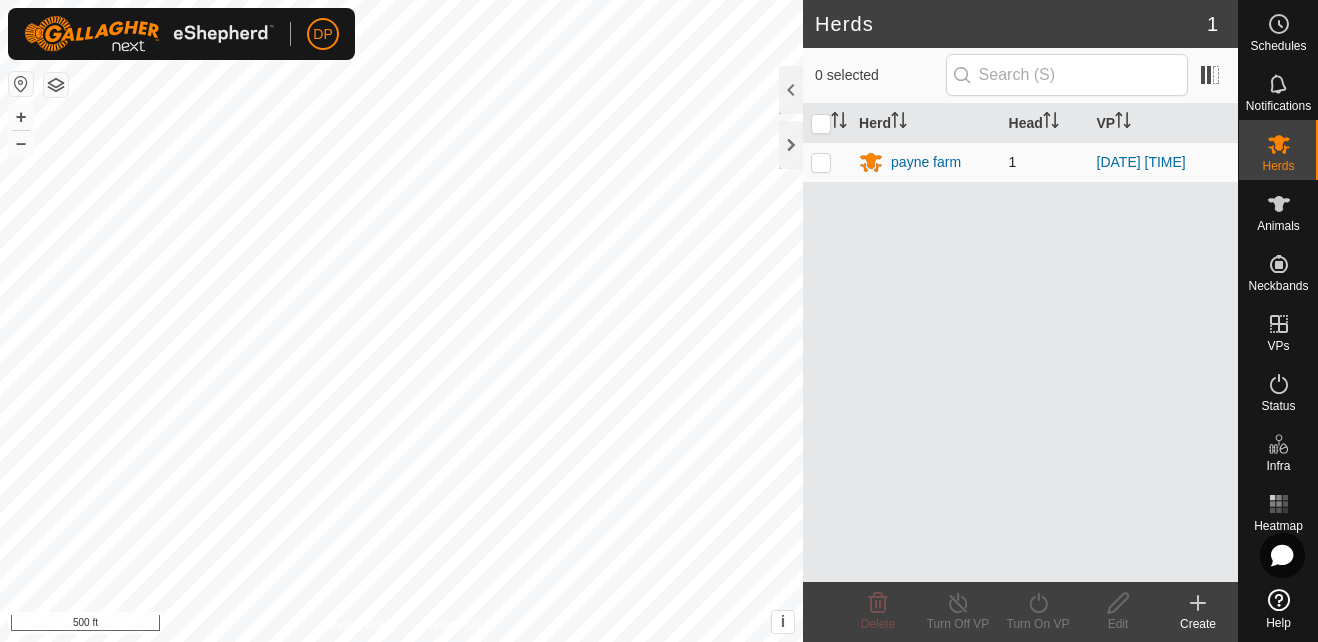 click at bounding box center [821, 162] 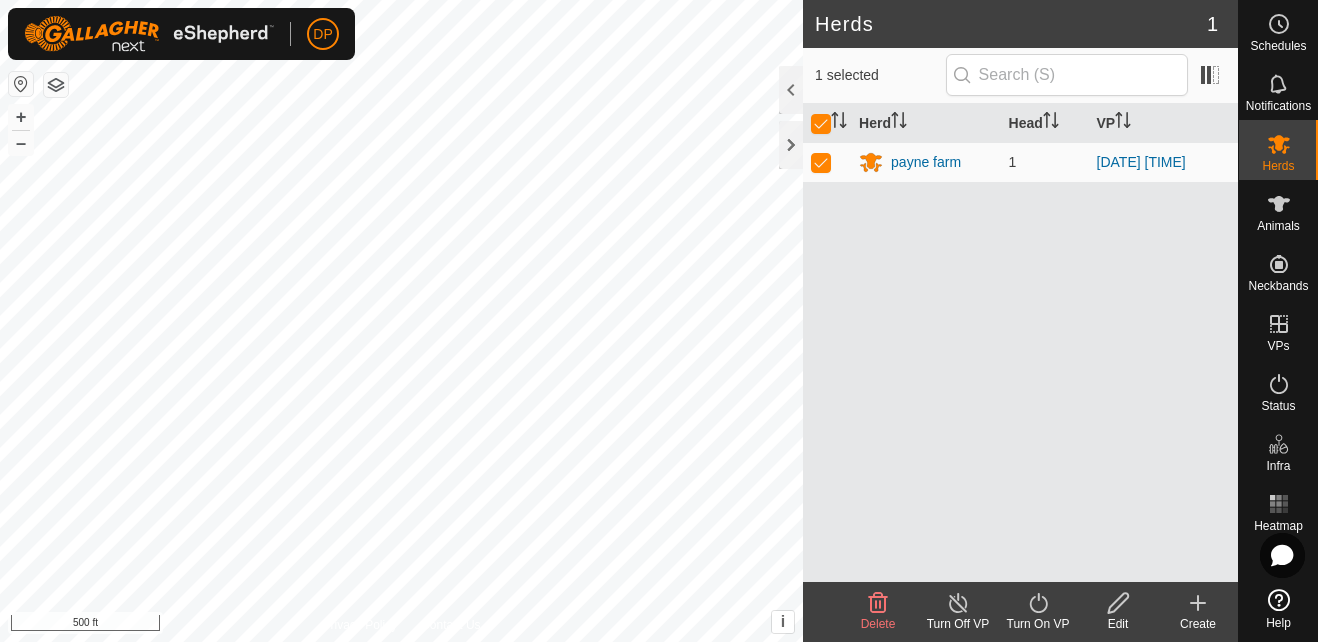 click 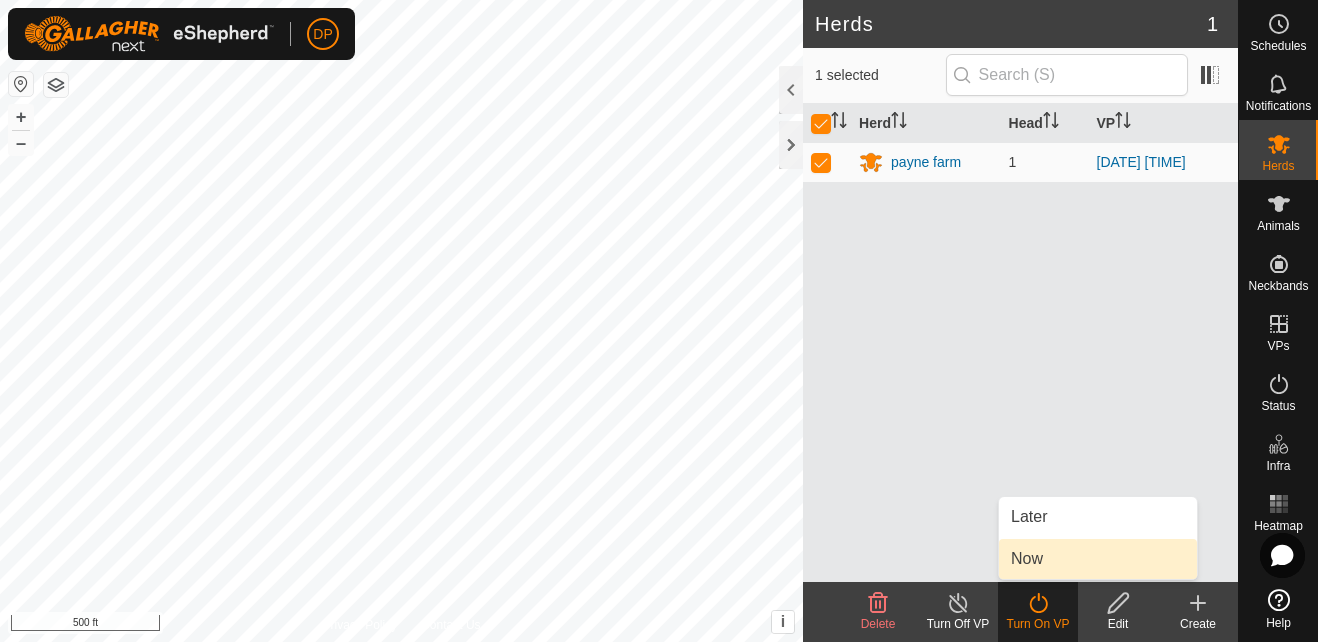 click on "Now" at bounding box center [1098, 559] 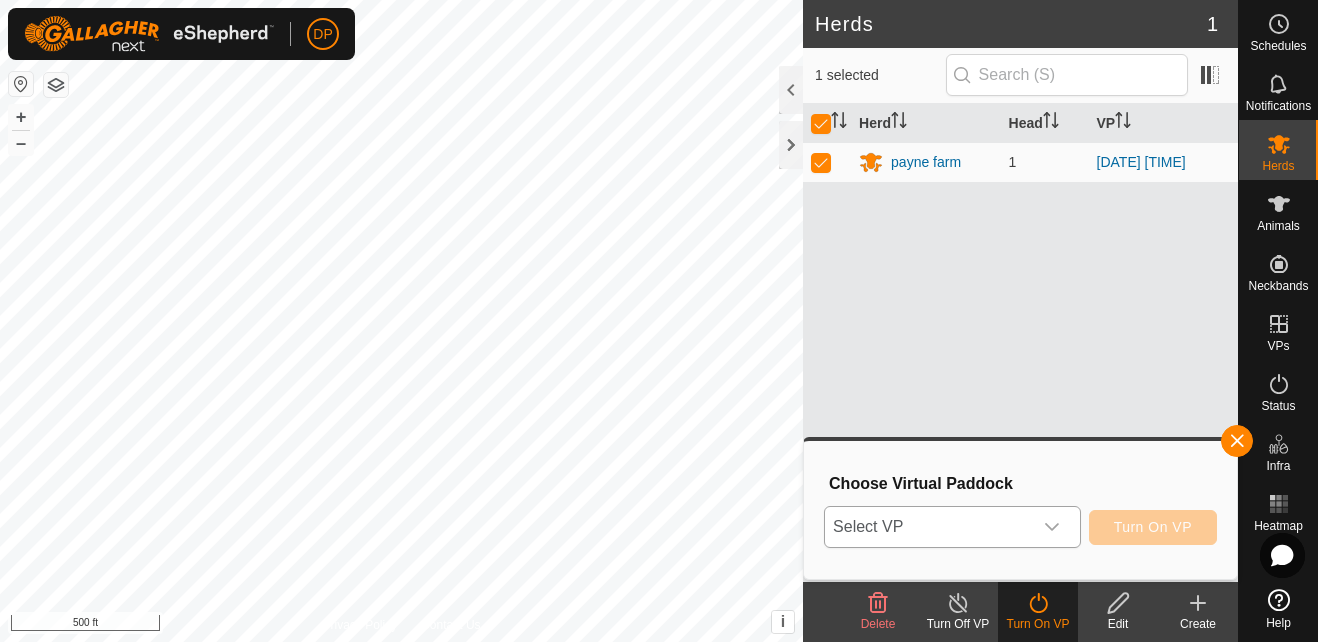 click at bounding box center (1052, 527) 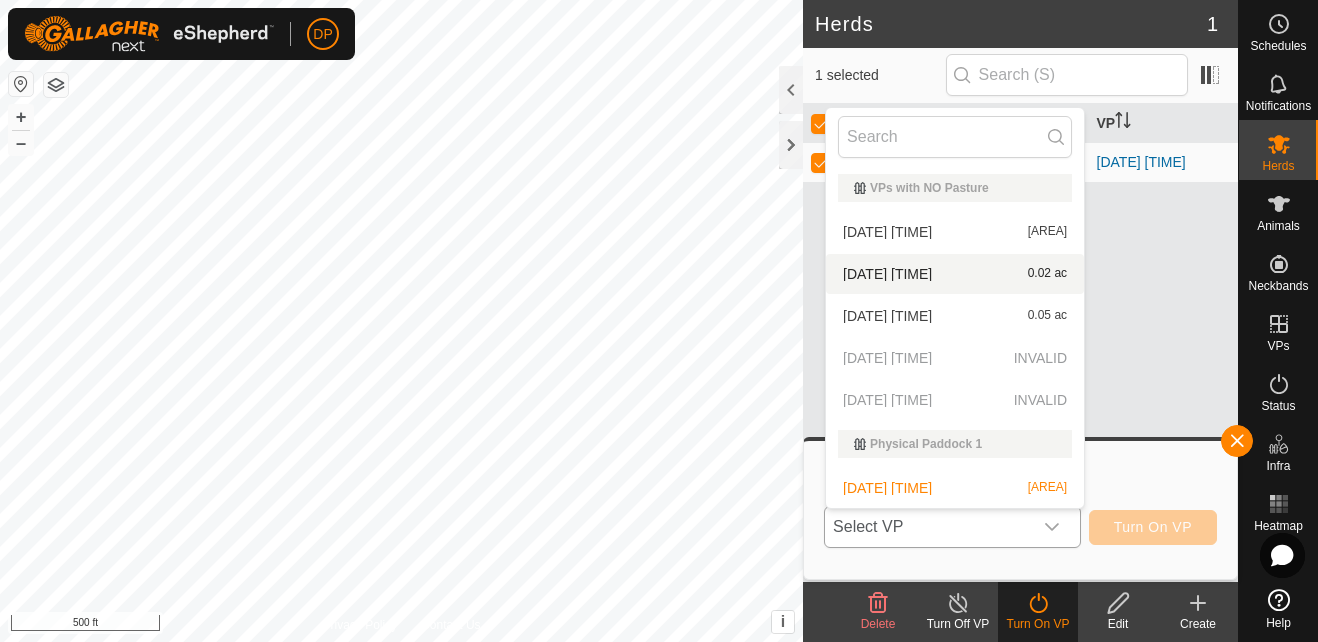click on "[DATE] [TIME]  [AREA]" at bounding box center [955, 274] 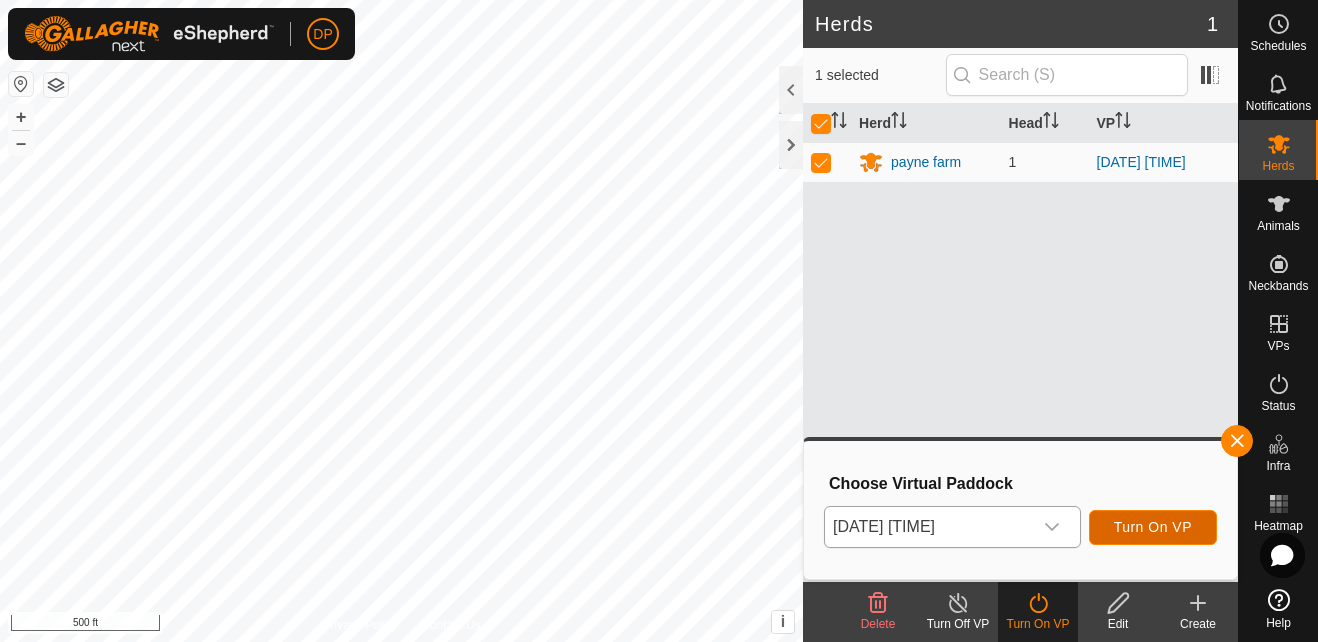 click on "Turn On VP" at bounding box center [1153, 527] 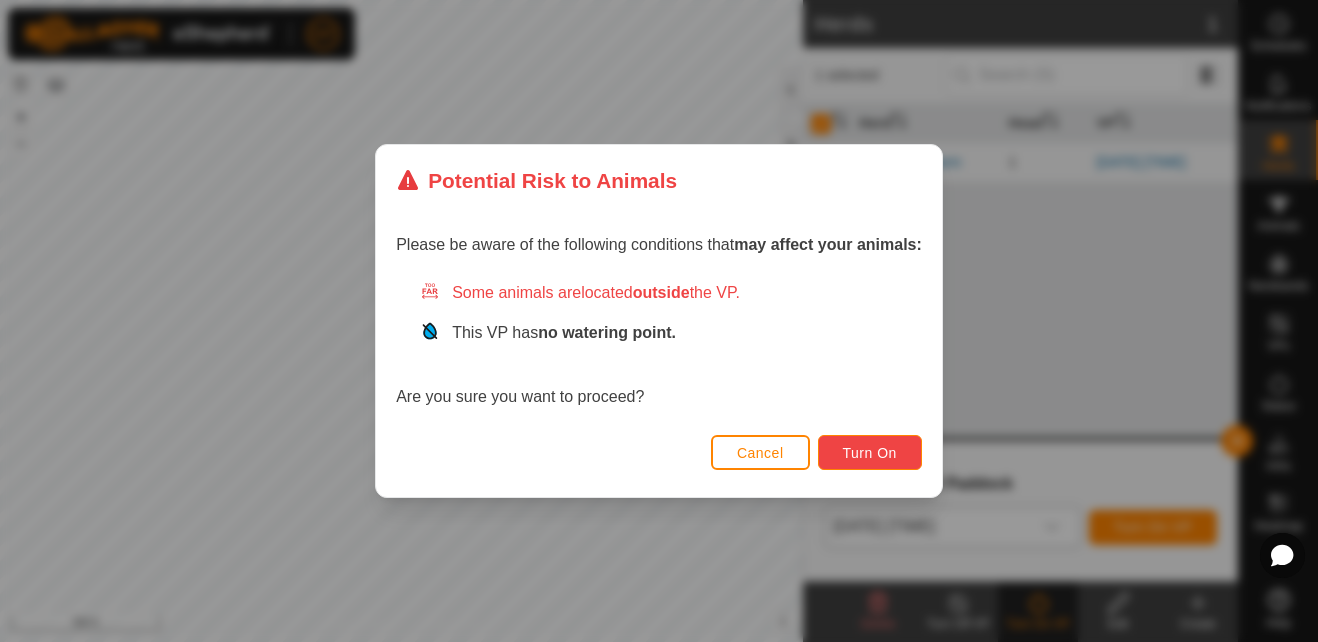 click on "Turn On" at bounding box center (870, 453) 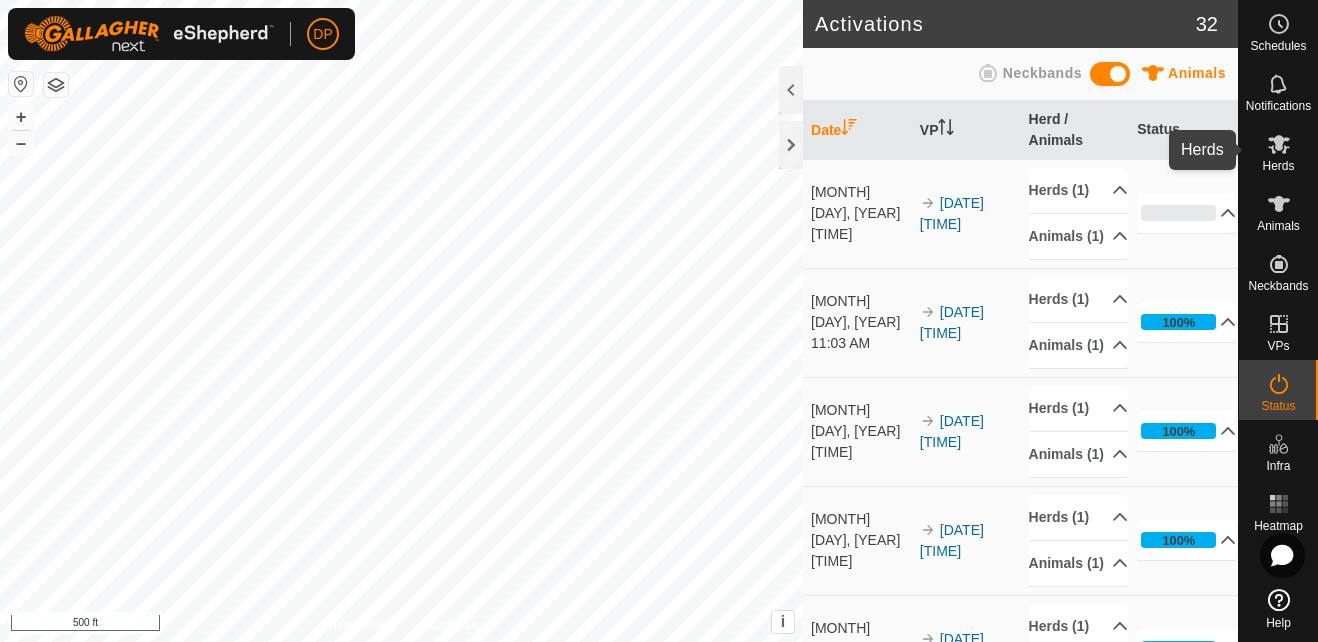 click 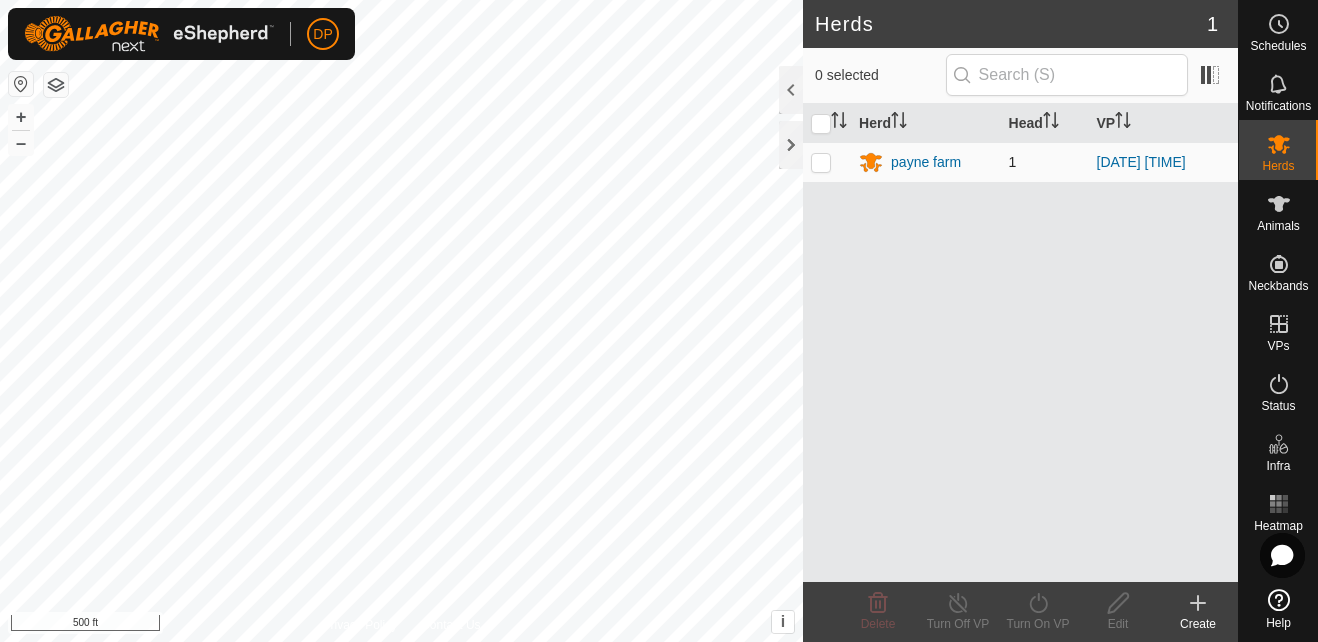 click at bounding box center [821, 162] 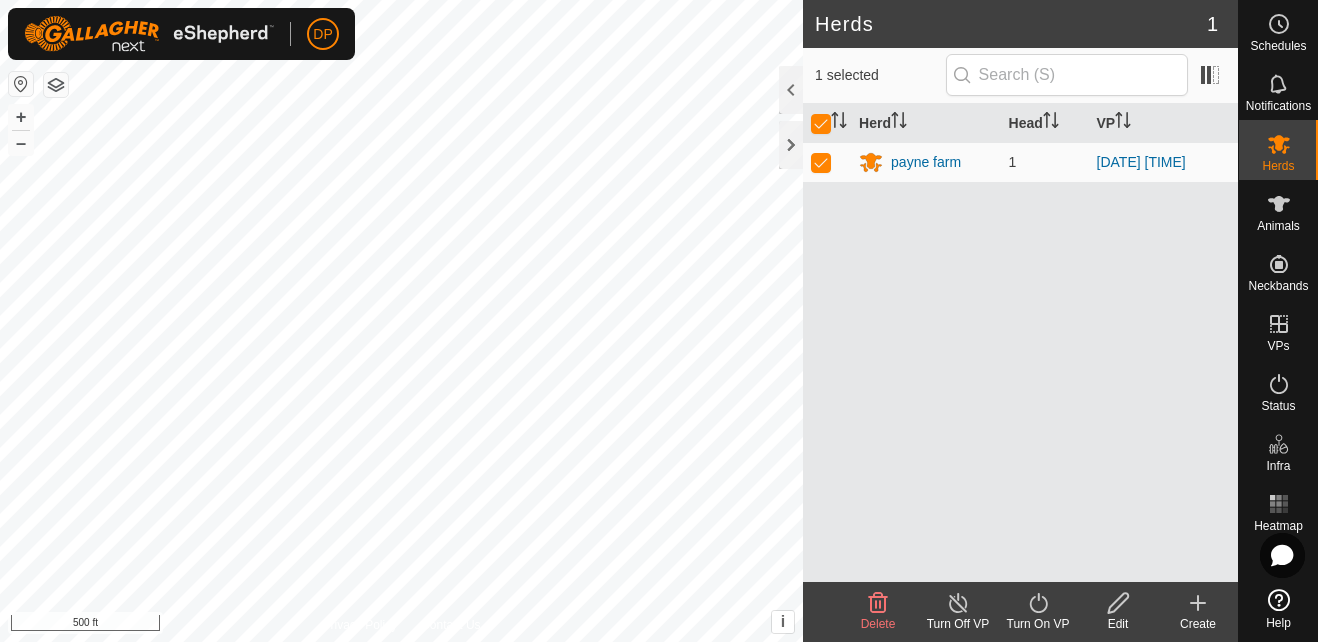 click 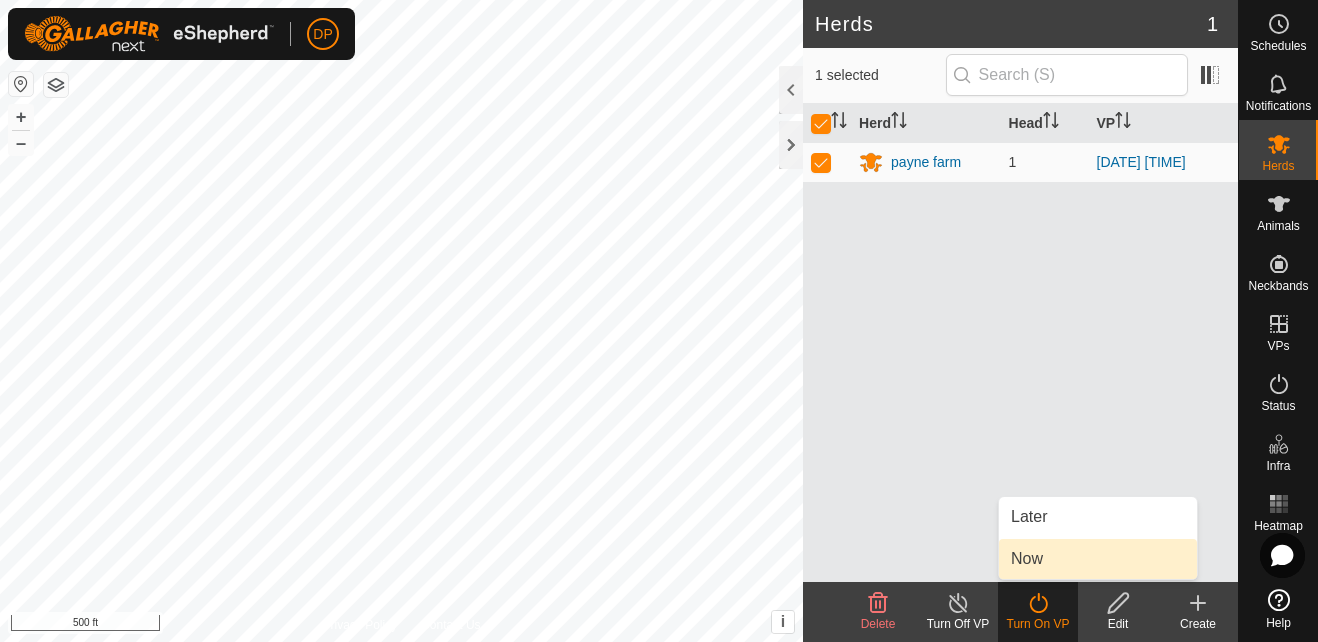 click on "Now" at bounding box center [1098, 559] 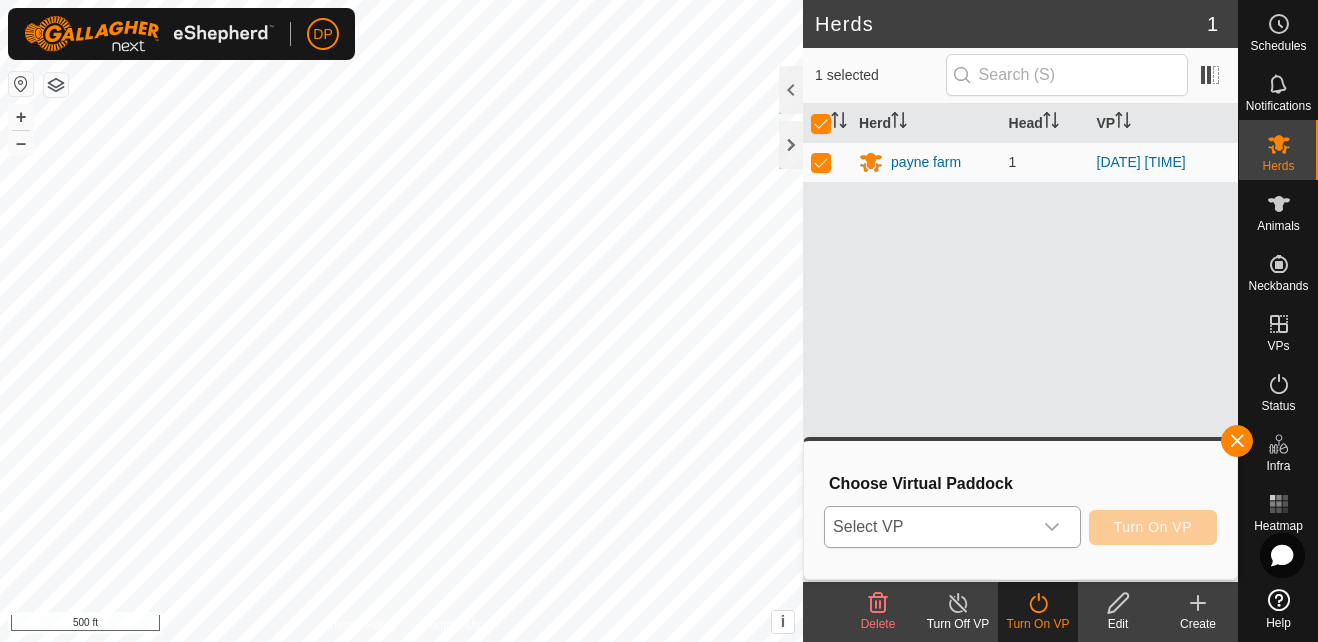 click 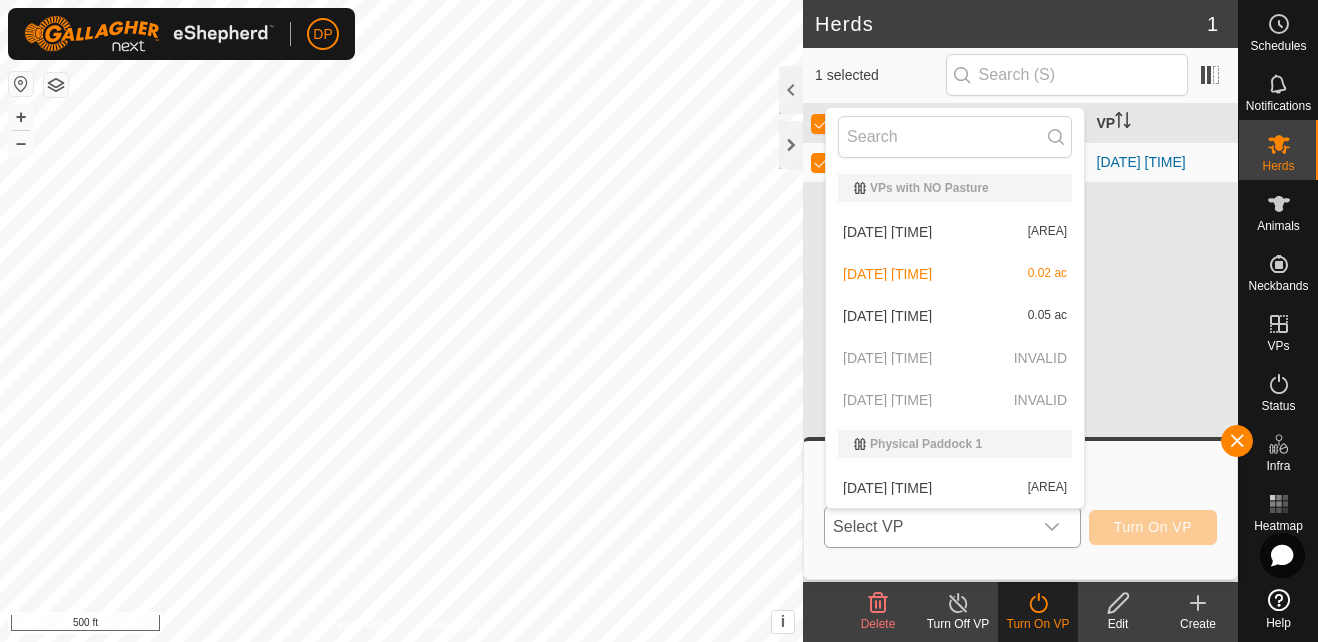 click on "[DATE] [TIME]  [AREA]" at bounding box center [955, 232] 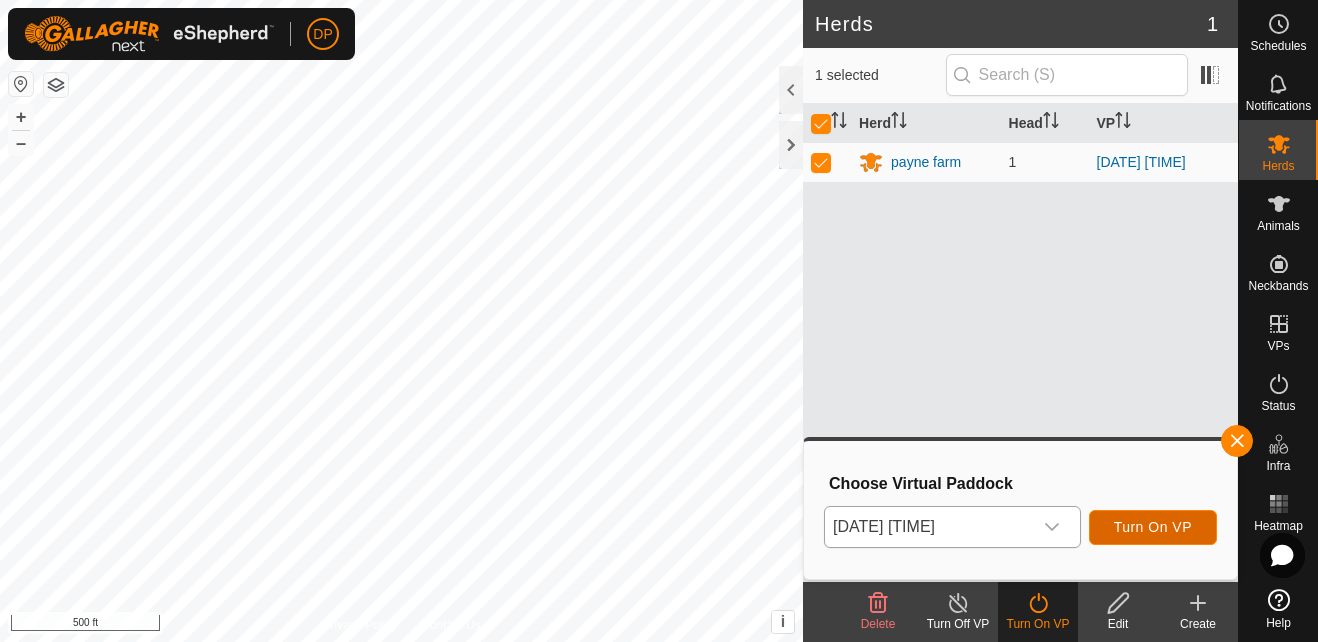 click on "Turn On VP" at bounding box center (1153, 527) 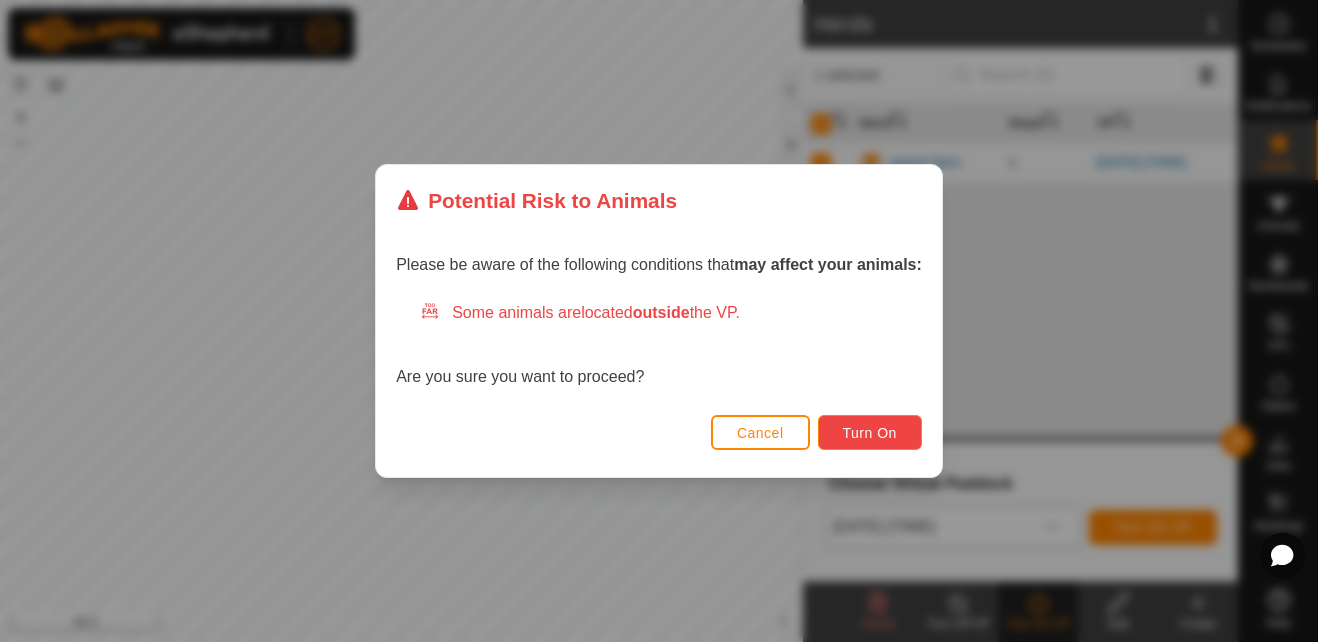 click on "Turn On" at bounding box center [870, 432] 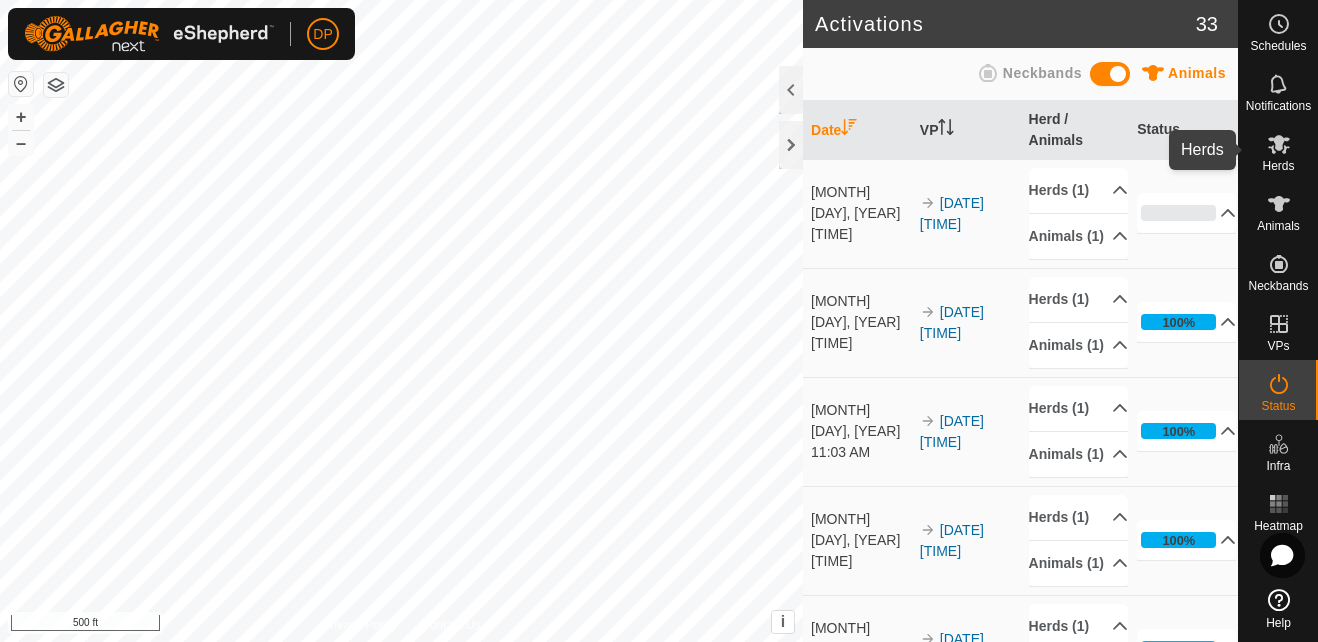 click 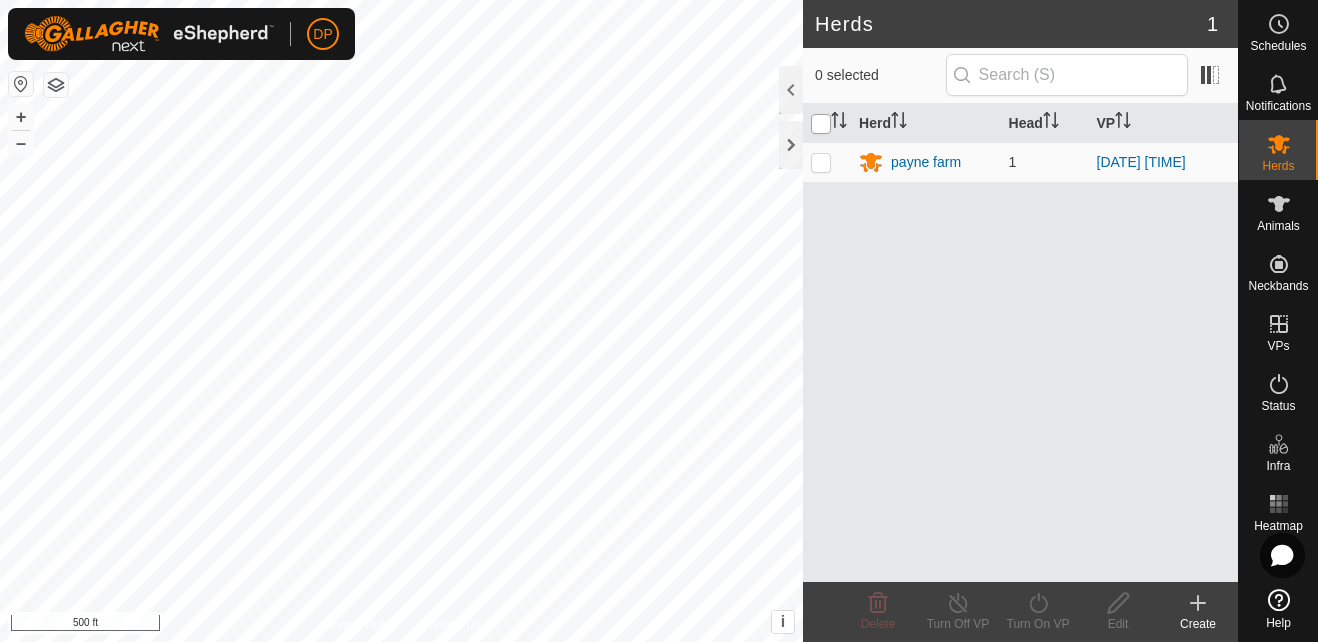 click at bounding box center [821, 124] 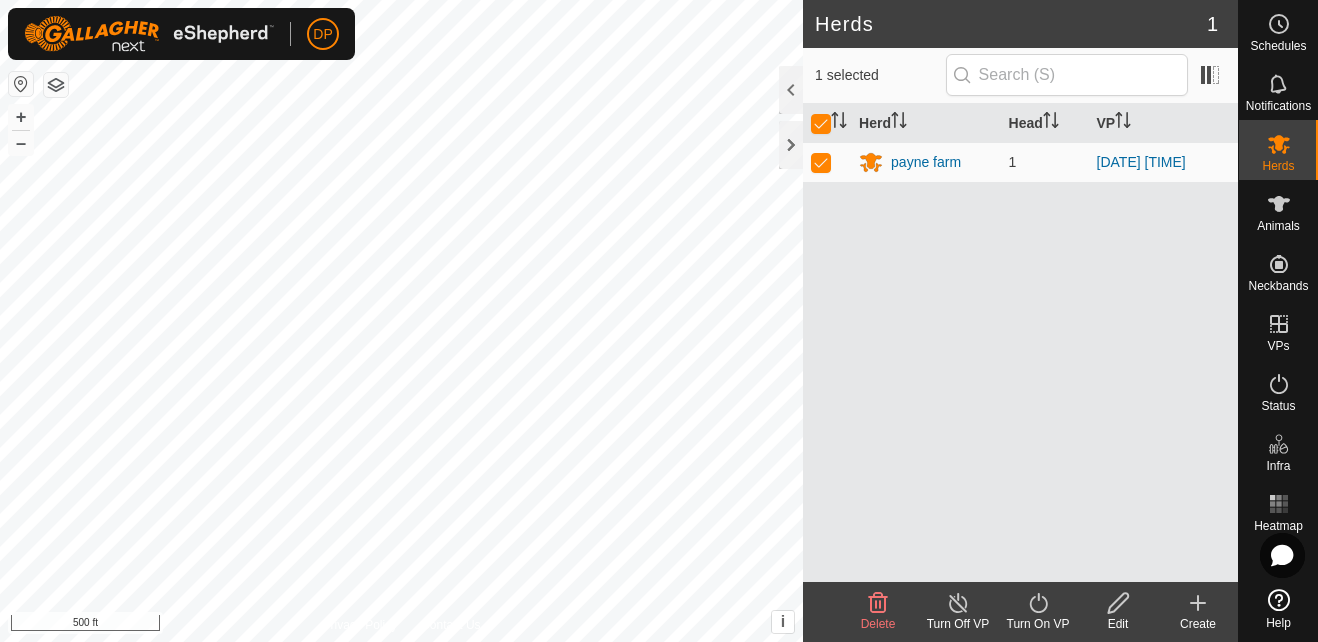 click 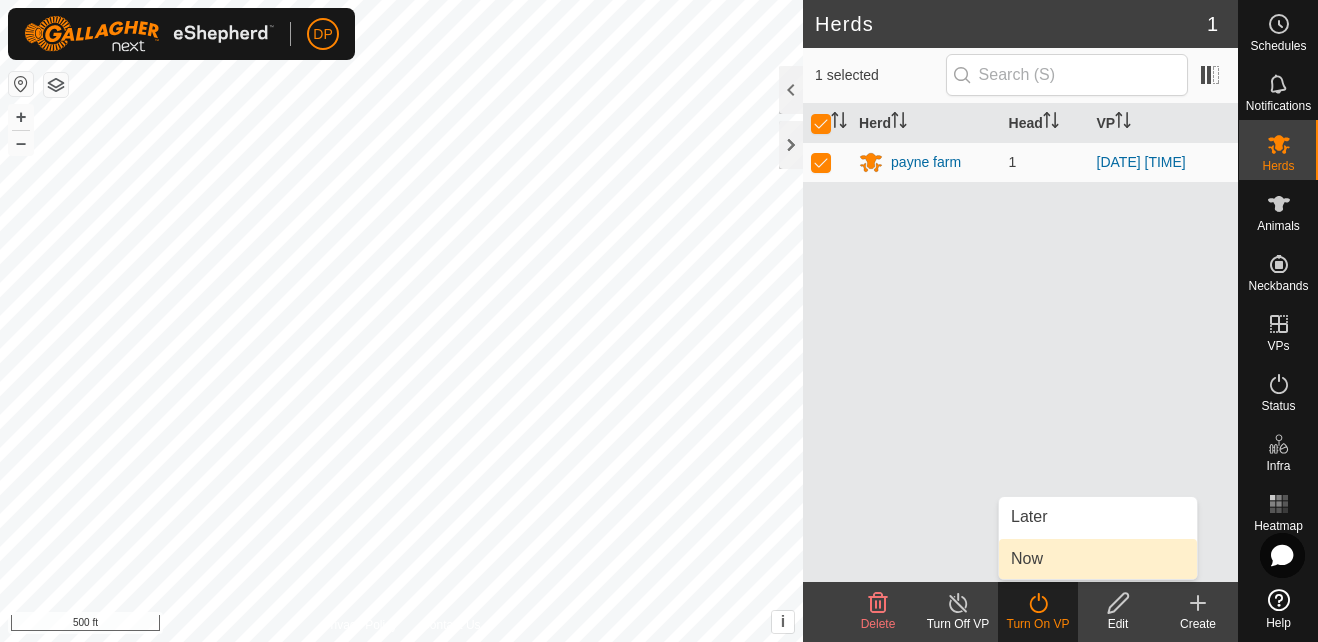 click on "Now" at bounding box center (1098, 559) 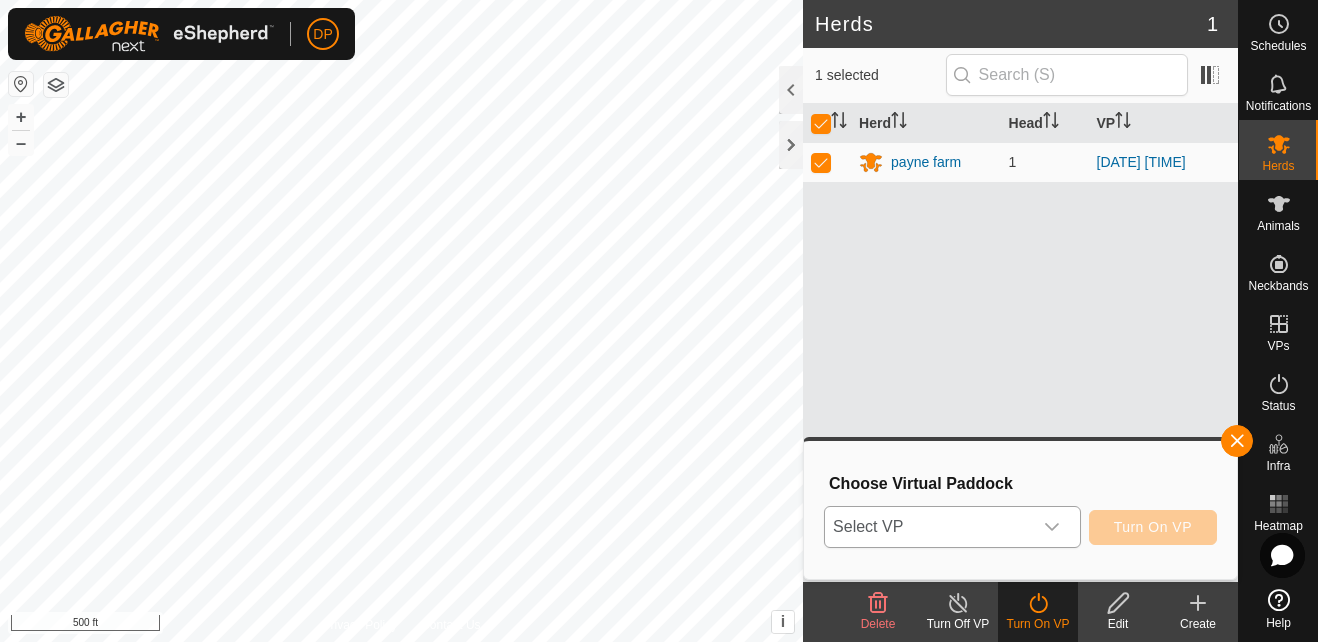 click 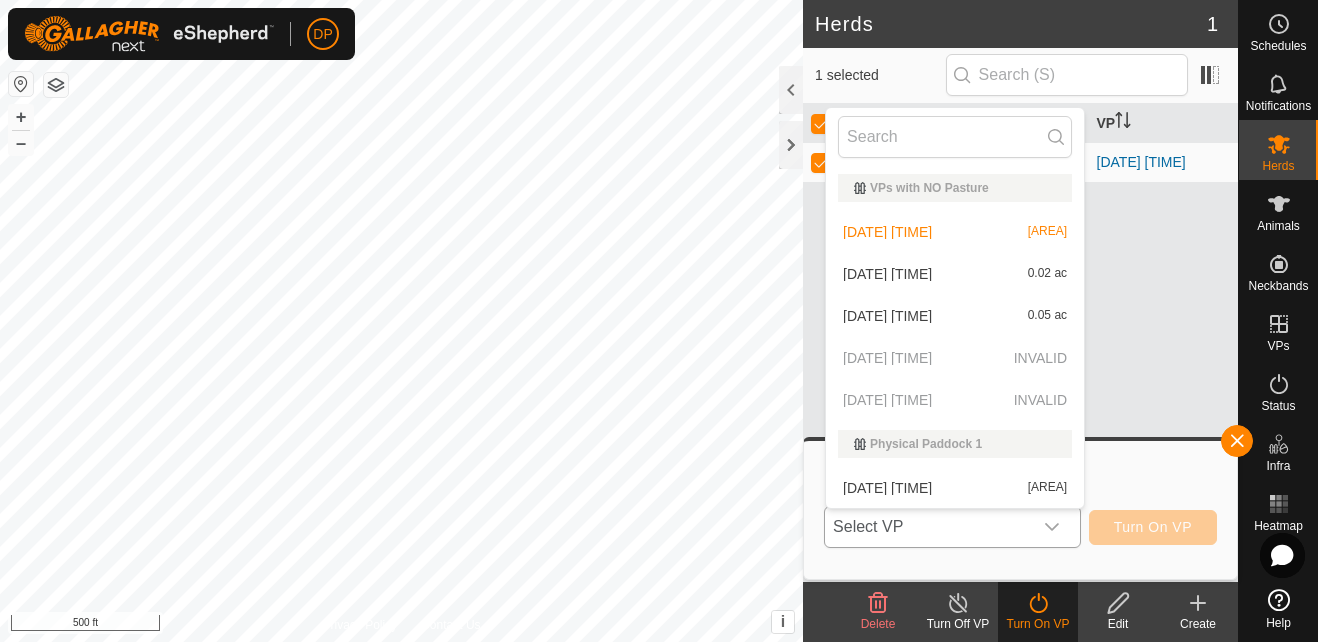 drag, startPoint x: 990, startPoint y: 397, endPoint x: 967, endPoint y: 396, distance: 23.021729 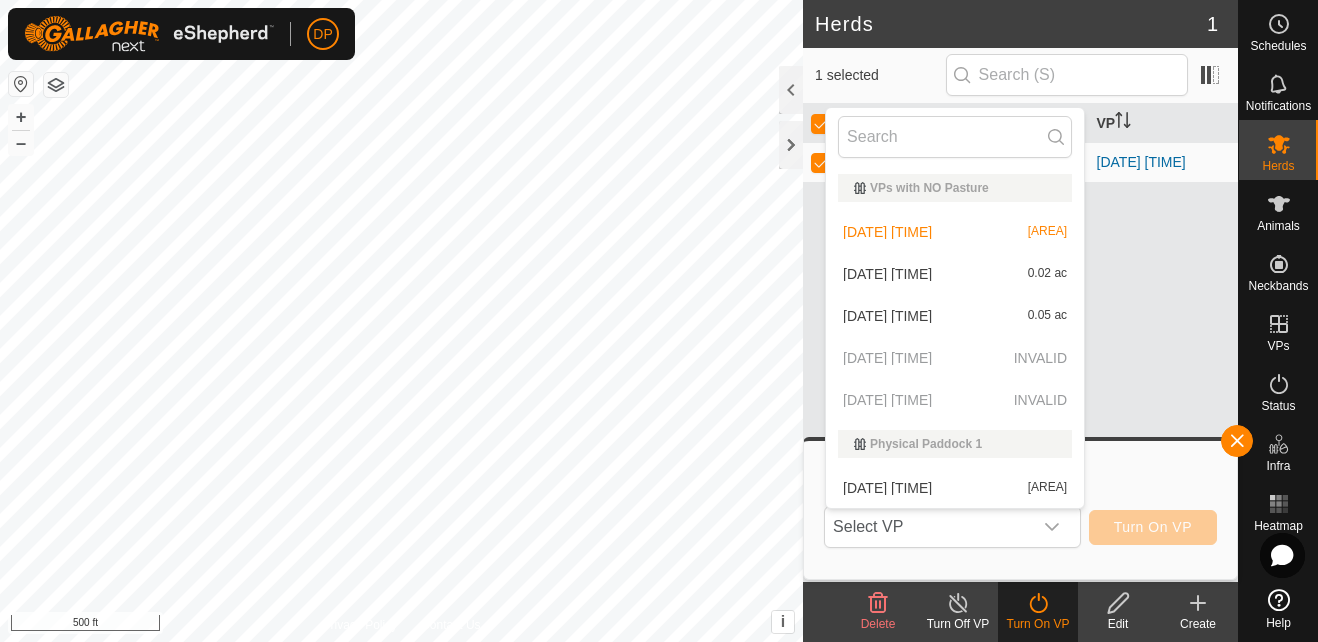 drag, startPoint x: 967, startPoint y: 396, endPoint x: 1129, endPoint y: 421, distance: 163.91766 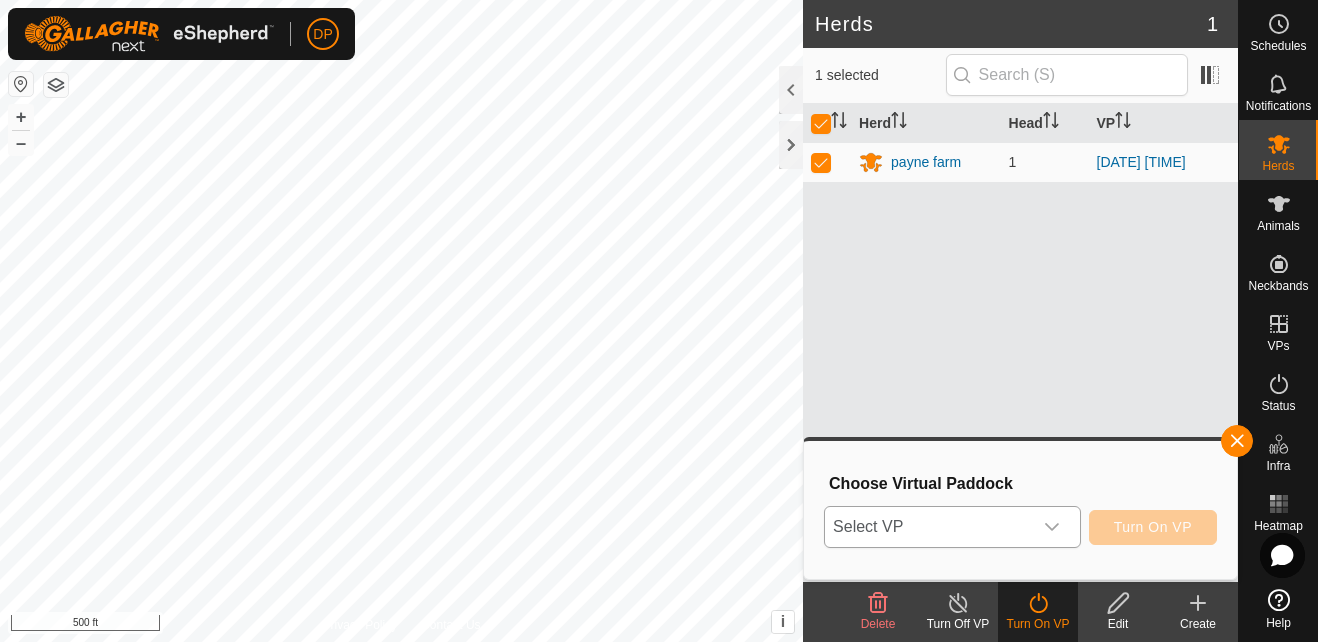 click 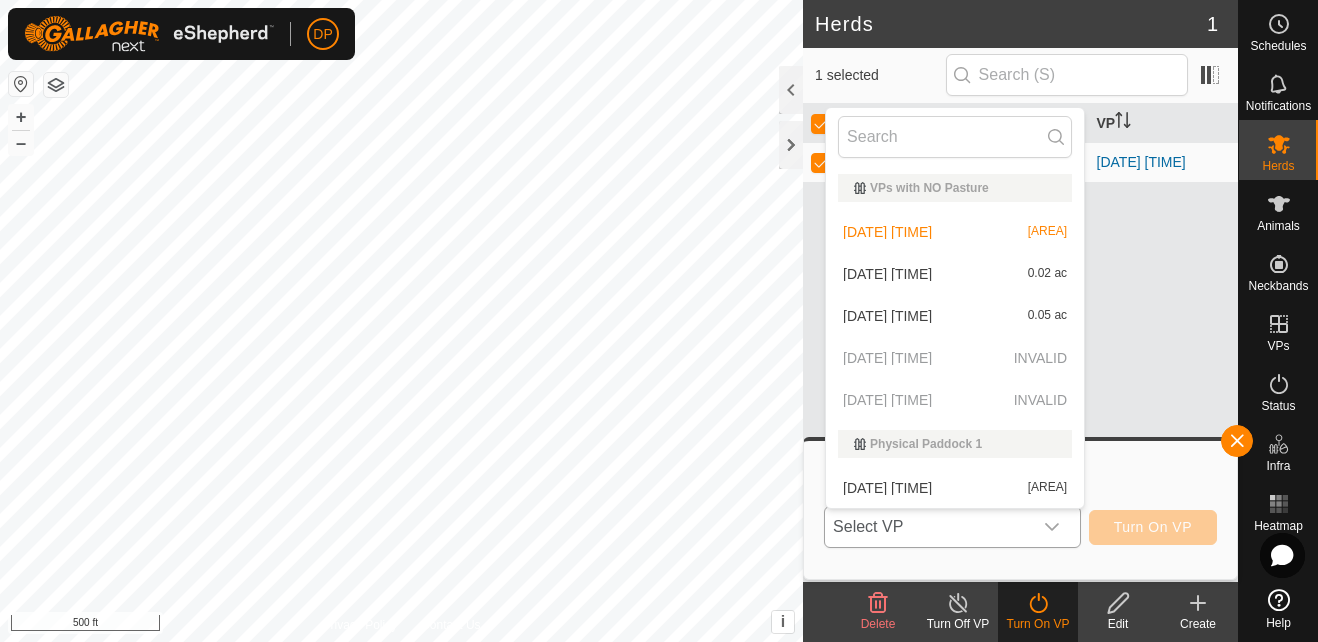click on "[DATE] [TIME]  [AREA]" at bounding box center [955, 274] 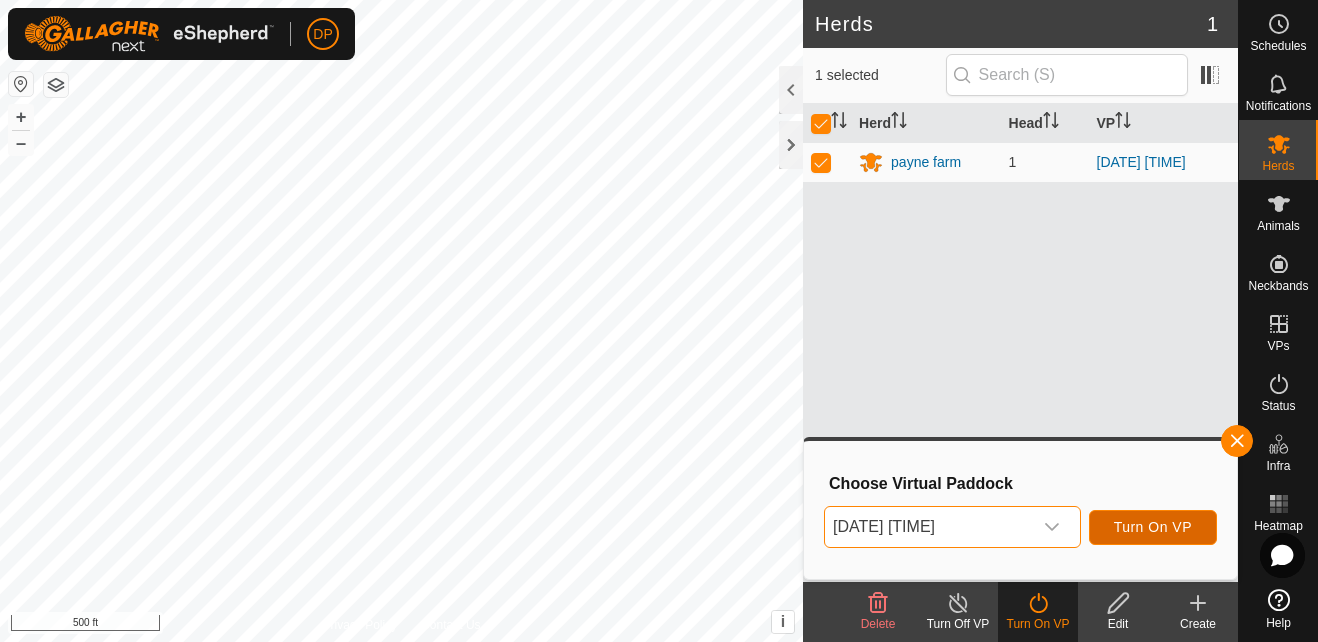 click on "Turn On VP" at bounding box center (1153, 527) 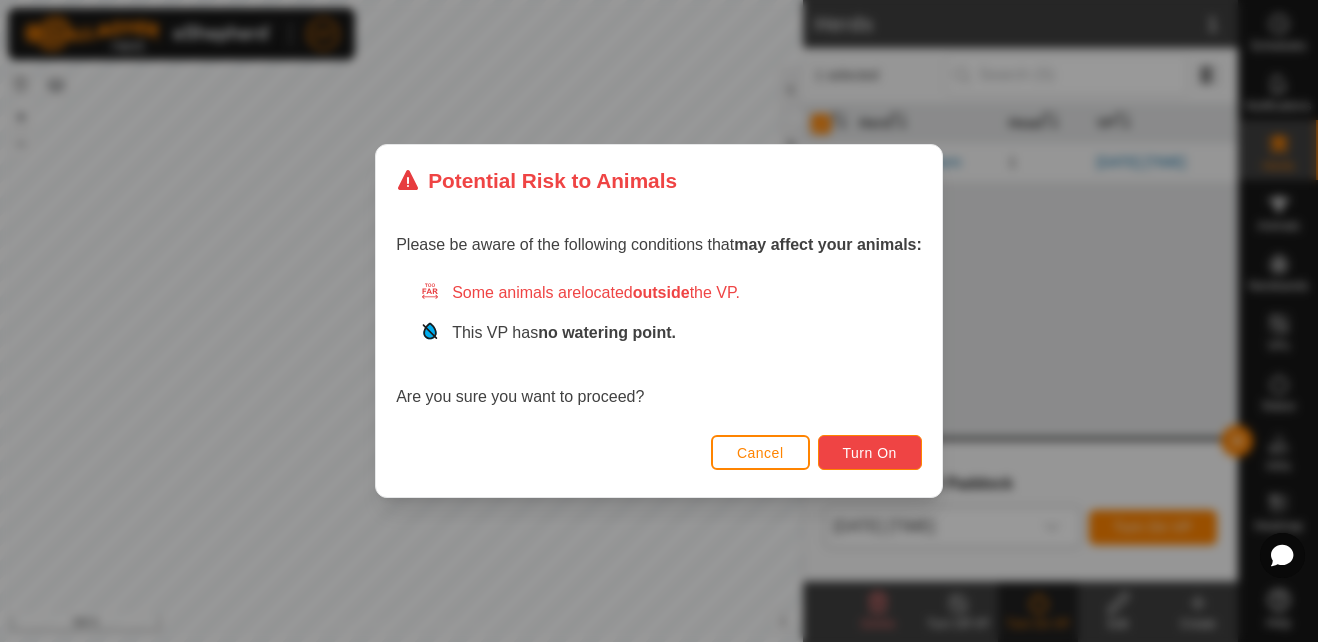 click on "Turn On" at bounding box center (870, 453) 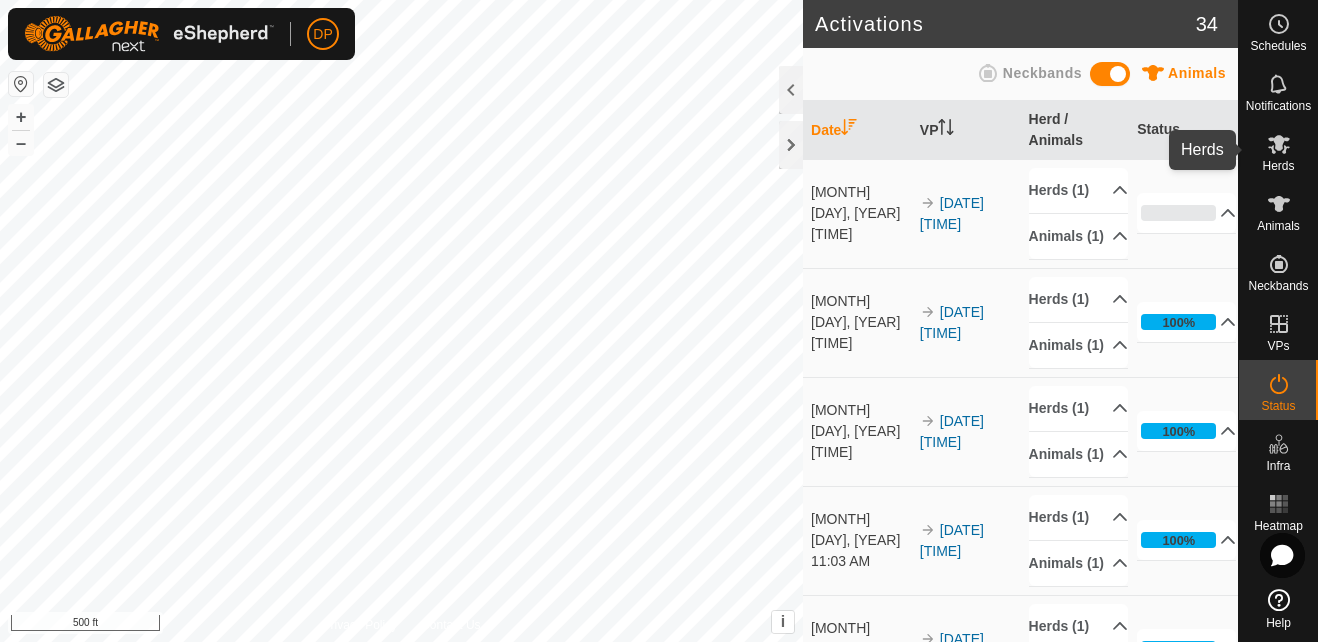 click at bounding box center (1279, 144) 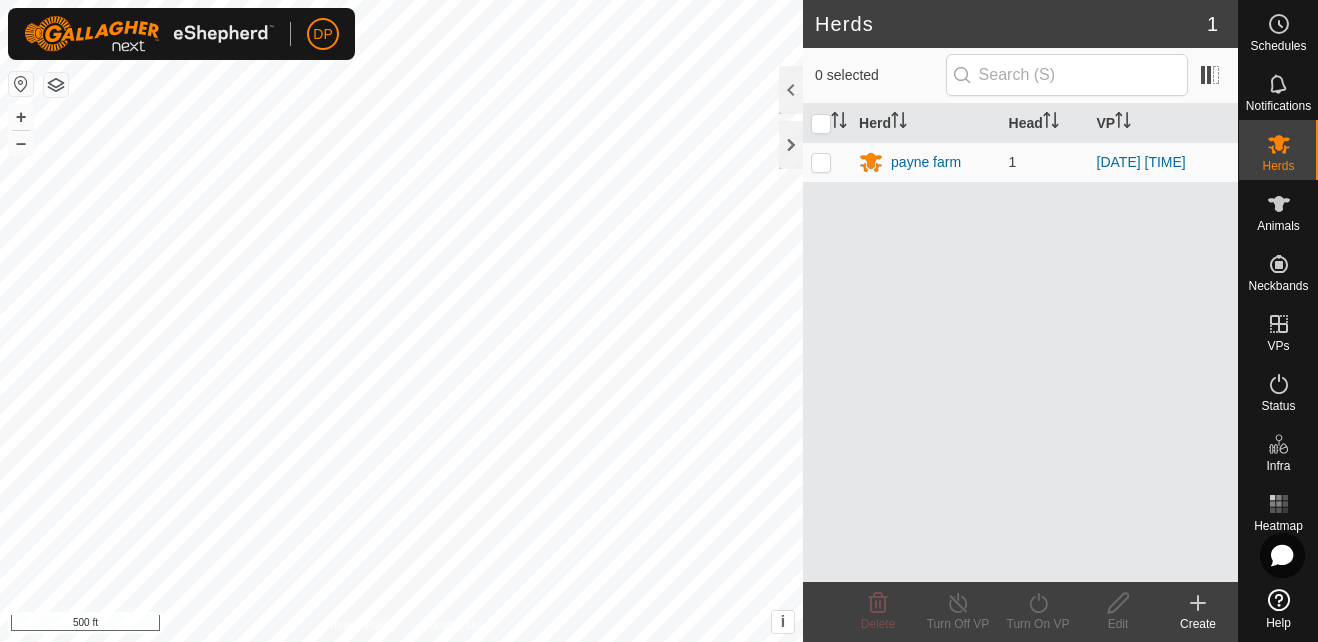 click 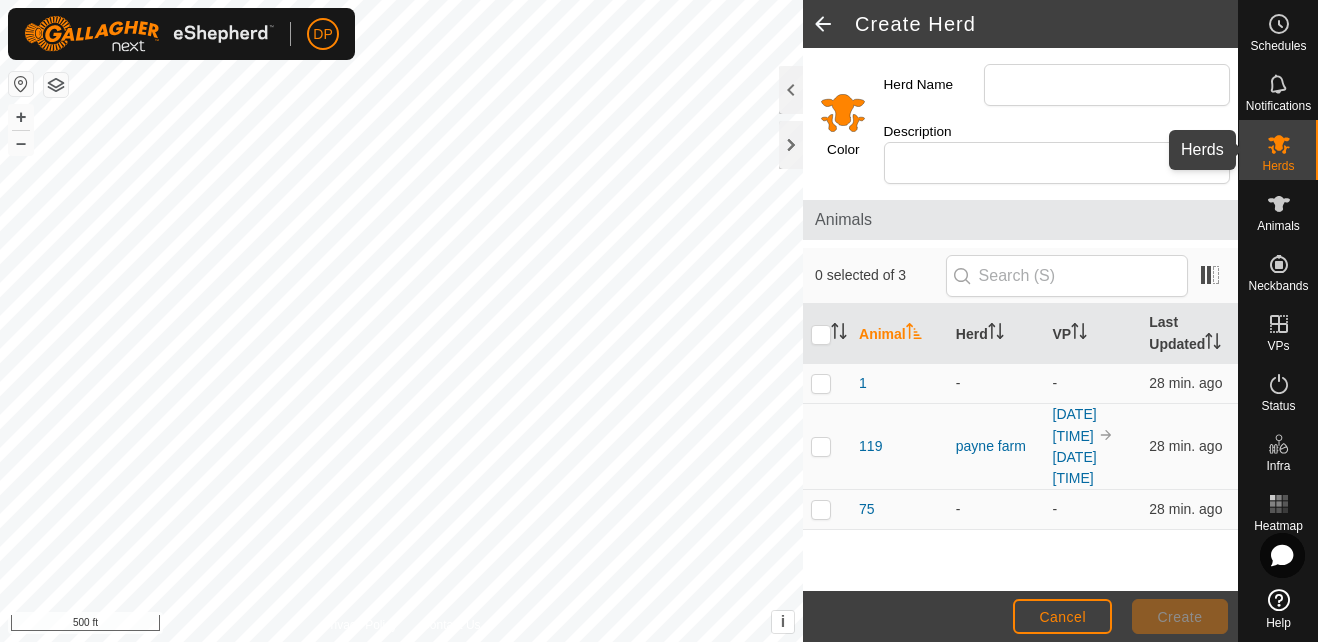 click 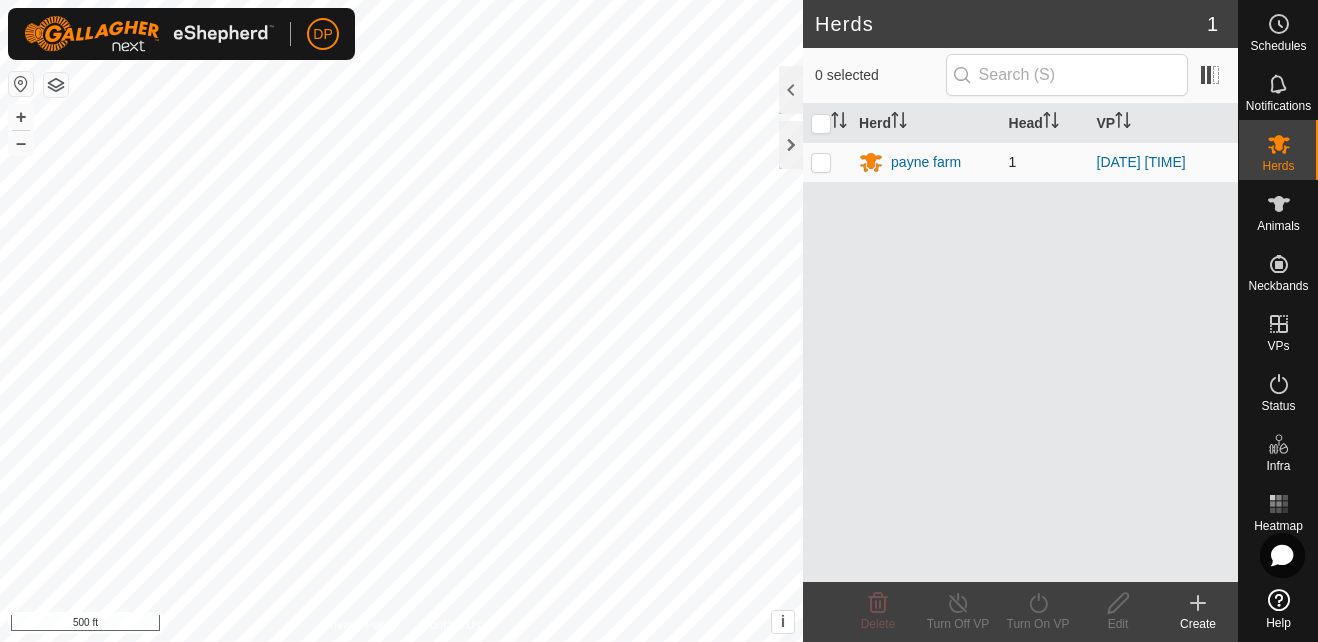 click at bounding box center [821, 162] 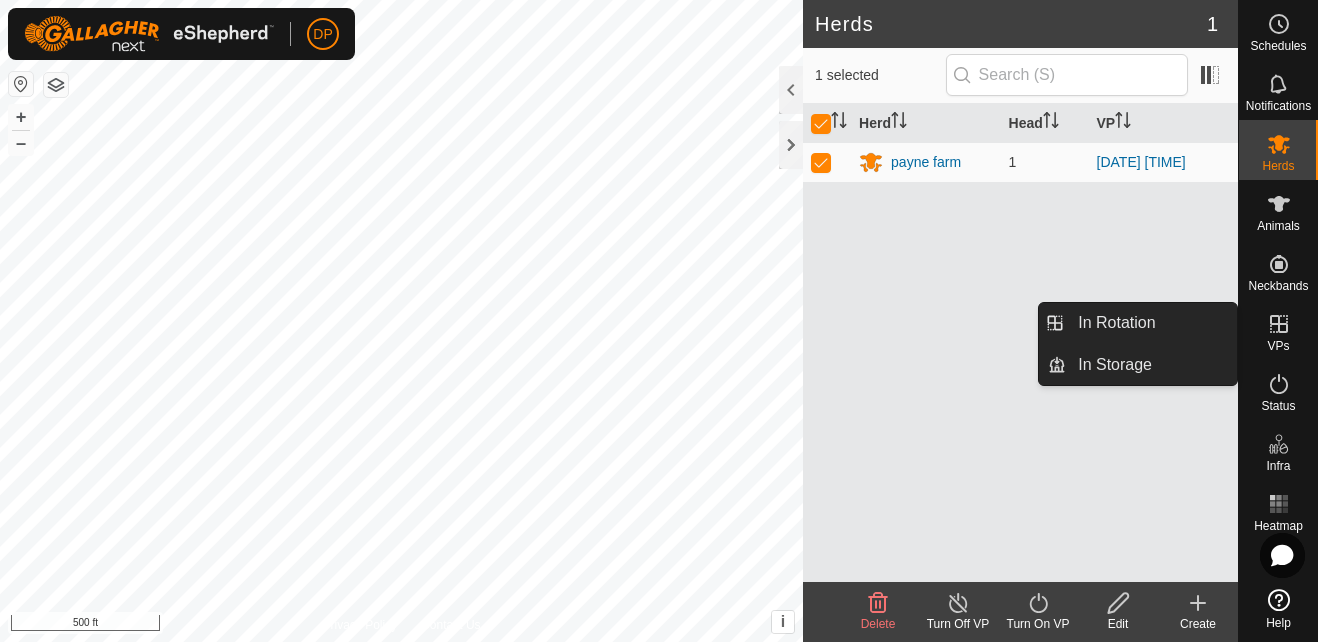 click 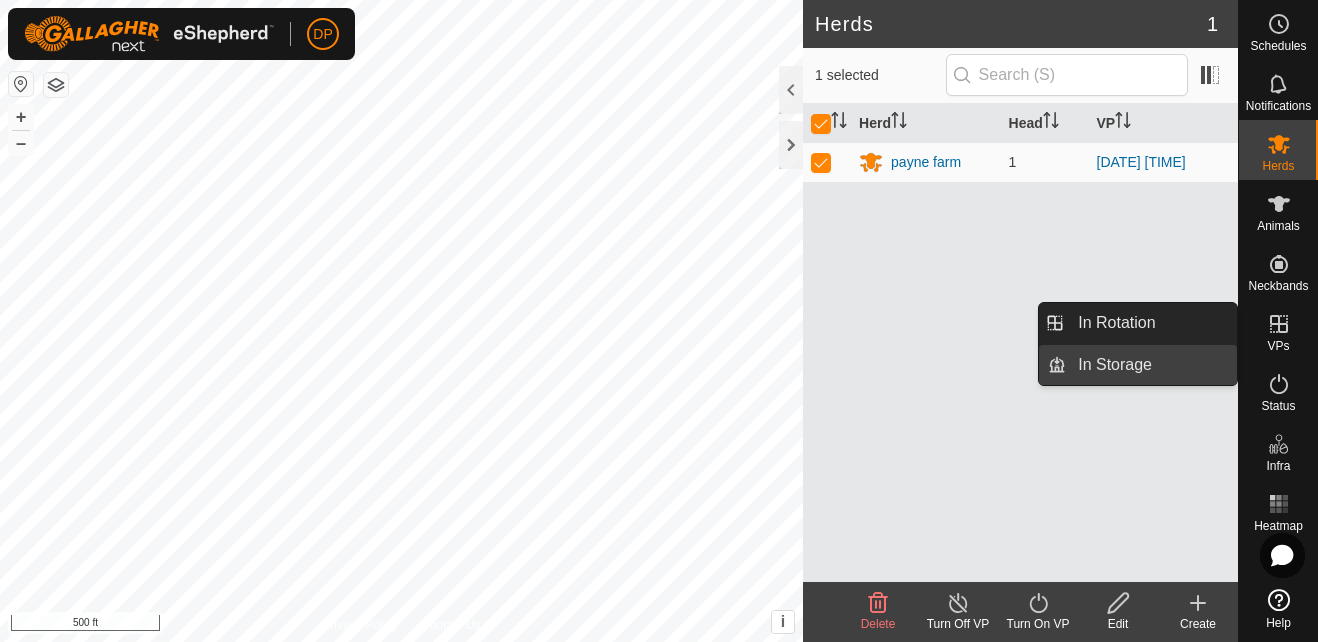 click on "In Storage" at bounding box center [1151, 365] 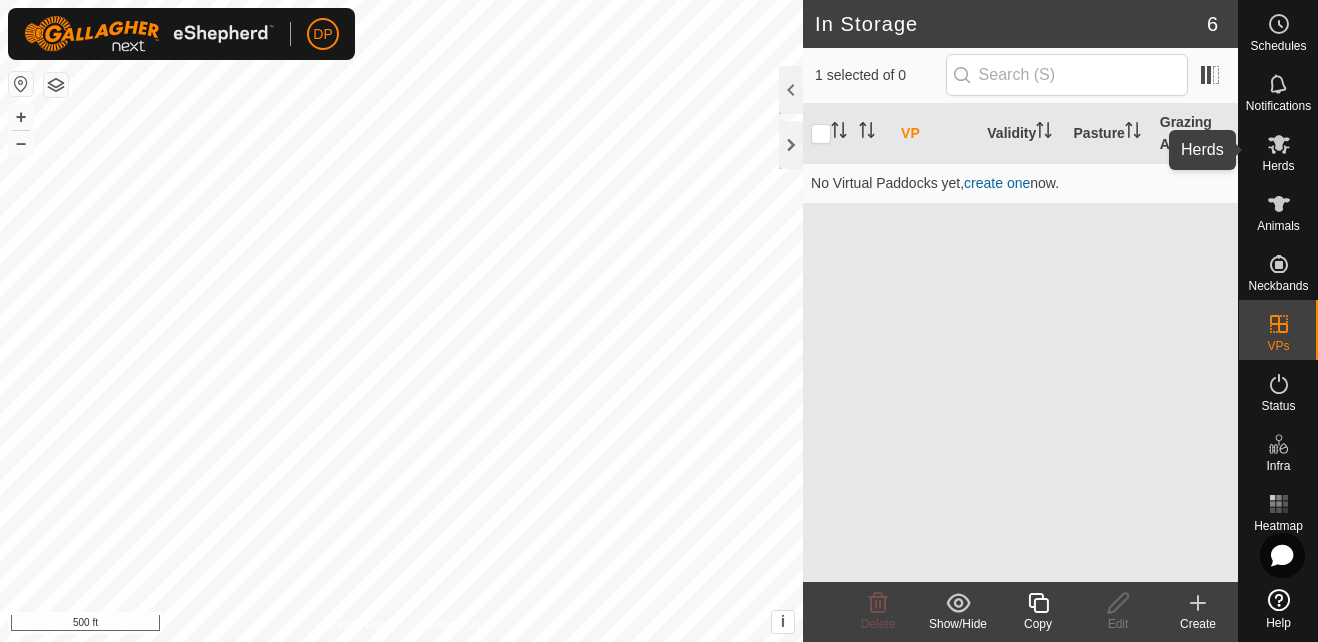 click at bounding box center [1279, 144] 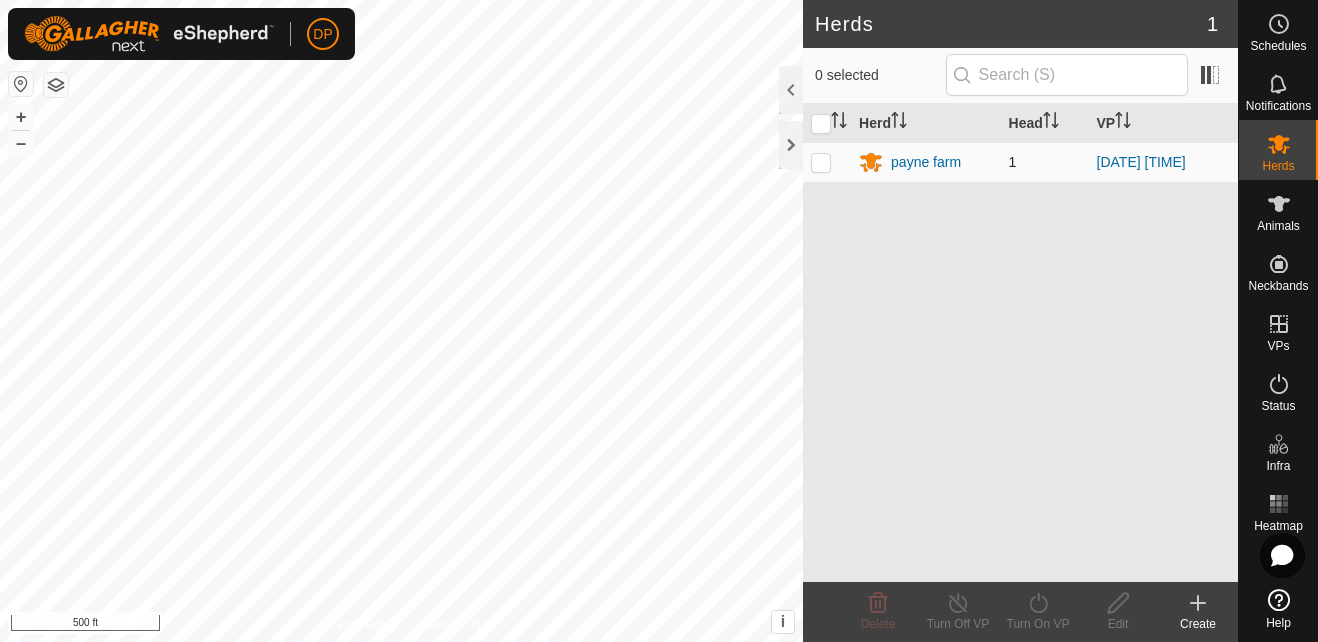 click at bounding box center [821, 162] 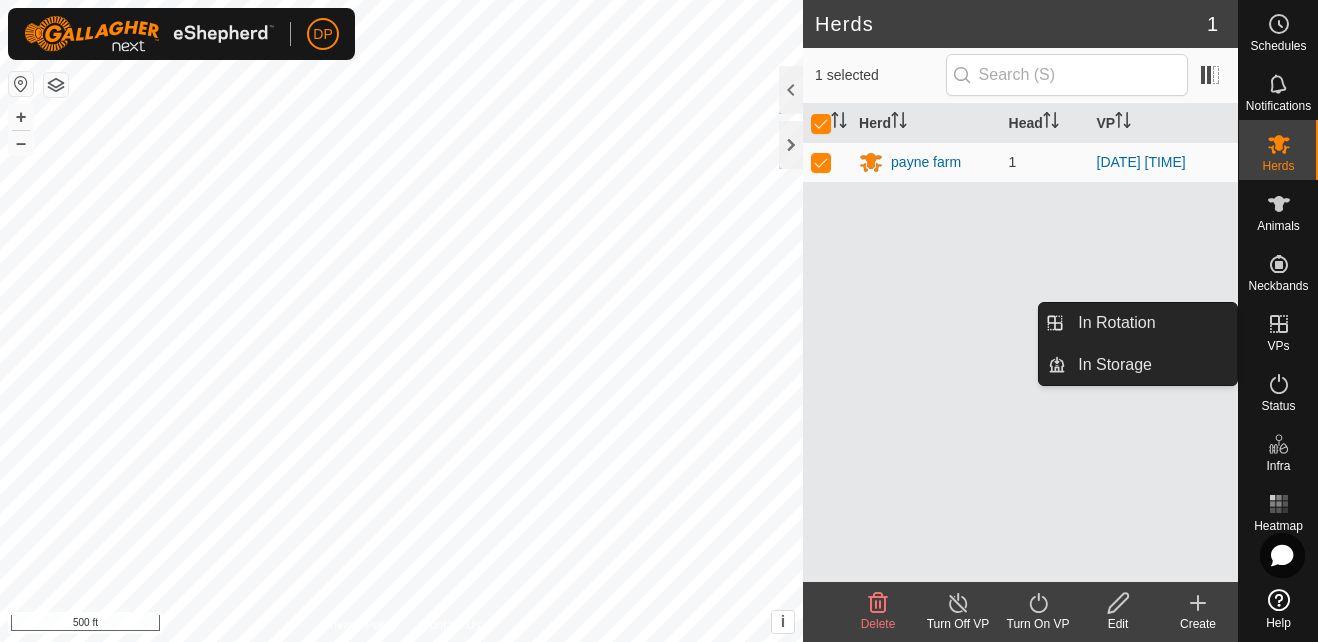 click 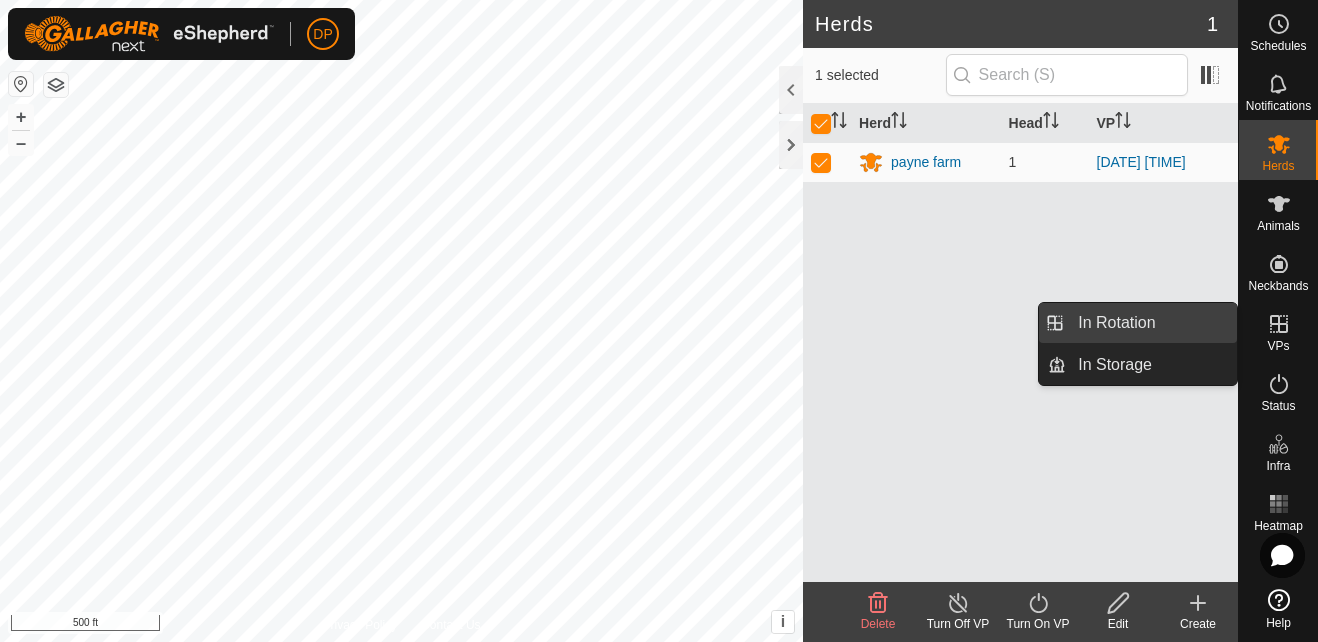 click on "In Rotation" at bounding box center (1151, 323) 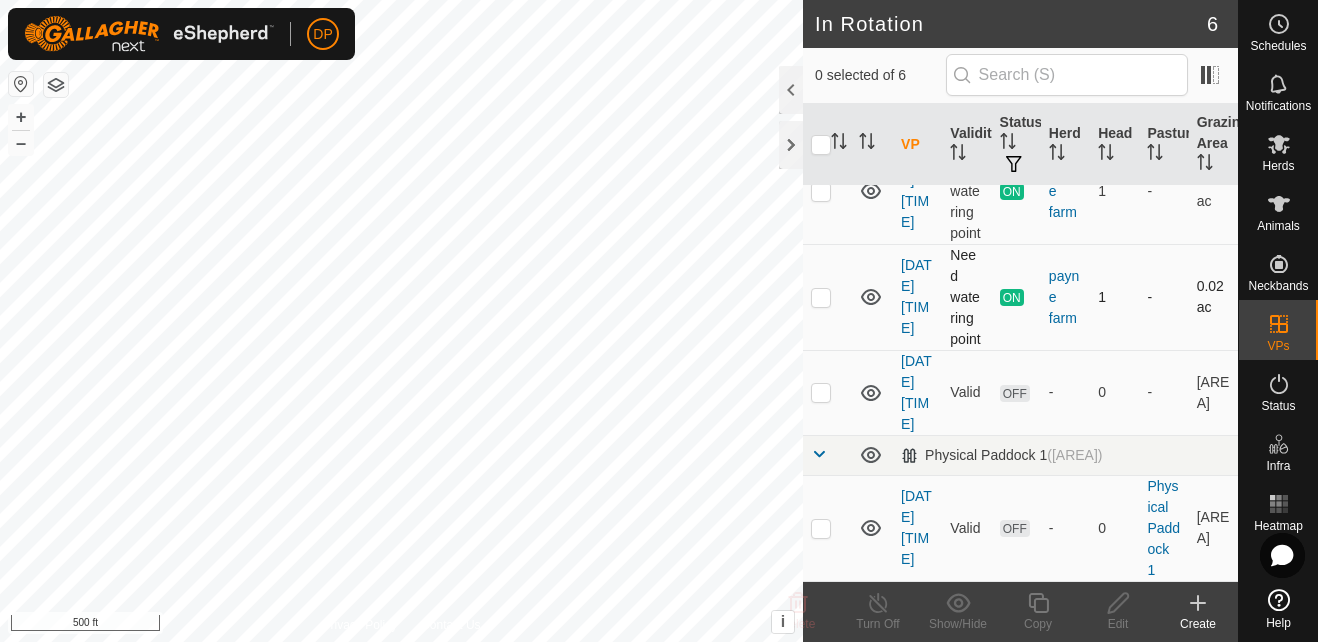 scroll, scrollTop: 446, scrollLeft: 0, axis: vertical 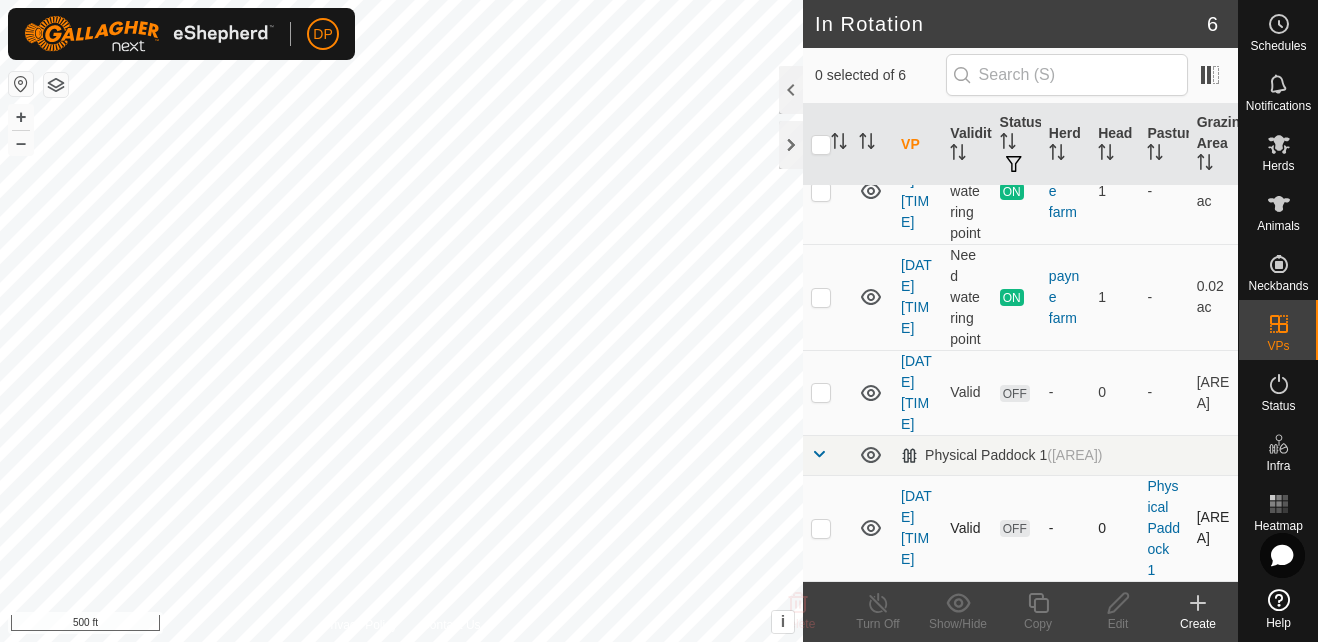 click at bounding box center [821, 528] 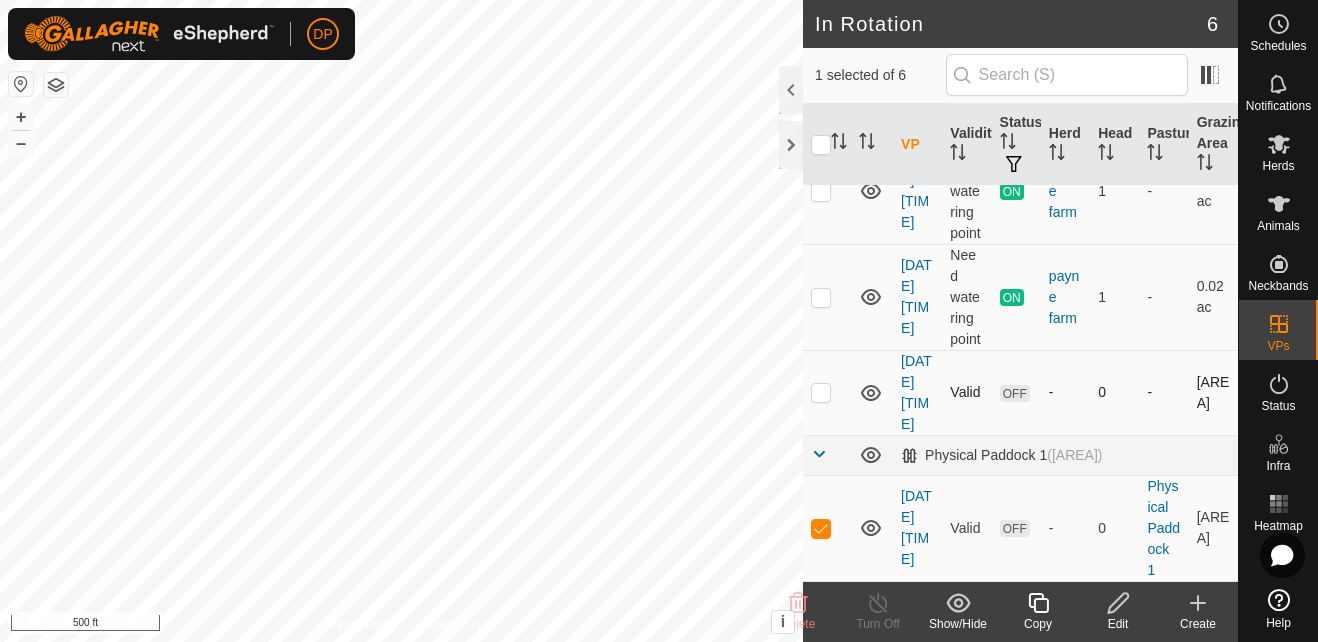 click at bounding box center (821, 392) 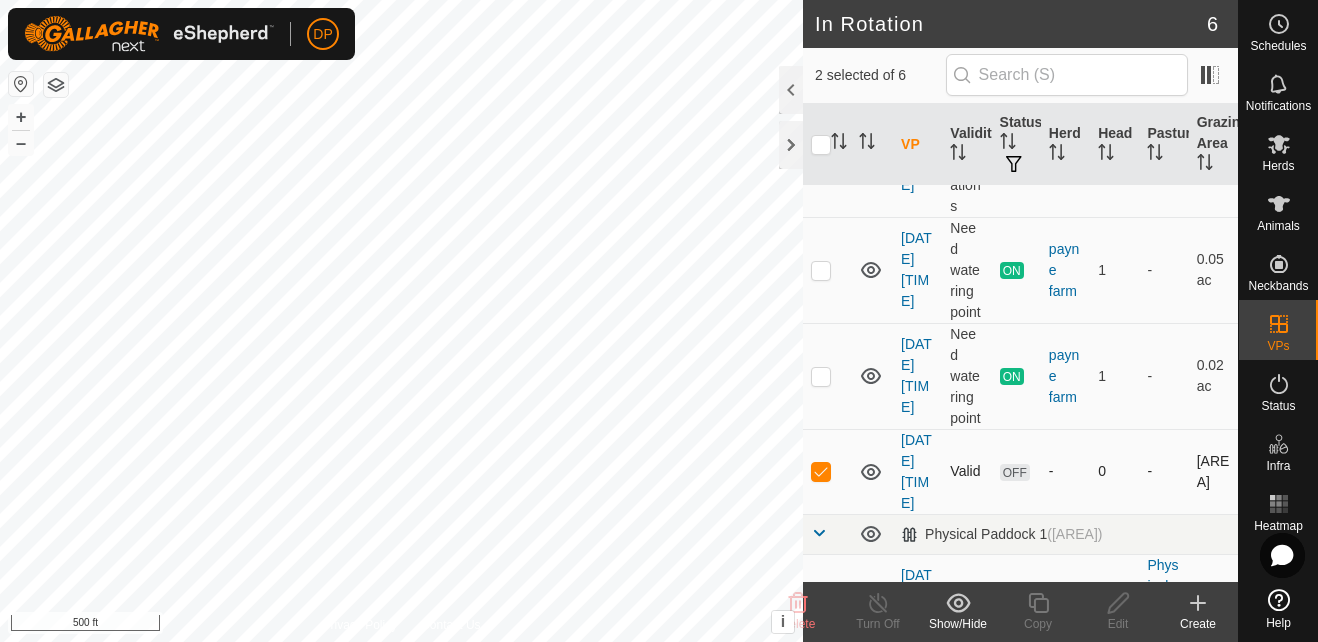 scroll, scrollTop: 246, scrollLeft: 0, axis: vertical 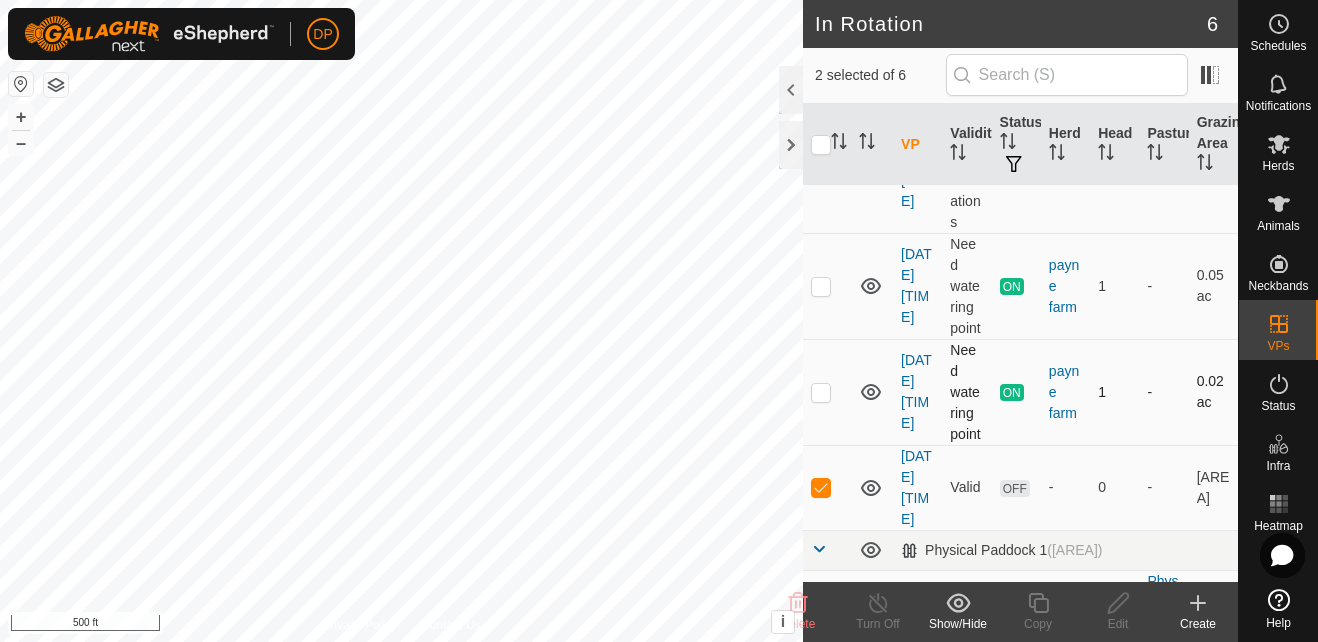 click at bounding box center (821, 392) 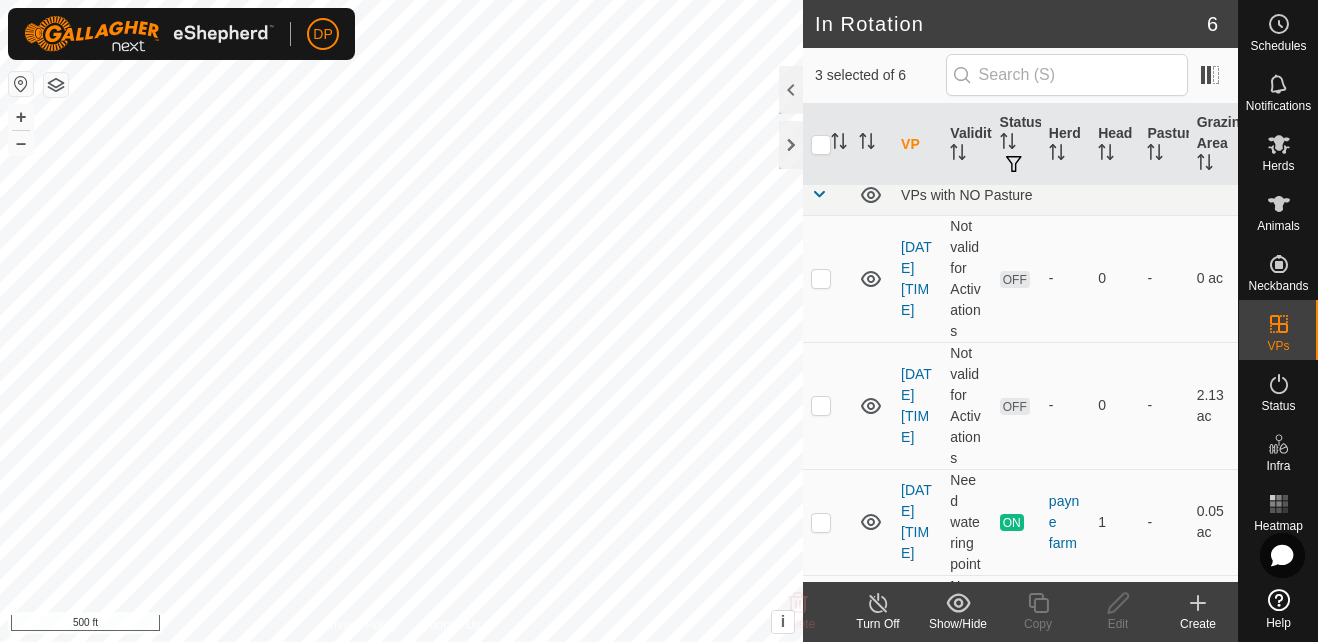 scroll, scrollTop: 0, scrollLeft: 0, axis: both 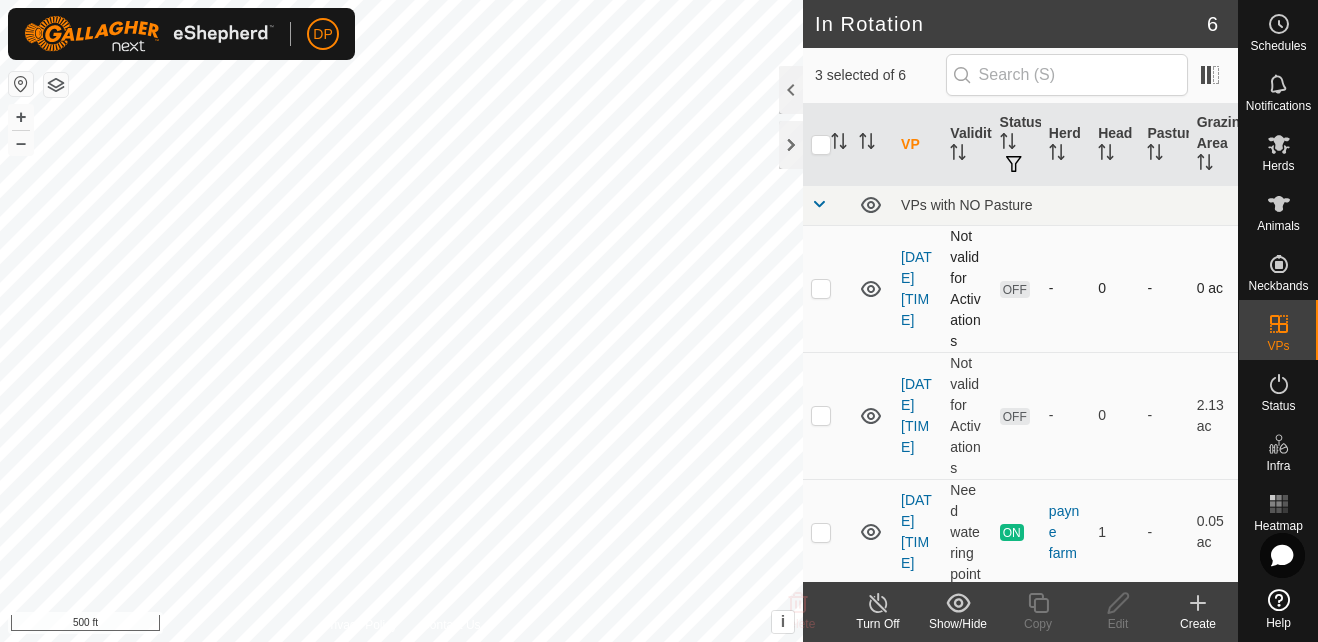 click at bounding box center (821, 288) 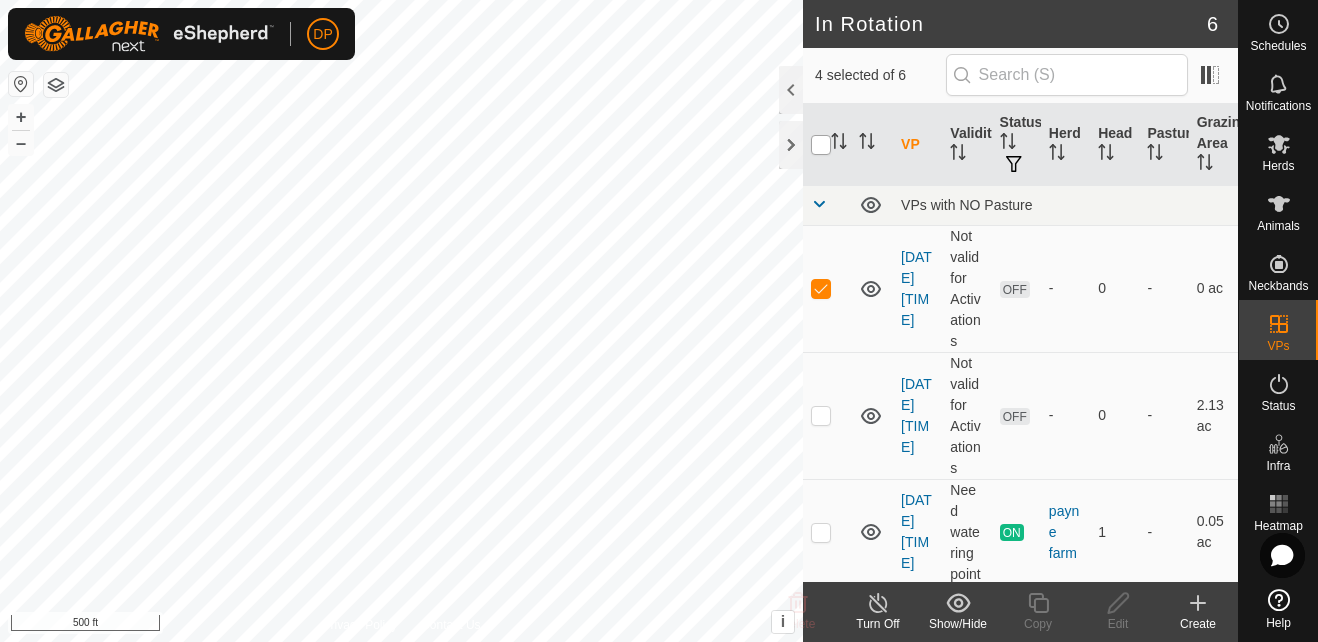 click at bounding box center [821, 145] 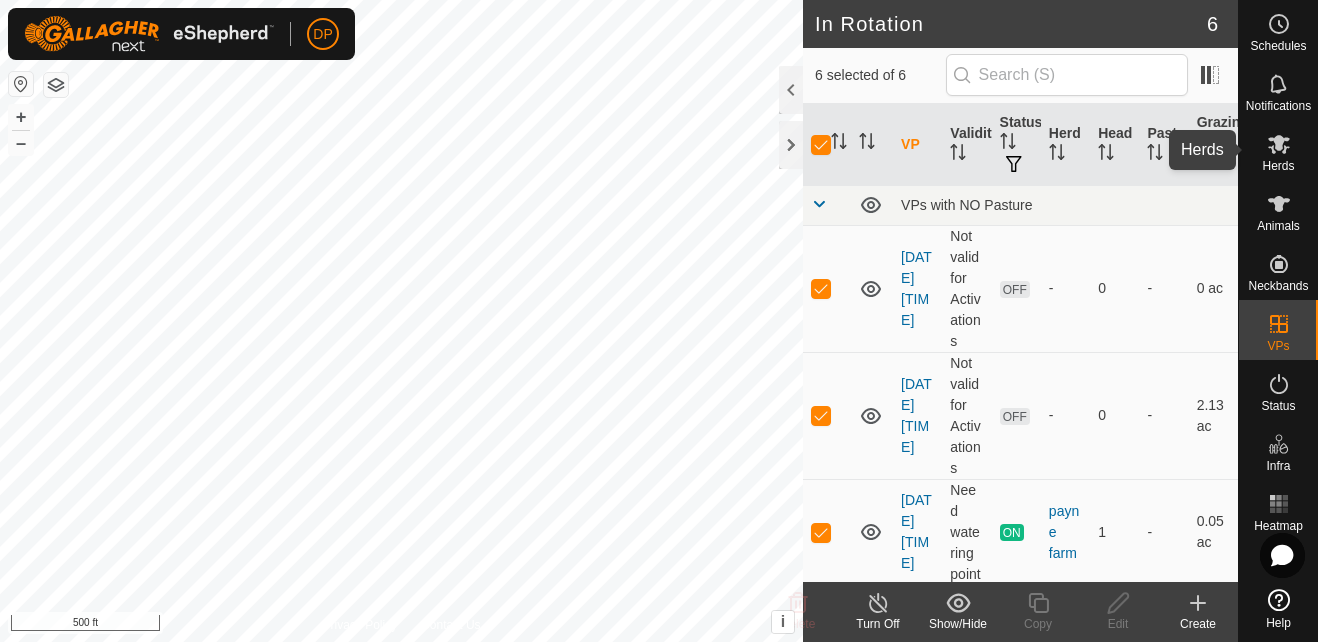 click at bounding box center (1279, 144) 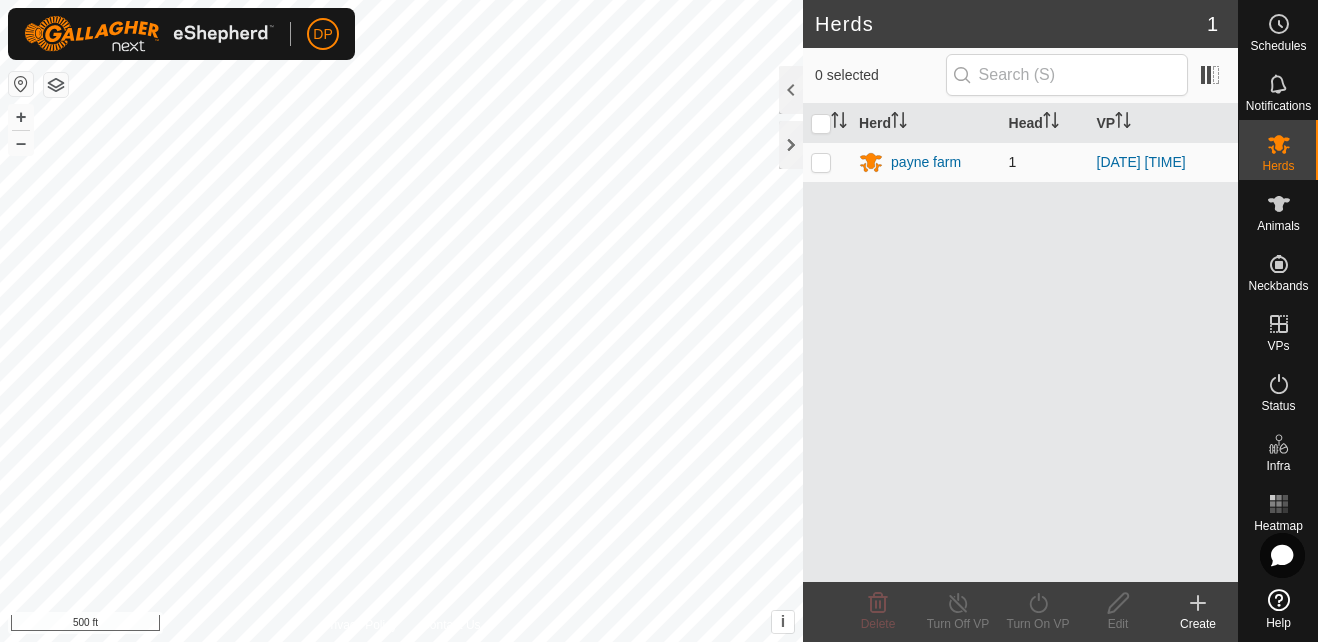 click at bounding box center [821, 162] 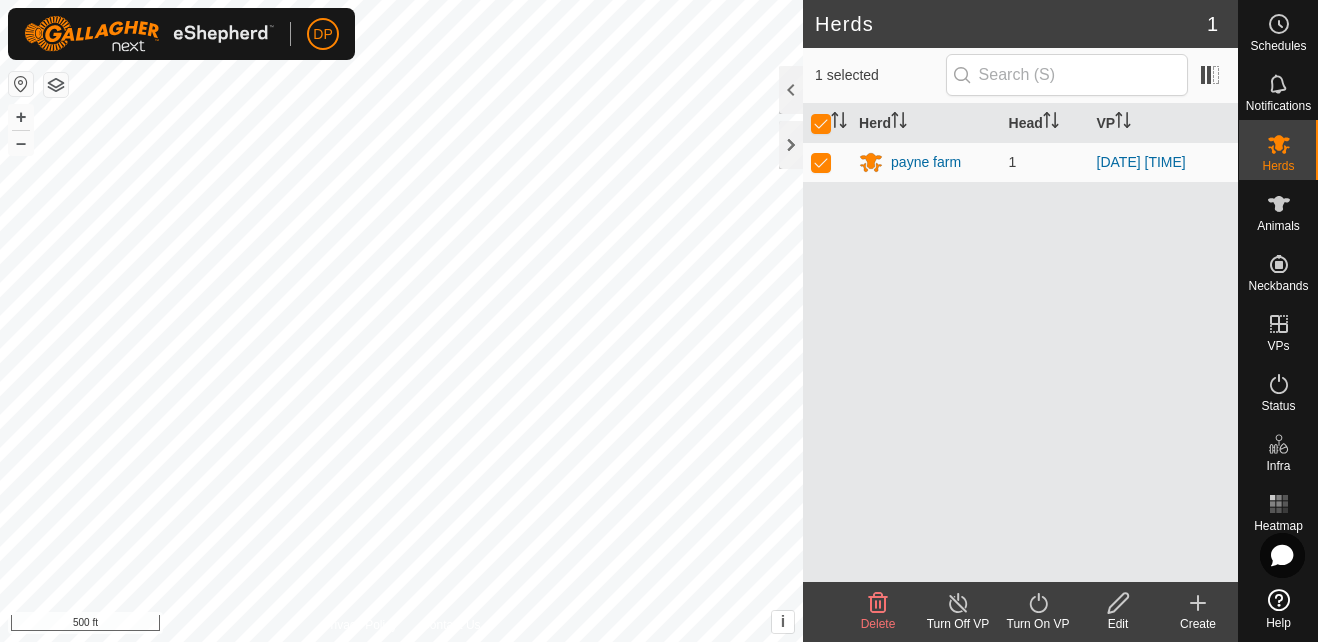 click 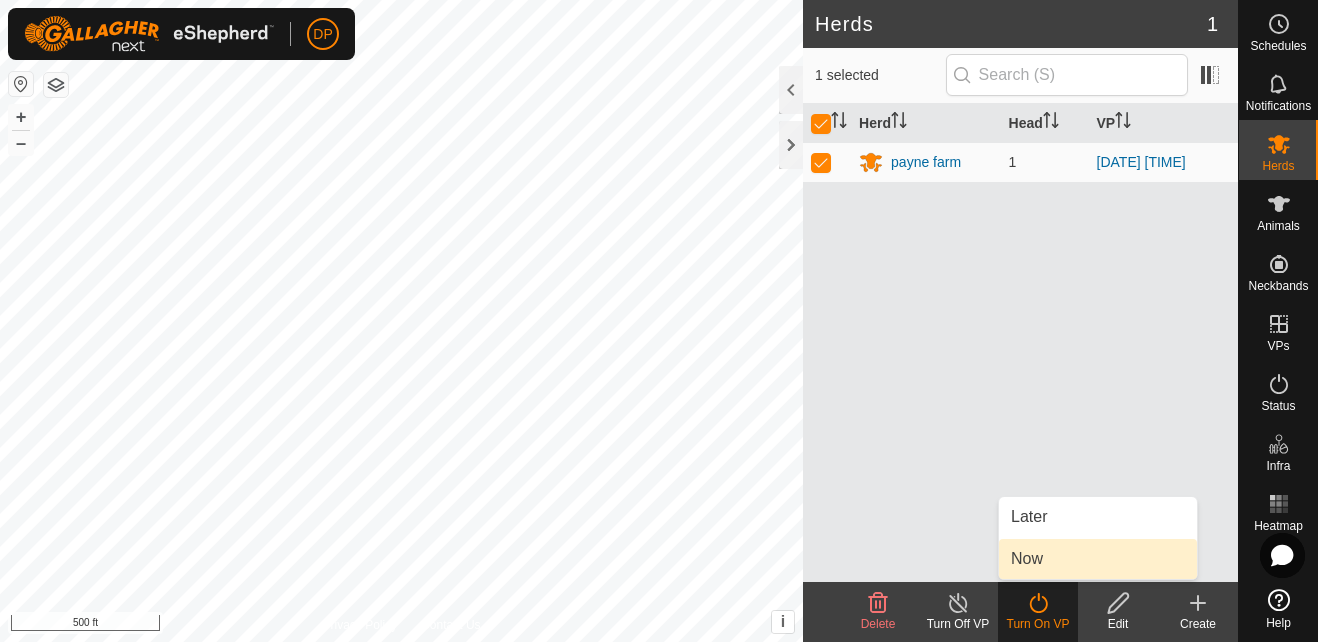 click on "Now" at bounding box center (1098, 559) 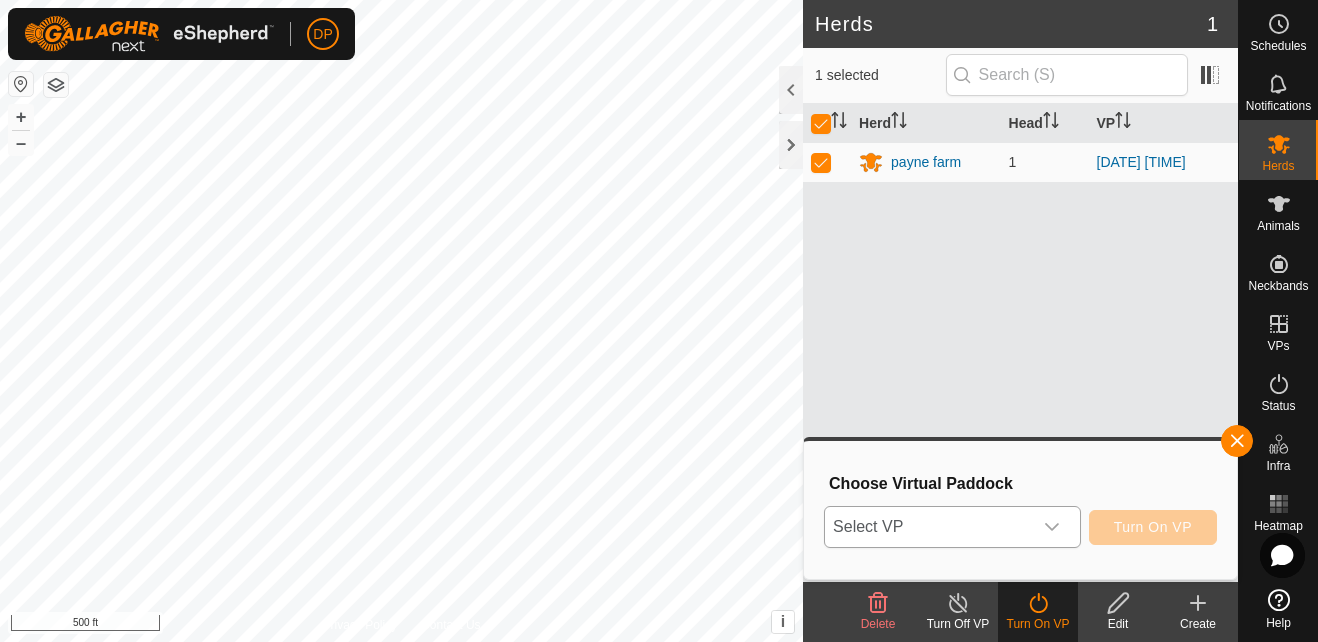 click 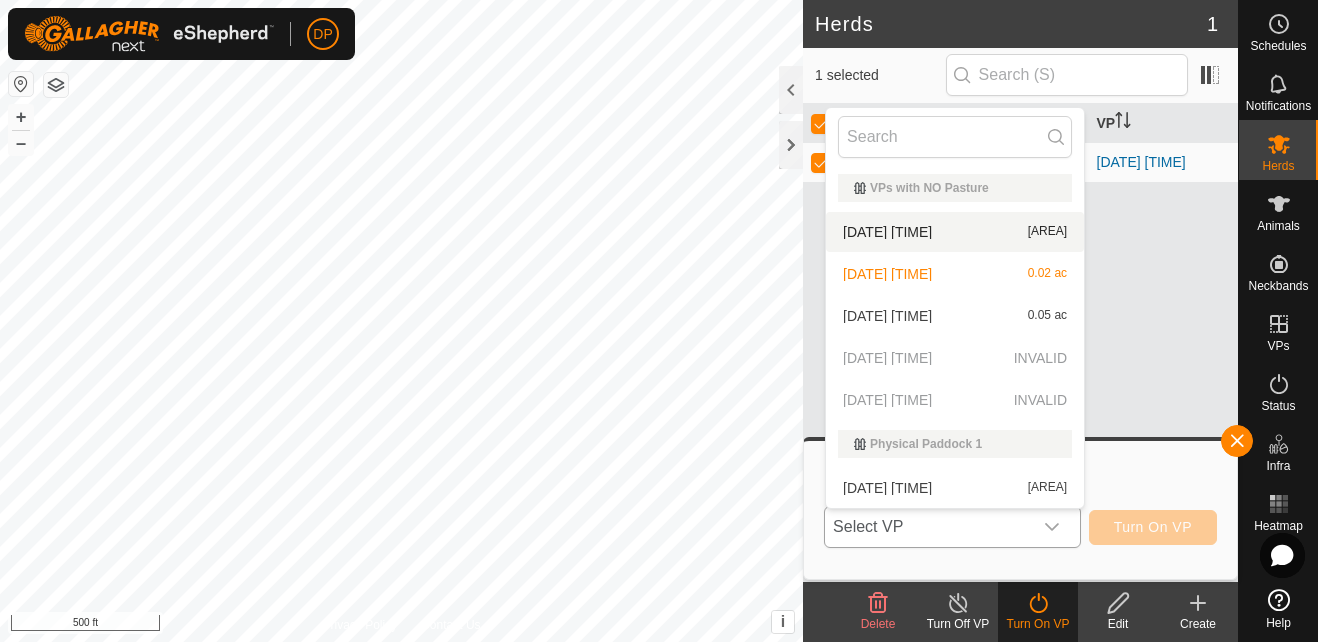 click on "[DATE] [TIME]  [AREA]" at bounding box center (955, 232) 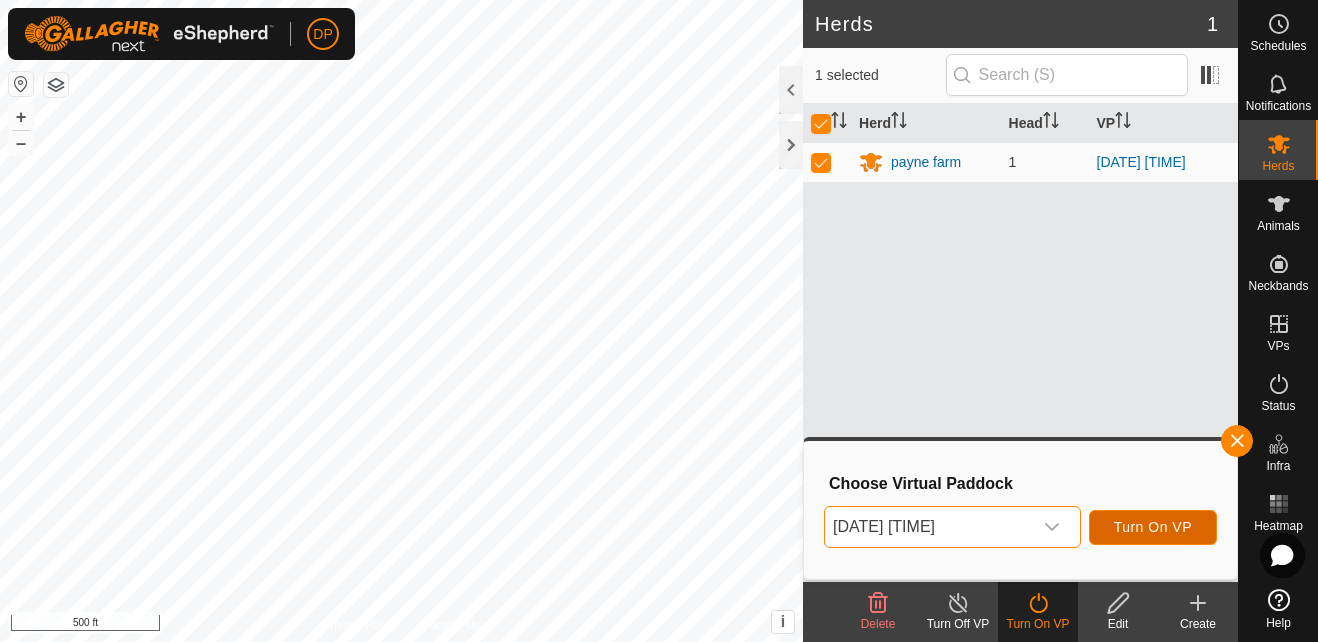 click on "Turn On VP" at bounding box center (1153, 527) 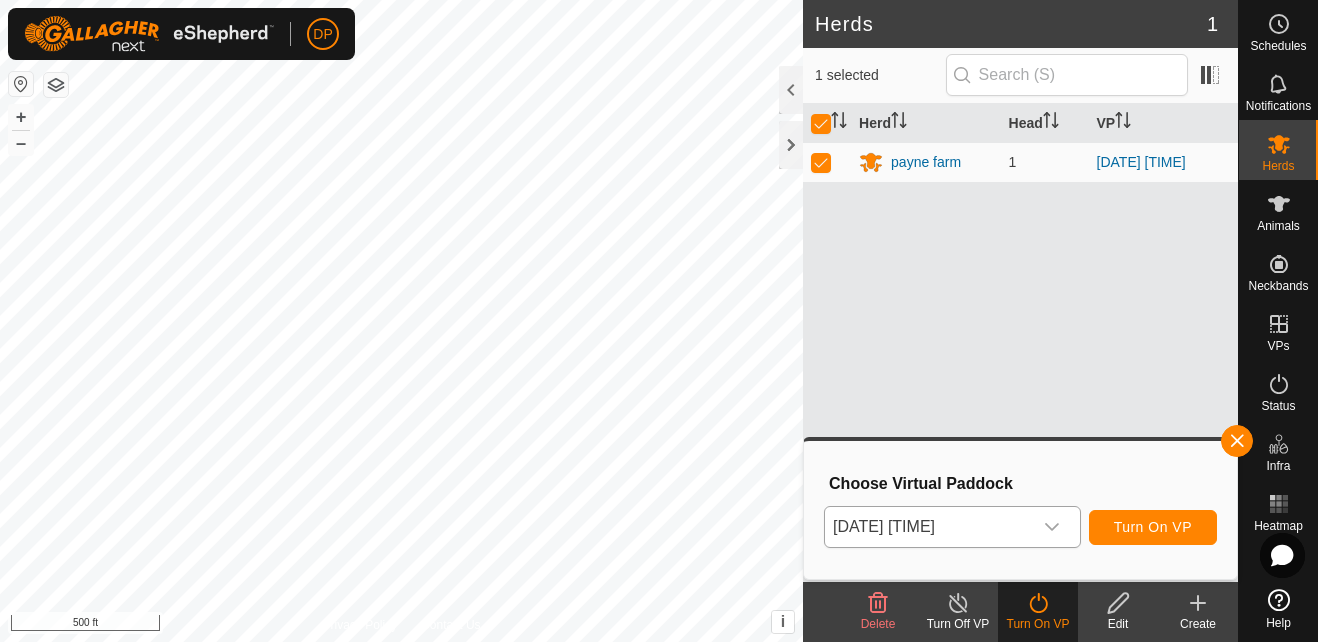click 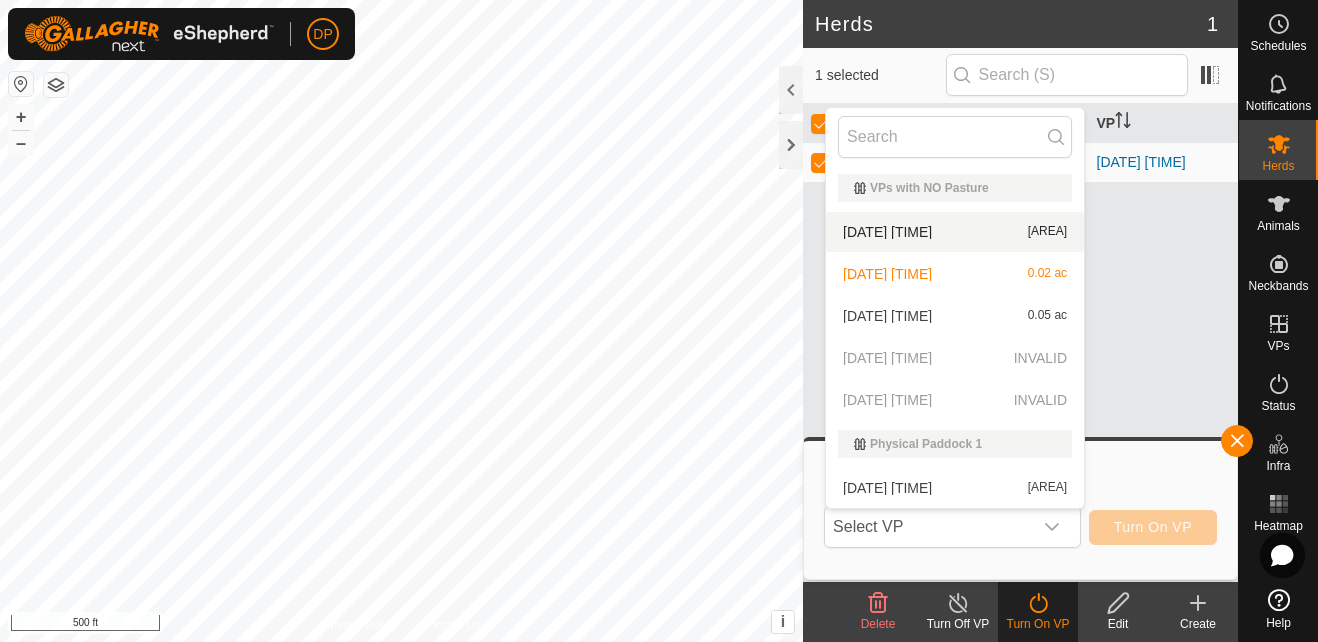 click on "[DATE] [TIME]  [AREA]" at bounding box center (955, 232) 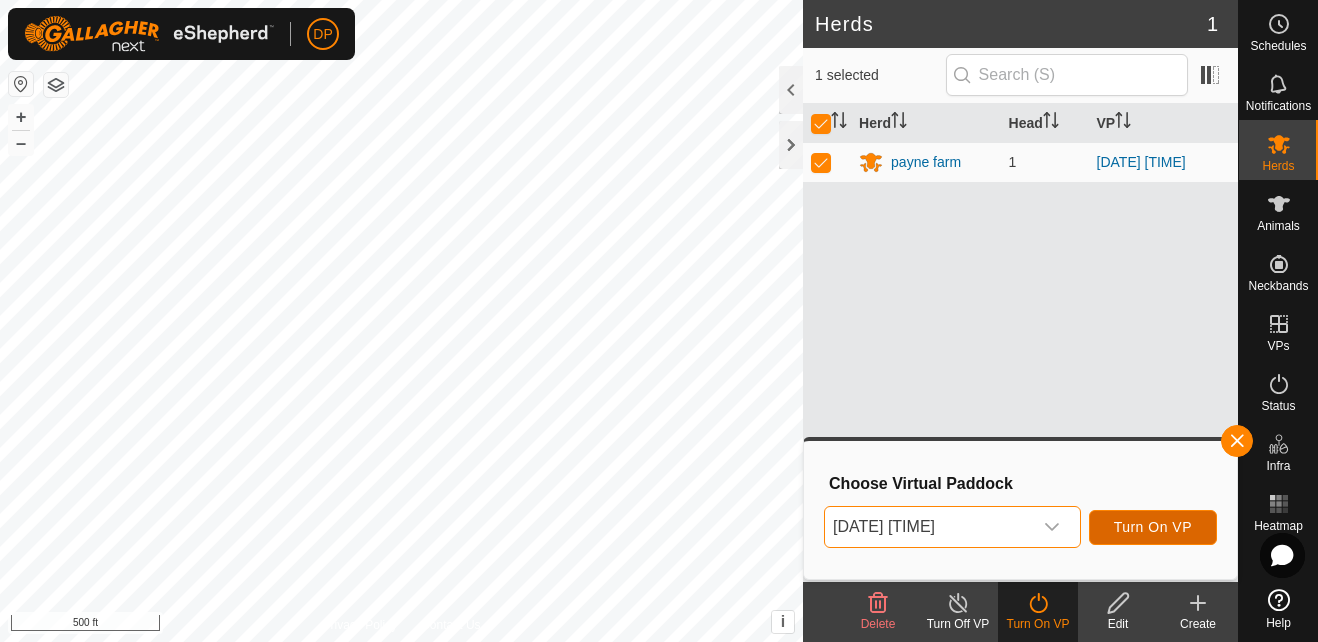 click on "Turn On VP" at bounding box center (1153, 527) 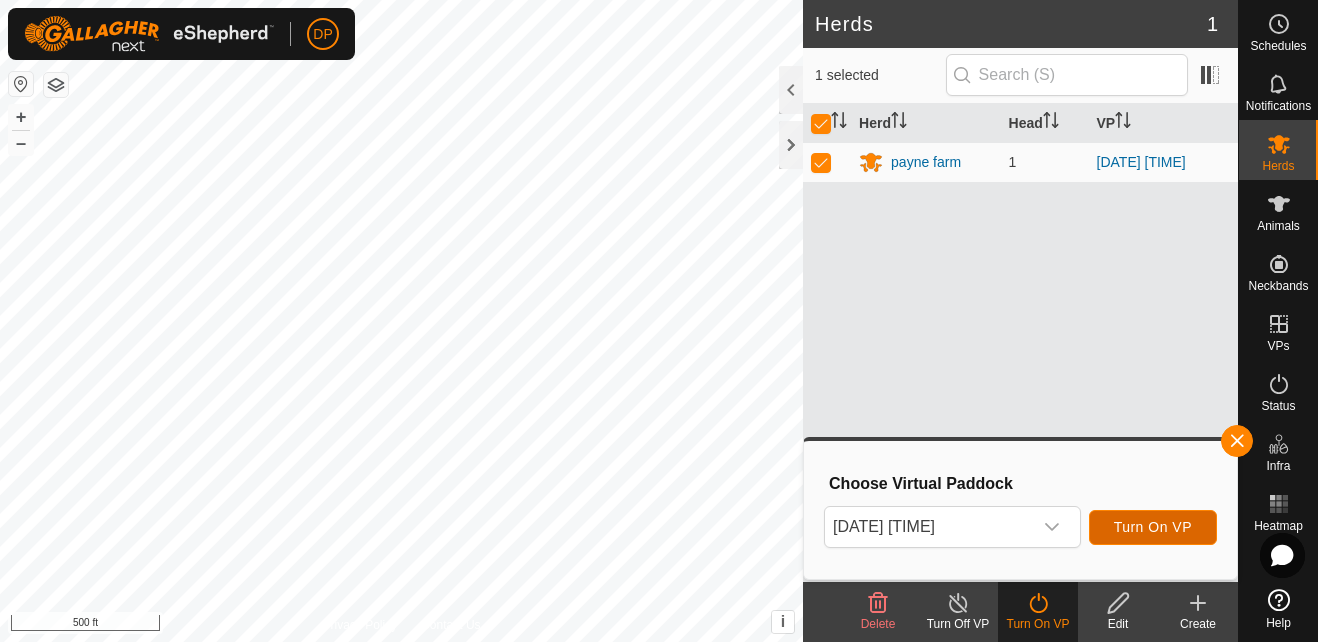 click on "Turn On VP" at bounding box center (1153, 527) 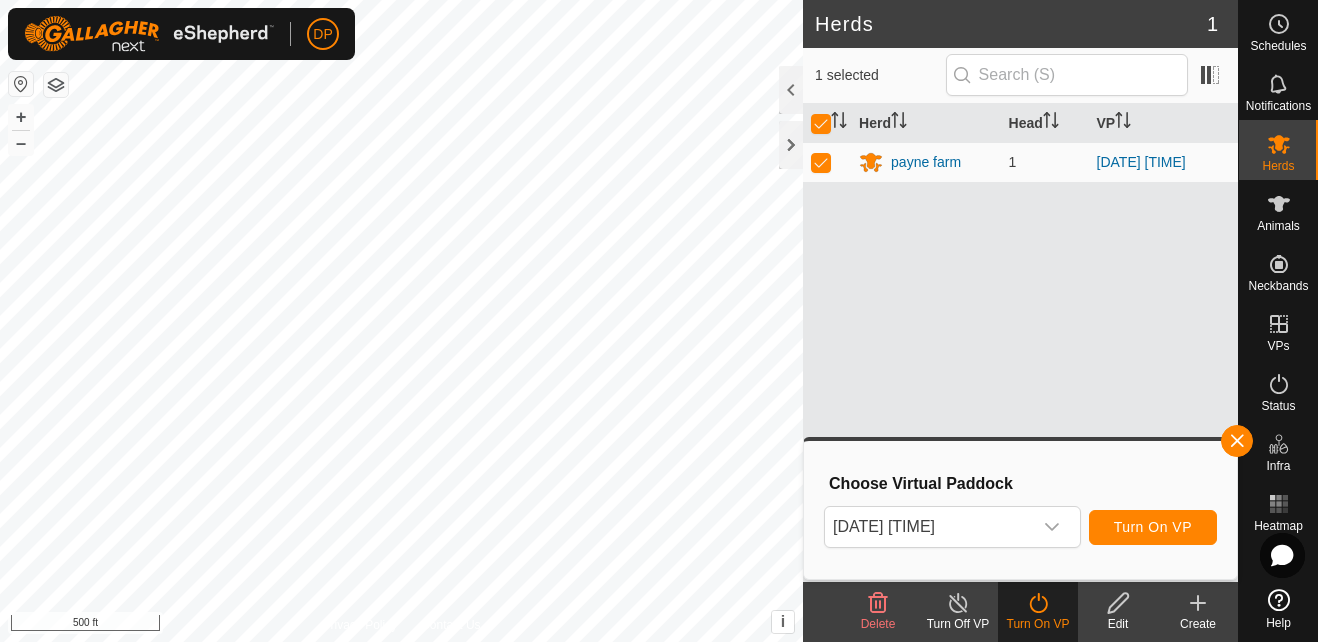 click on "Herd   Head   VP  payne farm 1 [DATE] [TIME]" at bounding box center [1020, 343] 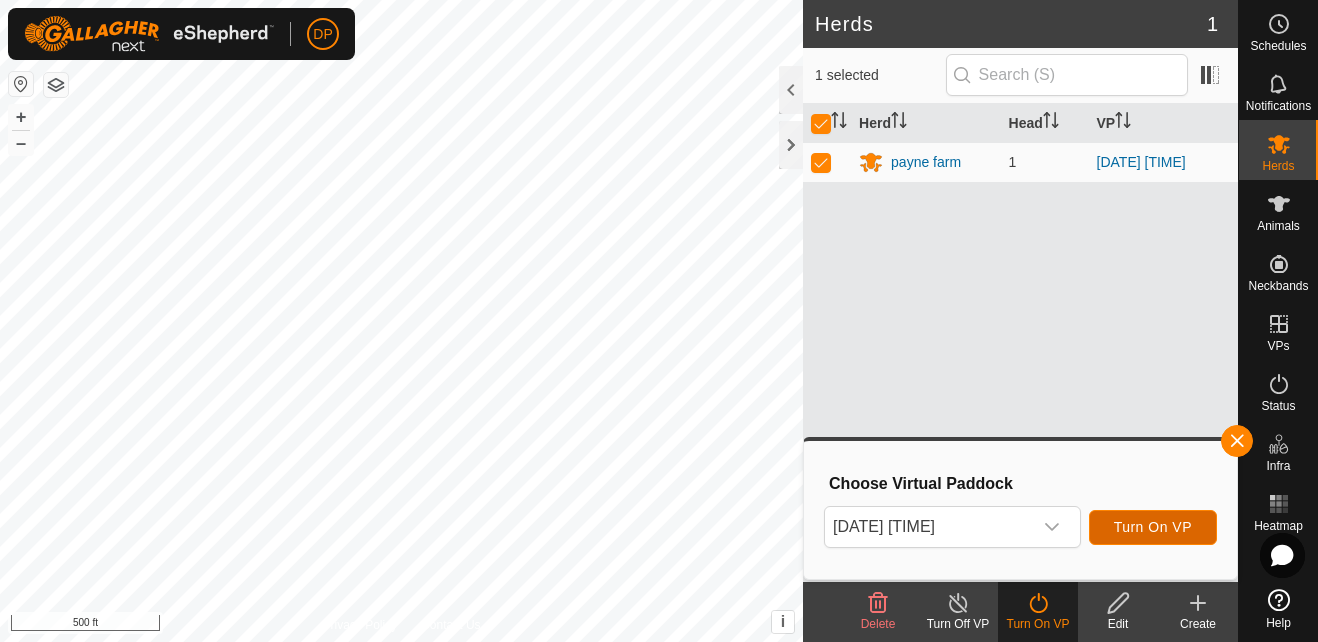 click on "Turn On VP" at bounding box center [1153, 527] 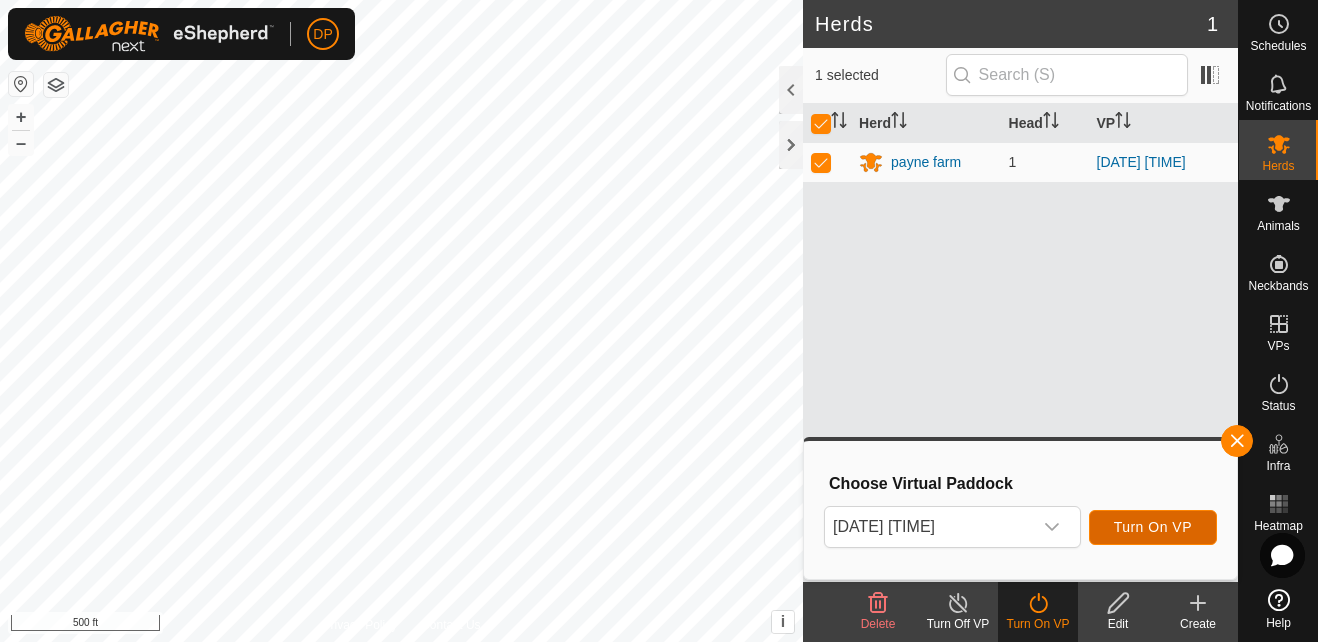click on "Turn On VP" at bounding box center [1153, 527] 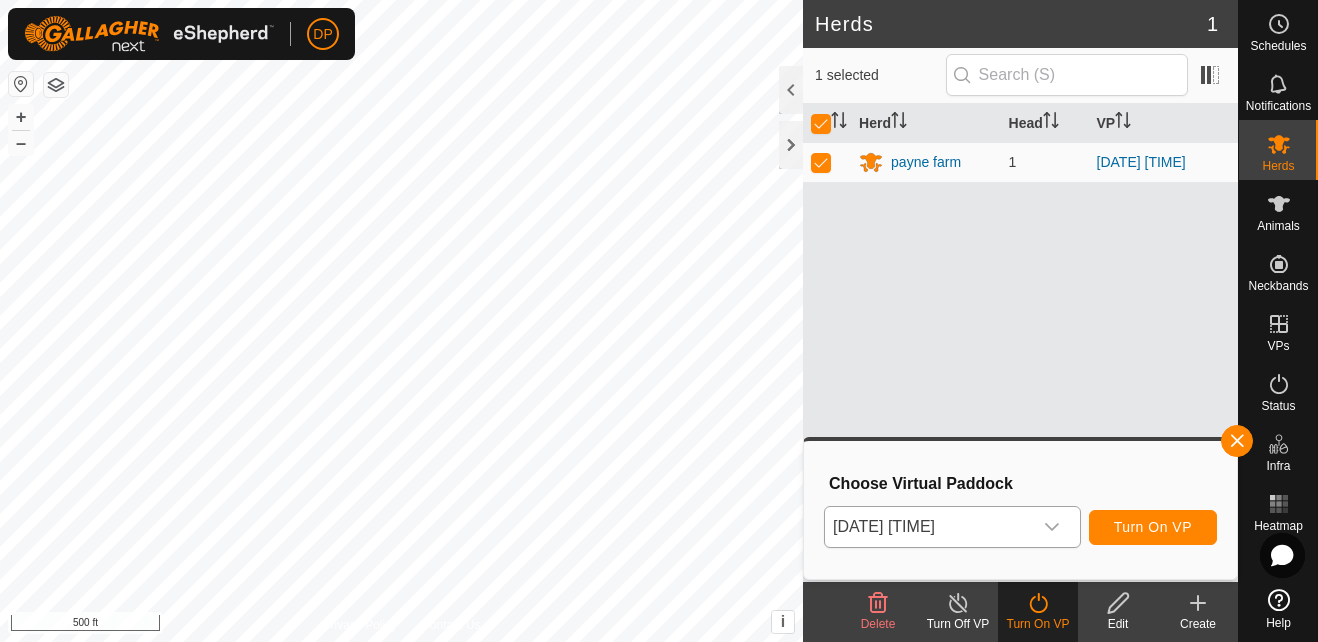 click at bounding box center [1052, 527] 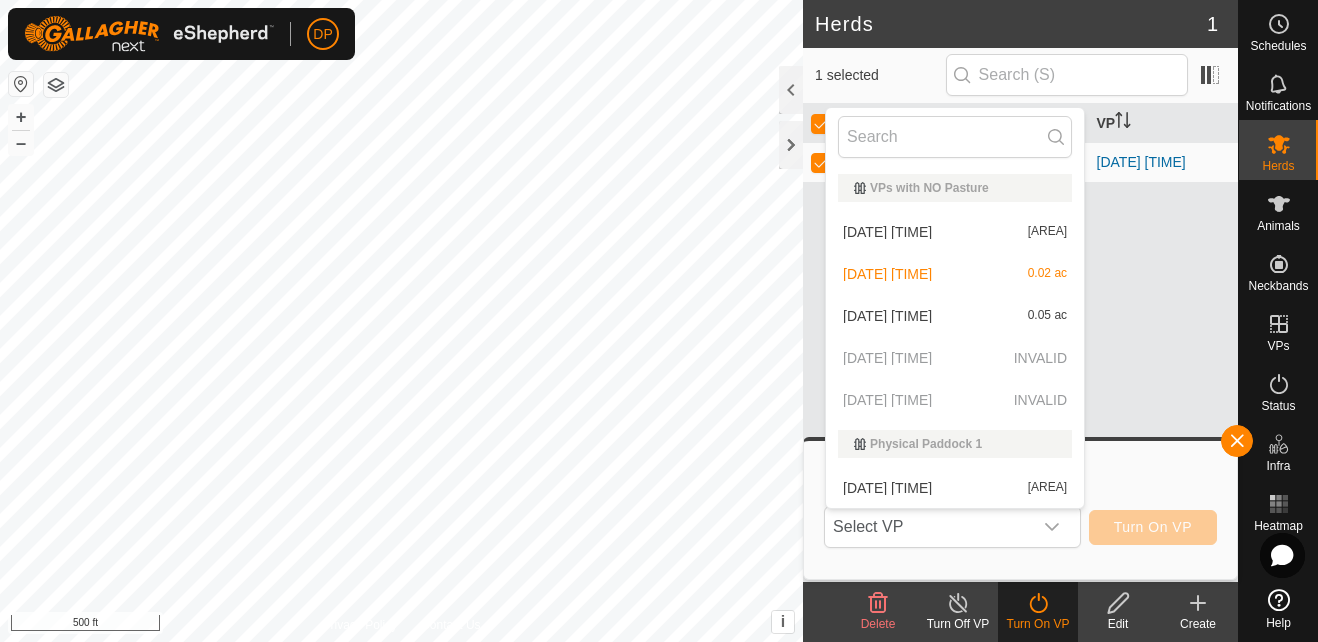 click on "[DATE] [TIME]  [AREA]" at bounding box center (955, 488) 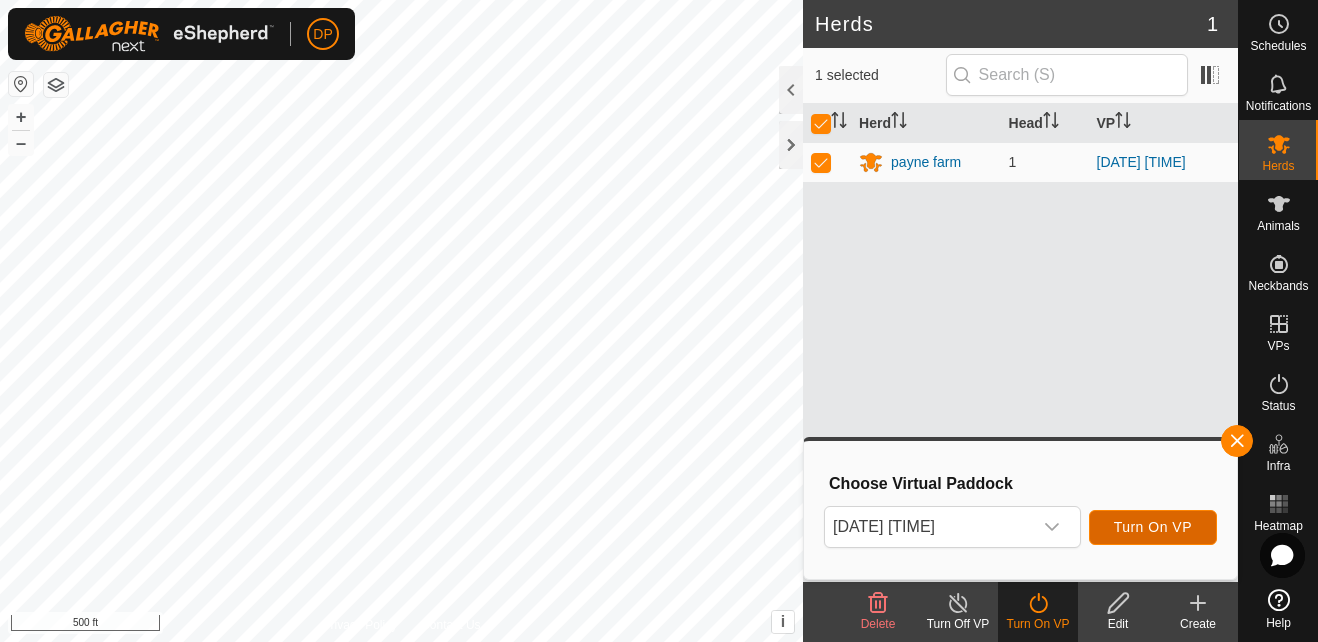 click on "Turn On VP" at bounding box center [1153, 527] 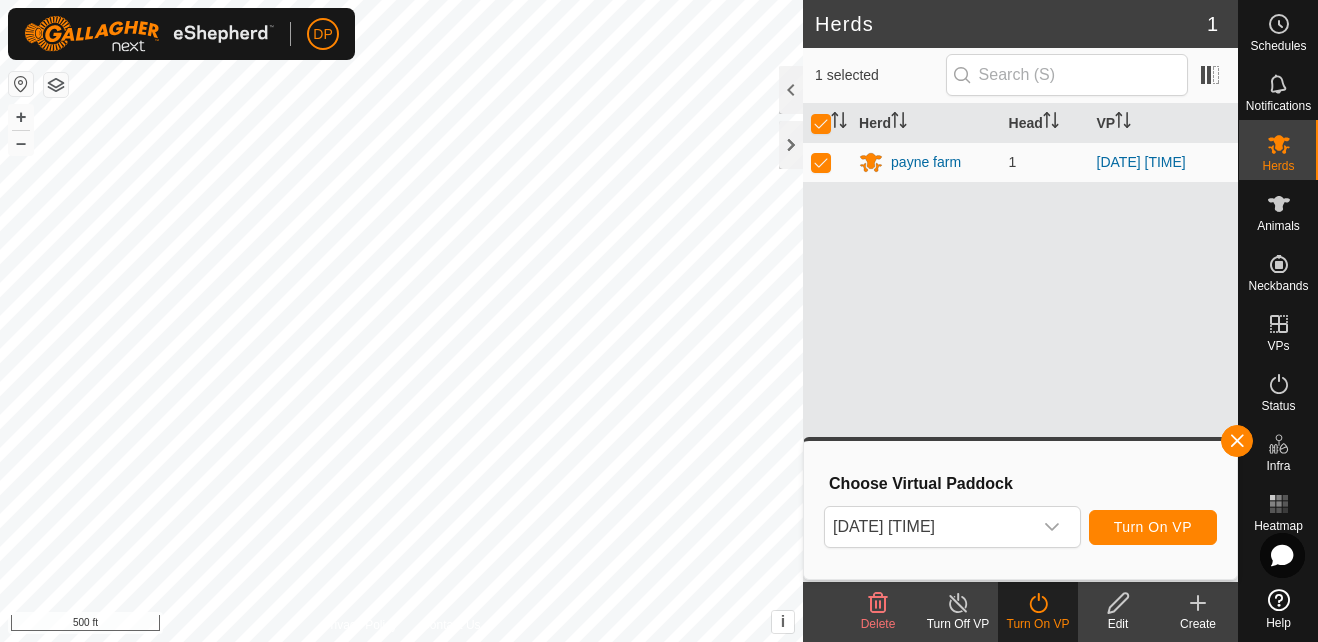 click 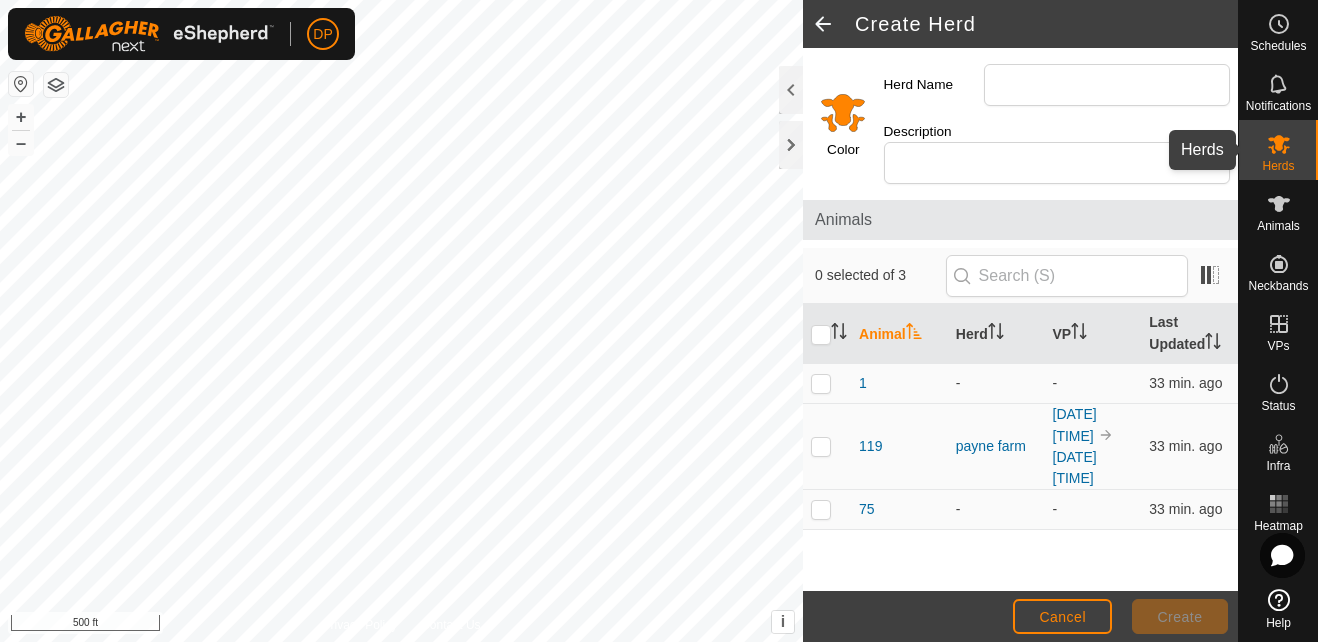 click 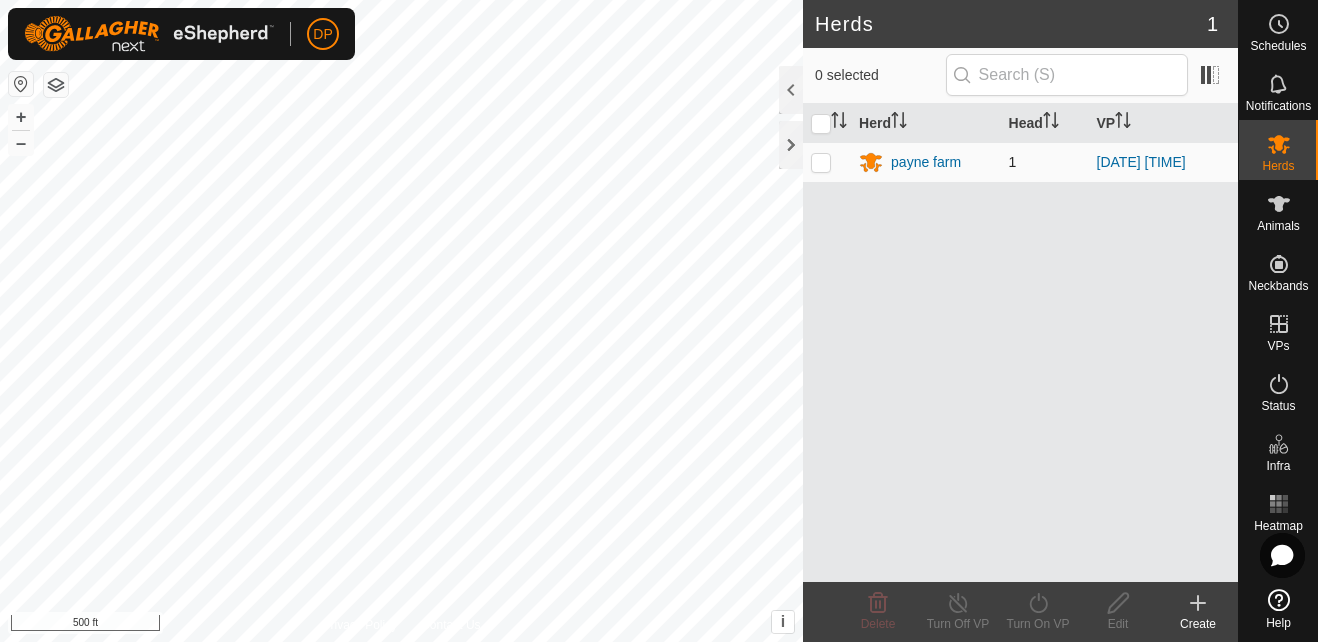 click at bounding box center [821, 162] 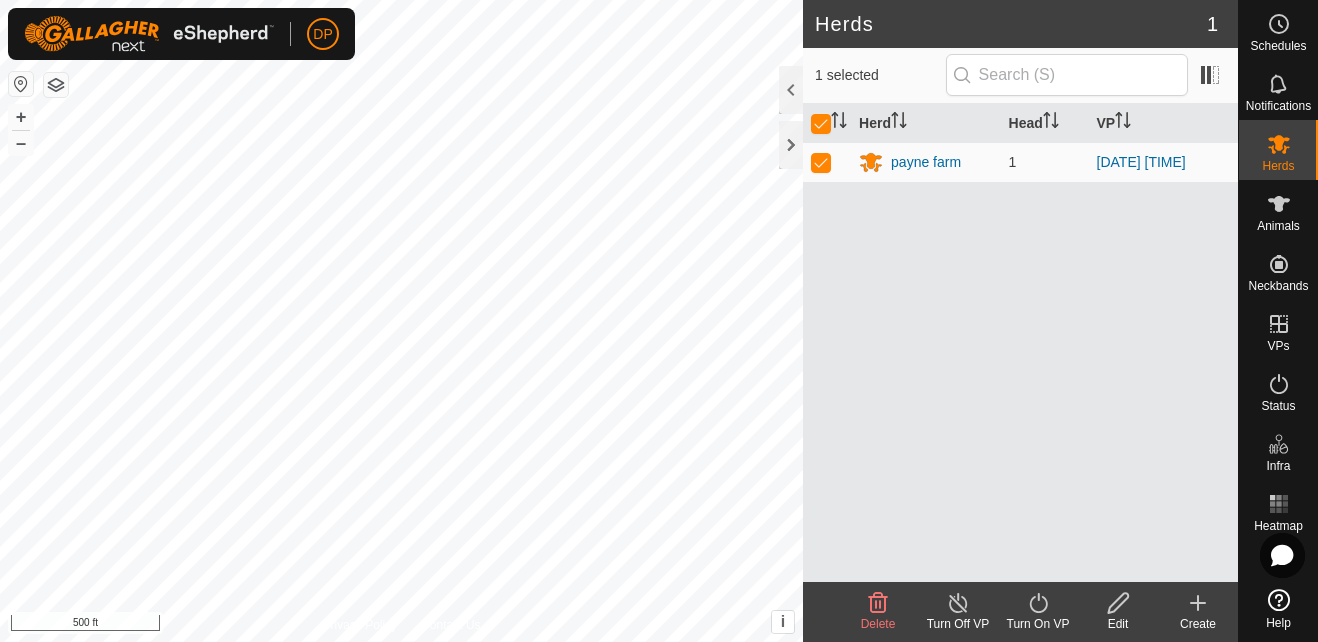 click 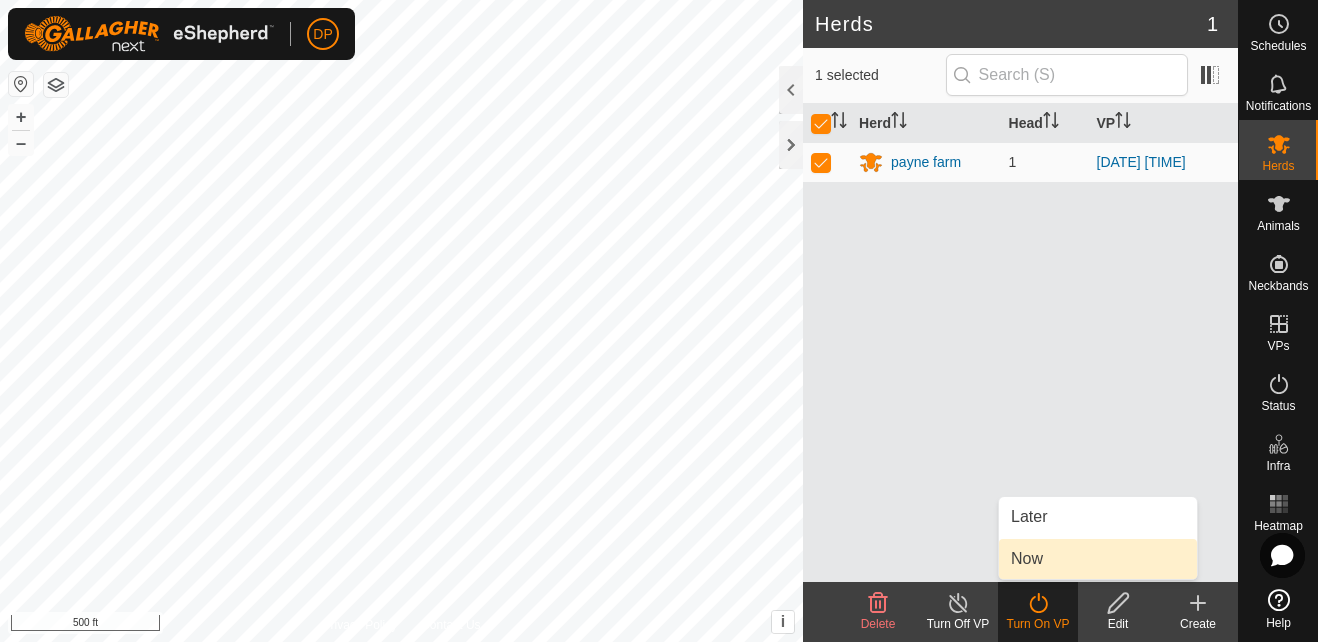 click on "Now" at bounding box center (1098, 559) 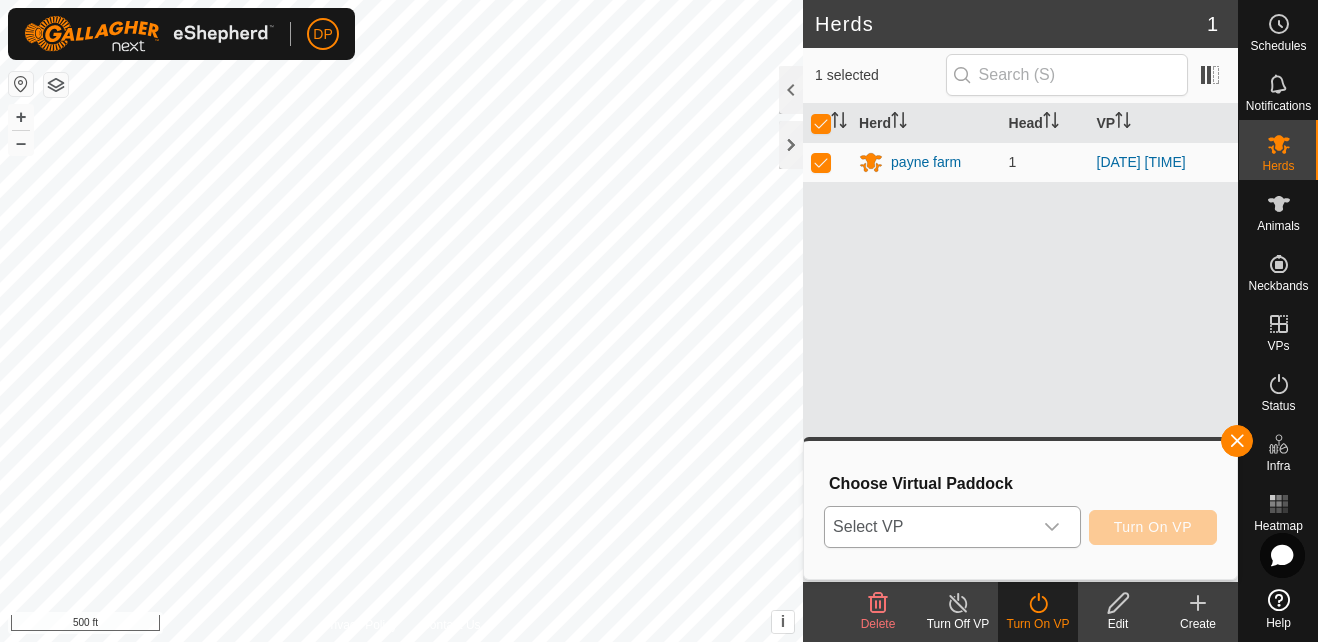 click 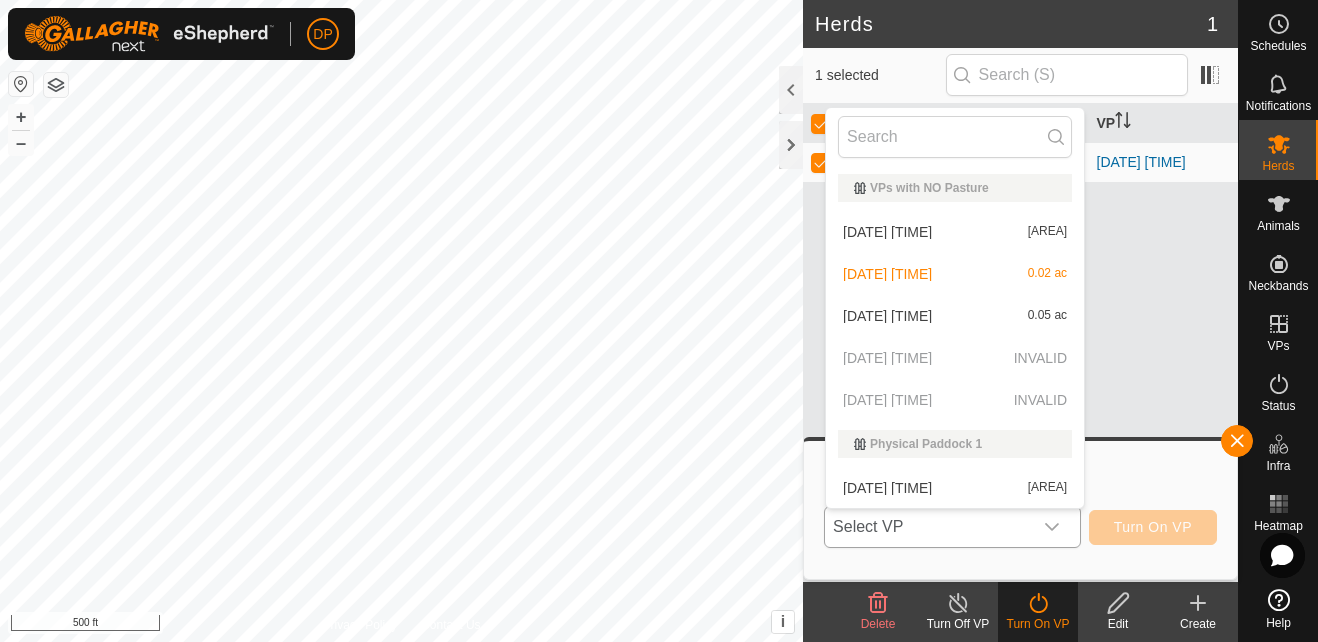 click on "[DATE] [TIME]  [AREA]" at bounding box center [955, 488] 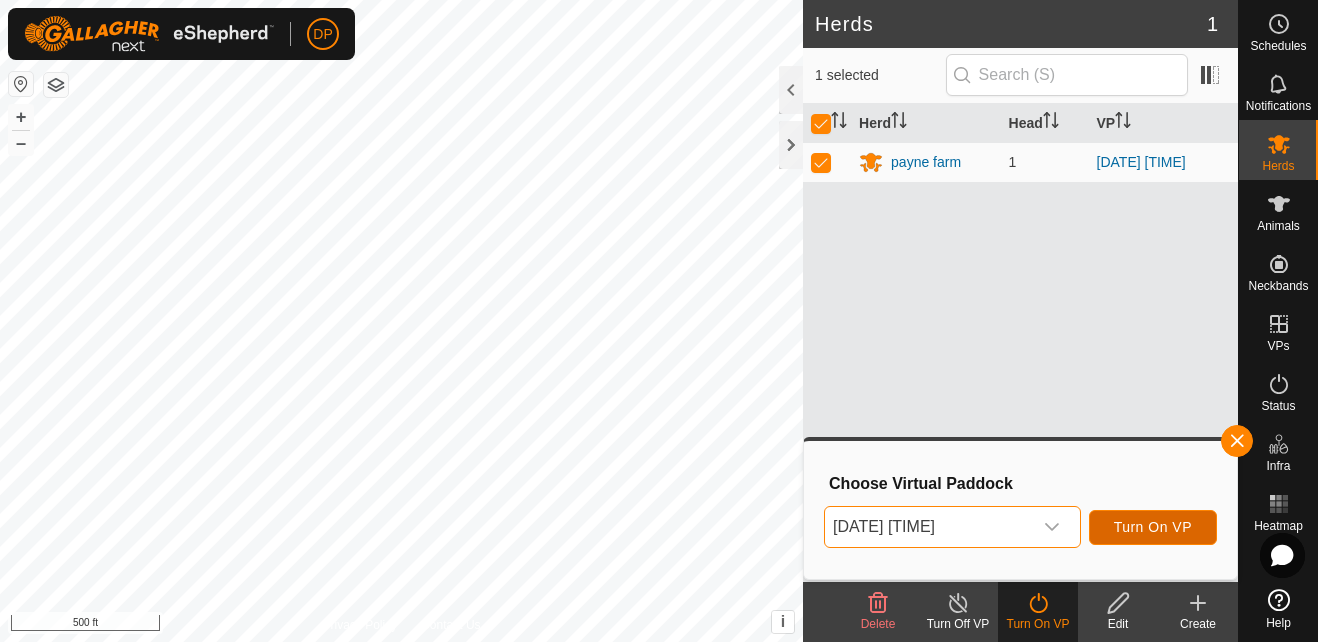 click on "Turn On VP" at bounding box center (1153, 527) 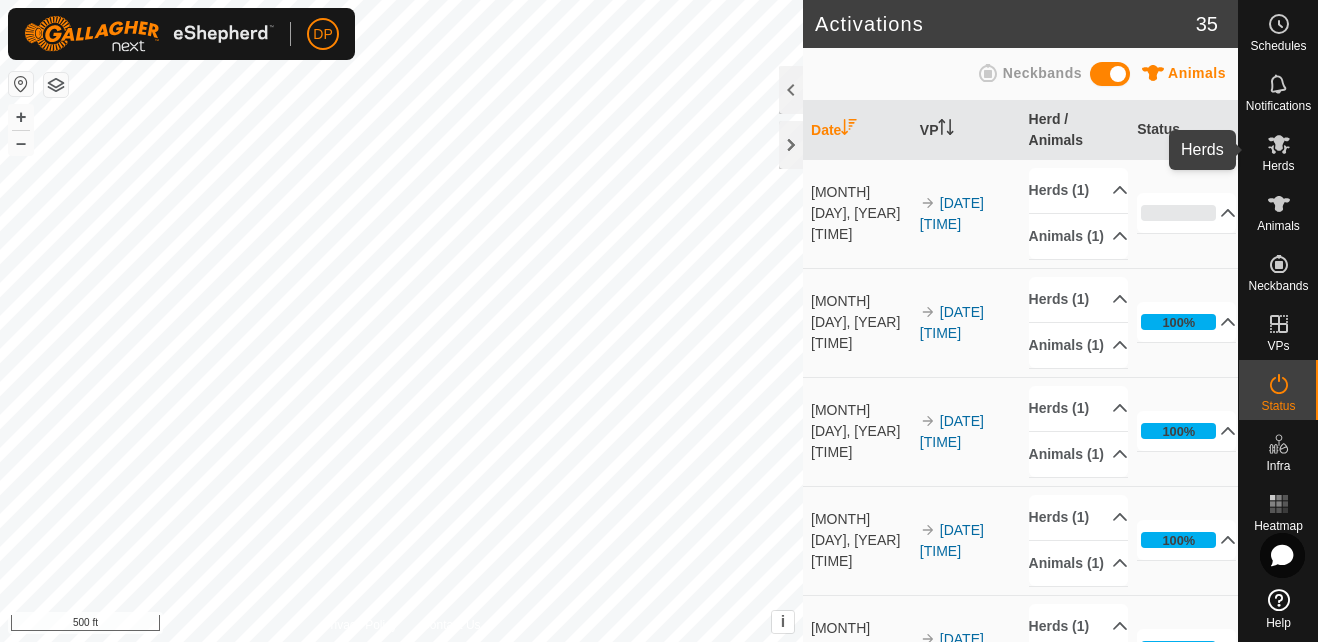 click 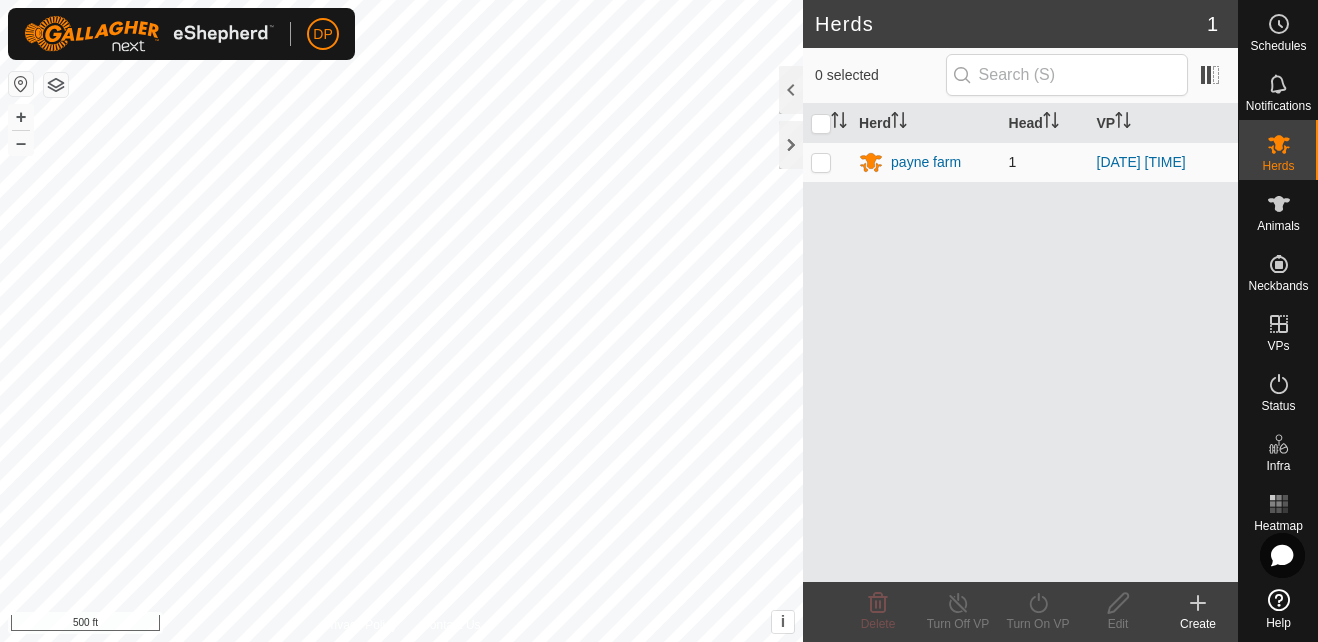 click at bounding box center [821, 162] 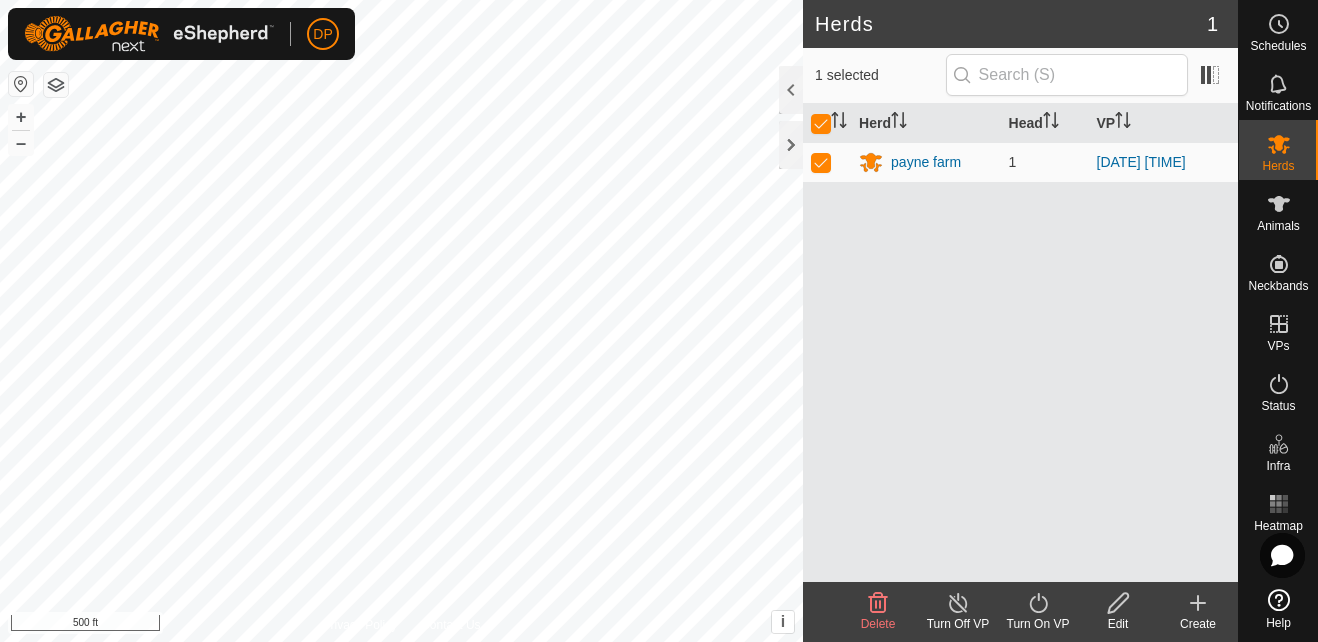 click 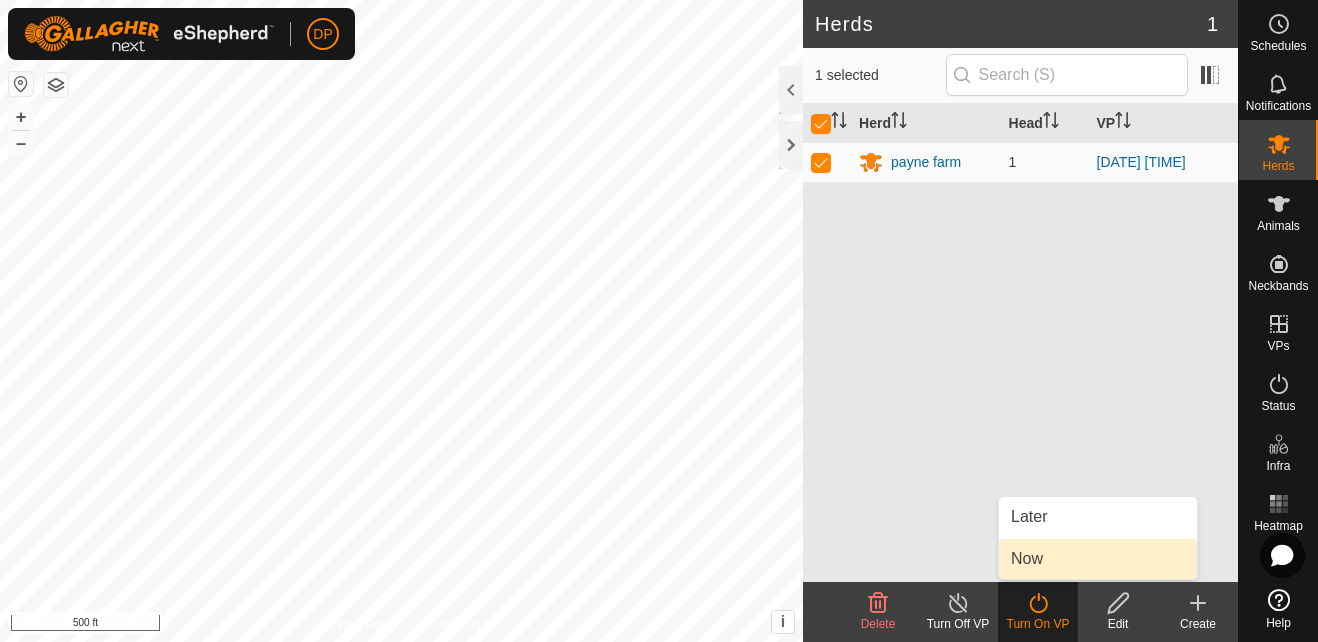 click on "Now" at bounding box center (1098, 559) 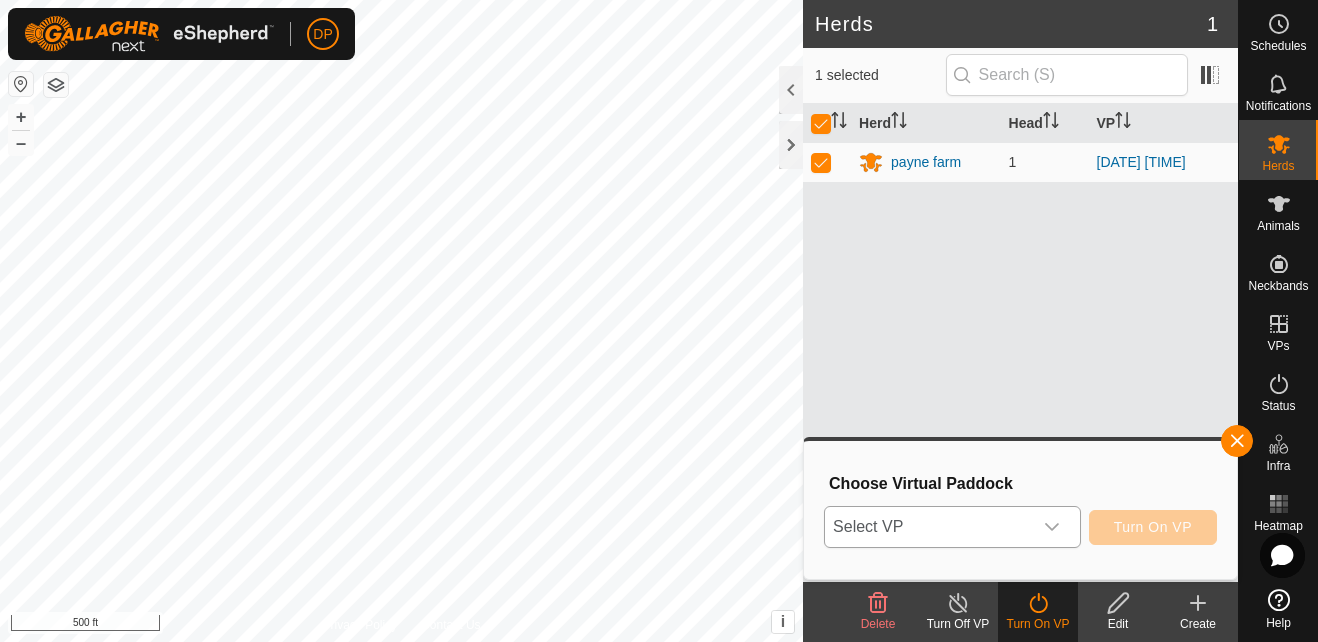 click 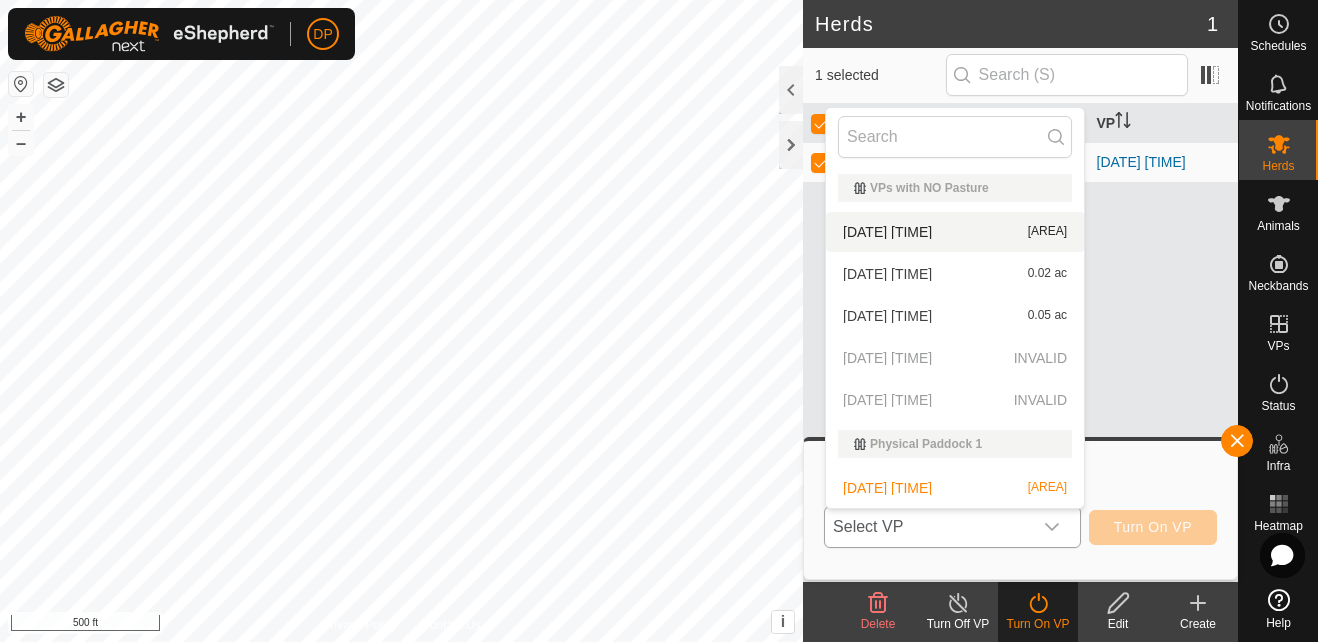click on "[DATE] [TIME]  [AREA]" at bounding box center (955, 232) 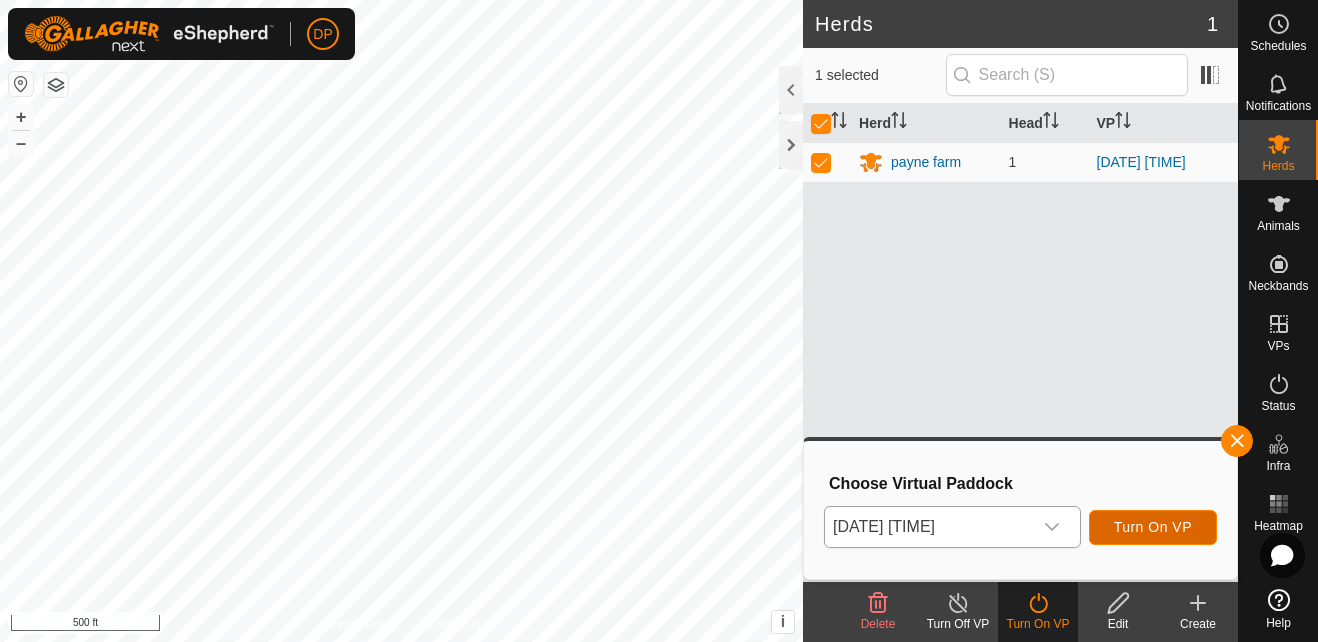 click on "Turn On VP" at bounding box center [1153, 527] 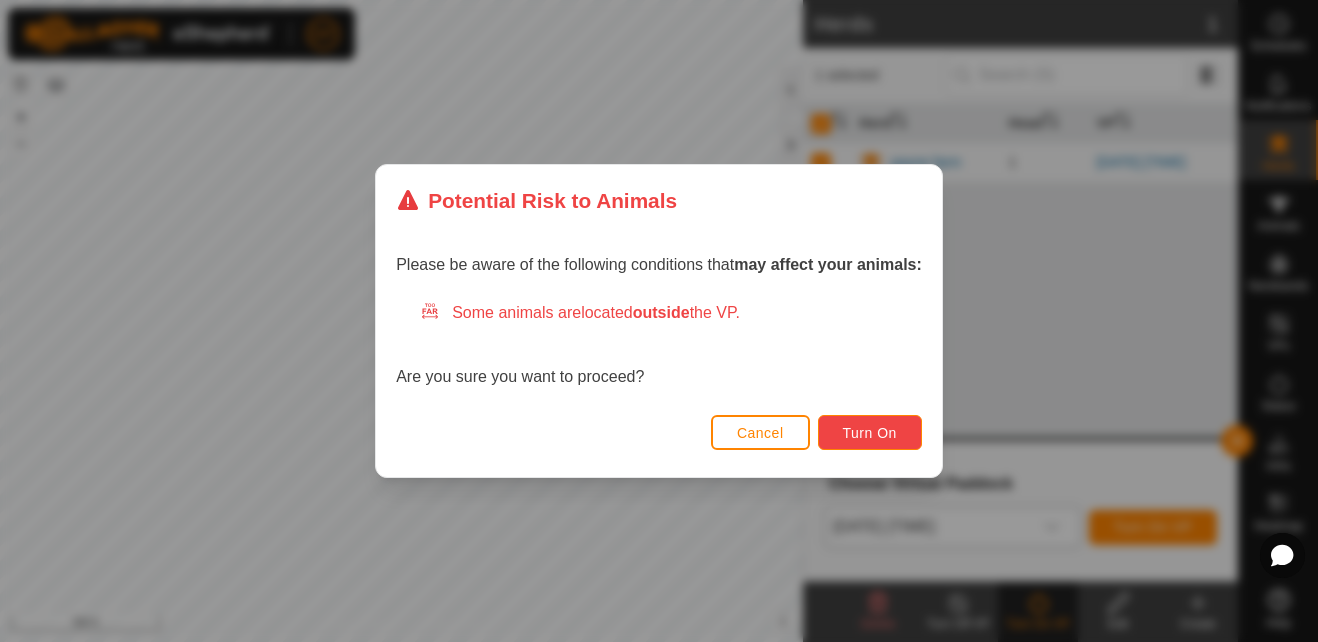 click on "Turn On" at bounding box center [870, 432] 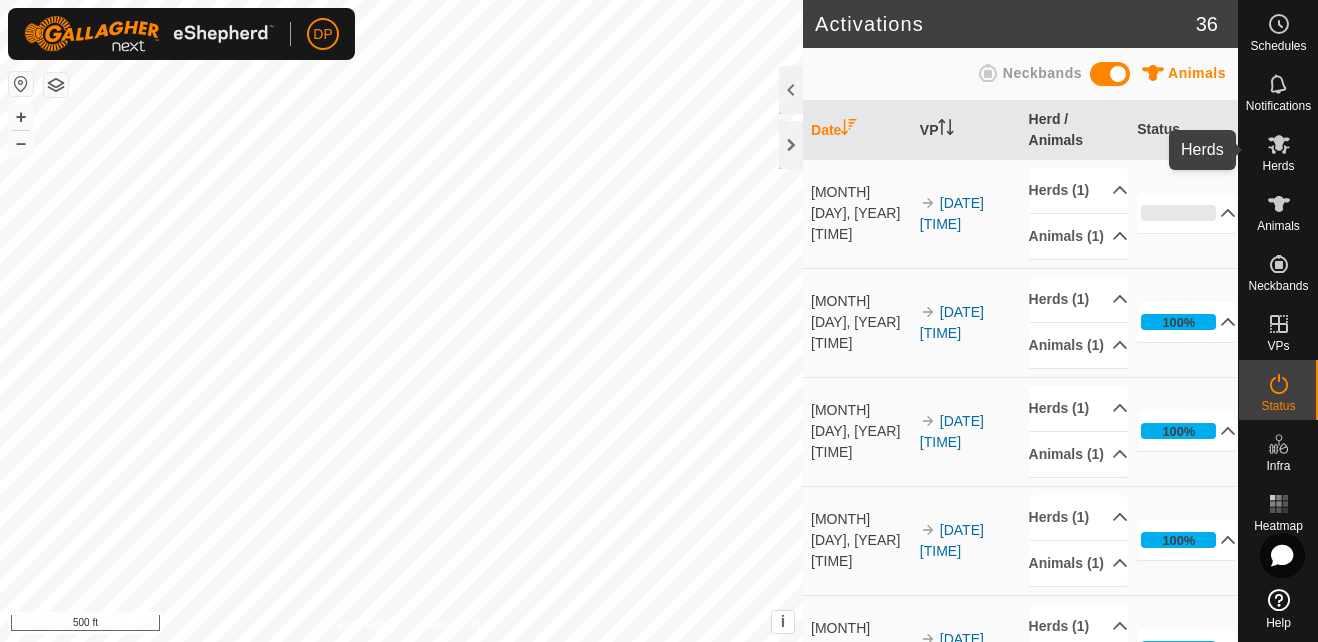 click 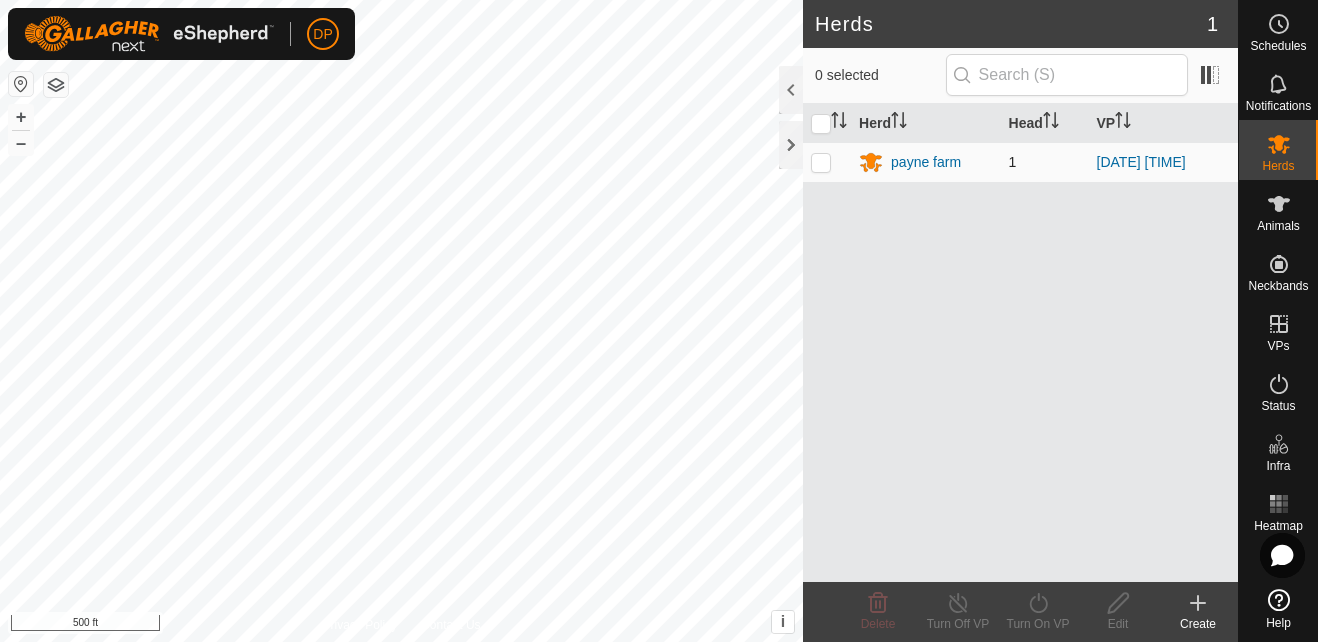 click at bounding box center (821, 162) 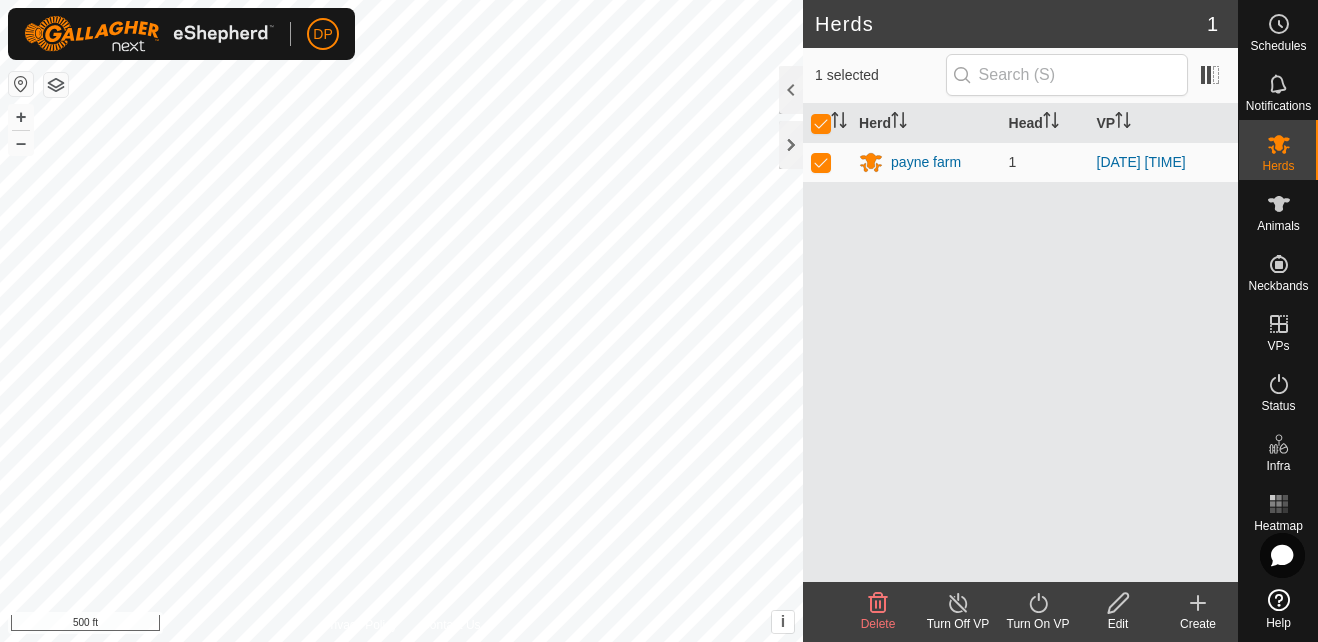 click 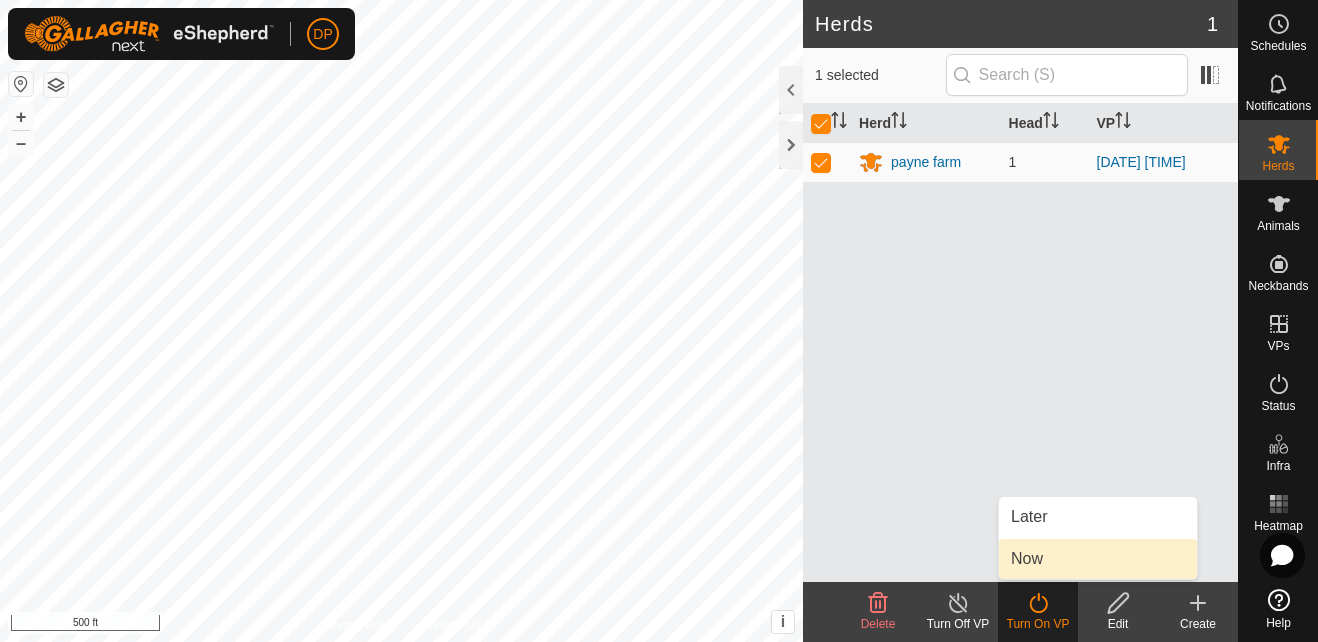 click on "Now" at bounding box center [1098, 559] 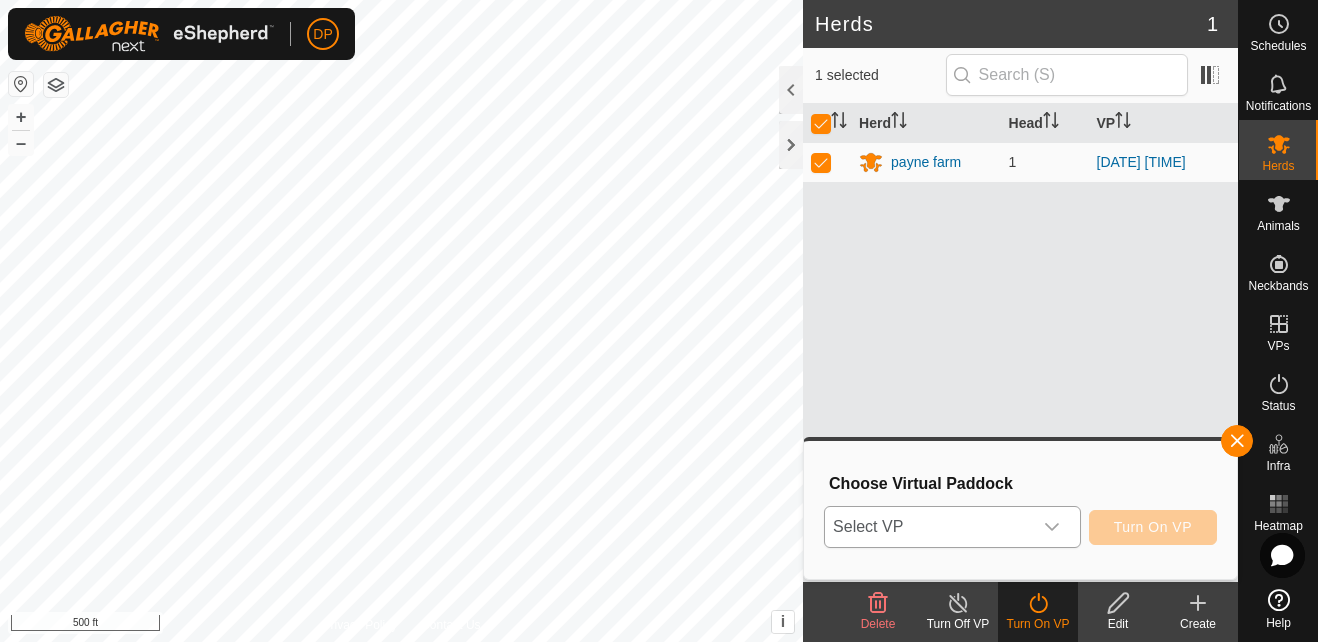 click 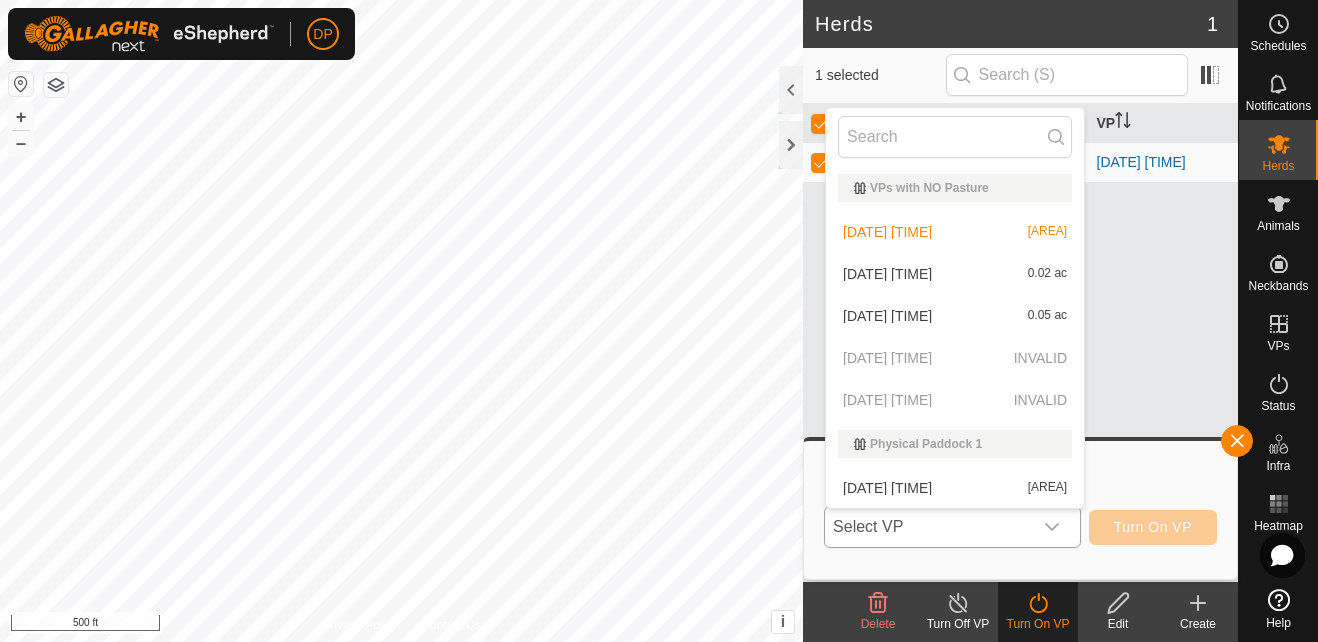 click on "[DATE] [TIME]  [AREA]" at bounding box center [955, 488] 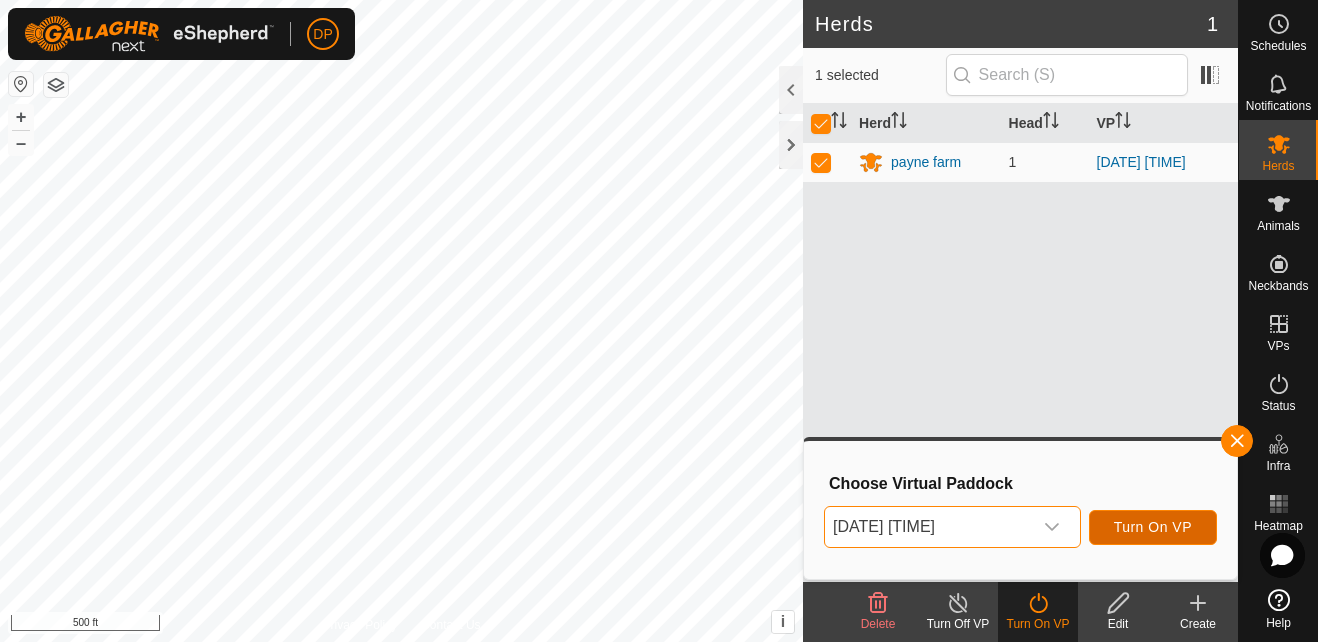 click on "Turn On VP" at bounding box center (1153, 527) 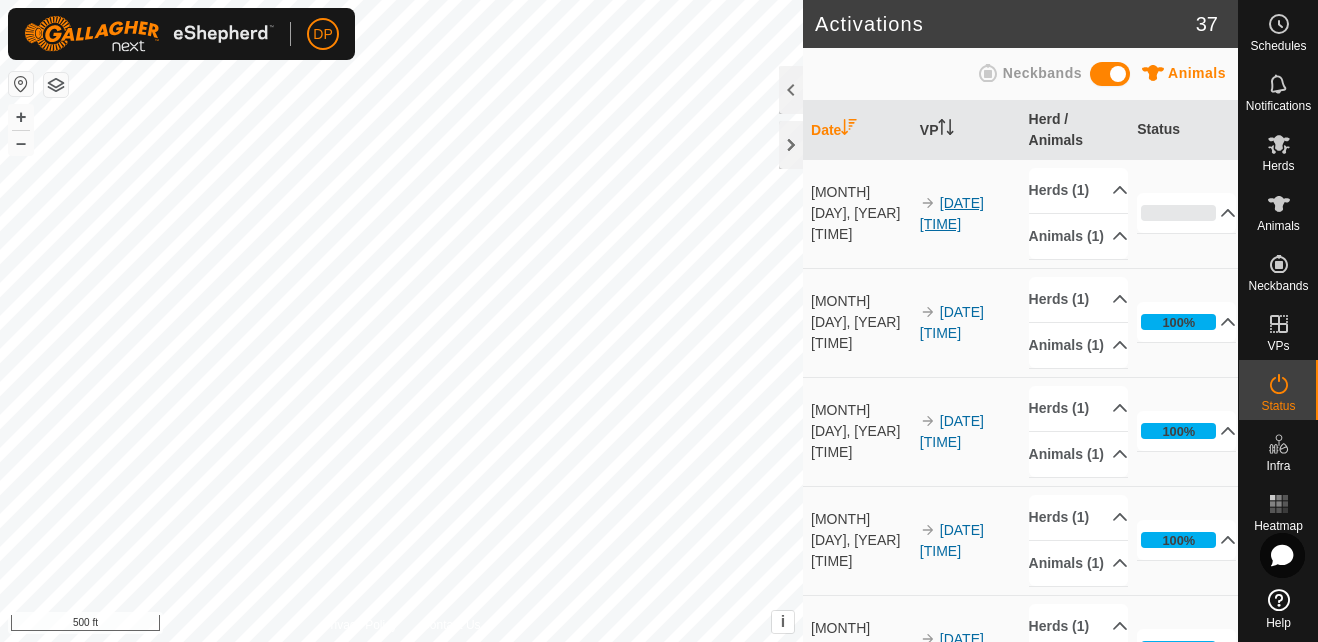 click on "[DATE] [TIME]" at bounding box center [952, 213] 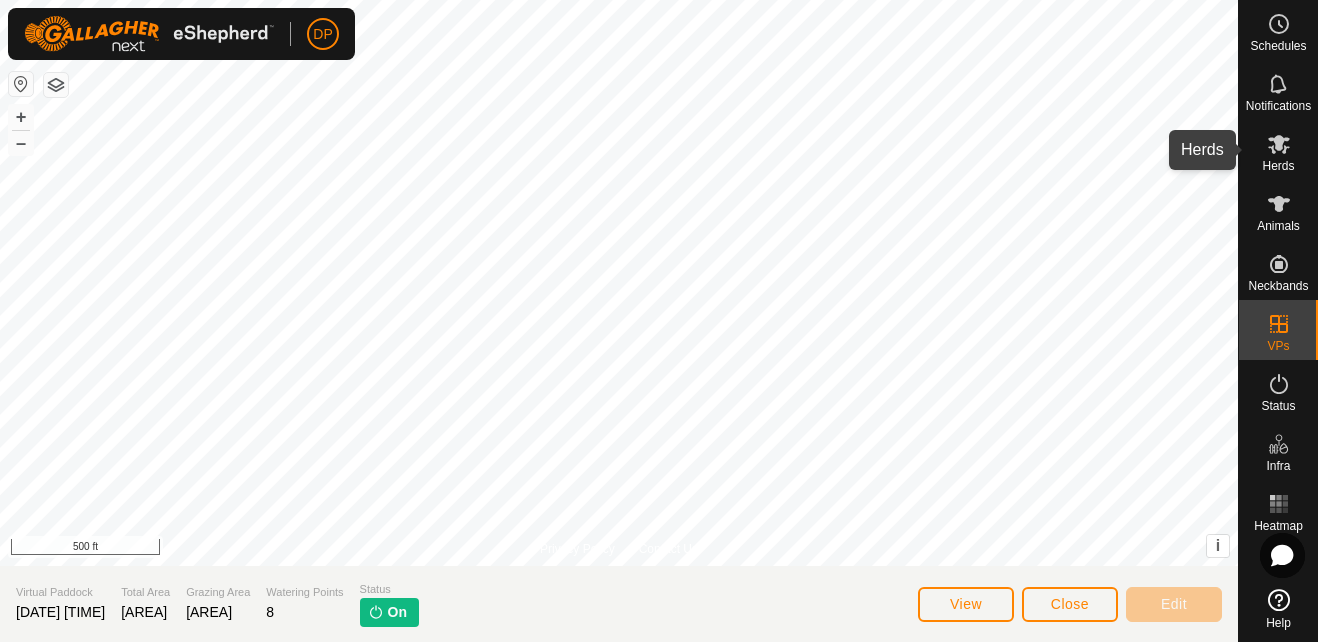 click on "Herds" at bounding box center [1278, 166] 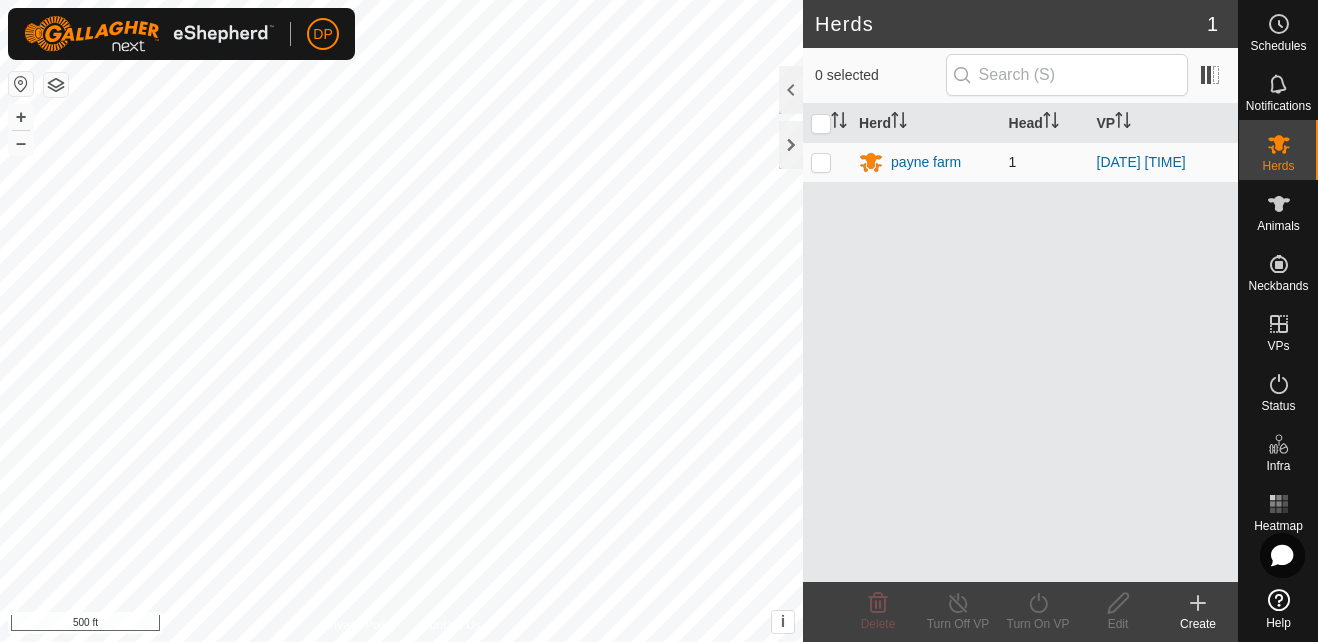 click at bounding box center [821, 162] 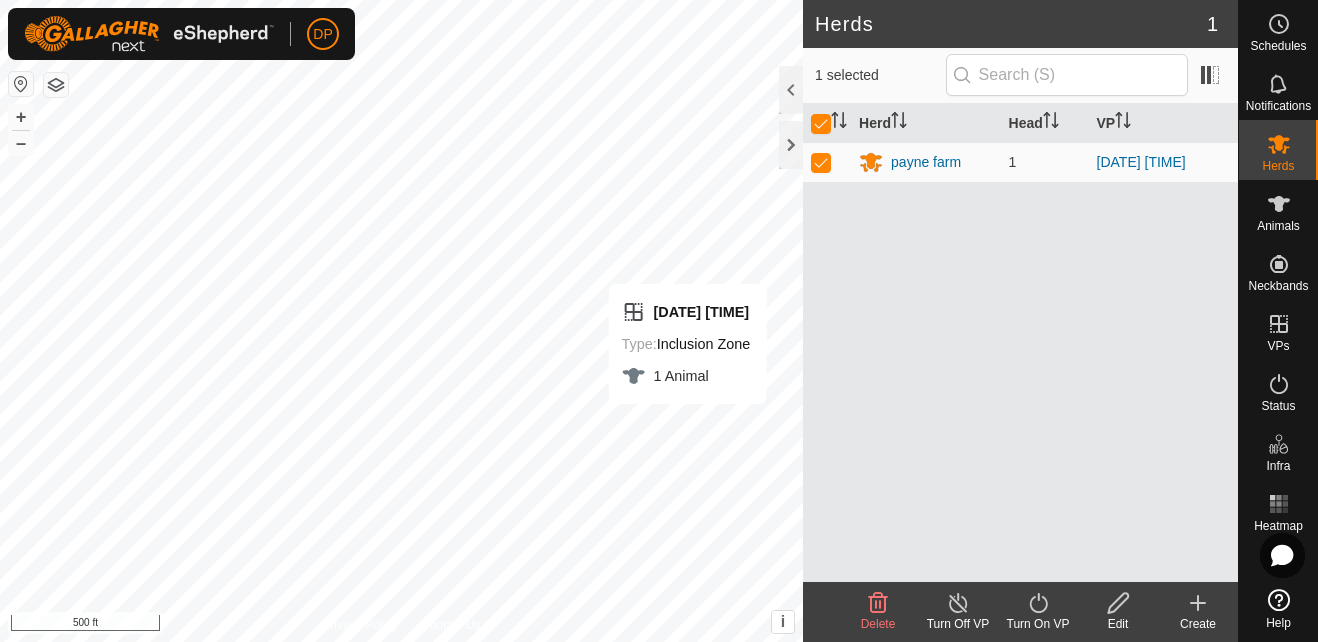 click 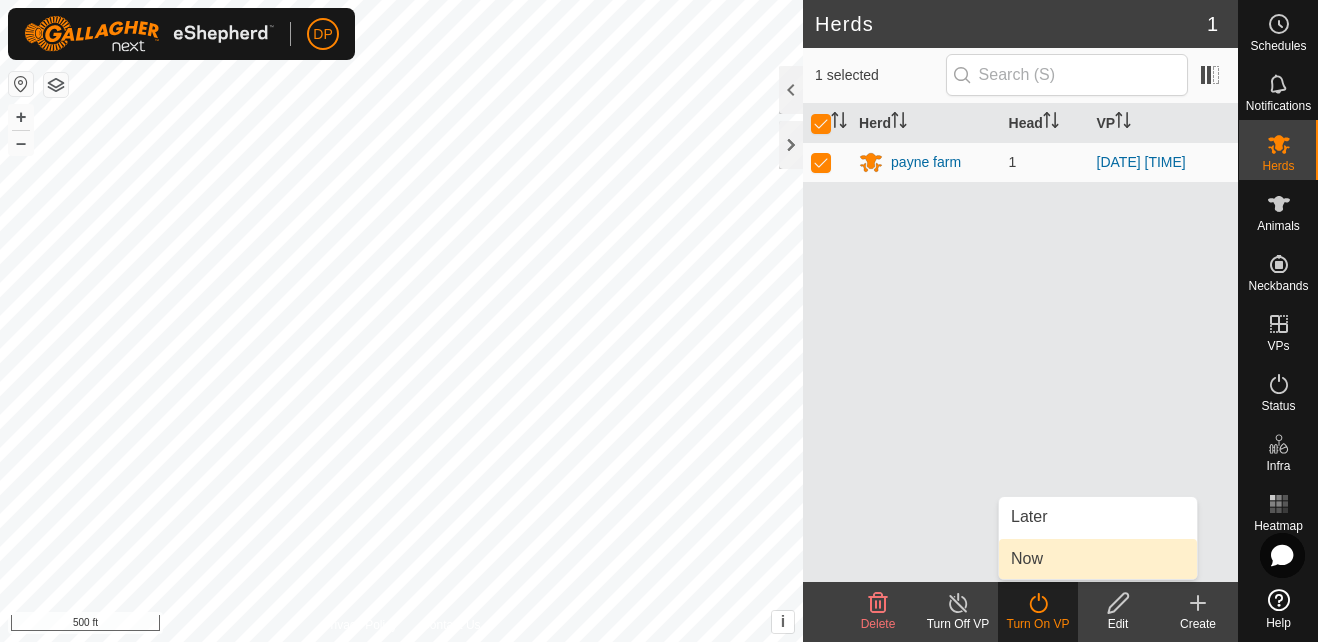 click on "Now" at bounding box center [1098, 559] 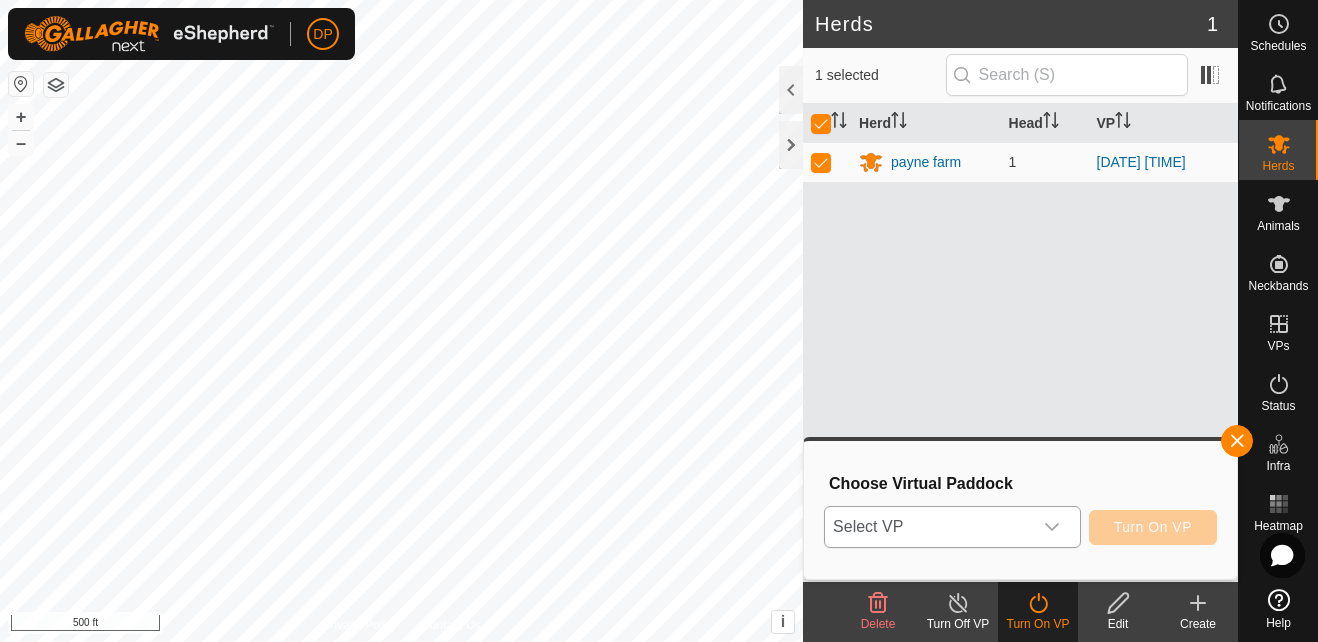 click 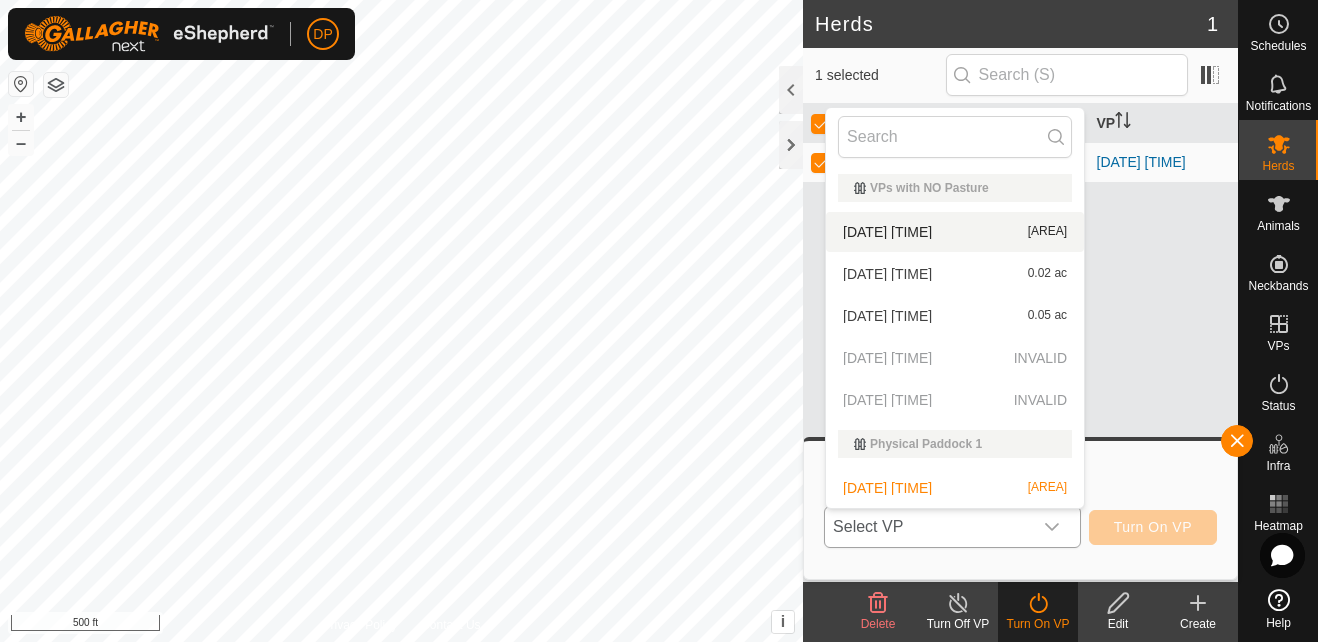 click on "[DATE] [TIME]  [AREA]" at bounding box center [955, 232] 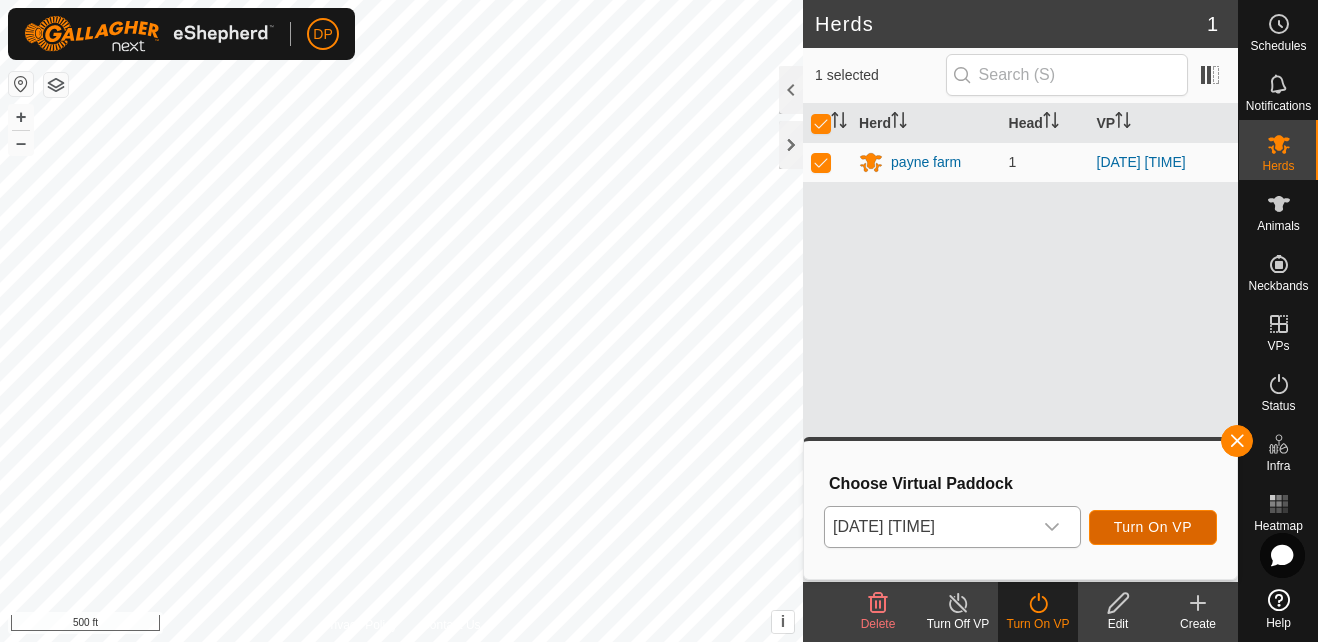 click on "Turn On VP" at bounding box center [1153, 527] 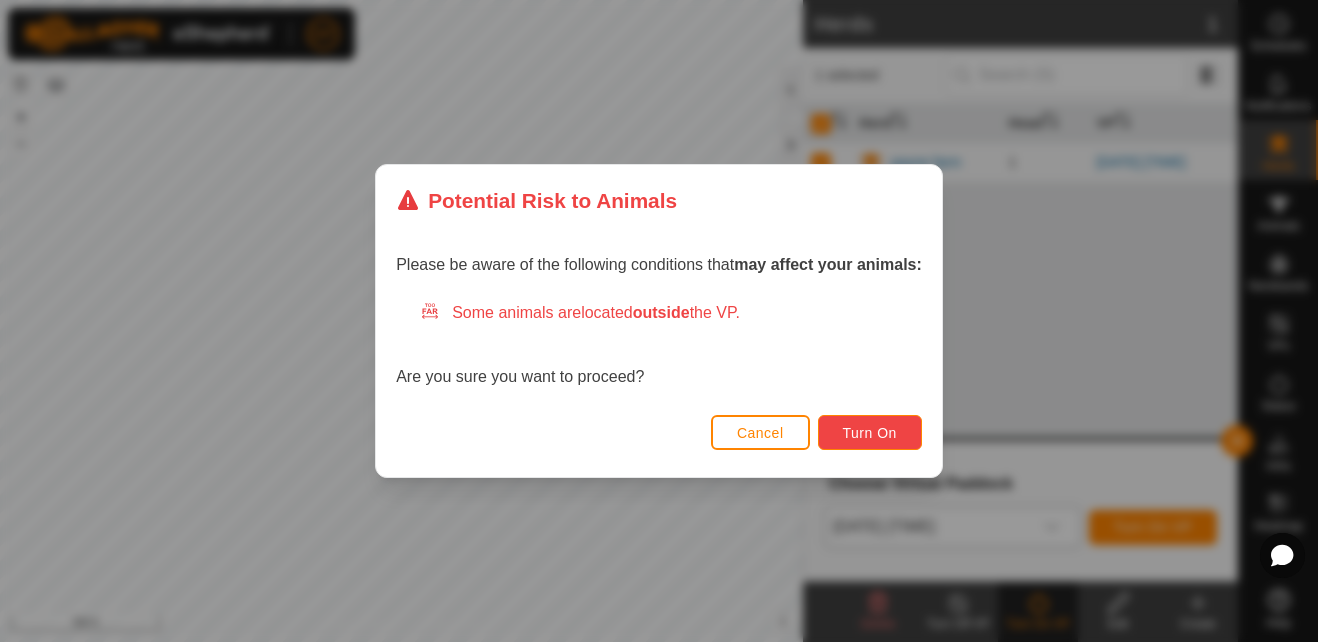 click on "Turn On" at bounding box center (870, 433) 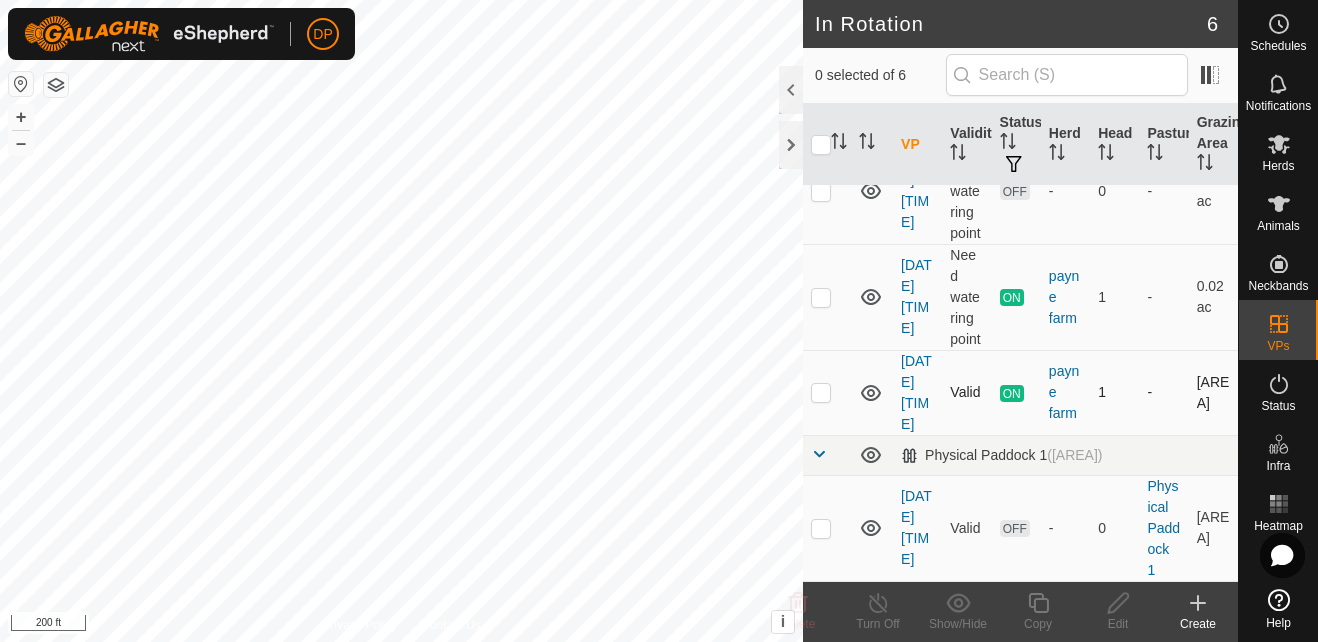 scroll, scrollTop: 446, scrollLeft: 0, axis: vertical 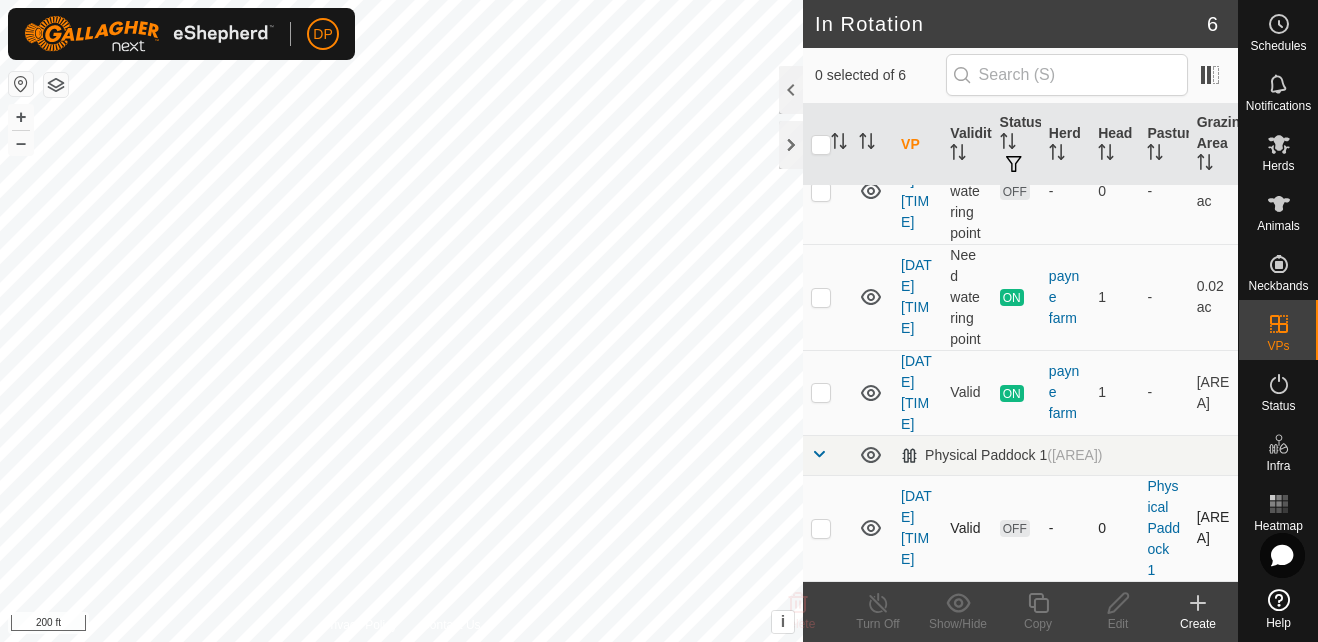 click at bounding box center (821, 528) 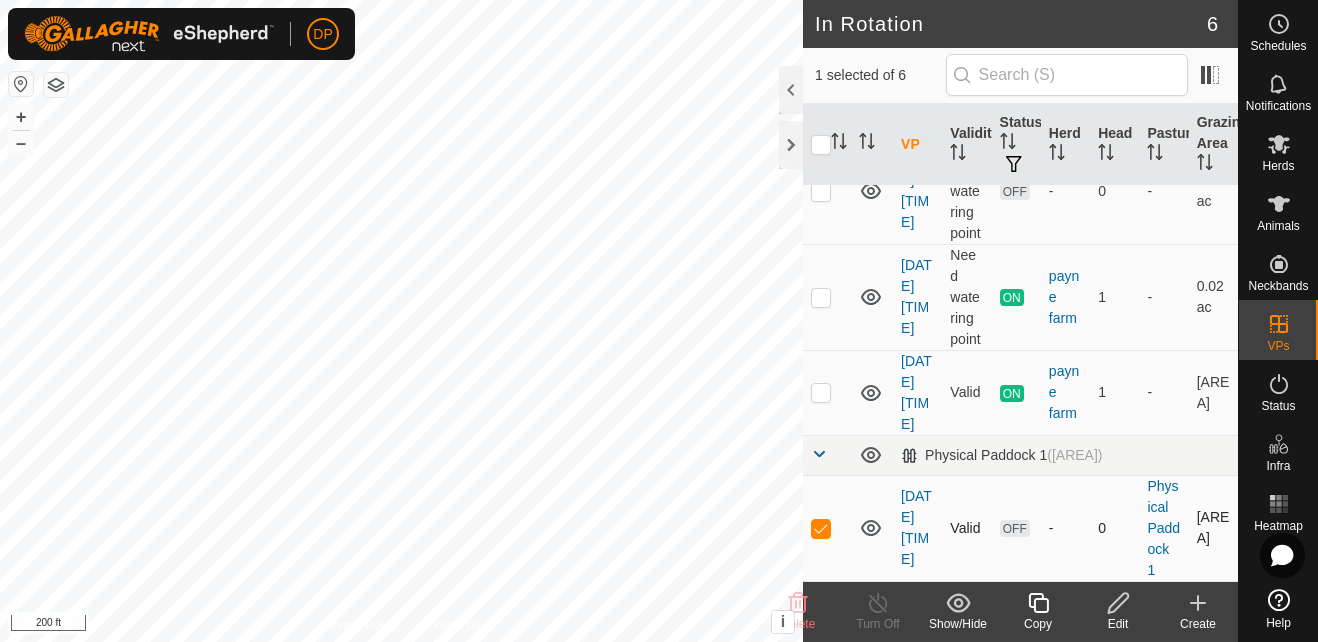 click at bounding box center (821, 528) 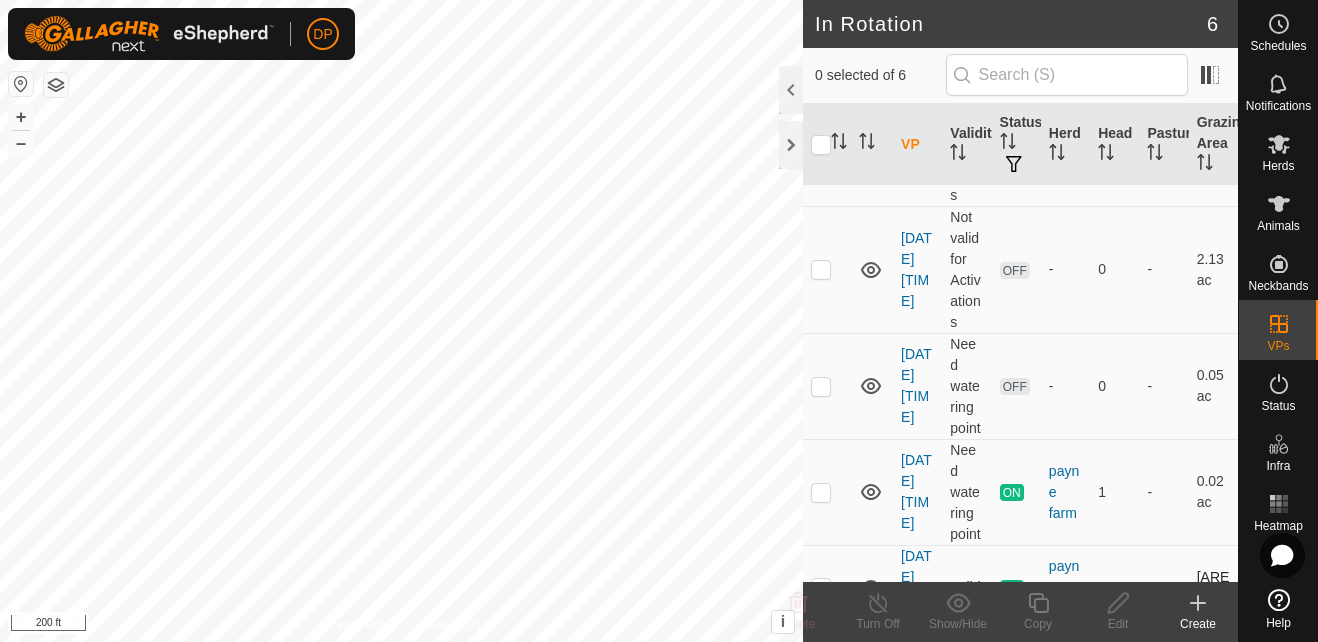 scroll, scrollTop: 46, scrollLeft: 0, axis: vertical 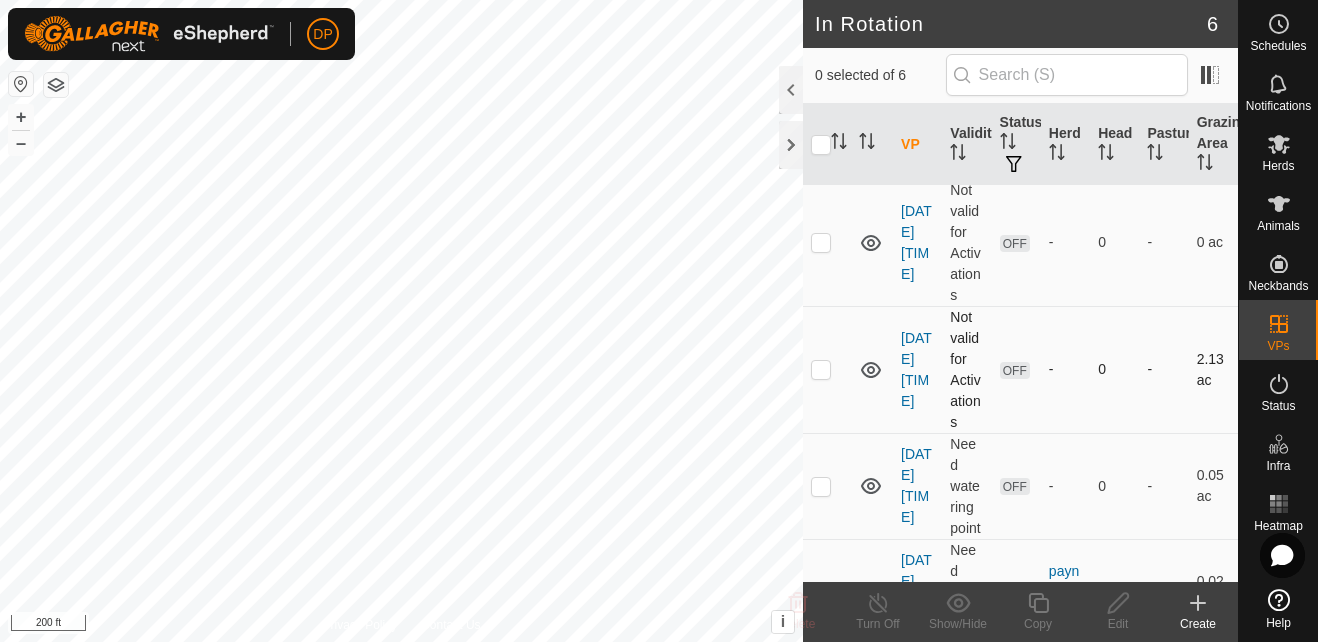 click at bounding box center (821, 369) 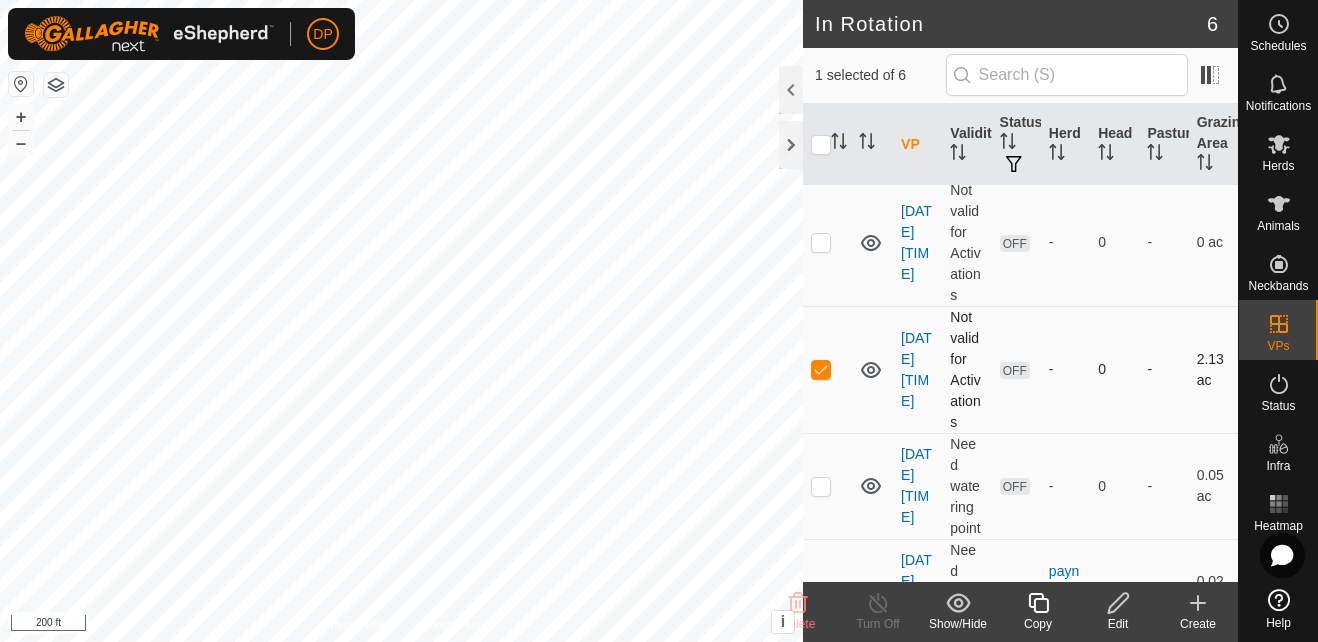 click at bounding box center [821, 369] 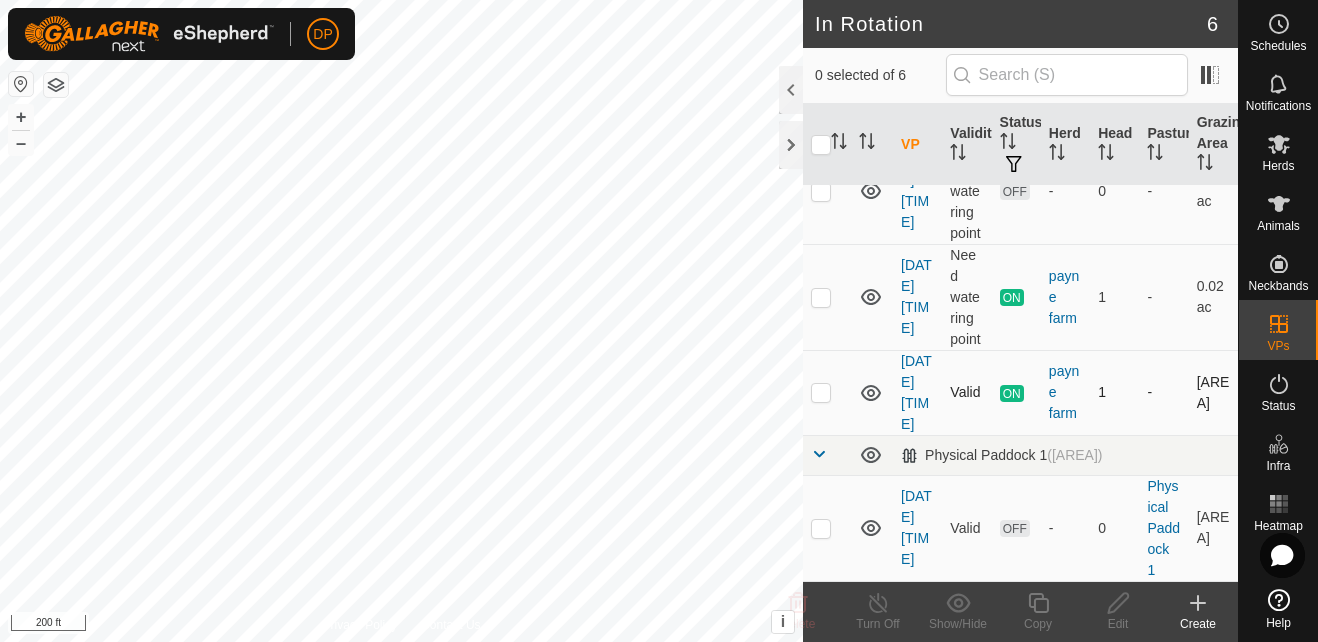 scroll, scrollTop: 446, scrollLeft: 0, axis: vertical 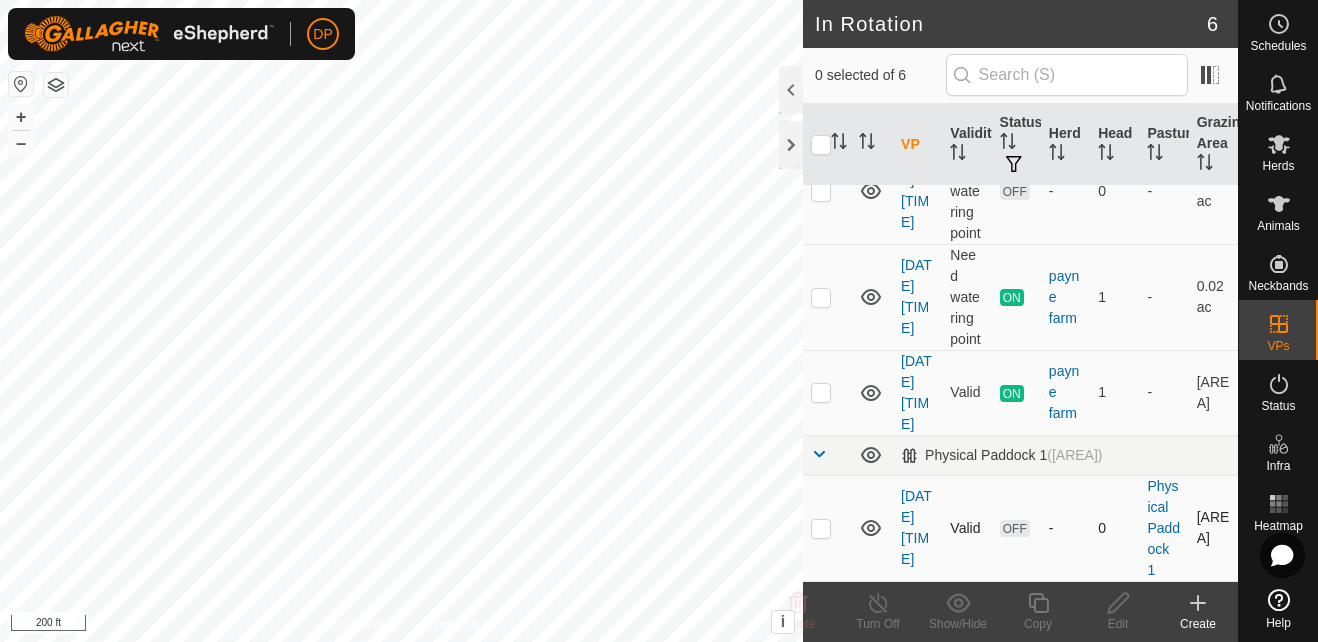 click at bounding box center [821, 528] 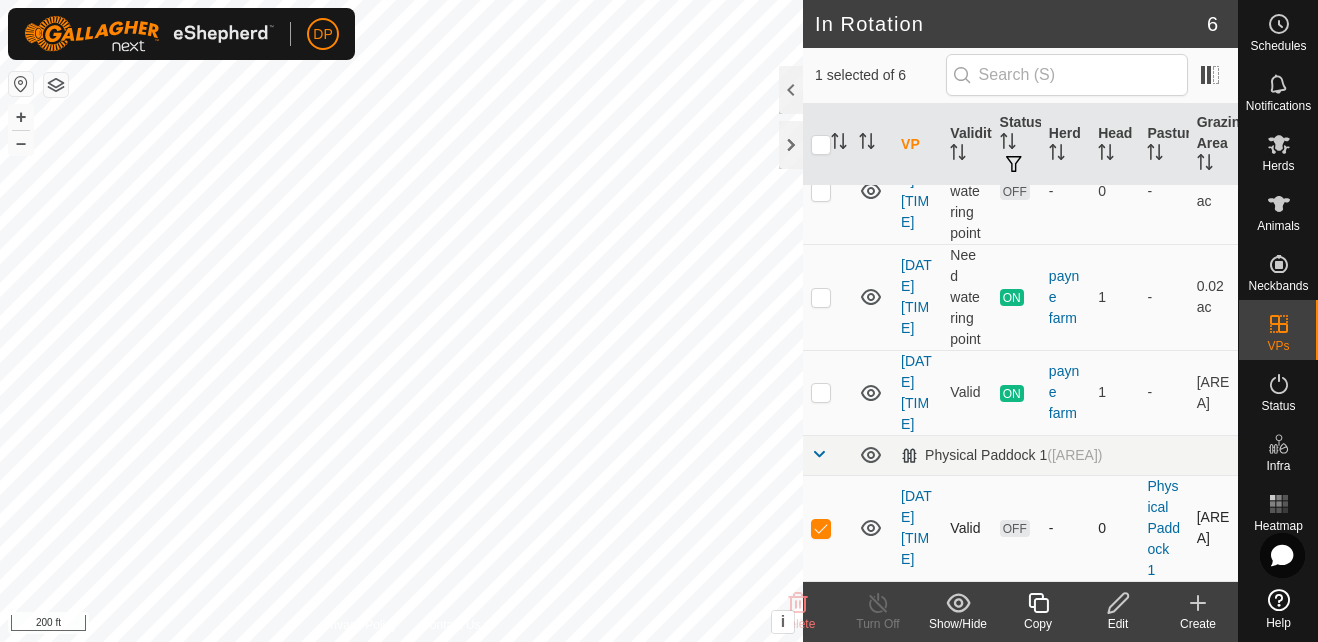 click 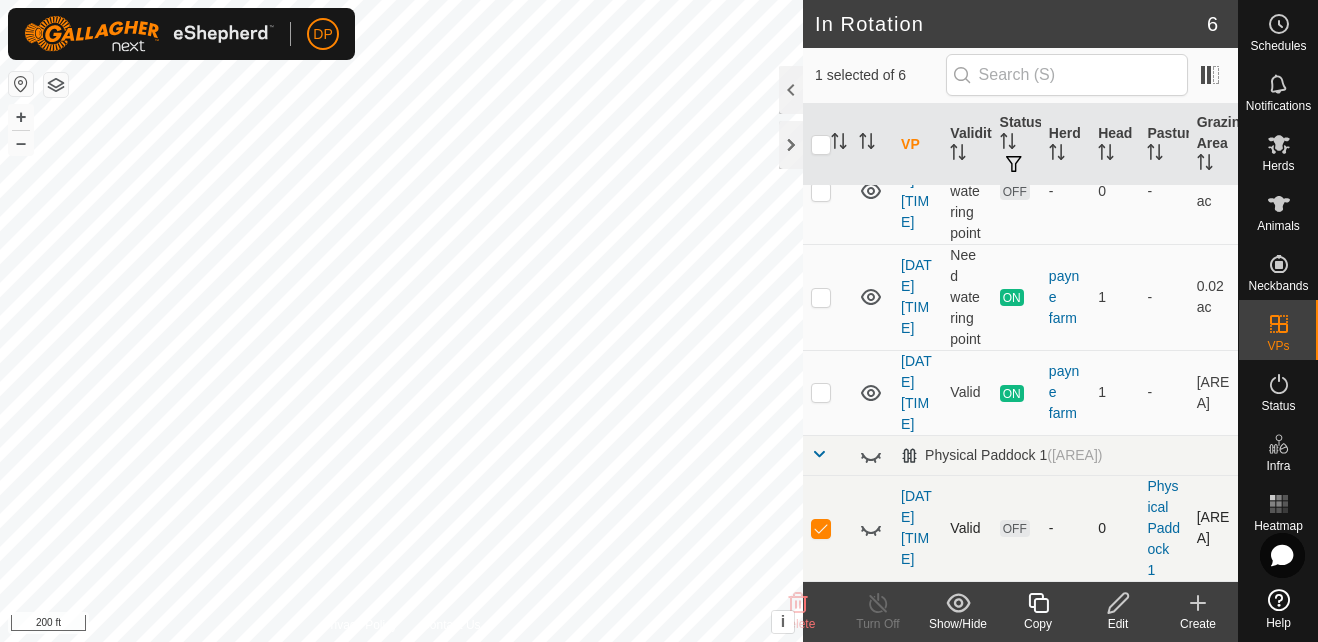 click 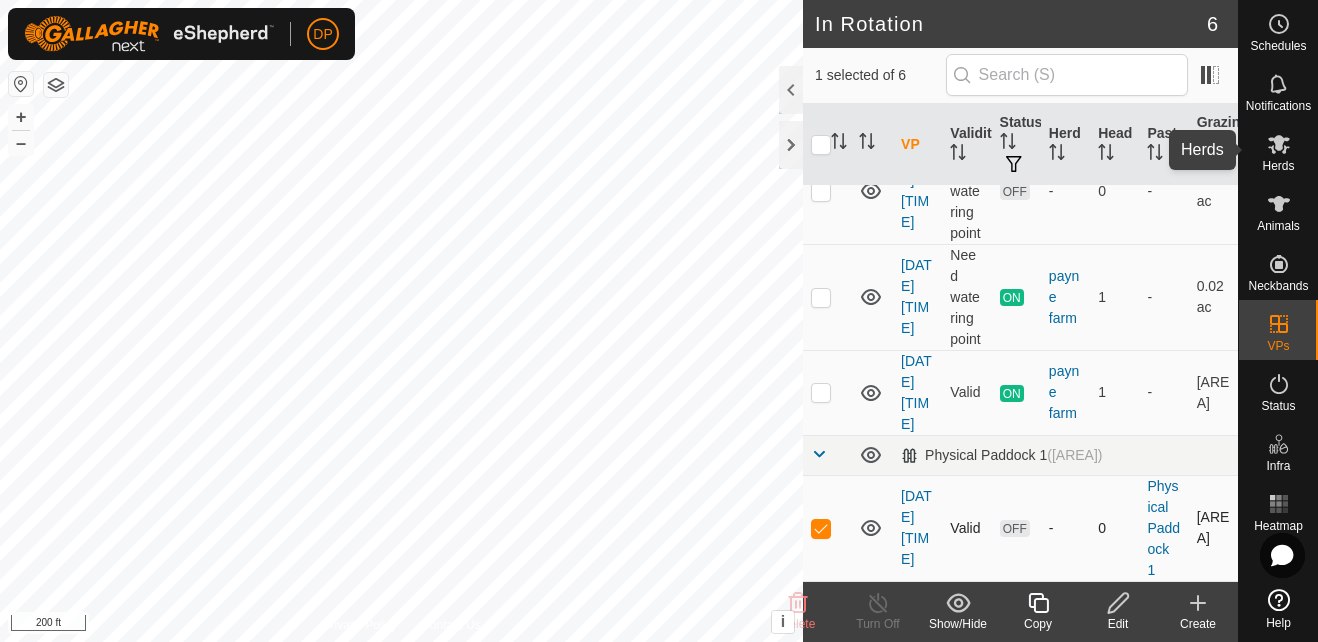 click 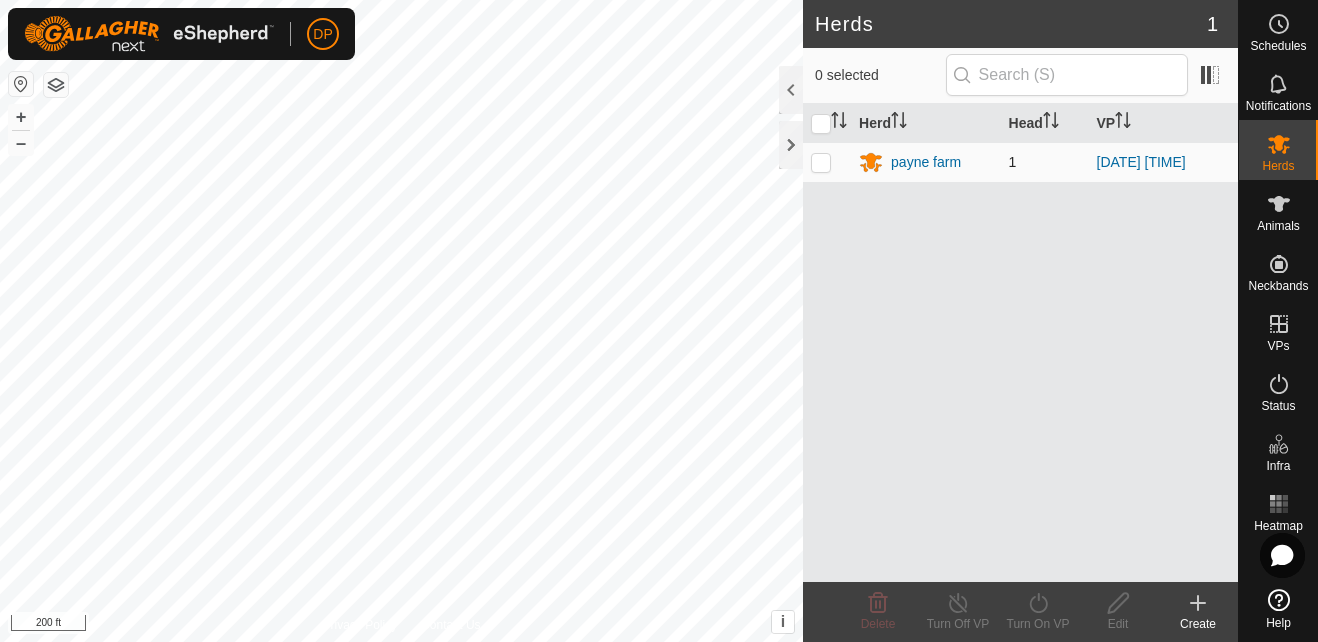 click at bounding box center [821, 162] 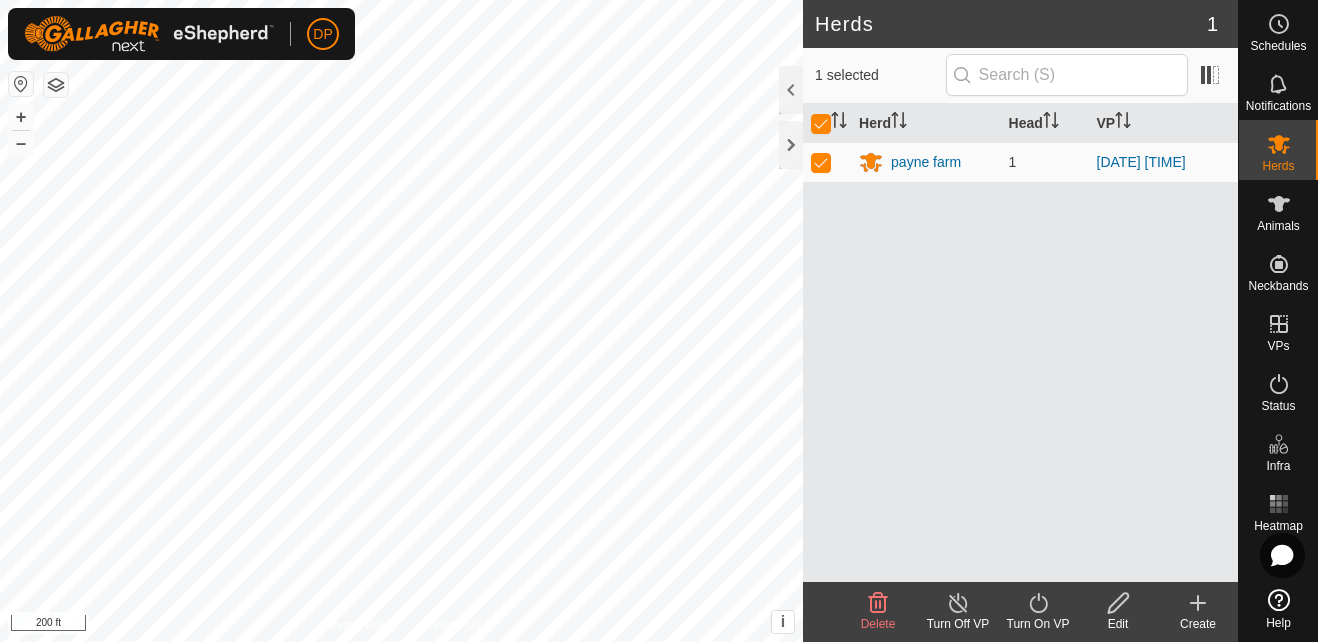 click 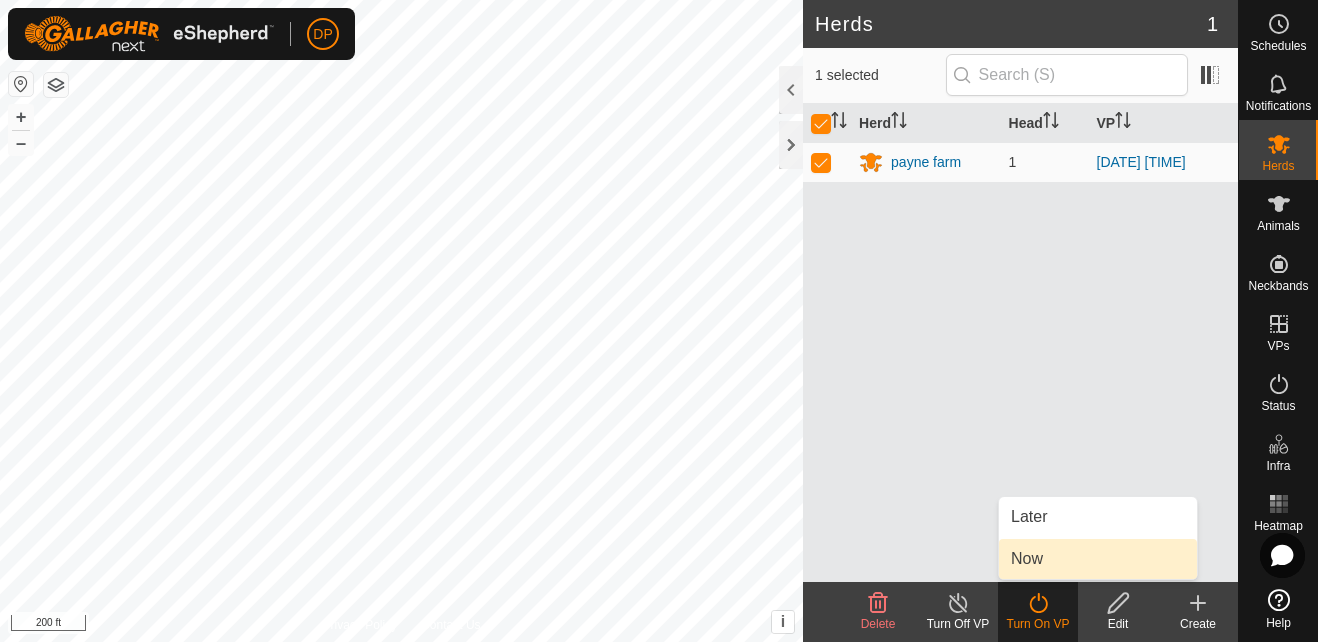 click on "Now" at bounding box center (1098, 559) 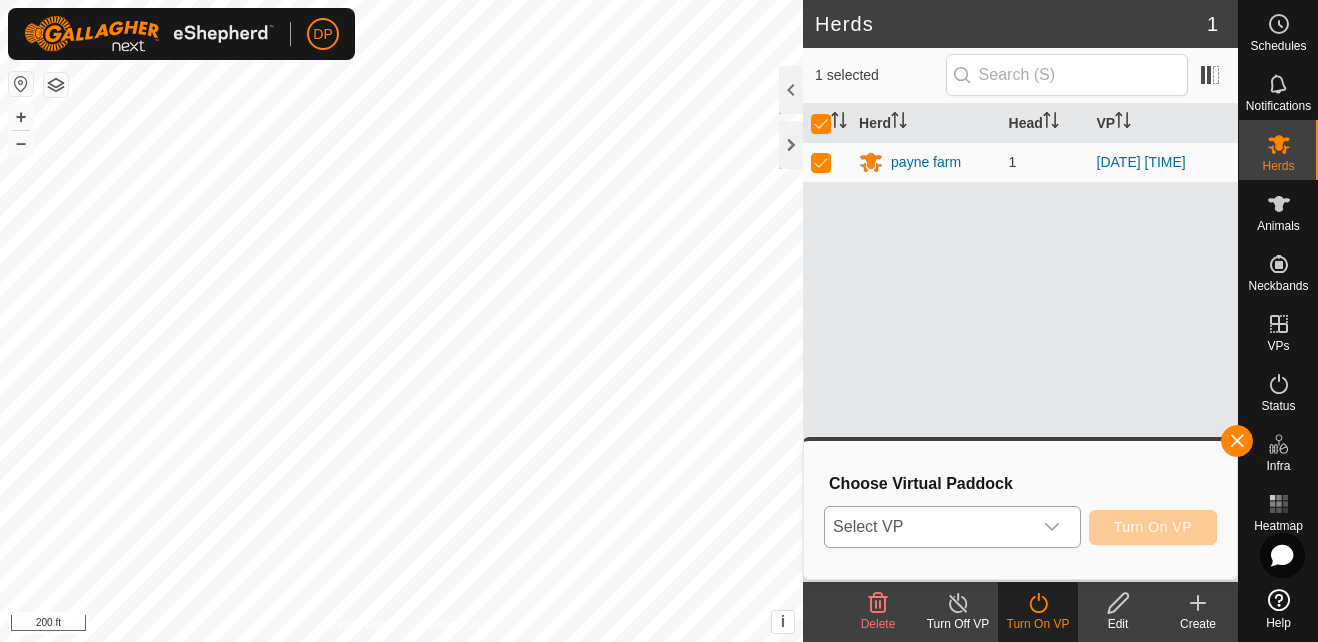 click at bounding box center [1052, 527] 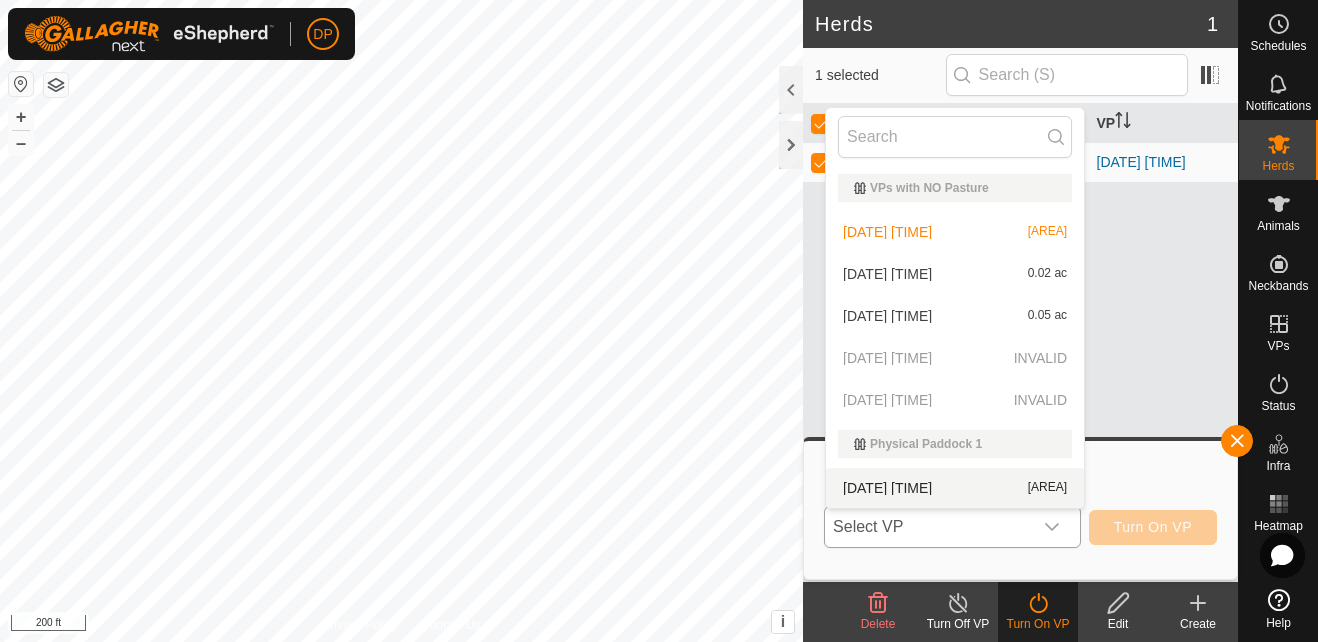 click on "Physical Paddock 1" at bounding box center (955, 444) 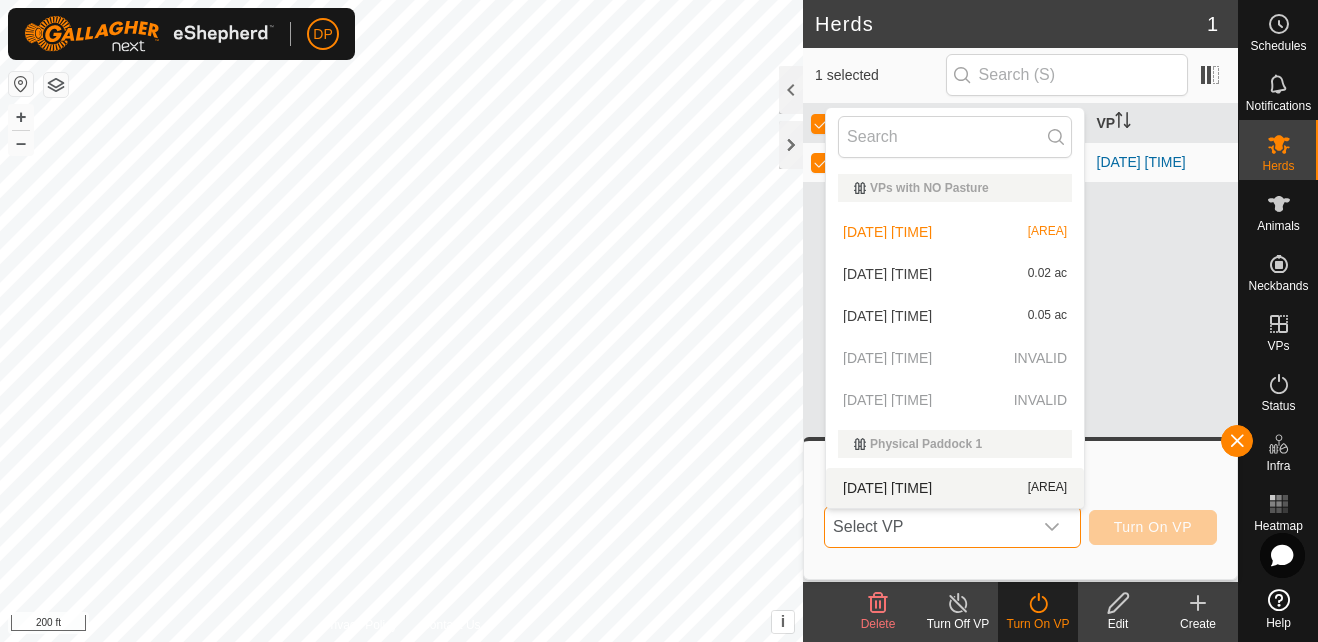 click on "[DATE] [TIME]  [AREA]" at bounding box center (955, 488) 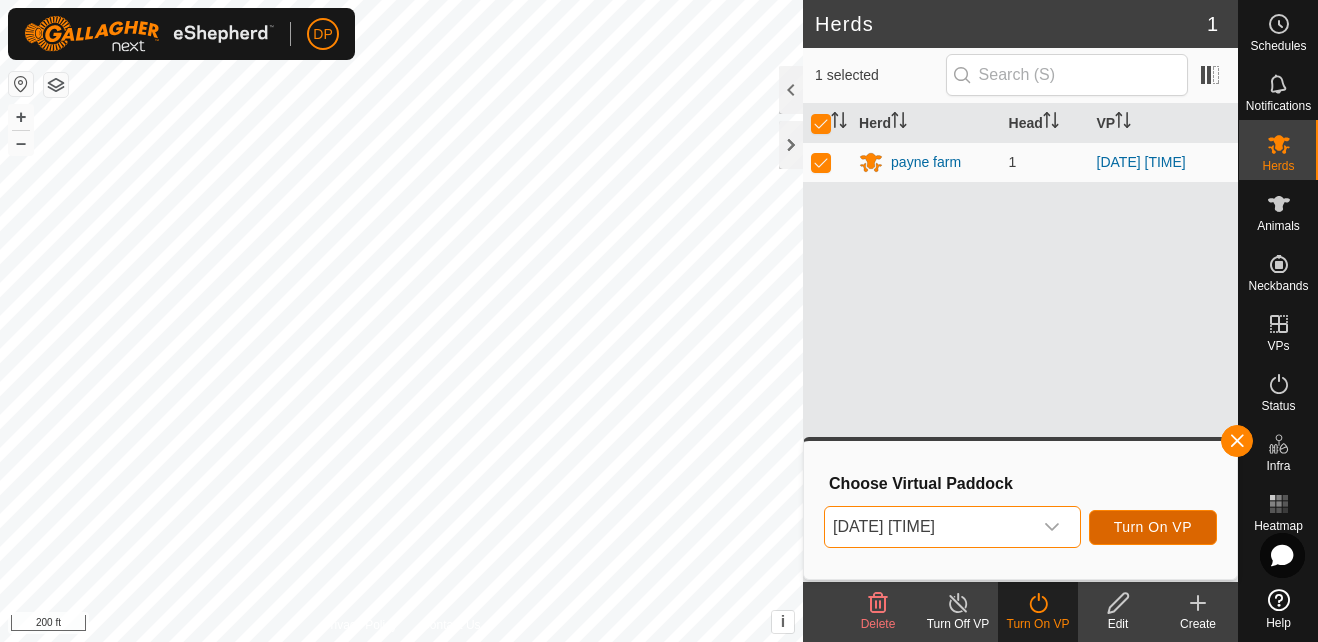 click on "Turn On VP" at bounding box center (1153, 527) 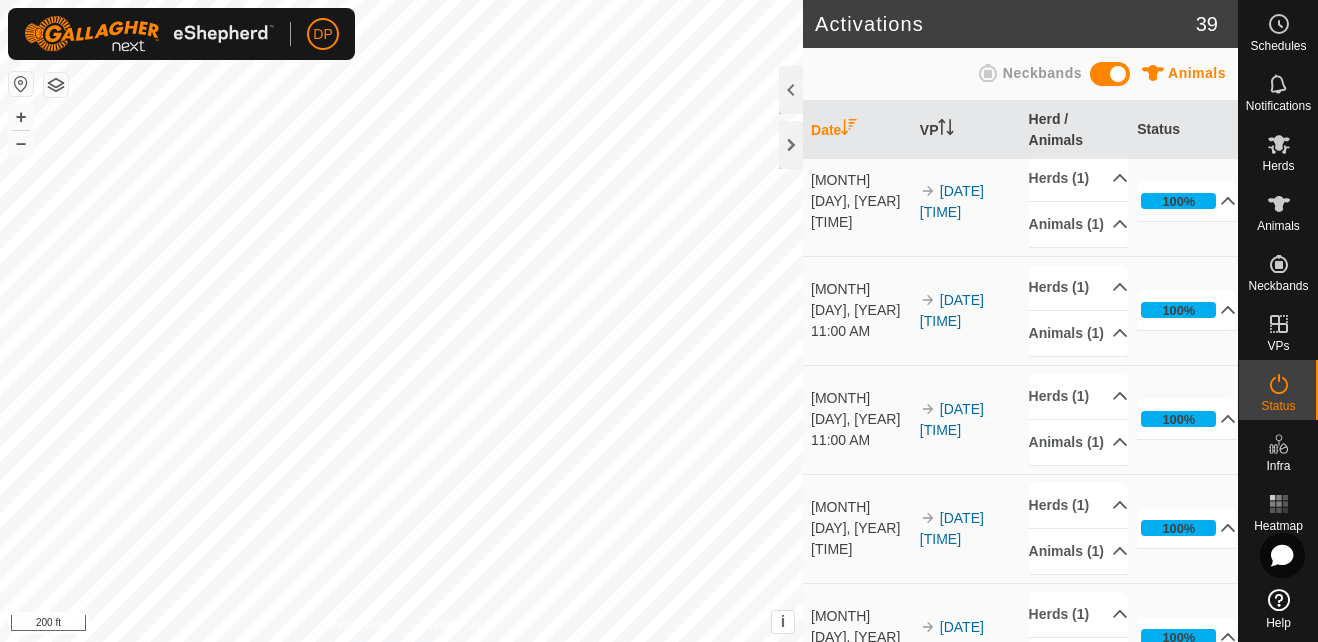 scroll, scrollTop: 1200, scrollLeft: 0, axis: vertical 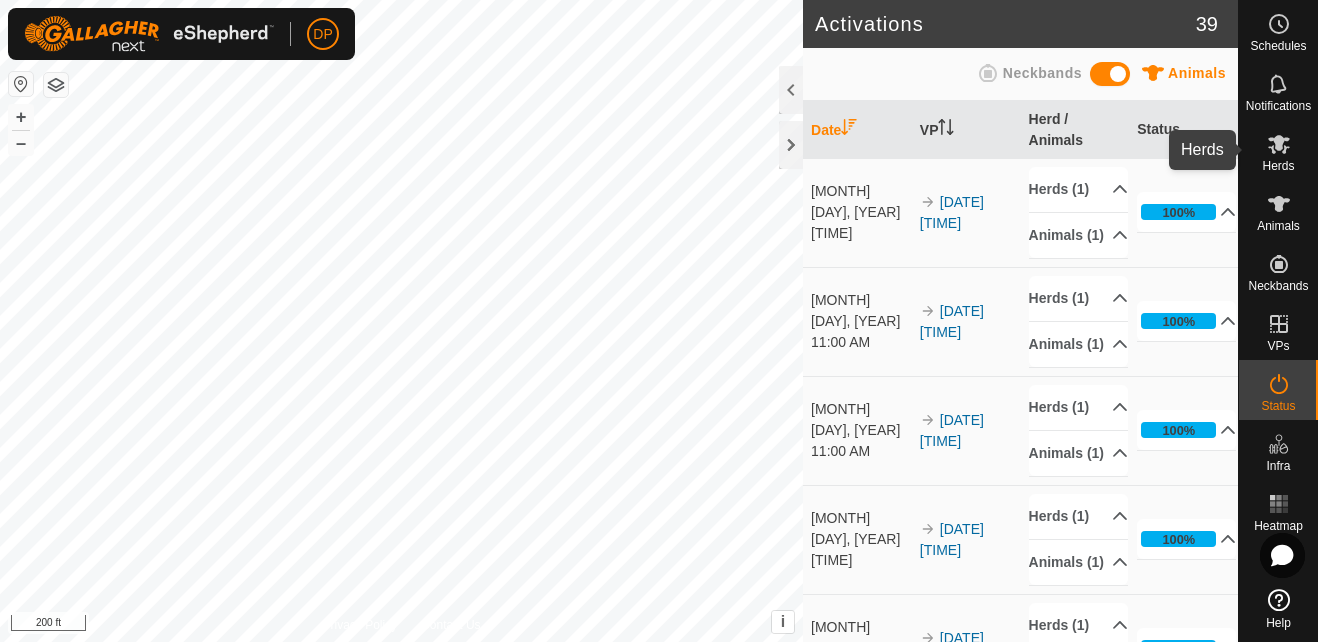 click 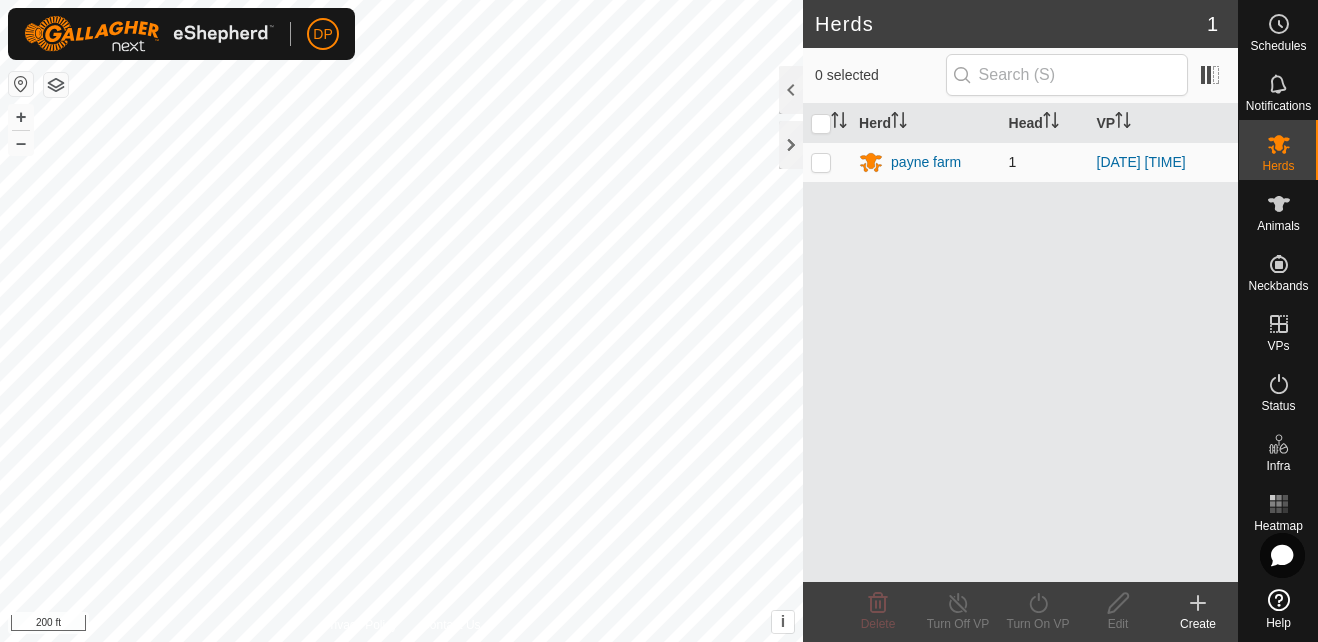 click at bounding box center (821, 162) 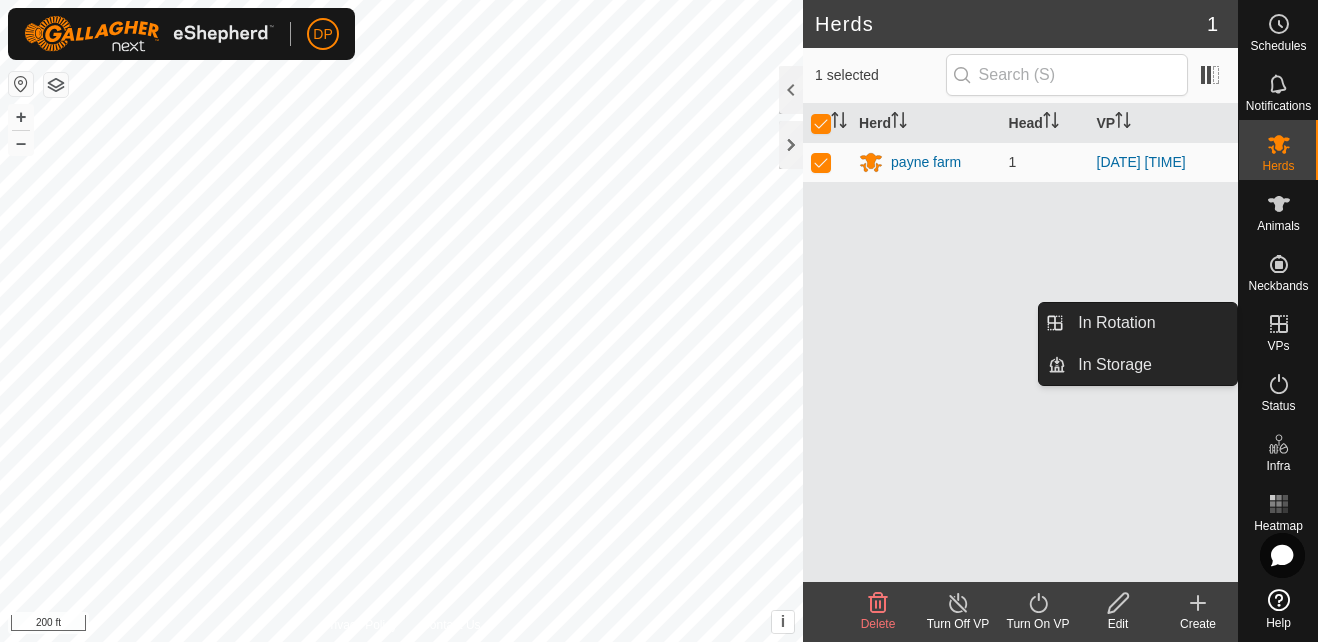 click 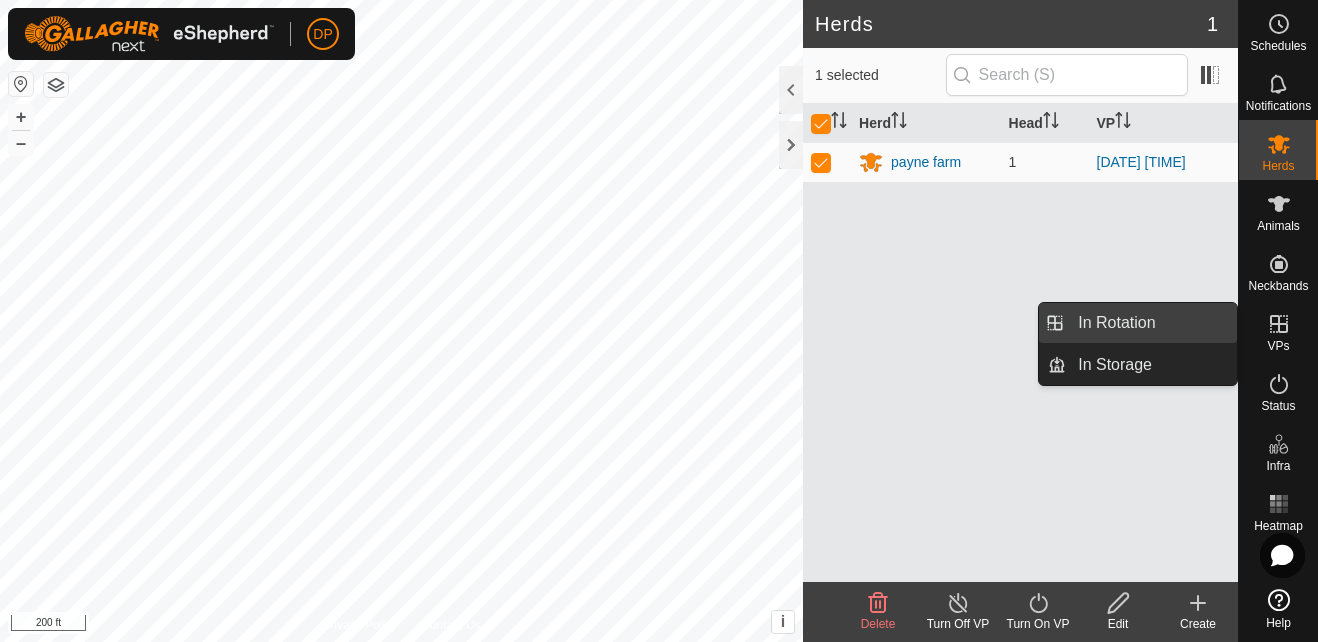 click on "In Rotation" at bounding box center (1151, 323) 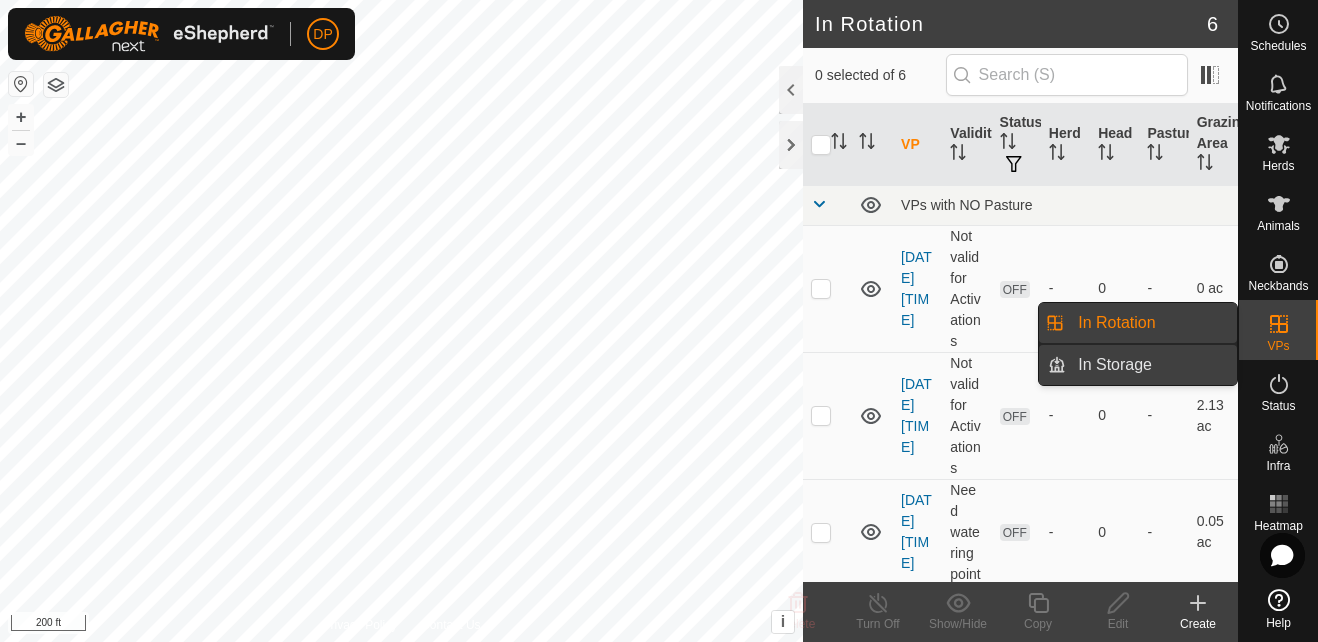 click on "In Storage" at bounding box center [1151, 365] 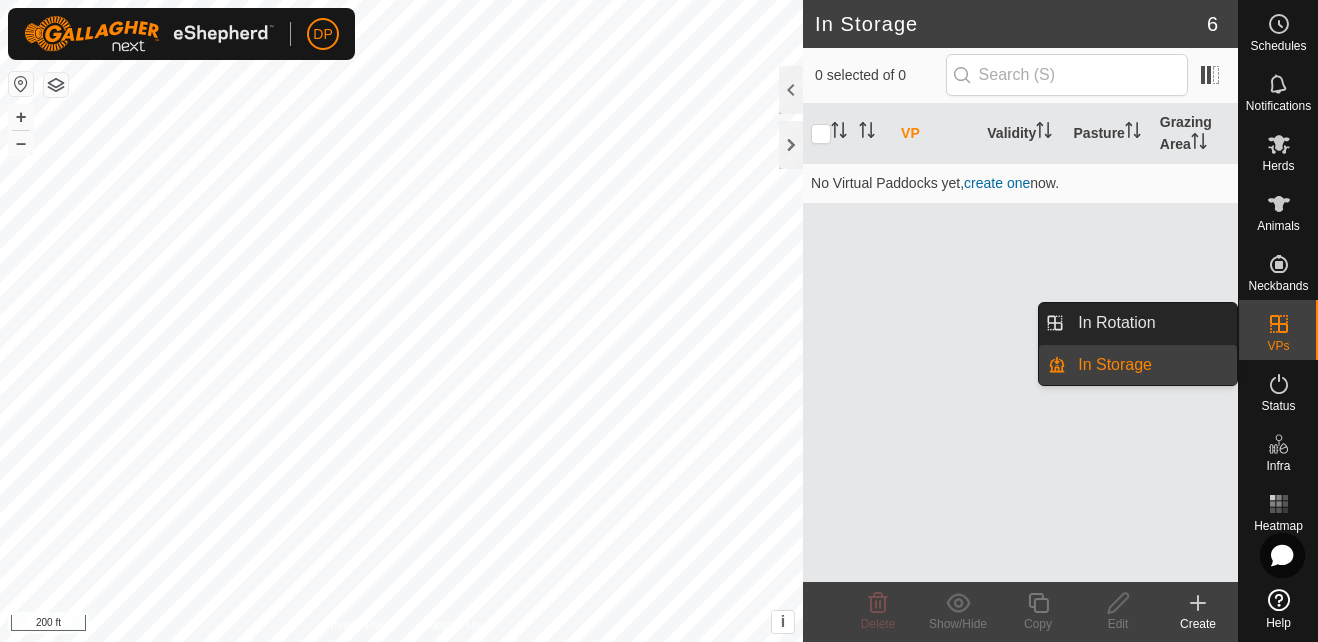 click on "In Storage" at bounding box center [1151, 365] 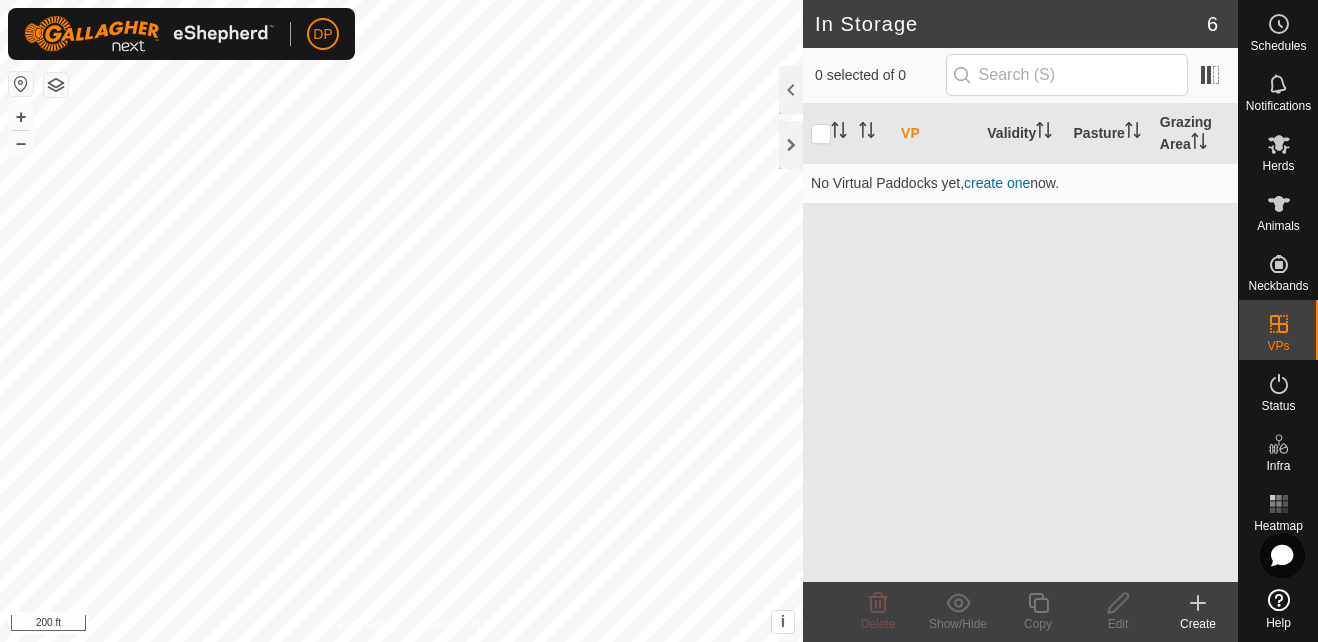 drag, startPoint x: 1135, startPoint y: 368, endPoint x: 1123, endPoint y: 433, distance: 66.09841 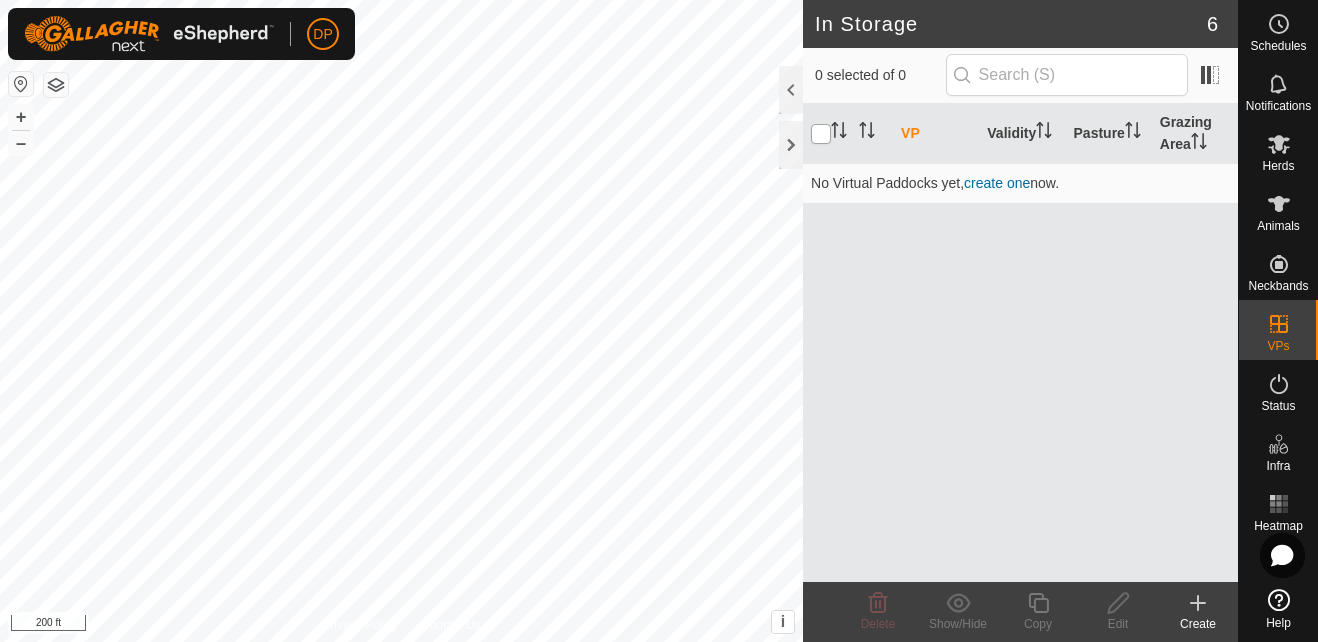 click at bounding box center [821, 134] 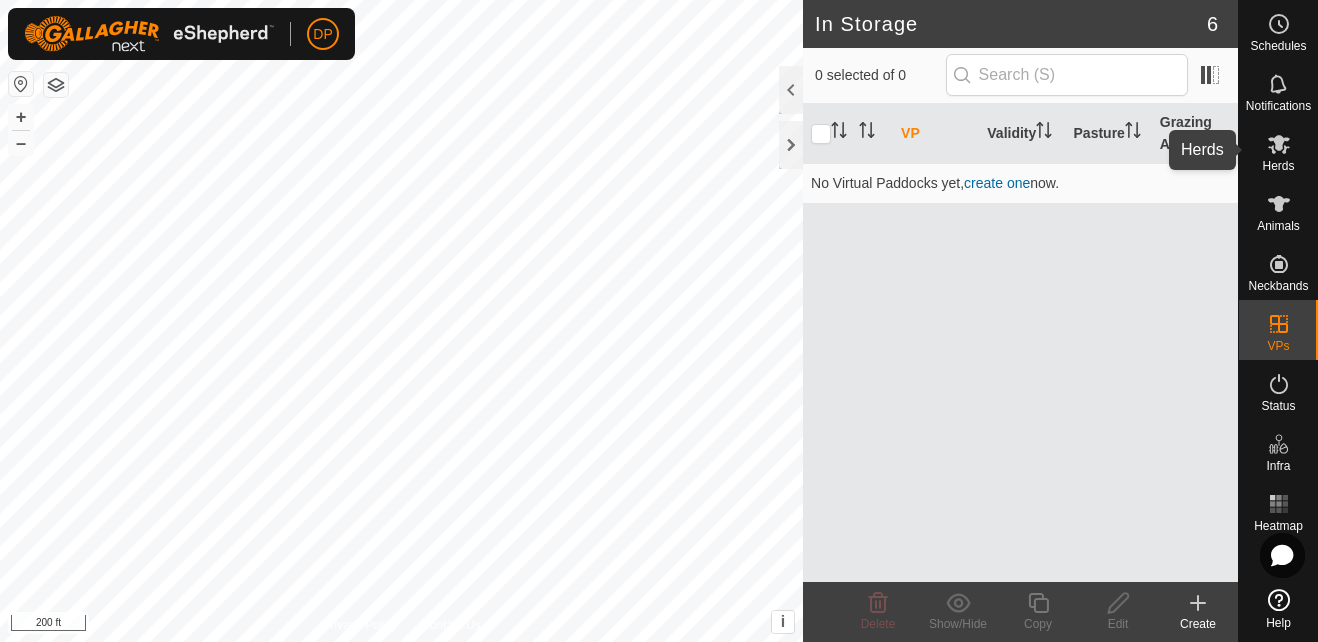 click on "Herds" at bounding box center (1278, 166) 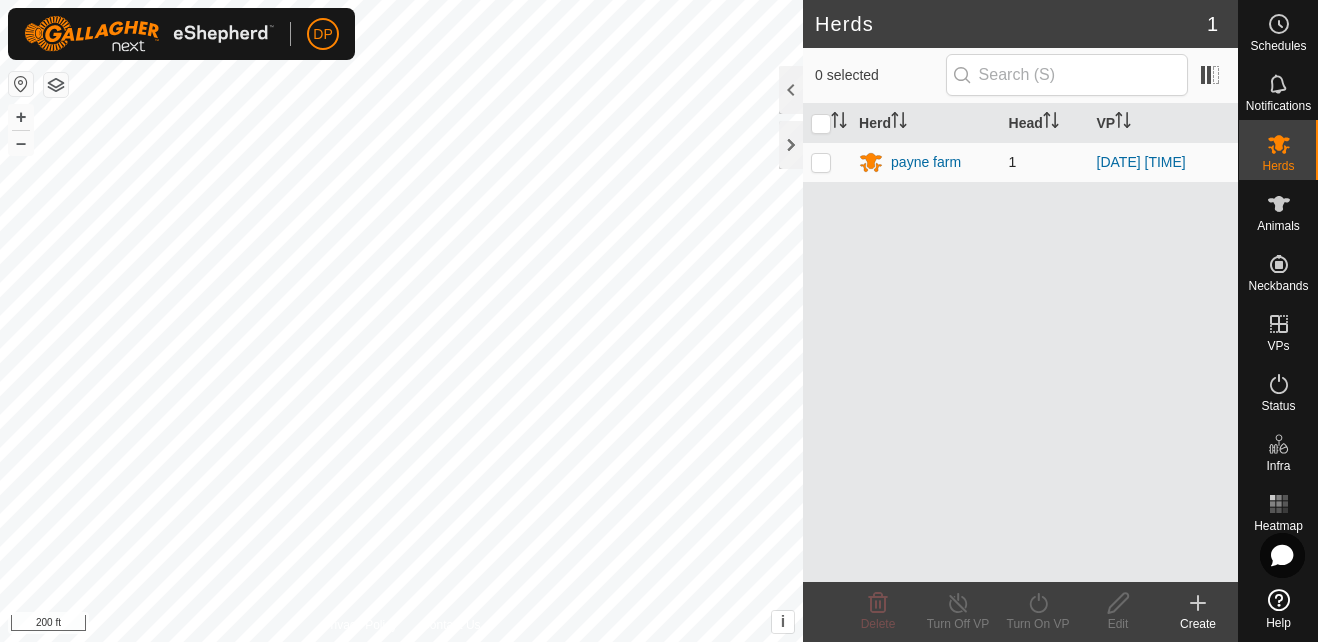 click at bounding box center (821, 162) 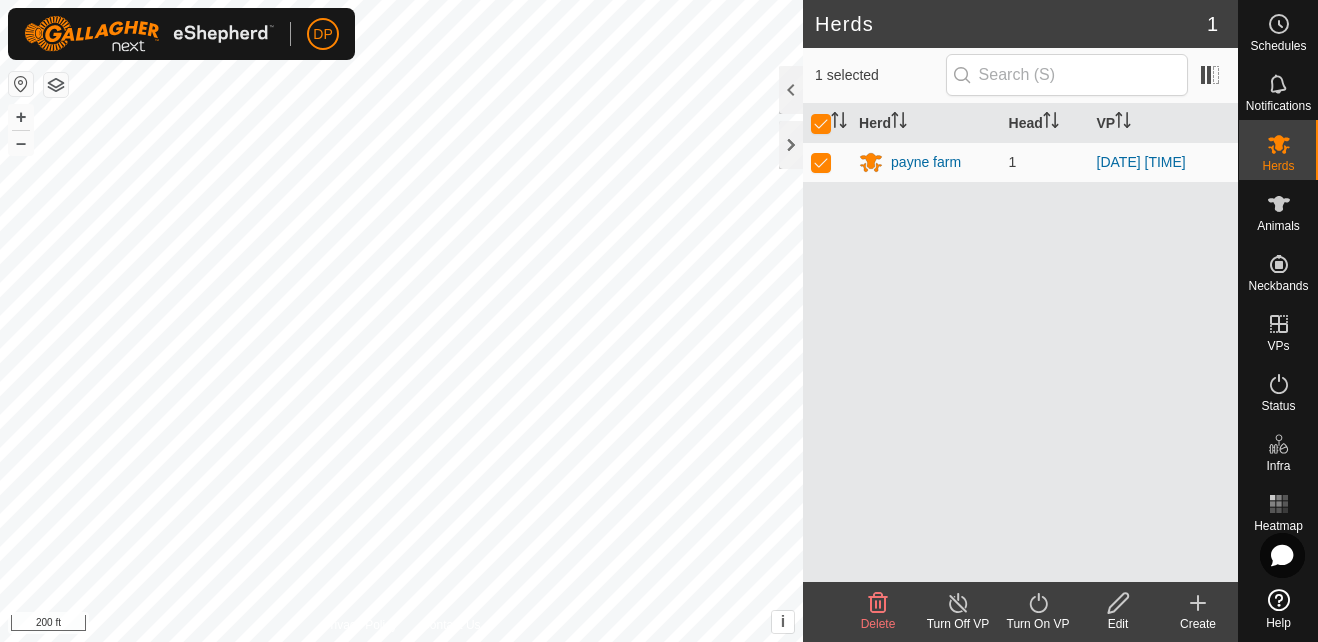 click 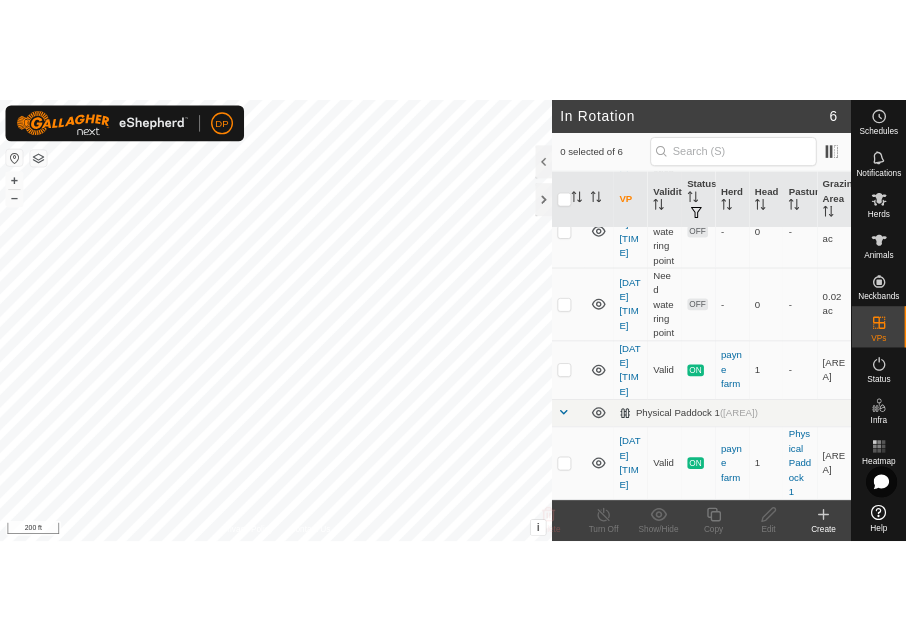 scroll, scrollTop: 446, scrollLeft: 0, axis: vertical 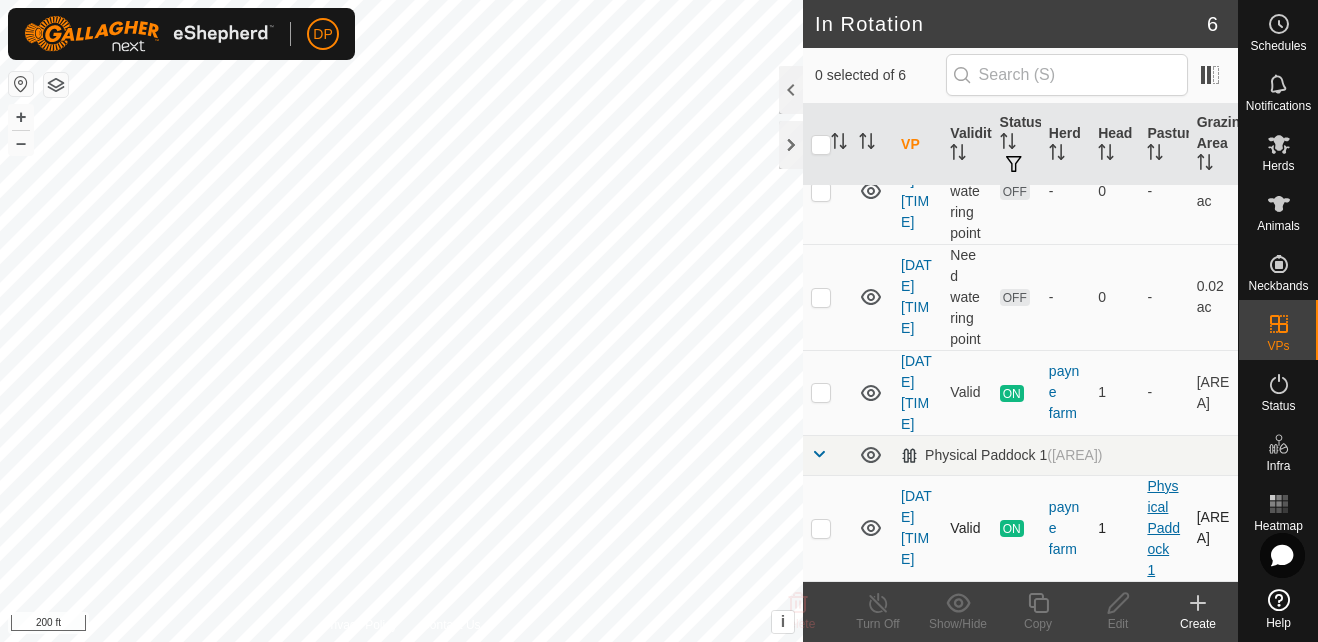 click on "Physical Paddock 1" at bounding box center [1163, 528] 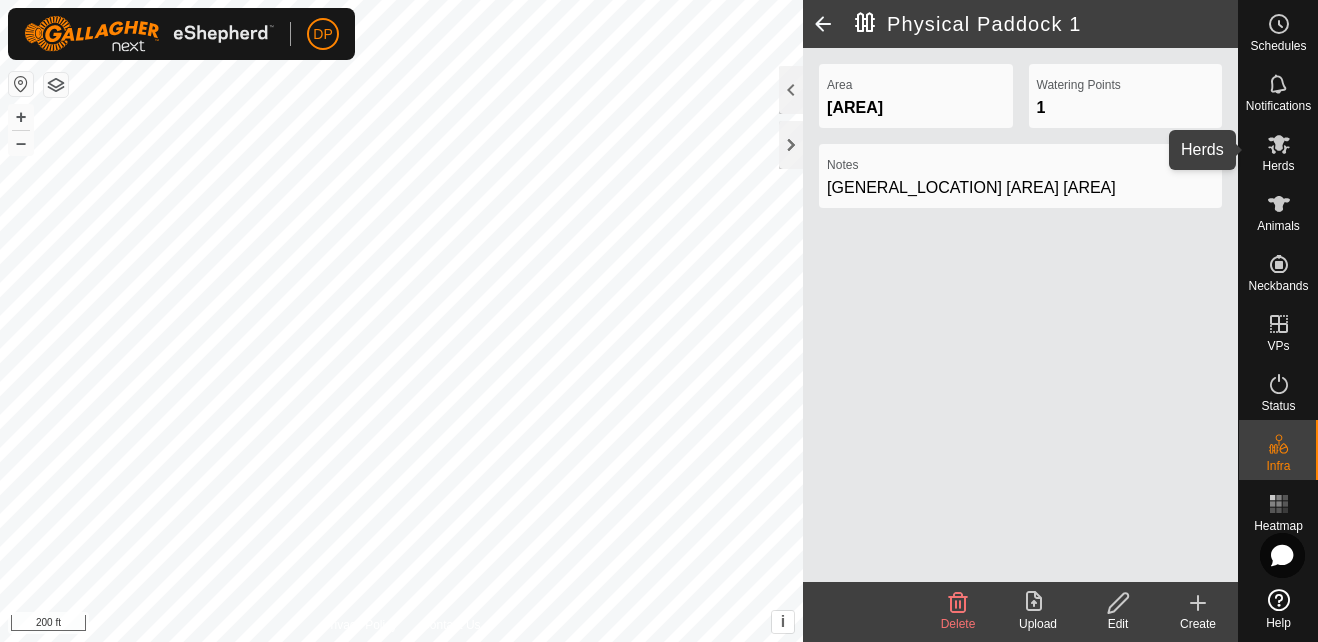 click 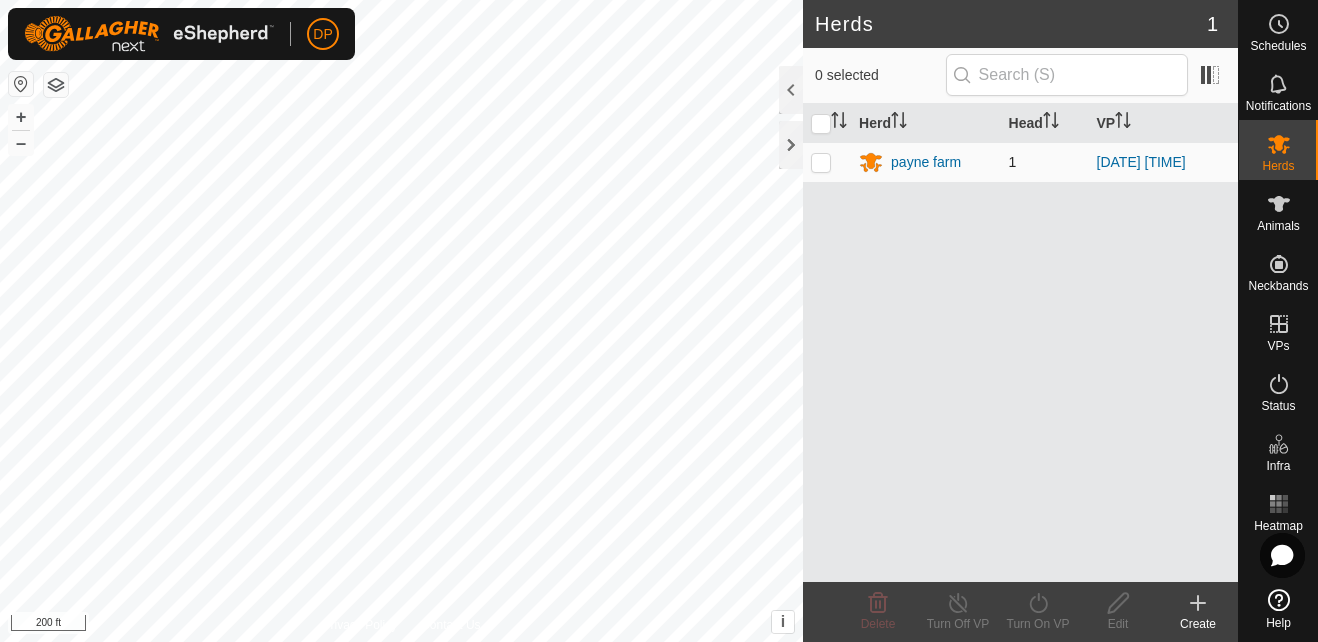 click at bounding box center (821, 162) 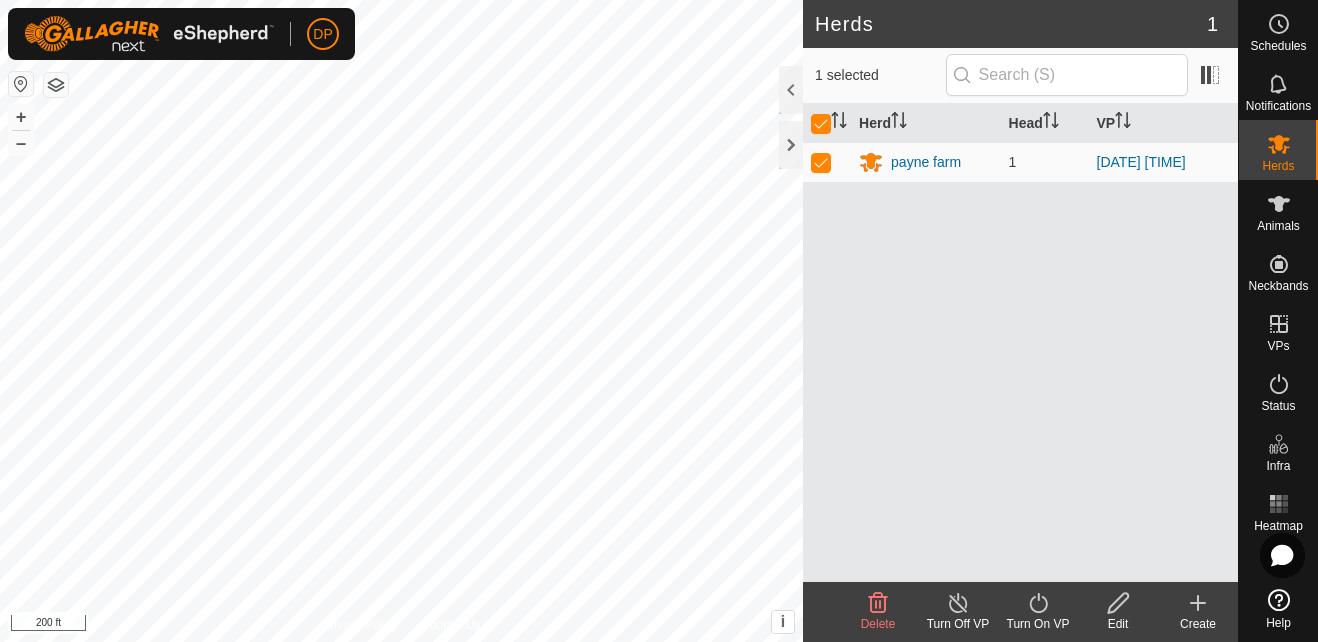 click 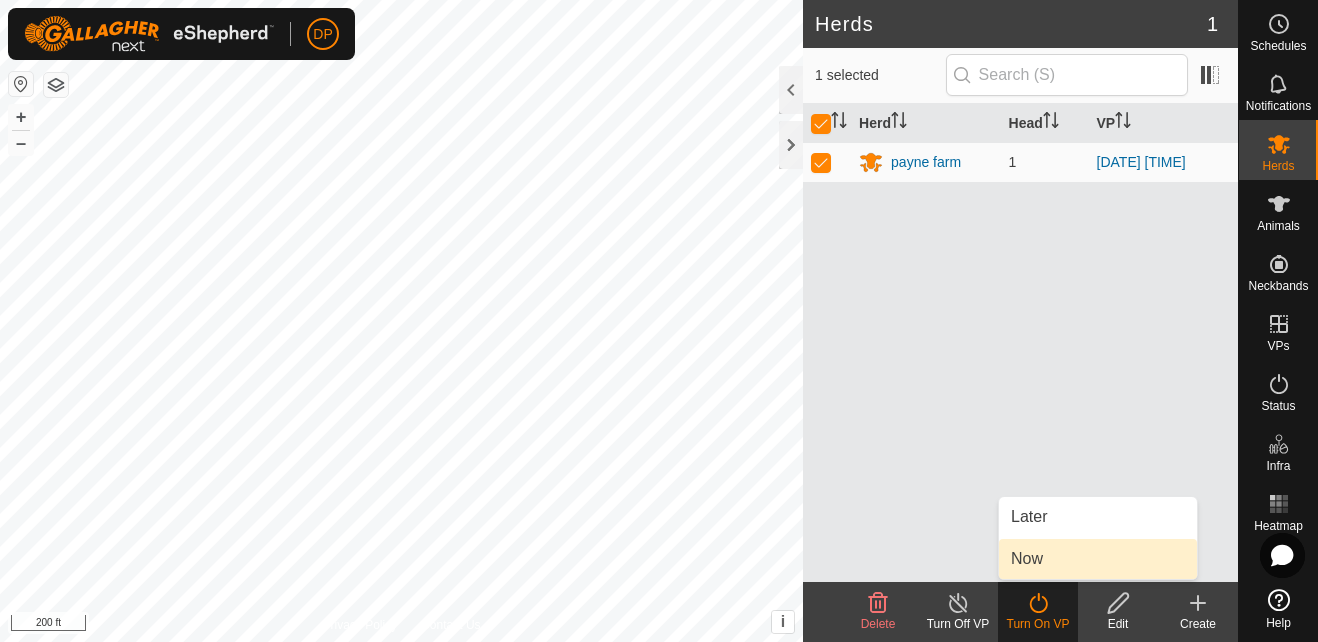 click on "Now" at bounding box center [1098, 559] 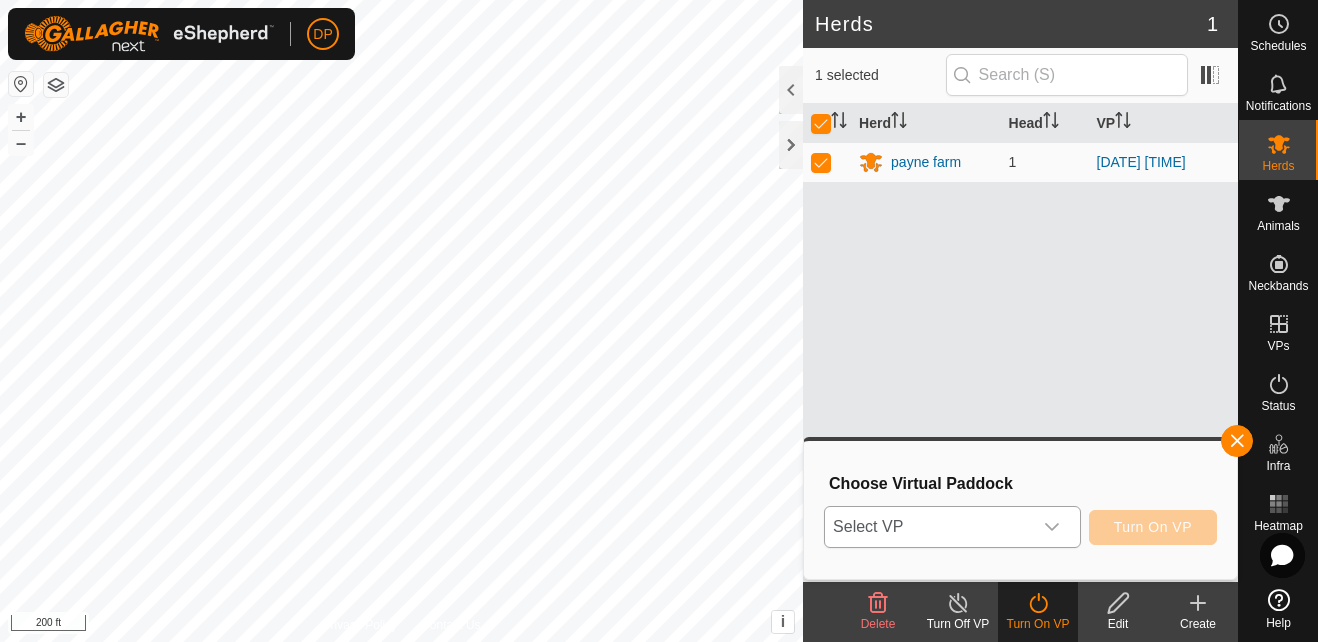 click 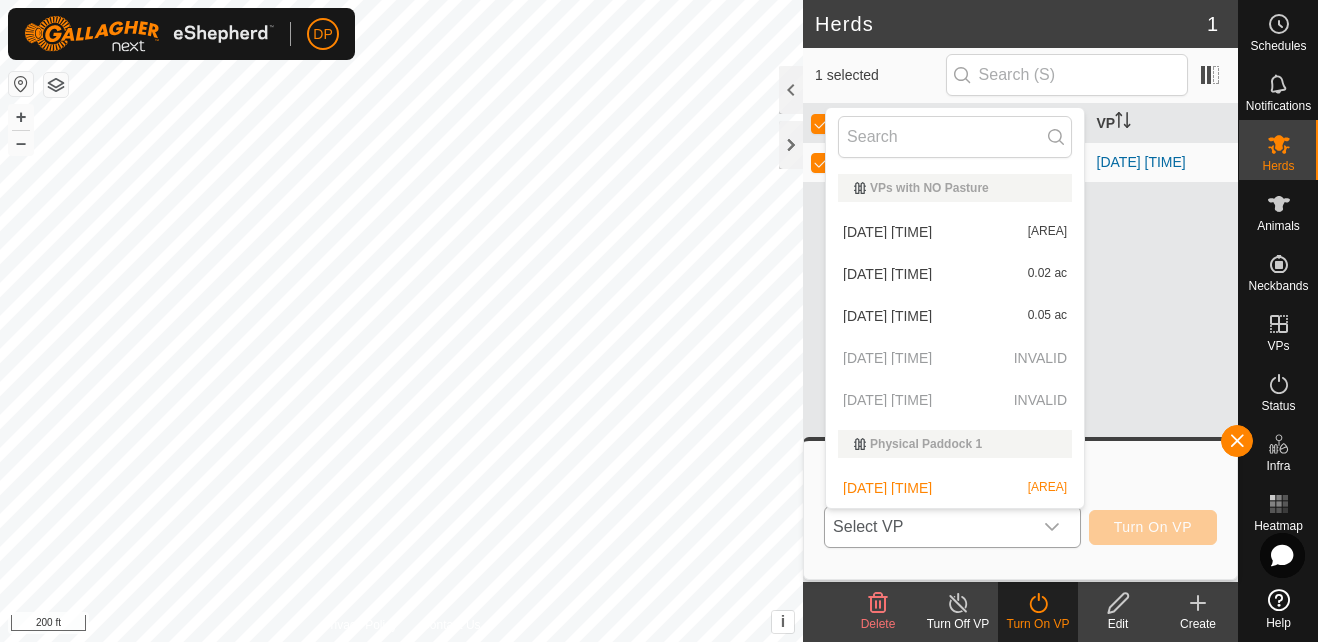 click on "[DATE] [TIME]  [AREA]" at bounding box center (955, 488) 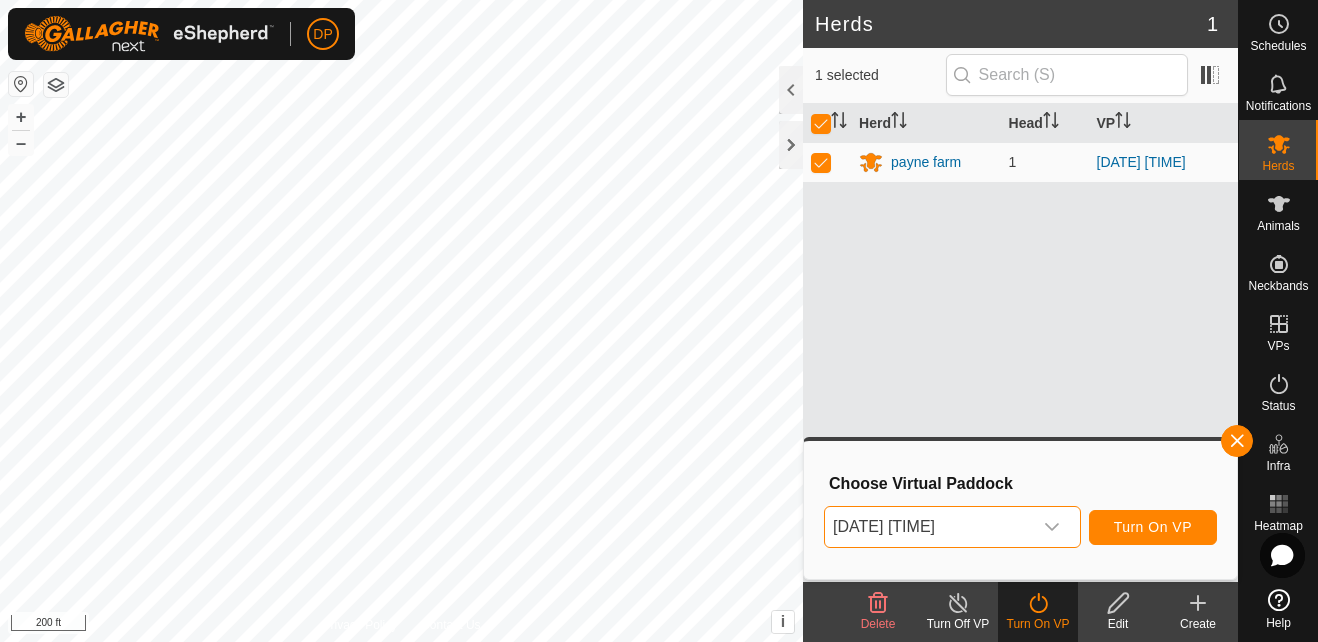 click 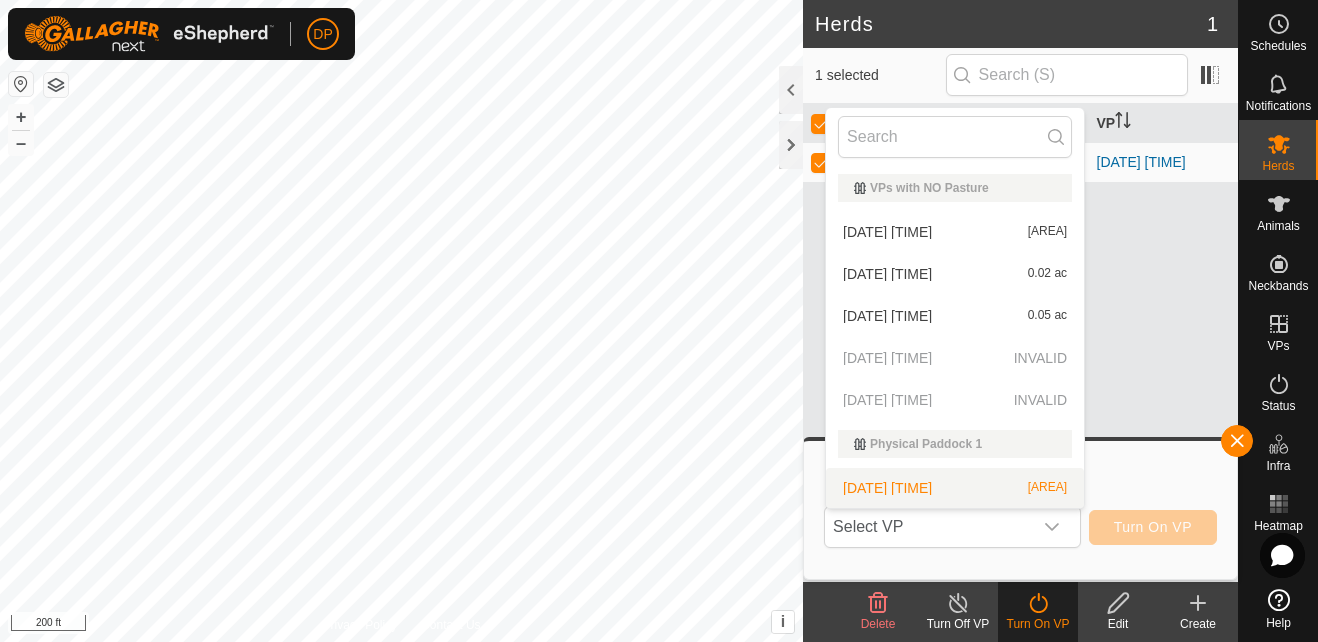 click on "[DATE] [TIME] INVALID" at bounding box center [955, 400] 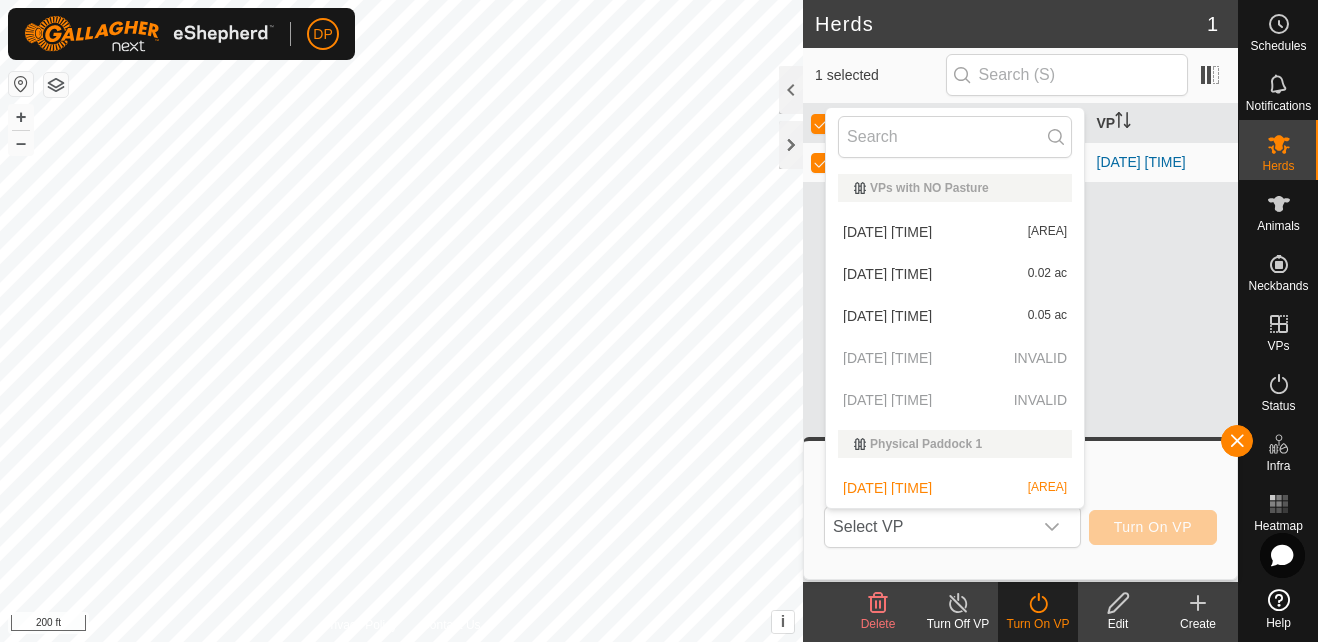 click on "[DATE] [TIME] INVALID" at bounding box center [955, 400] 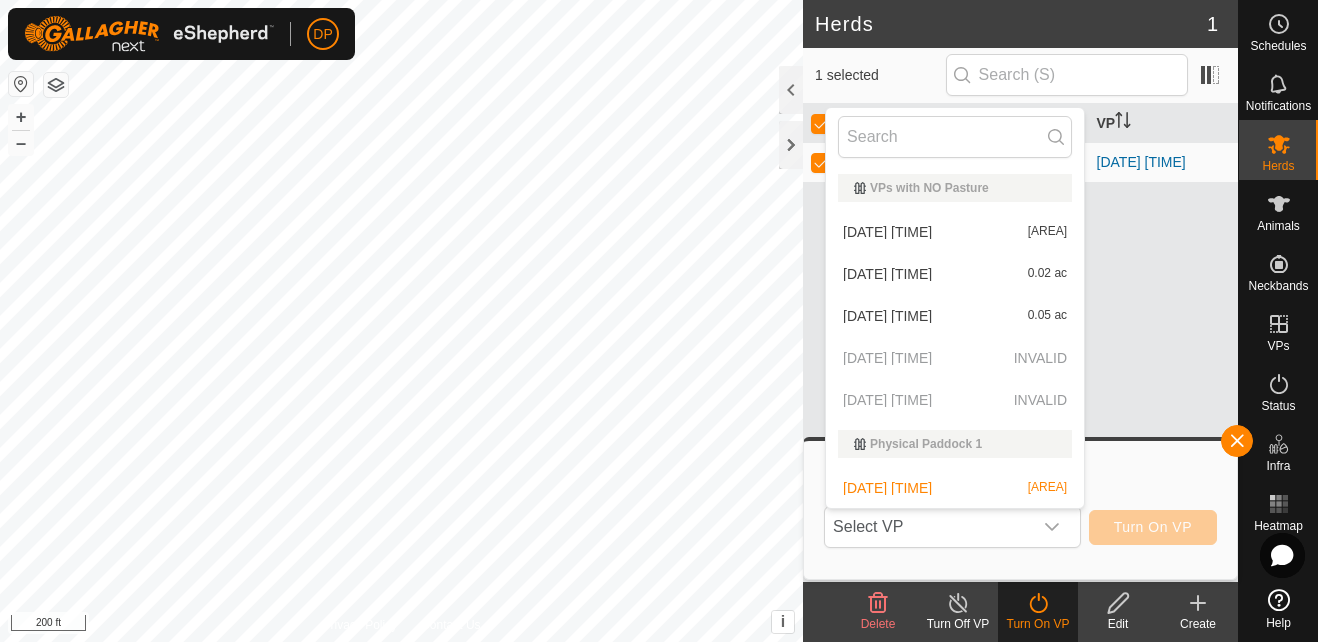 click on "[DATE] [TIME] INVALID" at bounding box center (955, 400) 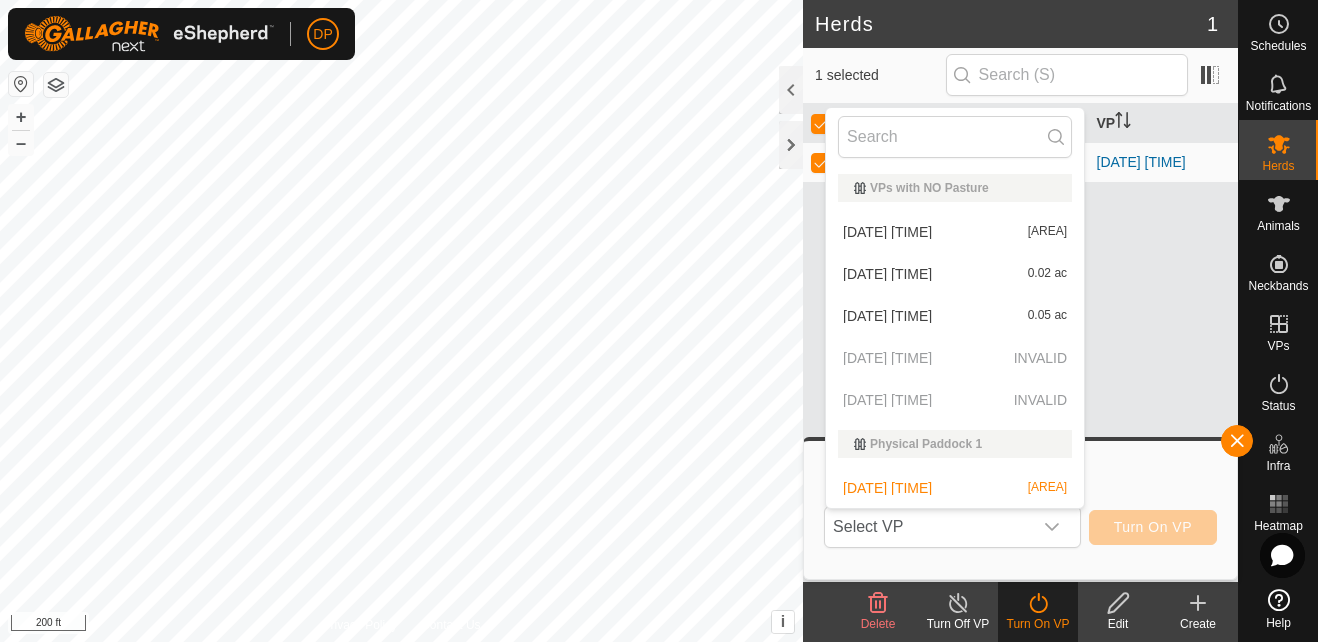click on "[DATE] [TIME] INVALID" at bounding box center [955, 358] 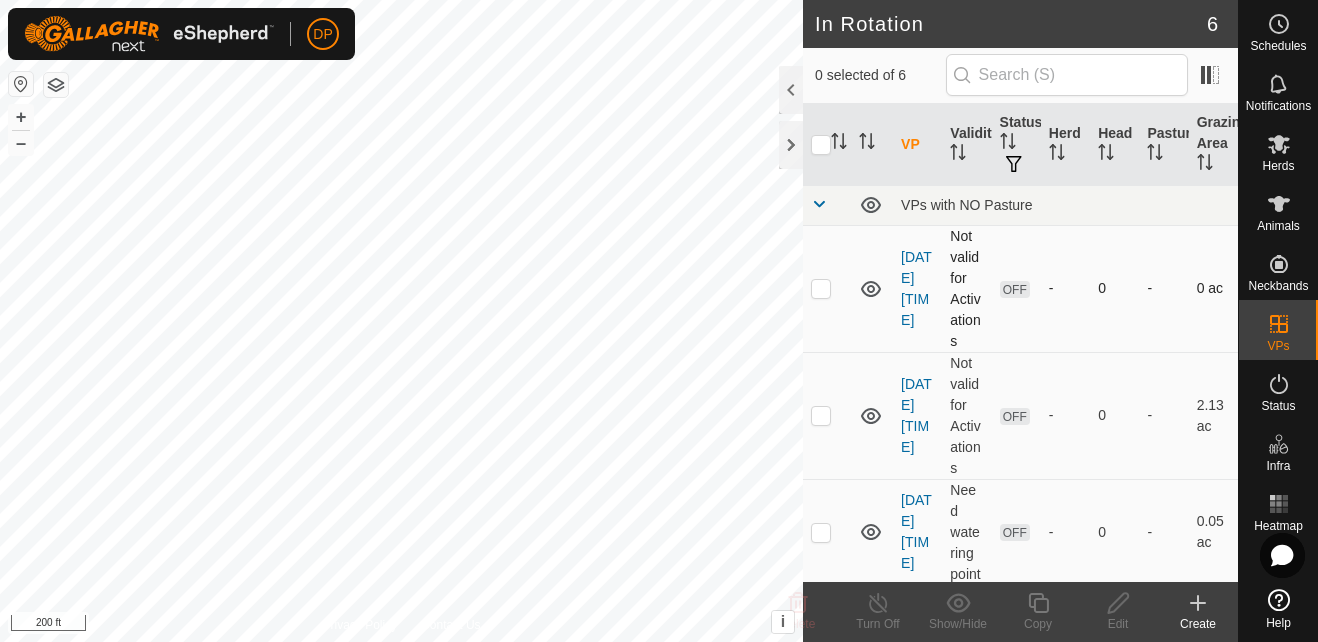 click at bounding box center [821, 288] 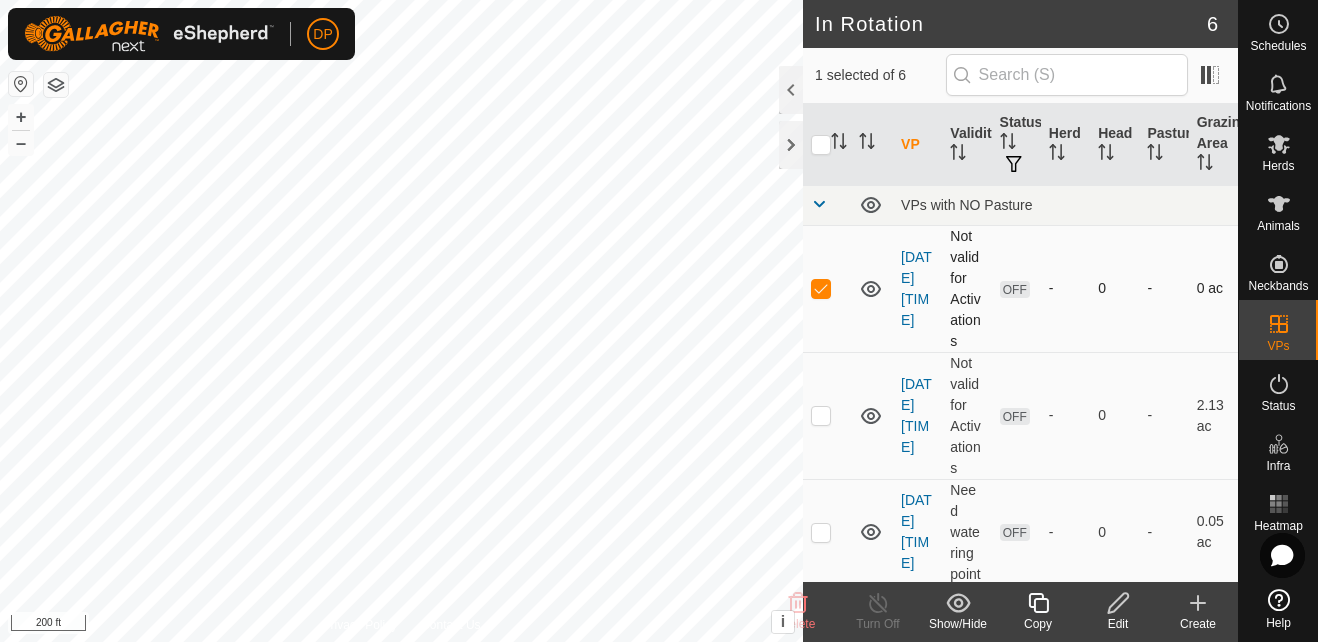 click at bounding box center (821, 288) 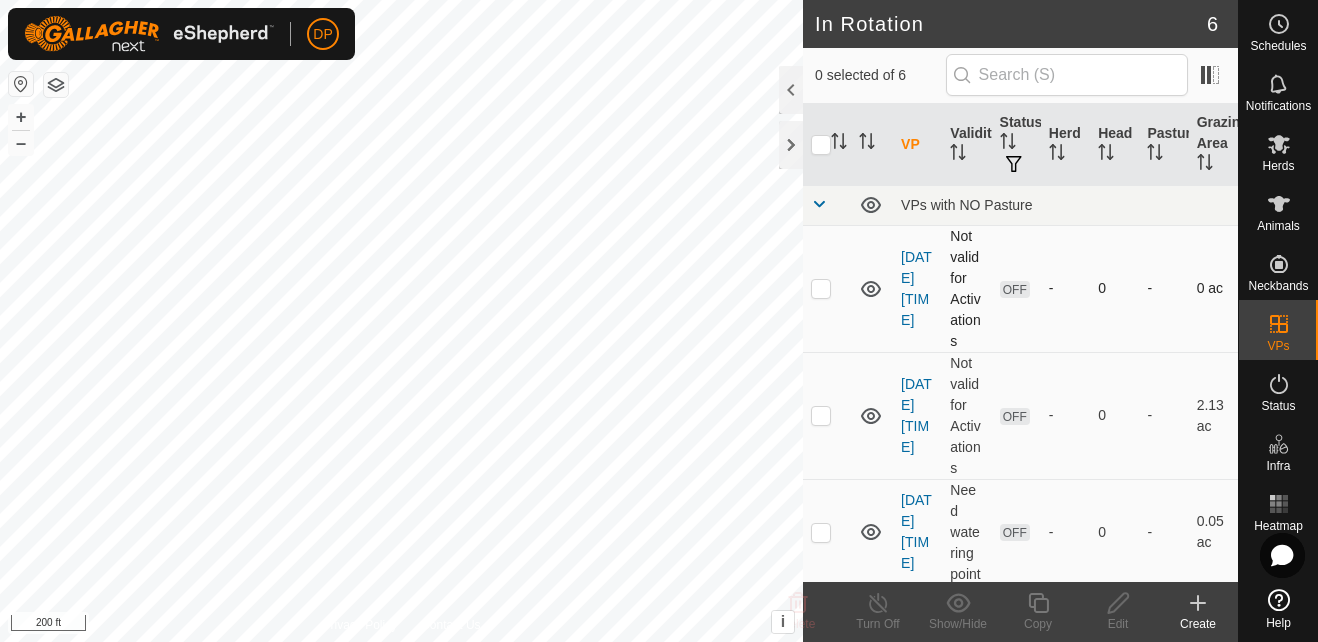 click at bounding box center (821, 288) 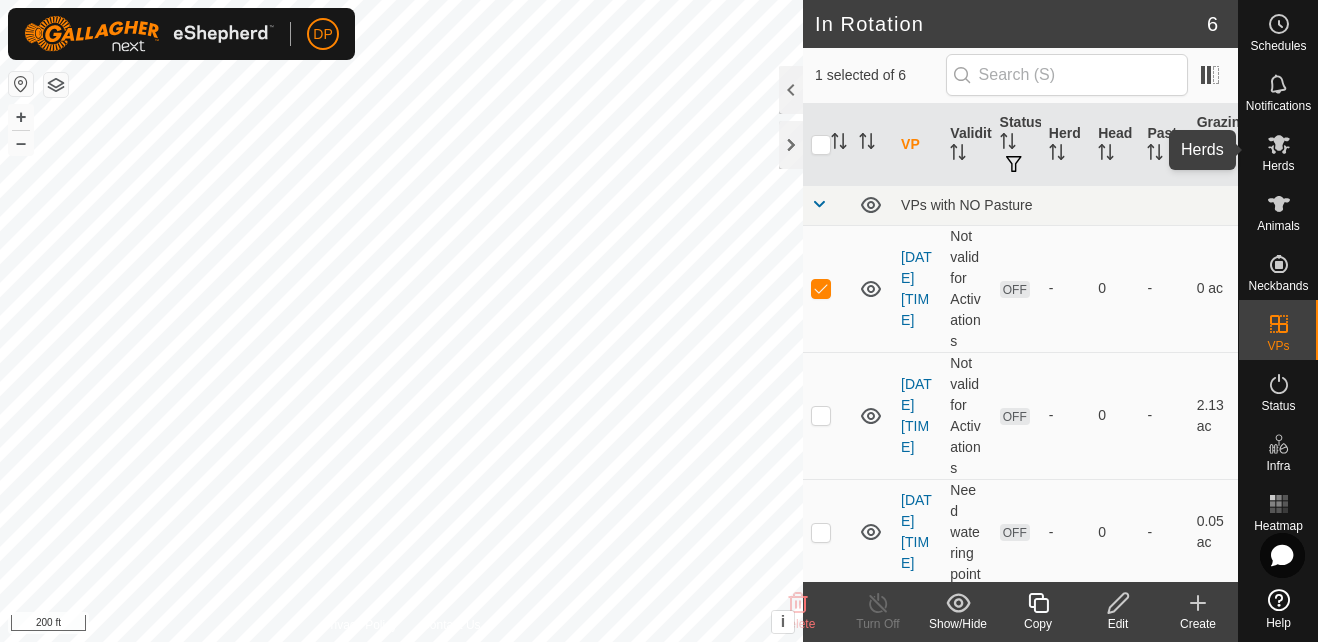 click 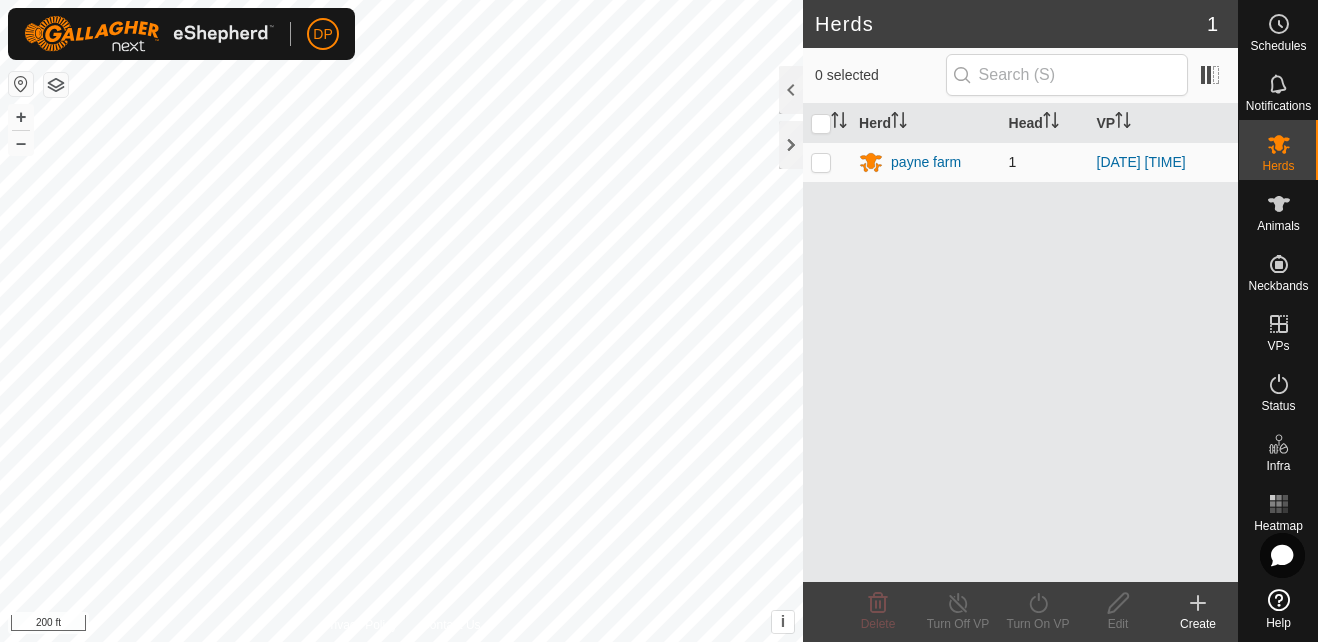 click at bounding box center [821, 162] 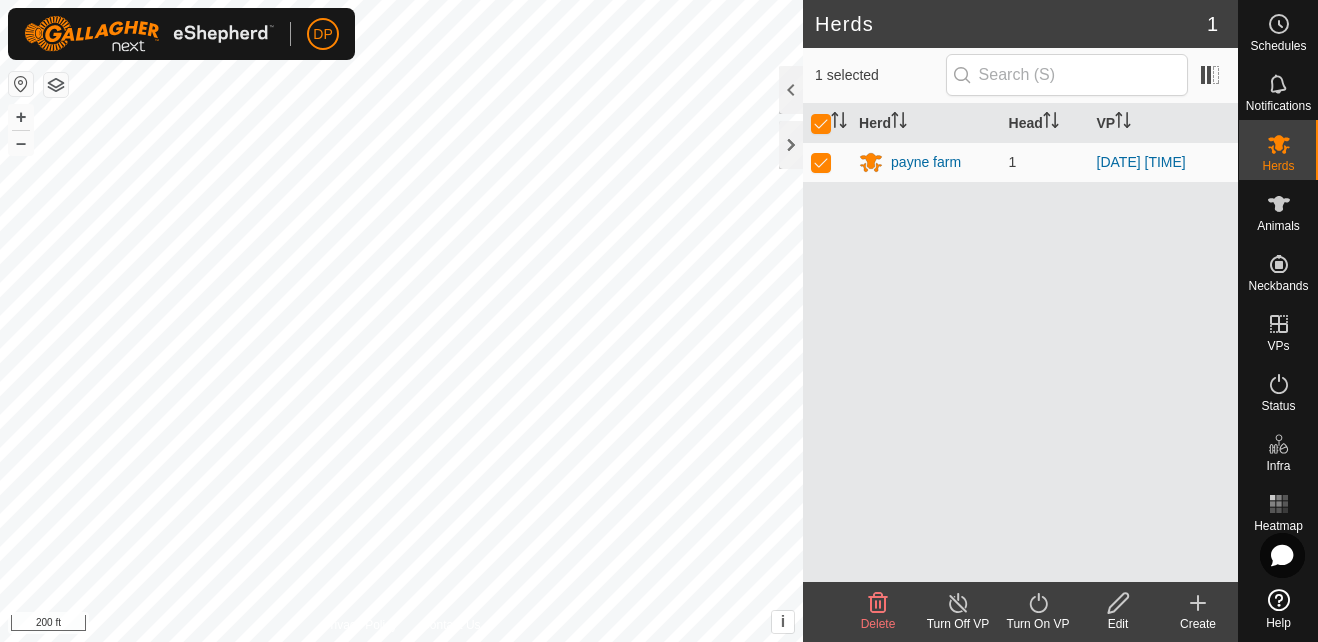 click 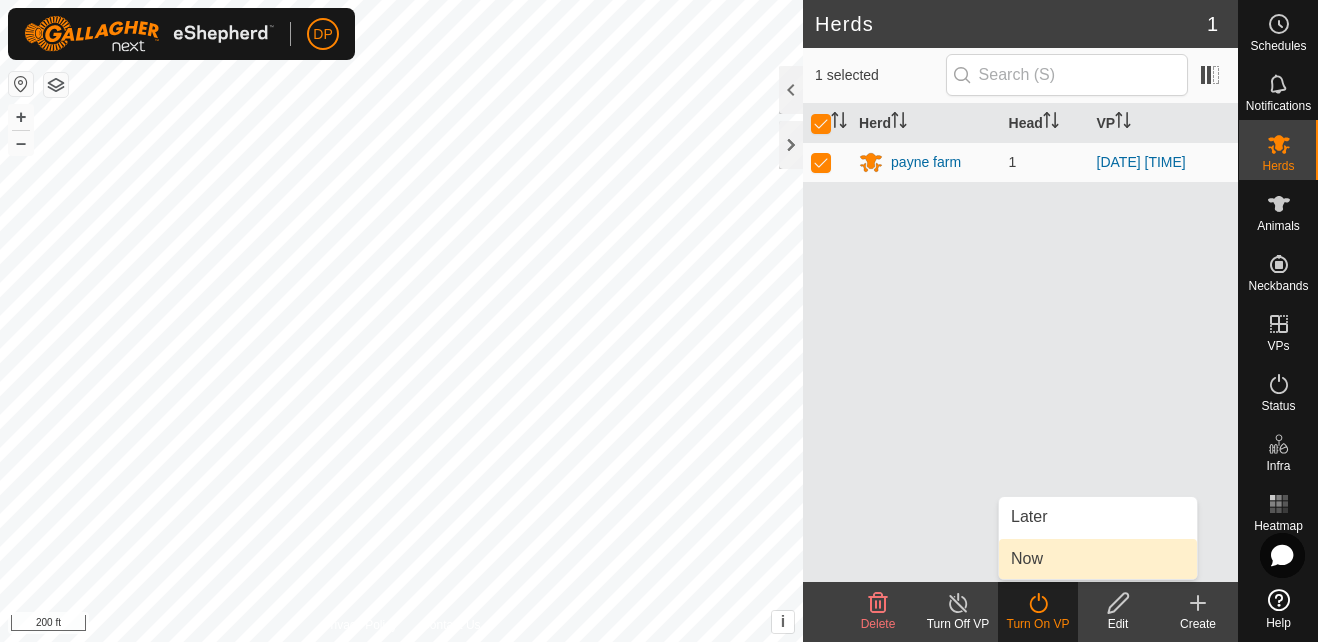 click on "Now" at bounding box center (1098, 559) 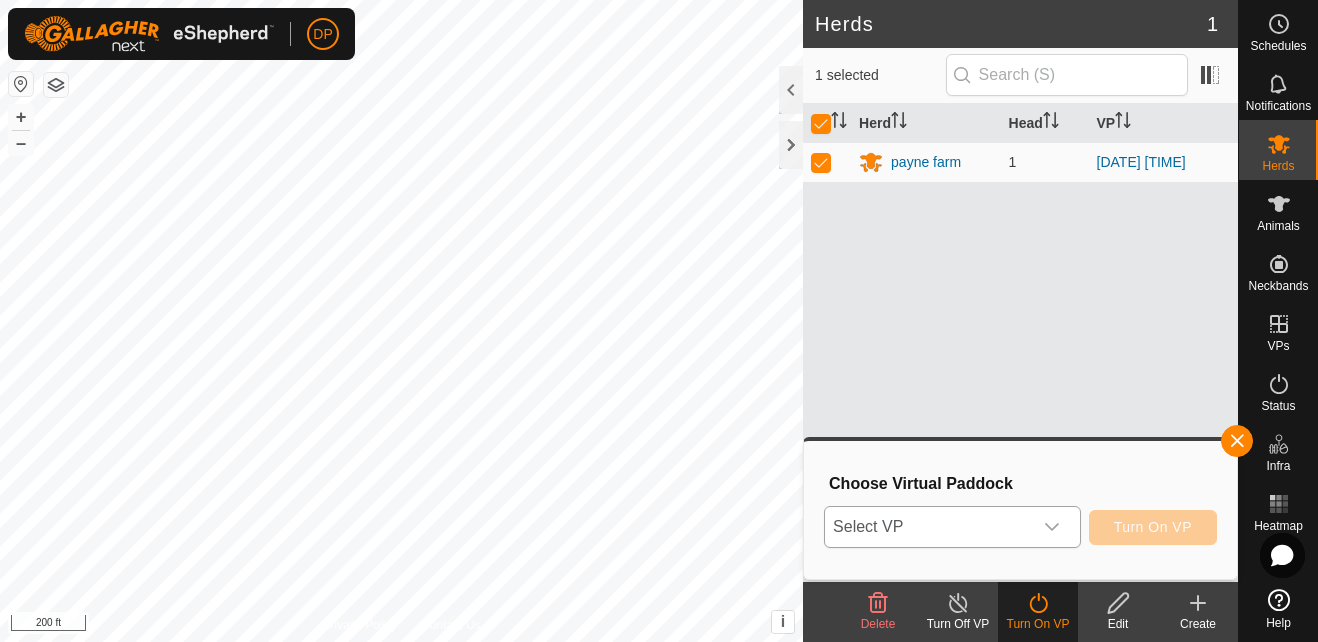 click 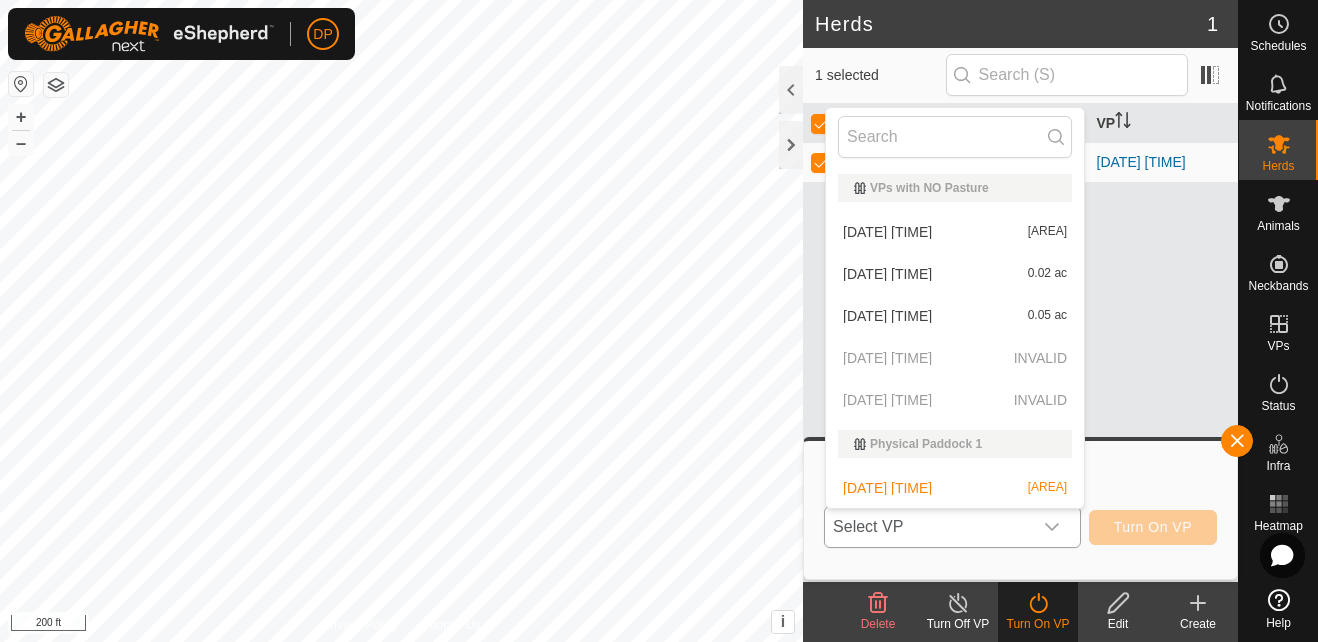 click on "Physical Paddock 1" at bounding box center [955, 444] 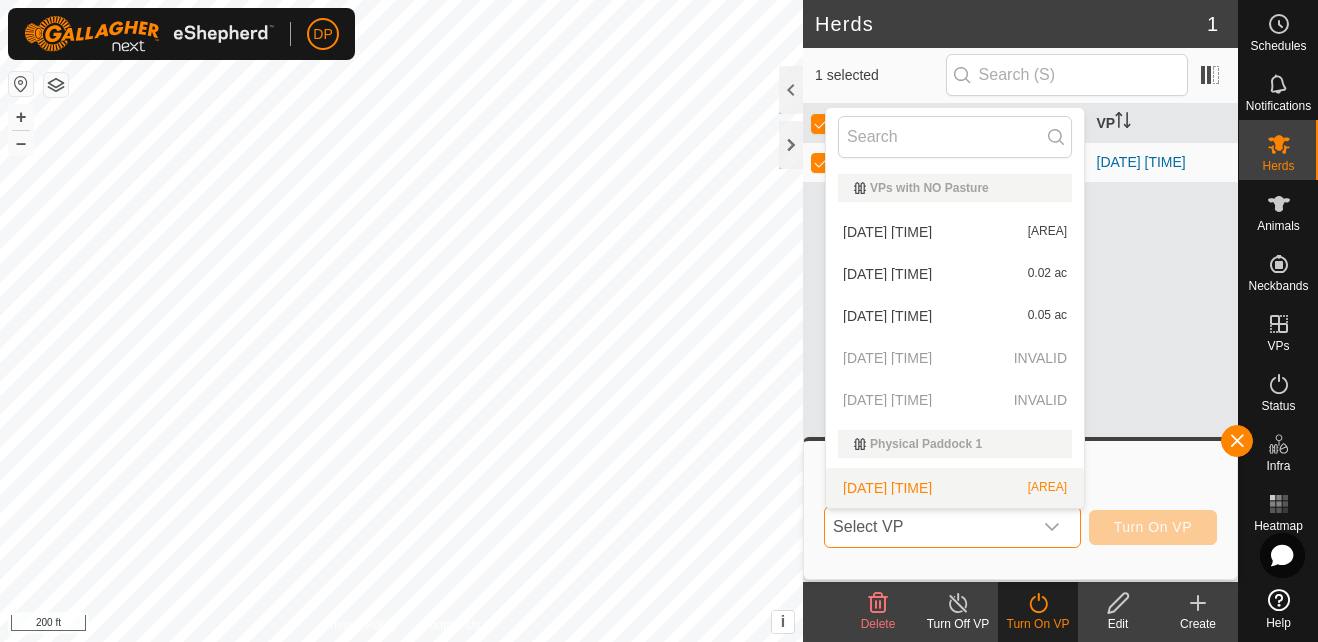 click on "[DATE] [TIME]  [AREA]" at bounding box center [955, 488] 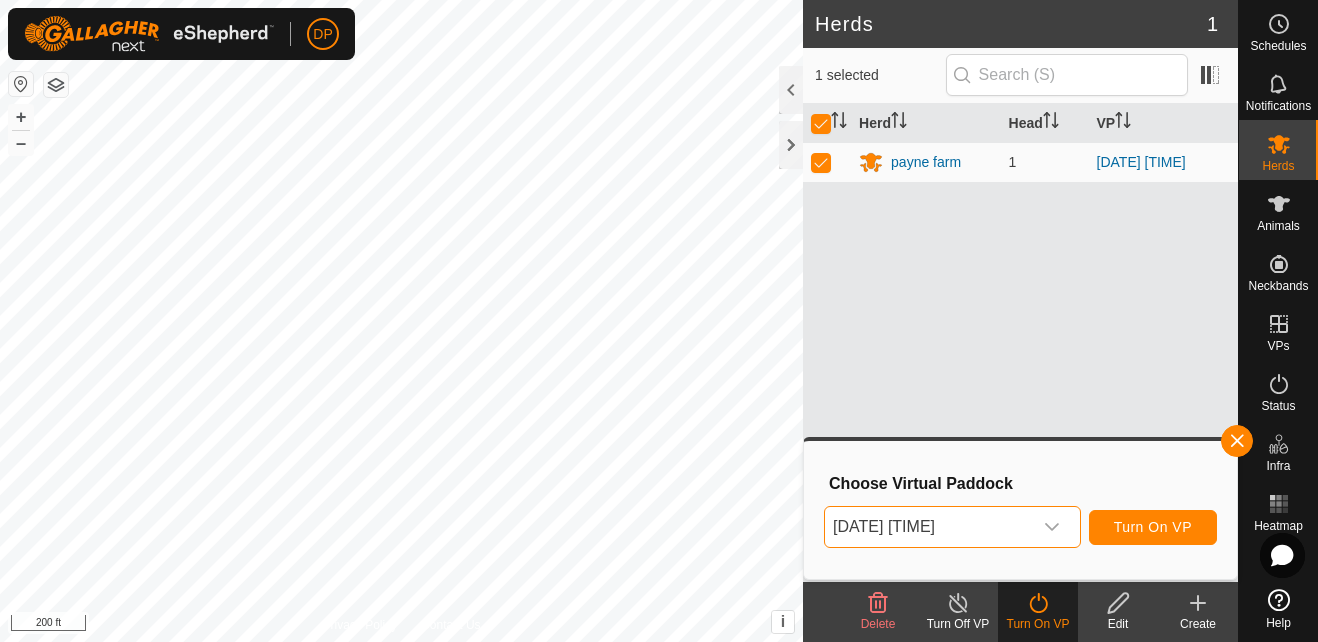 click 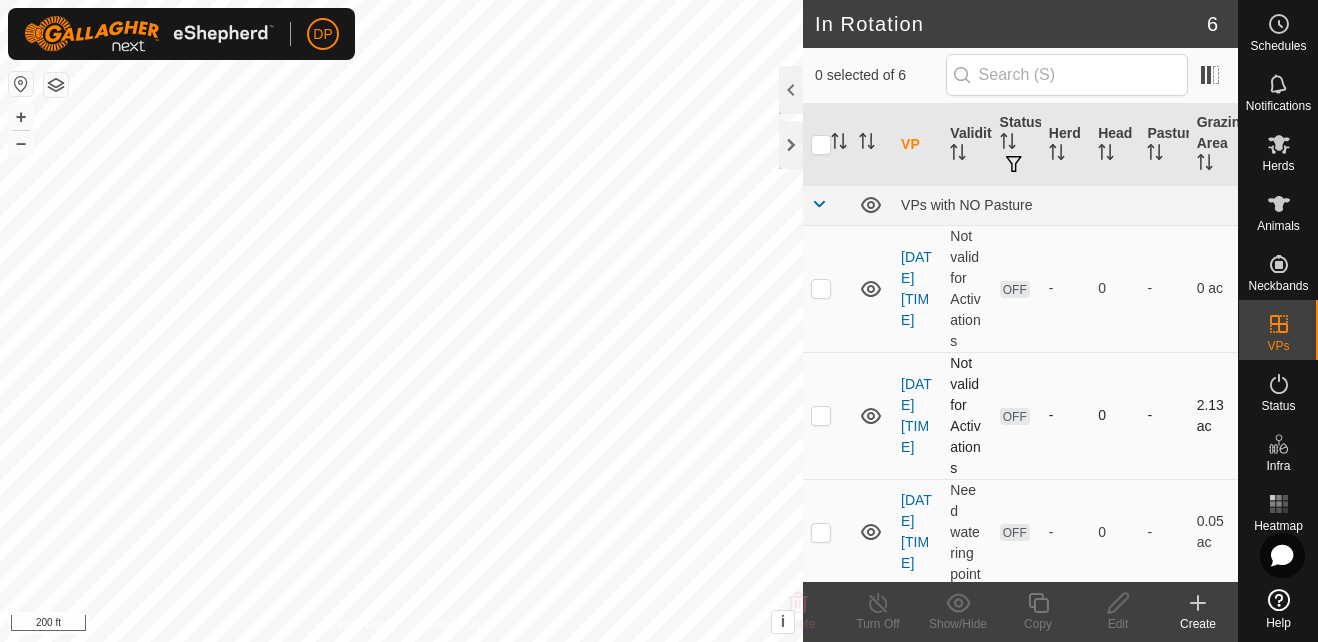 click at bounding box center [821, 415] 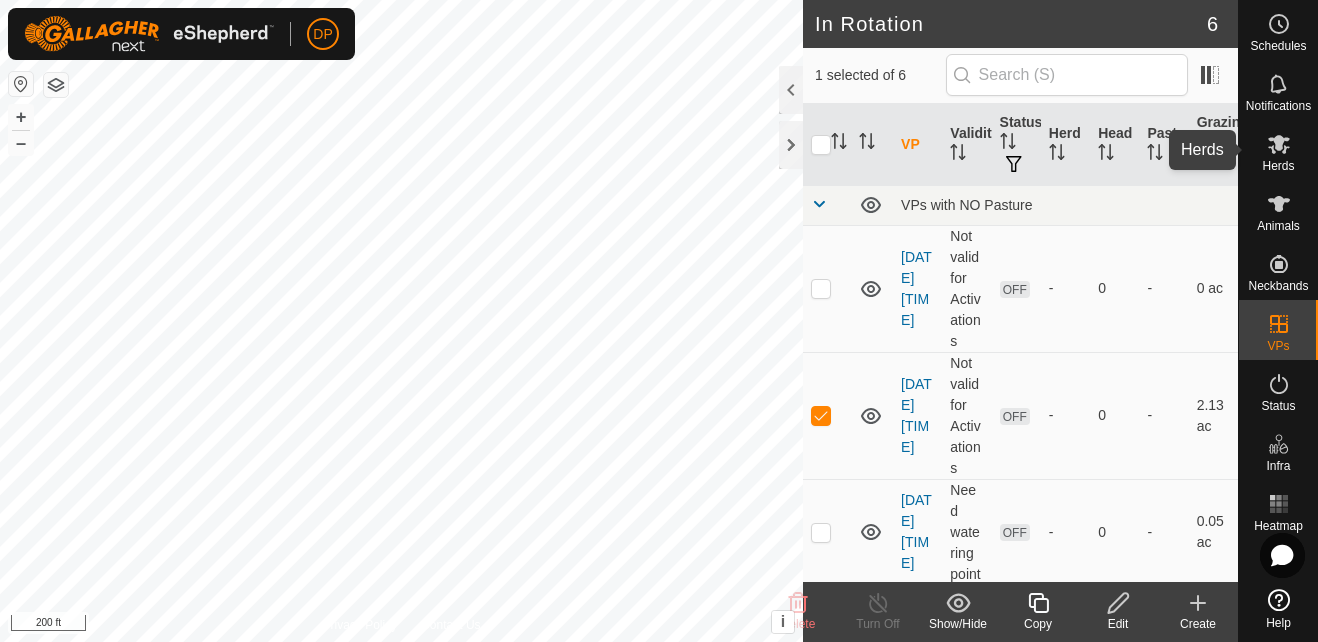 click 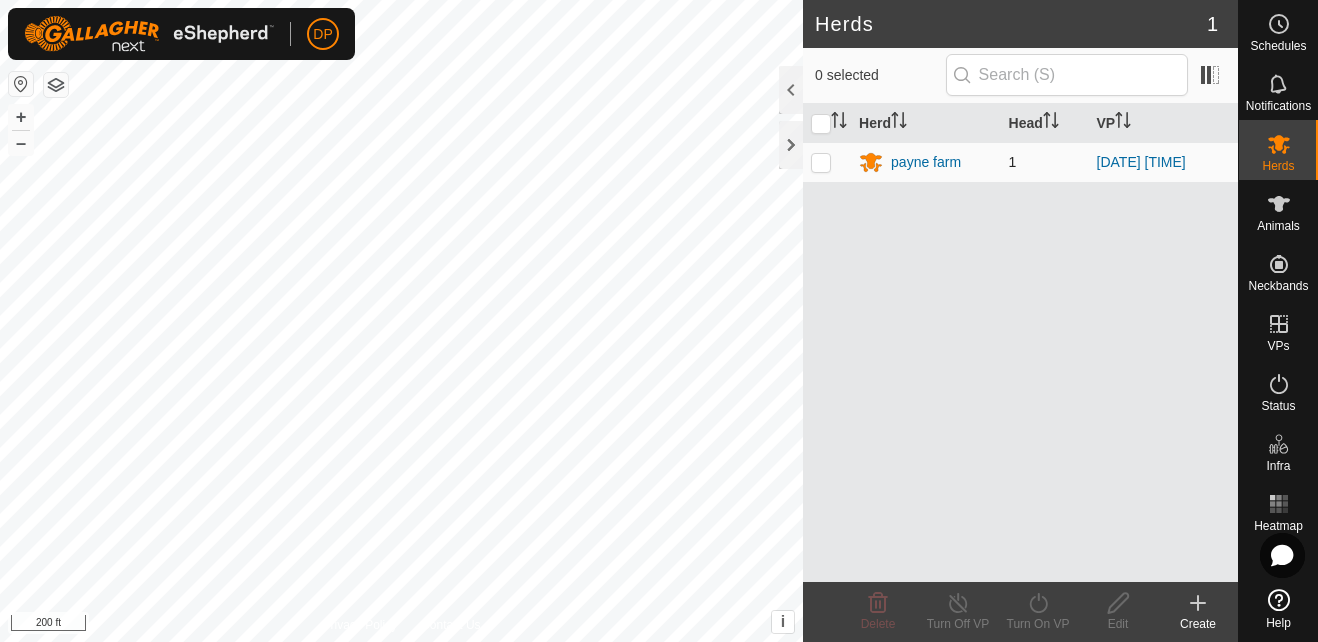 click at bounding box center (821, 162) 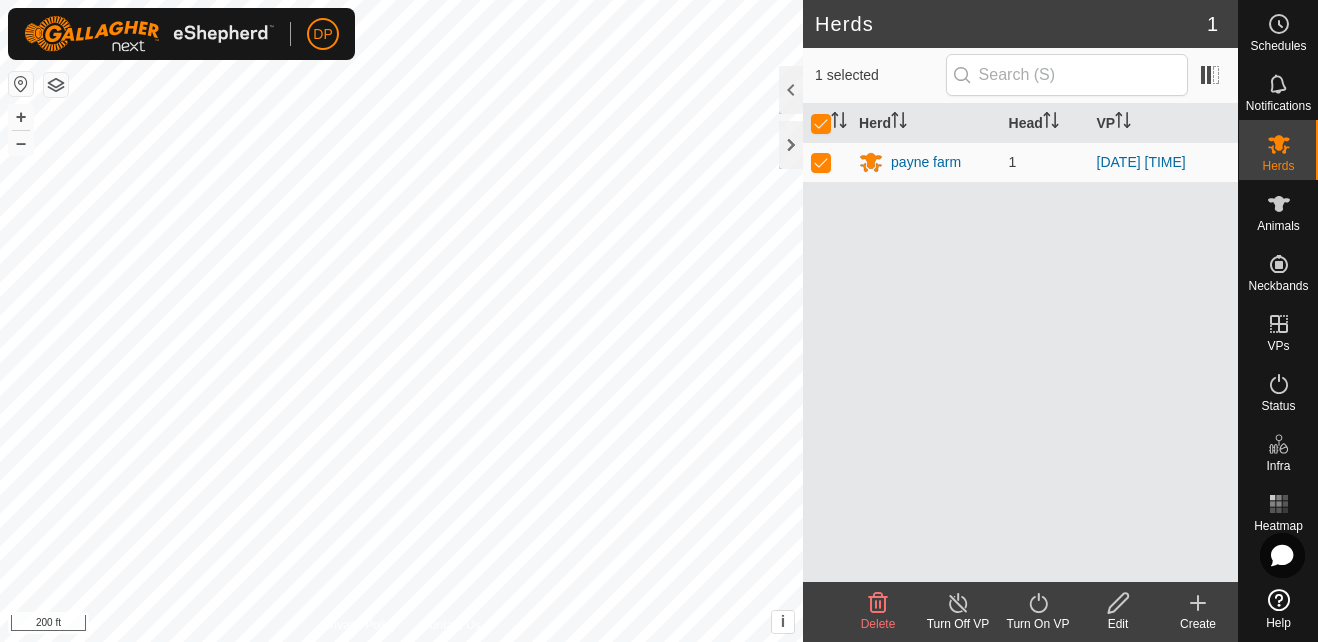 click 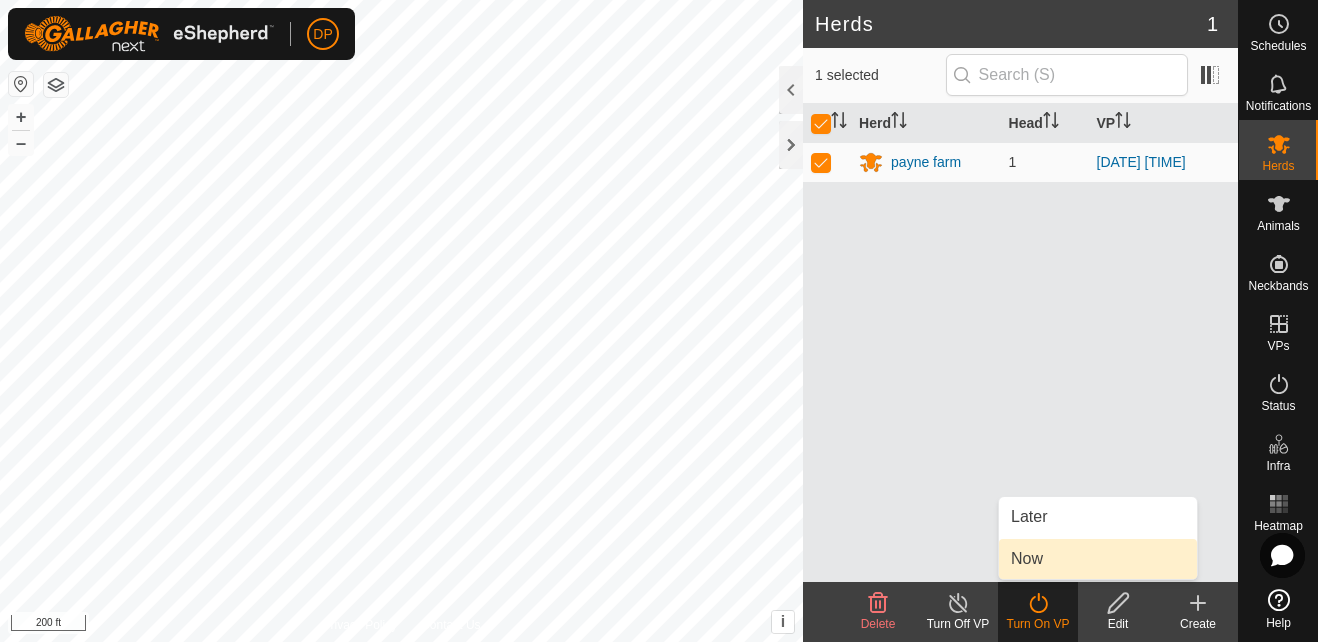 click on "Now" at bounding box center [1098, 559] 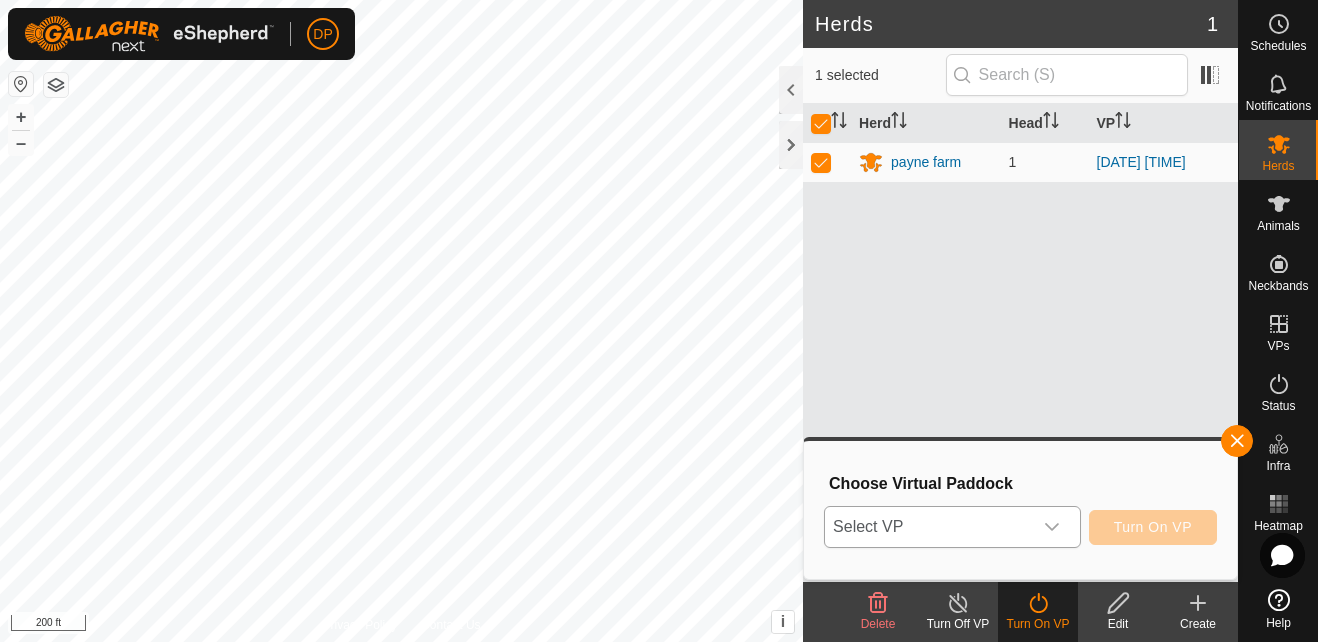 click 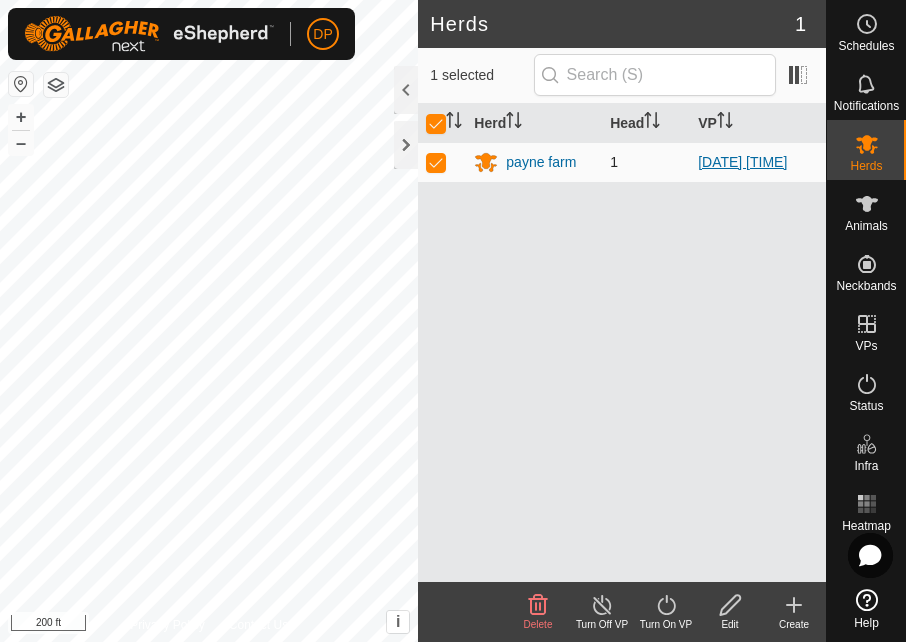 click on "[DATE] [TIME]" at bounding box center (742, 162) 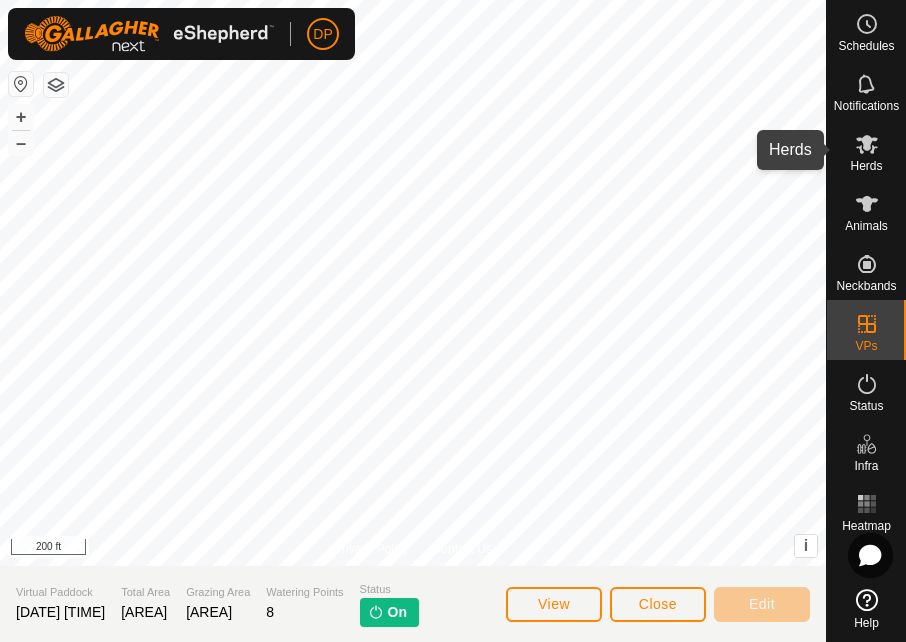 click 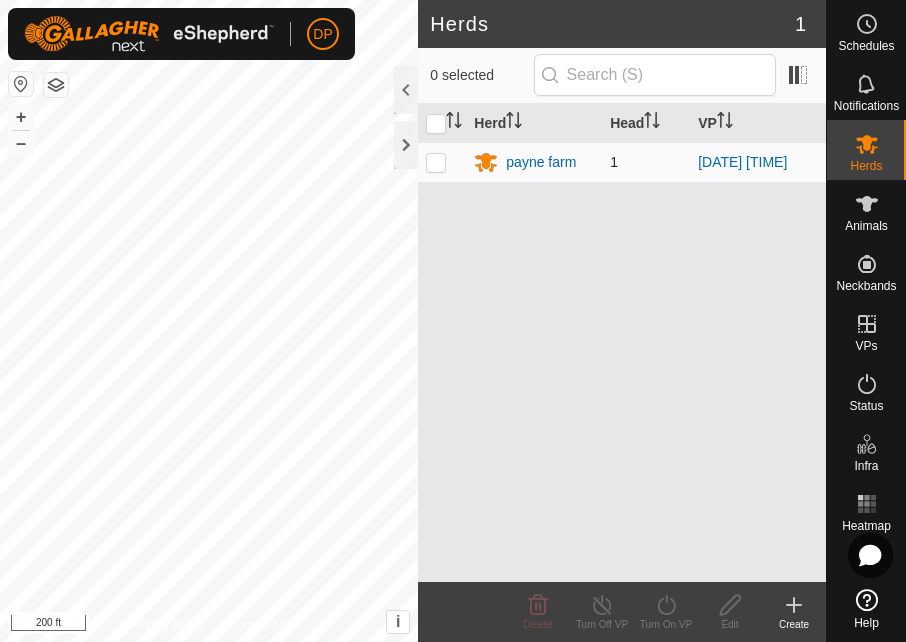 click at bounding box center (436, 162) 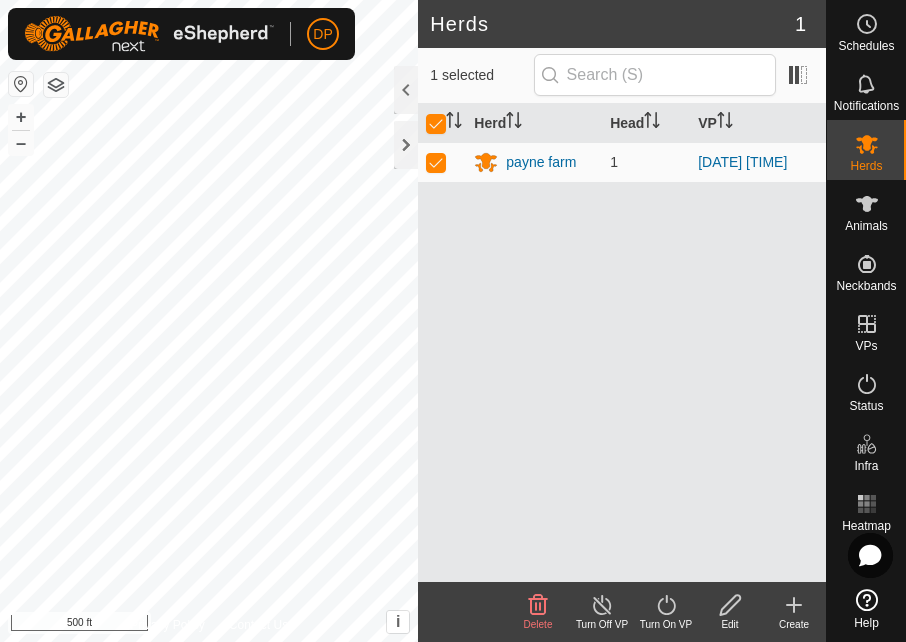 click 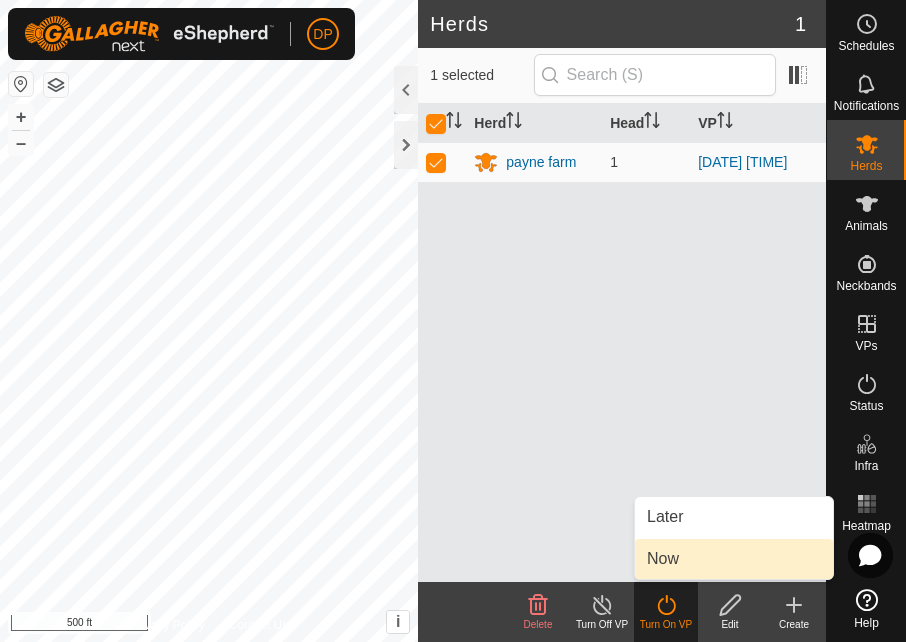 click on "Now" at bounding box center (734, 559) 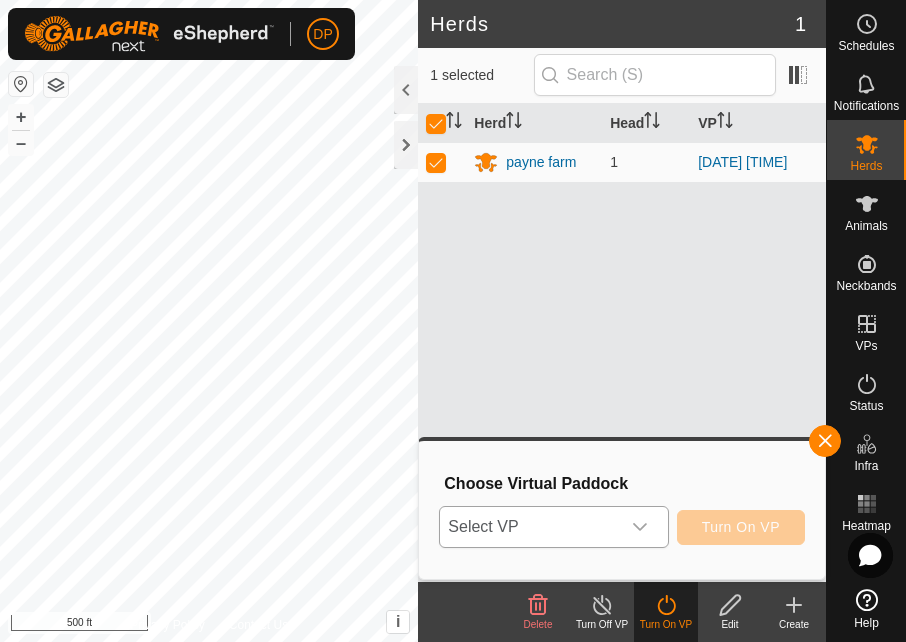 click 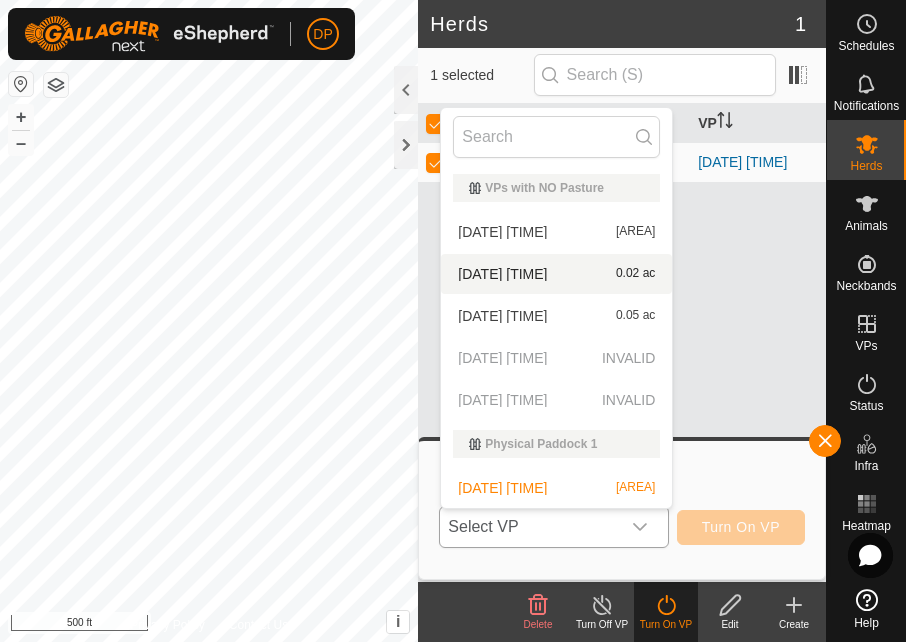 click on "[DATE] [TIME]  [AREA]" at bounding box center [556, 274] 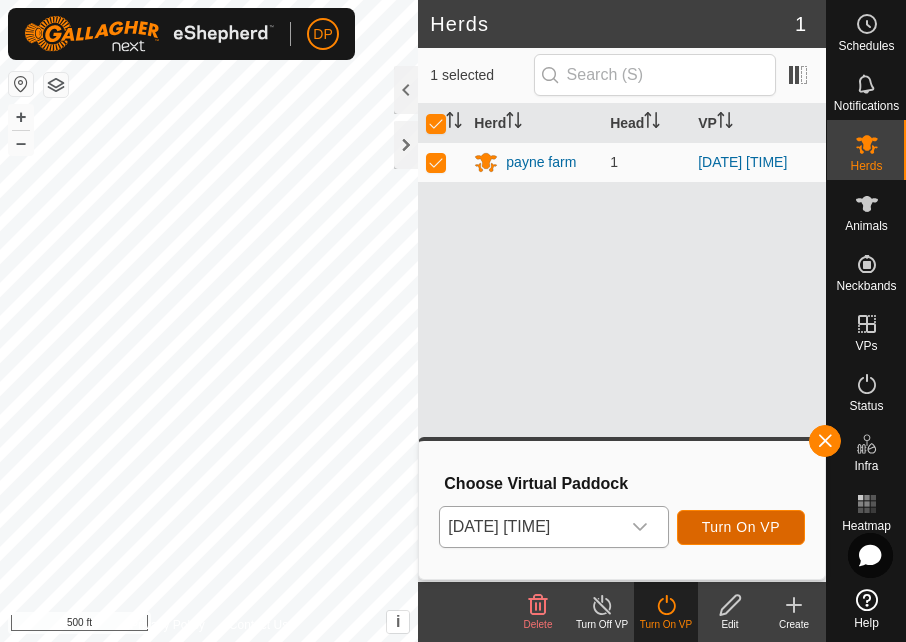 click on "Turn On VP" at bounding box center (741, 527) 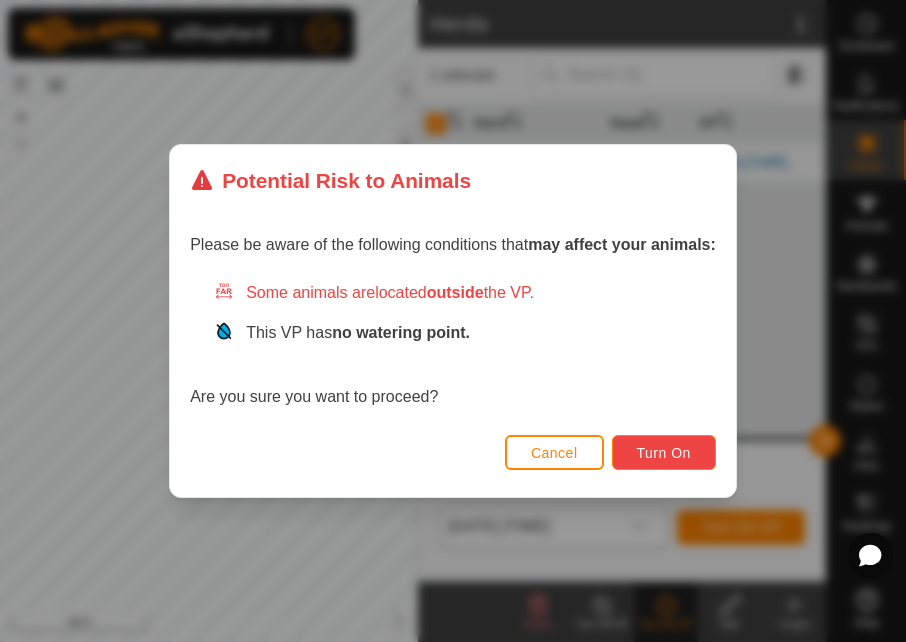 click on "Turn On" at bounding box center [664, 453] 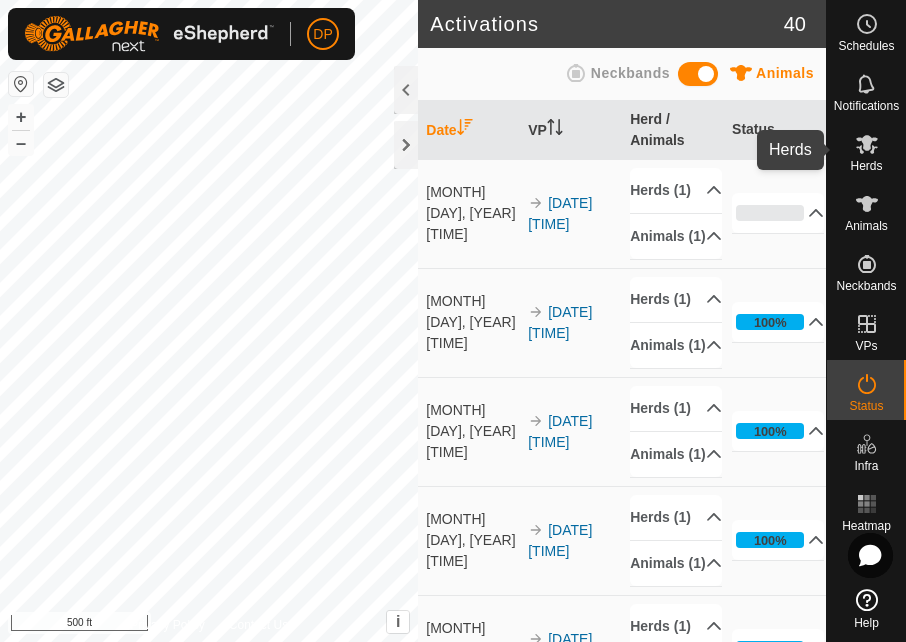 click 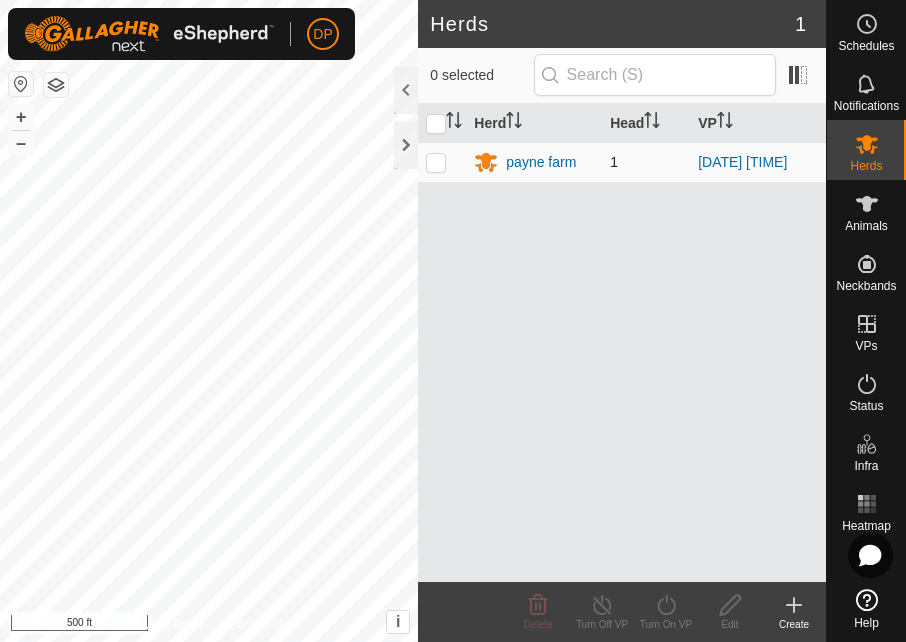 click at bounding box center (442, 162) 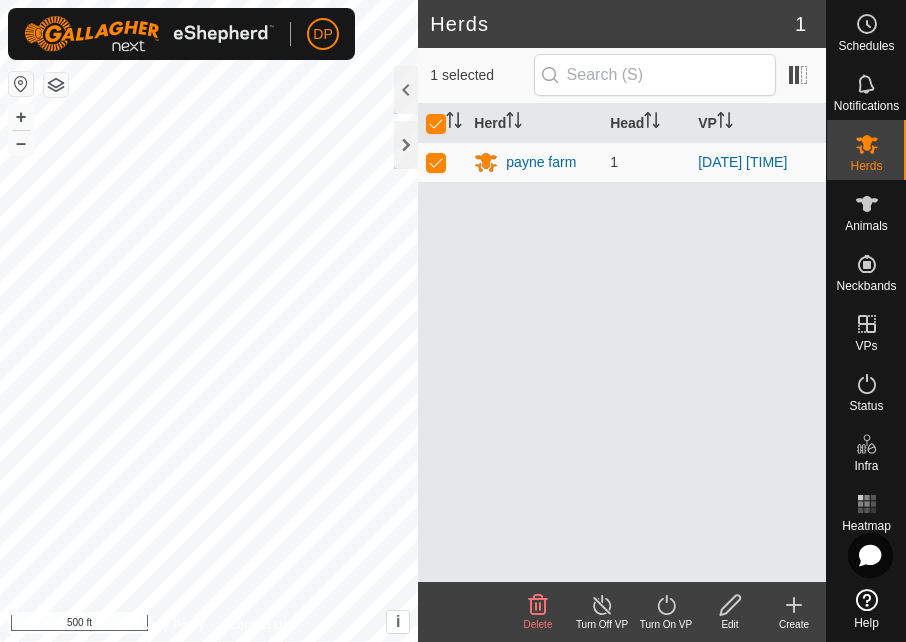 click 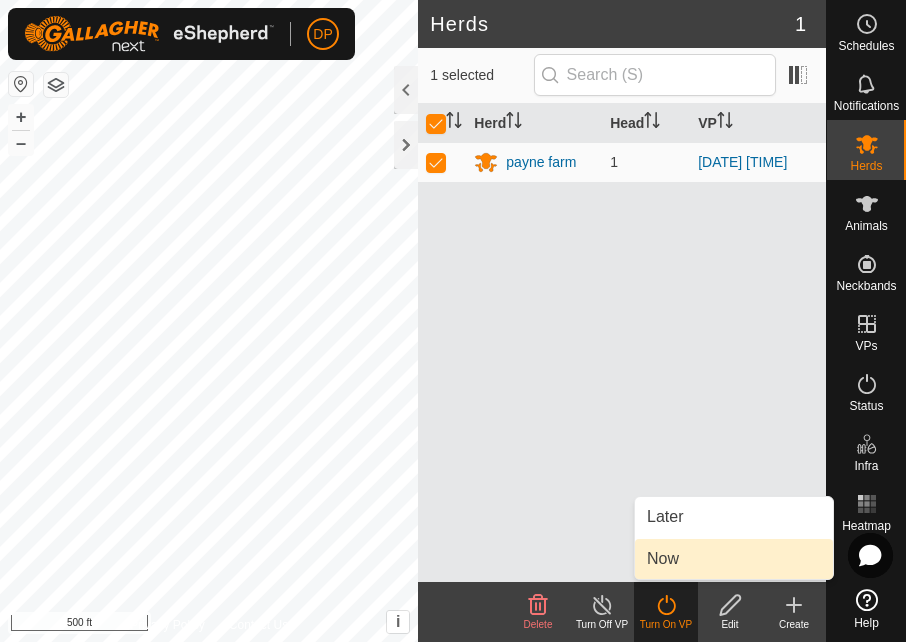 click on "Now" at bounding box center [734, 559] 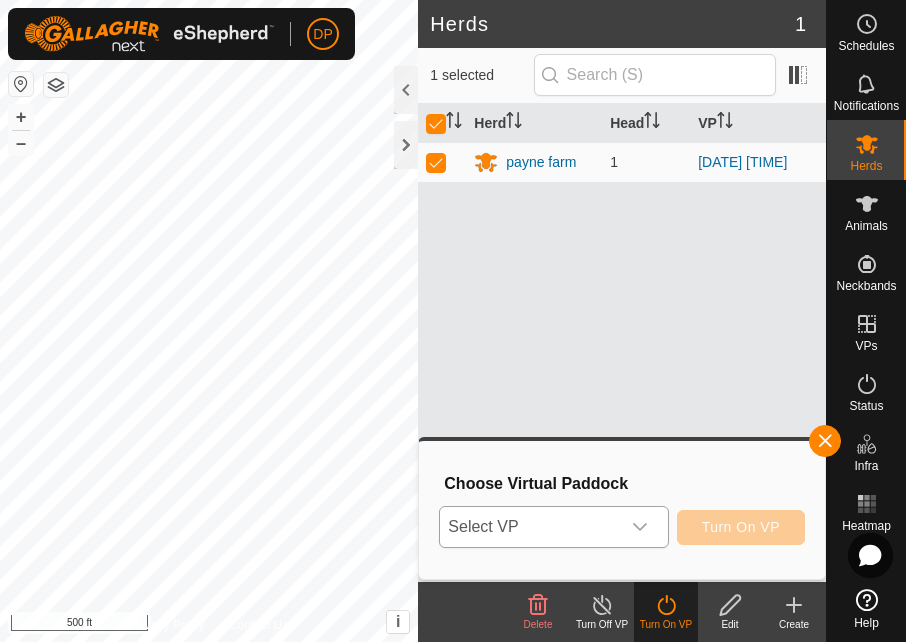 click 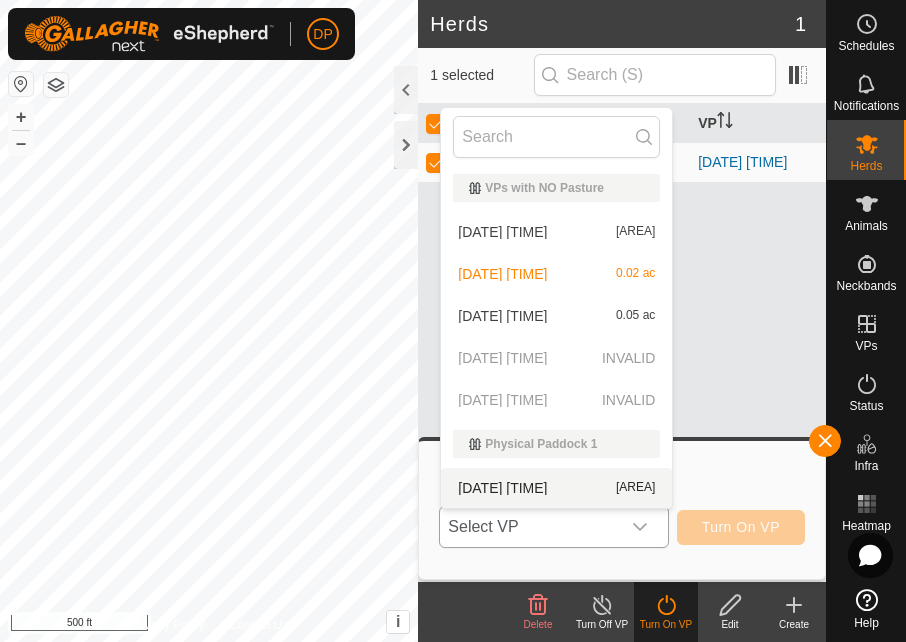 click on "[DATE] [TIME] INVALID" at bounding box center (556, 358) 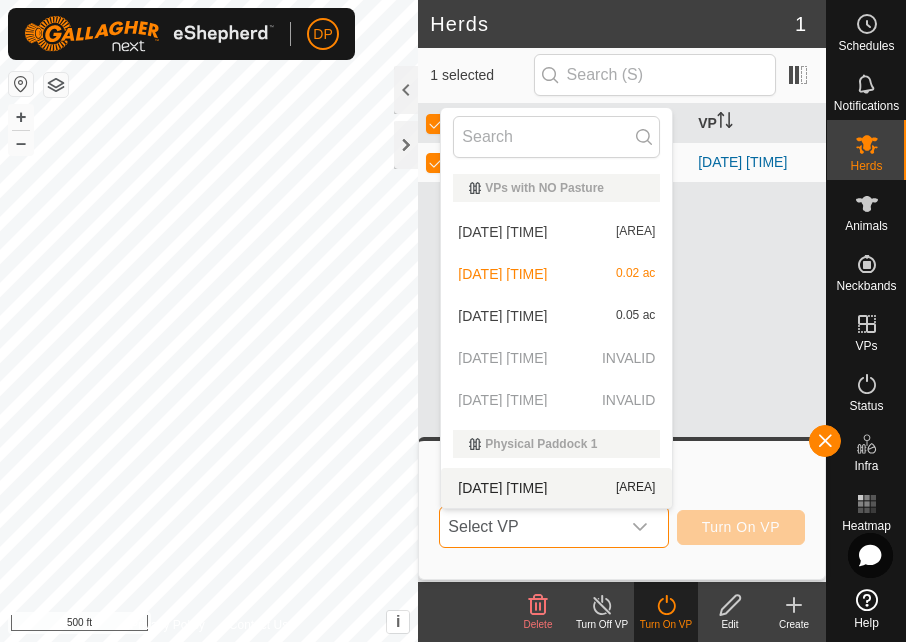 click on "[DATE] [TIME]  [AREA]" at bounding box center (556, 488) 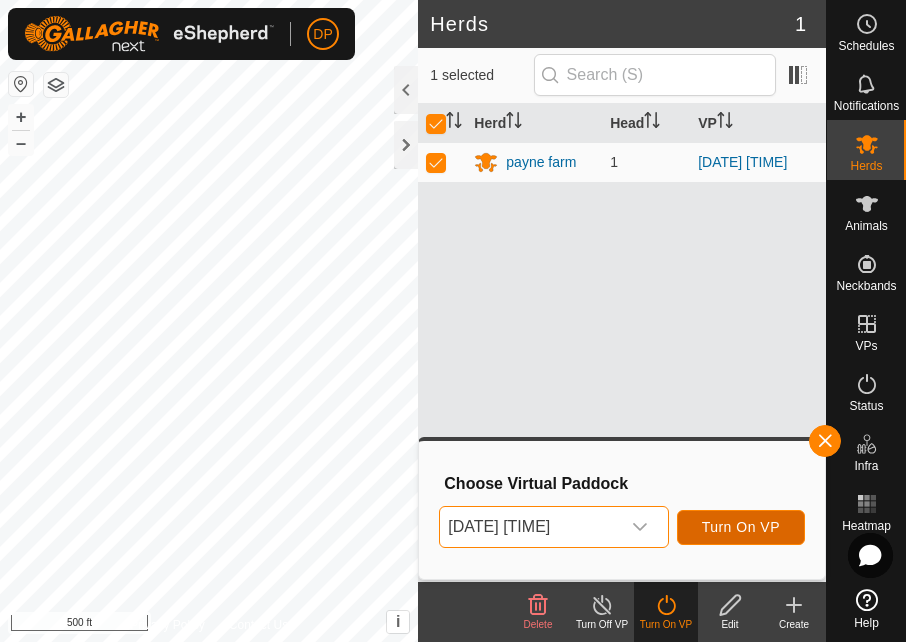 click on "Turn On VP" at bounding box center [741, 527] 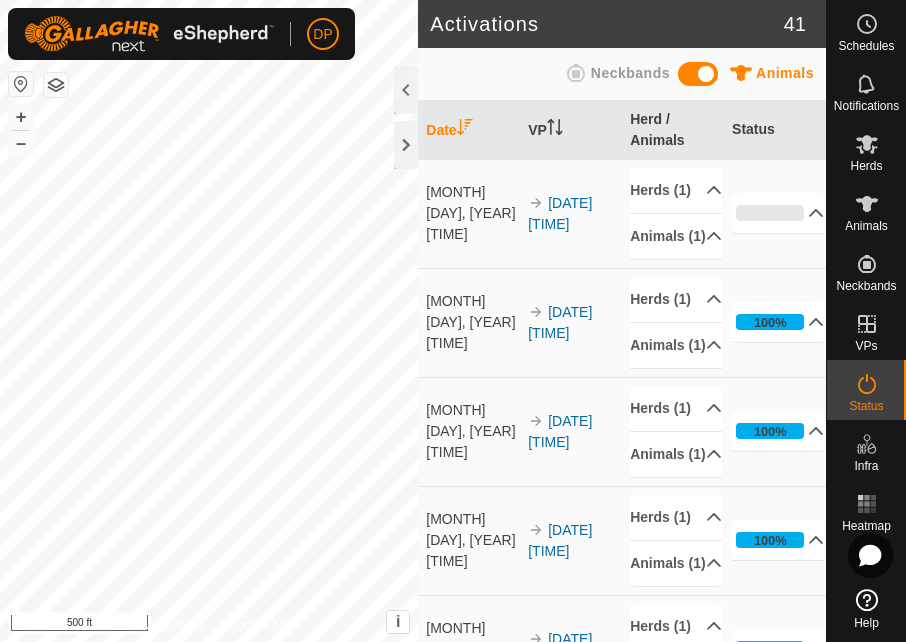 click on "100%" at bounding box center [778, 431] 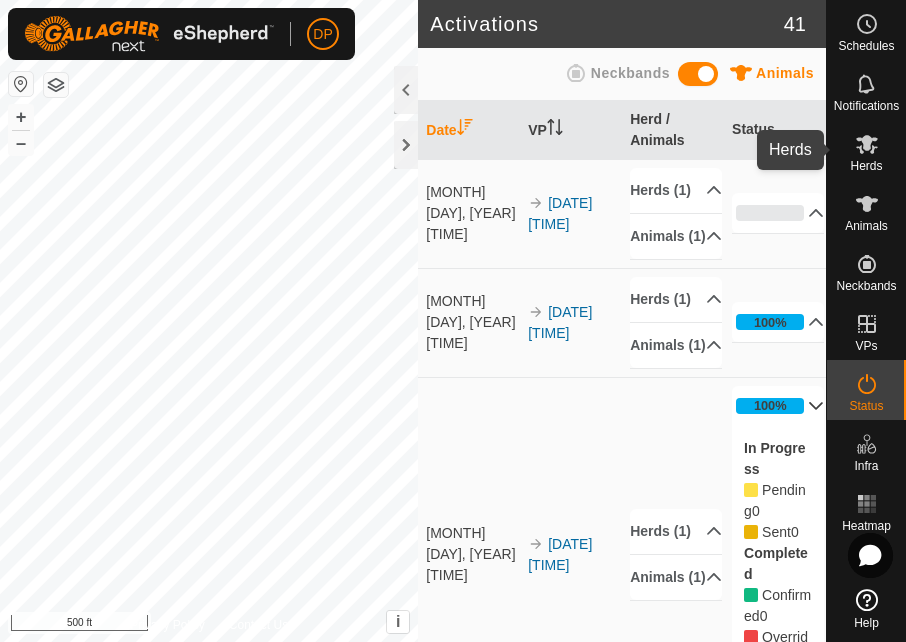 click on "Herds" at bounding box center (866, 166) 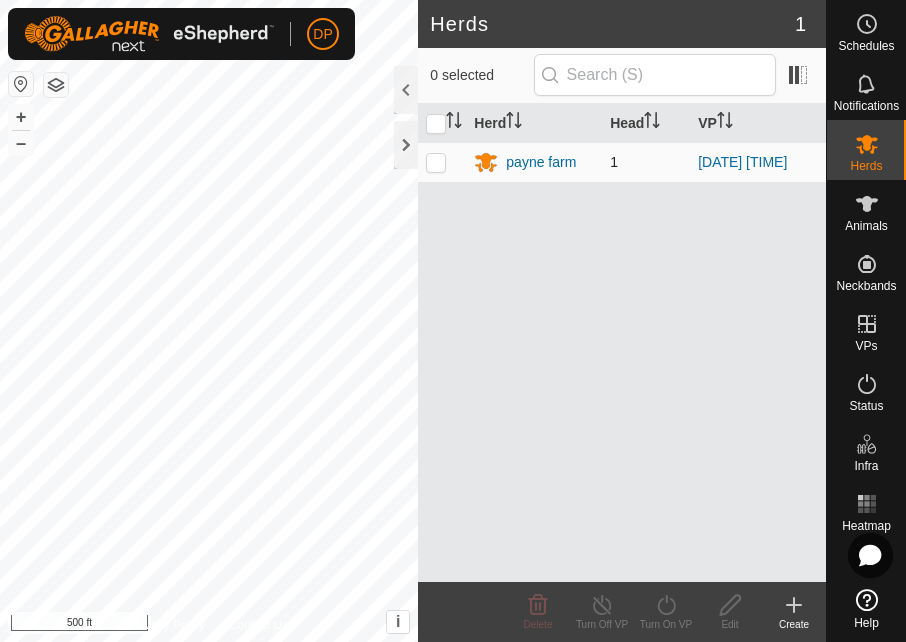 click at bounding box center (436, 162) 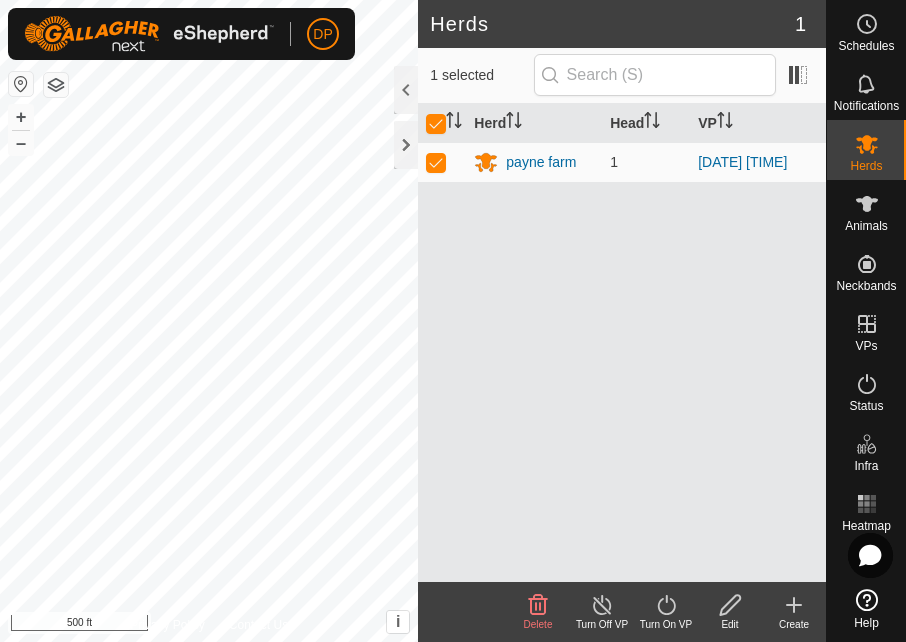 click 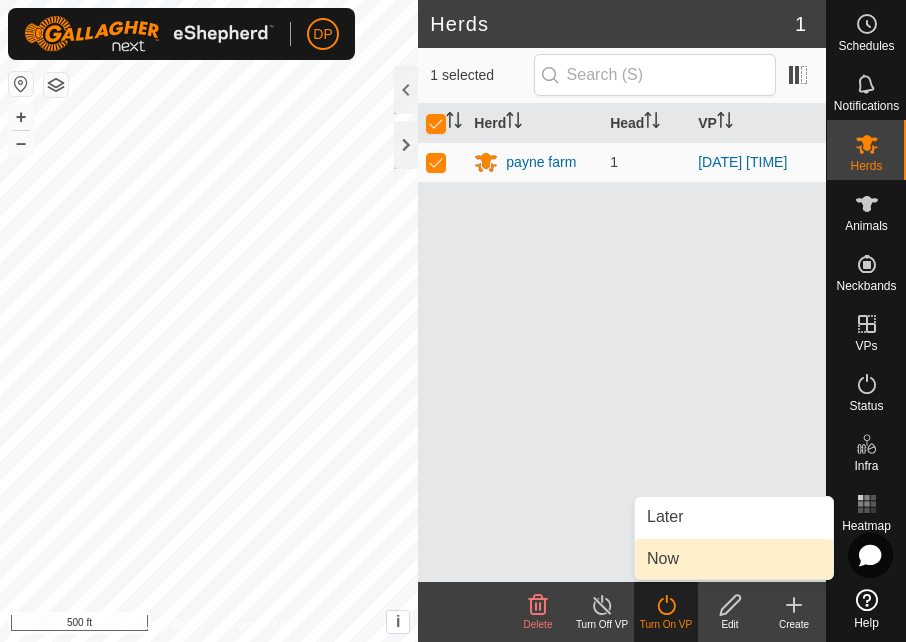 click on "Now" at bounding box center (734, 559) 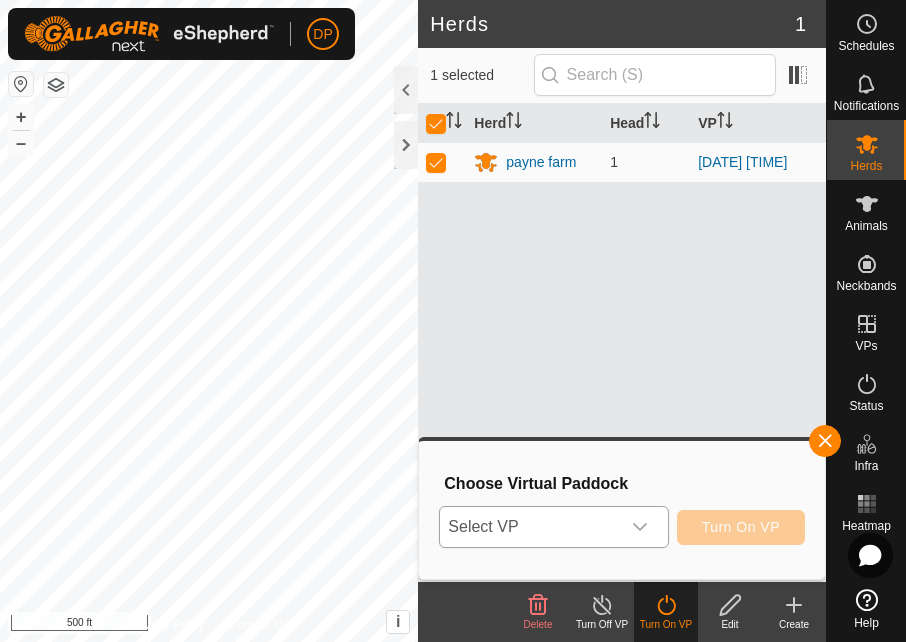 click 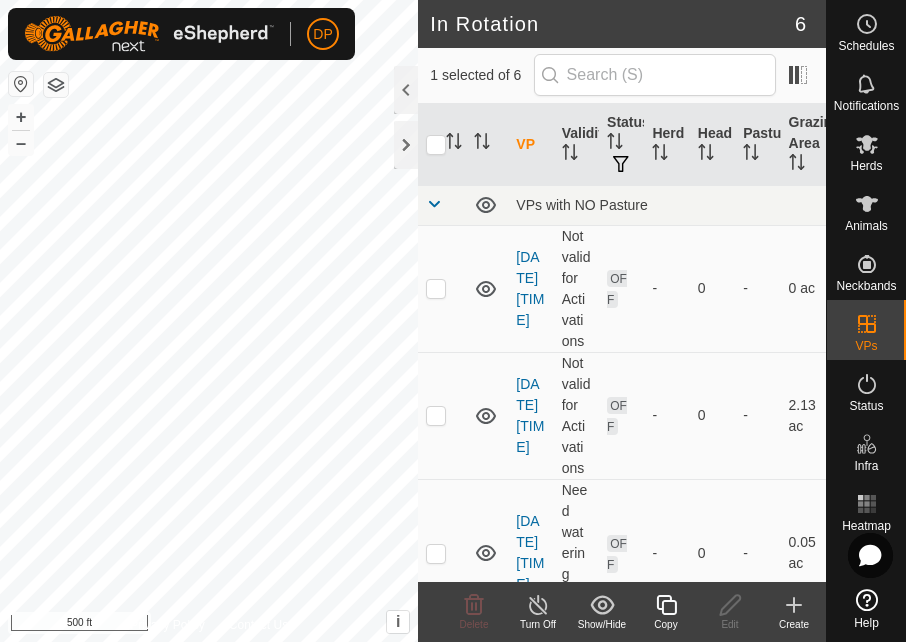 click 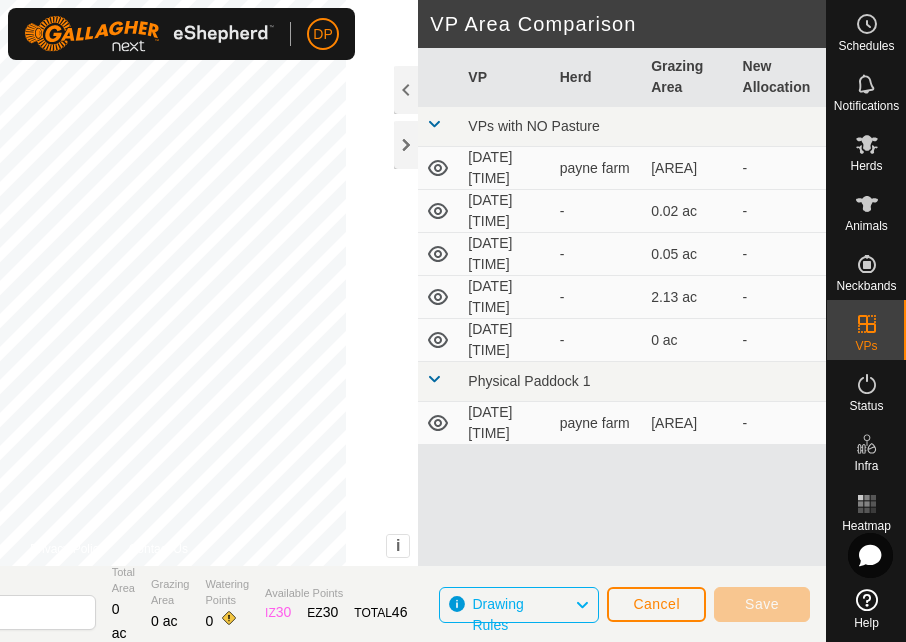 click on "Drawing Rules" 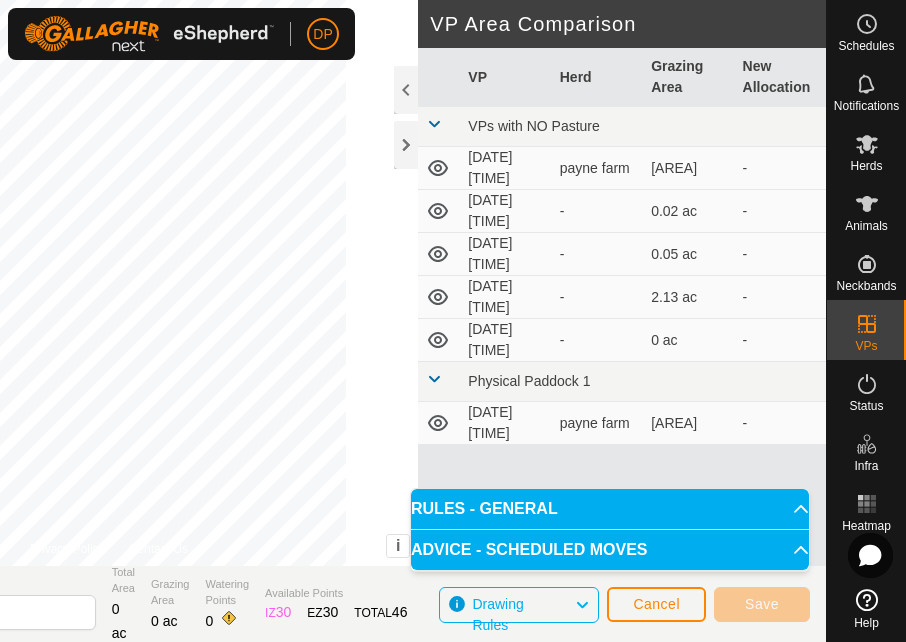 click on "RULES - GENERAL" at bounding box center (610, 509) 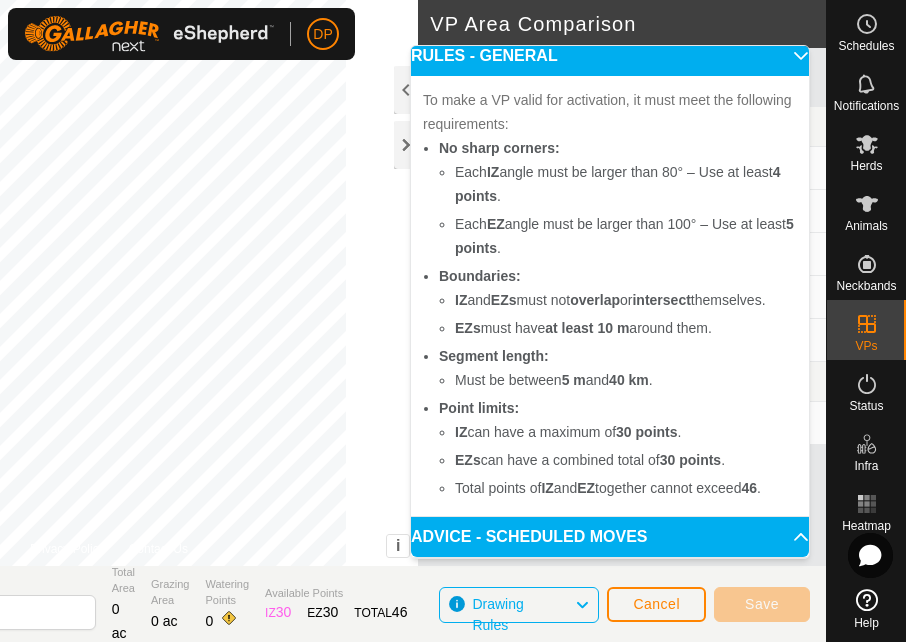 scroll, scrollTop: 7, scrollLeft: 0, axis: vertical 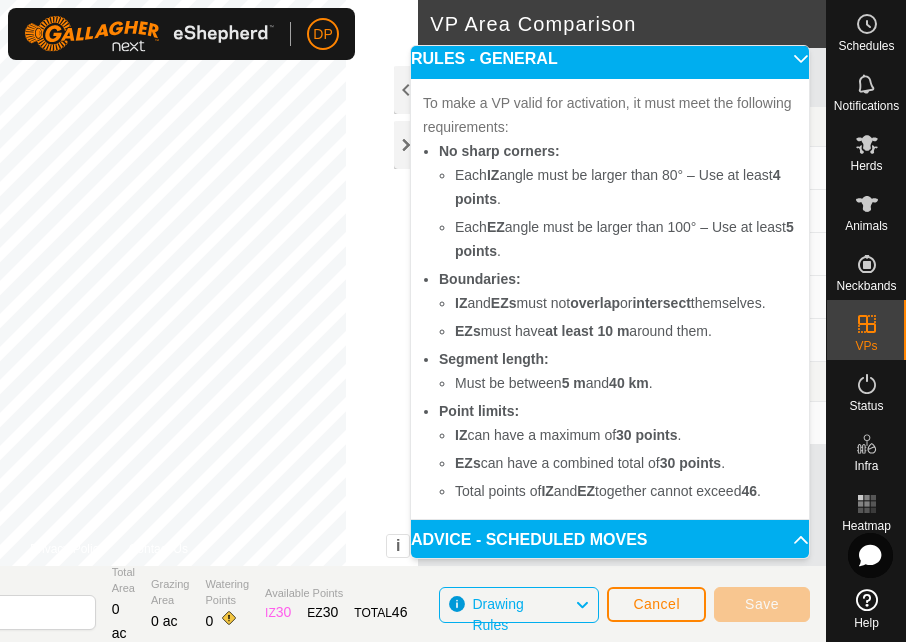 click on "RULES - GENERAL" at bounding box center [610, 59] 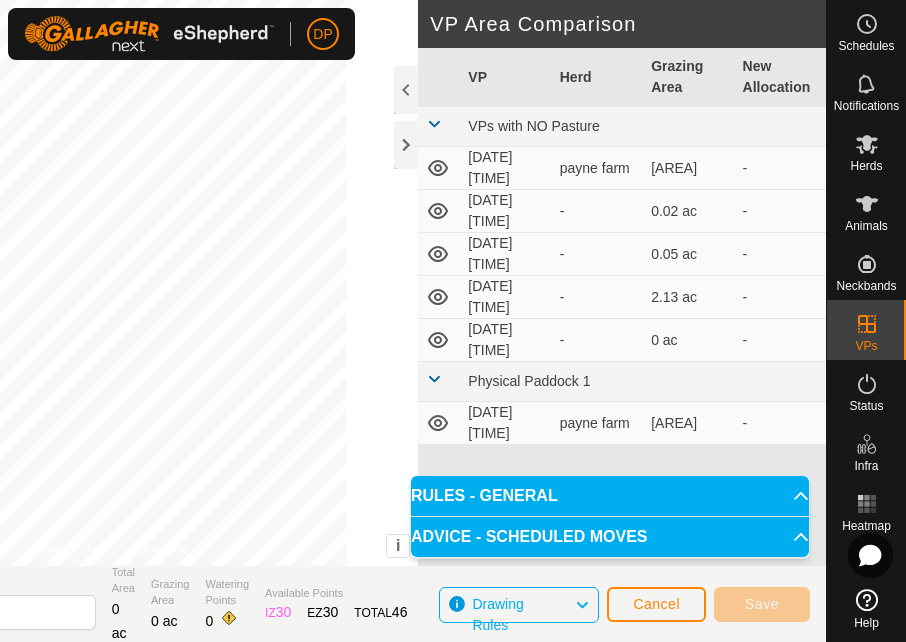 scroll, scrollTop: 0, scrollLeft: 0, axis: both 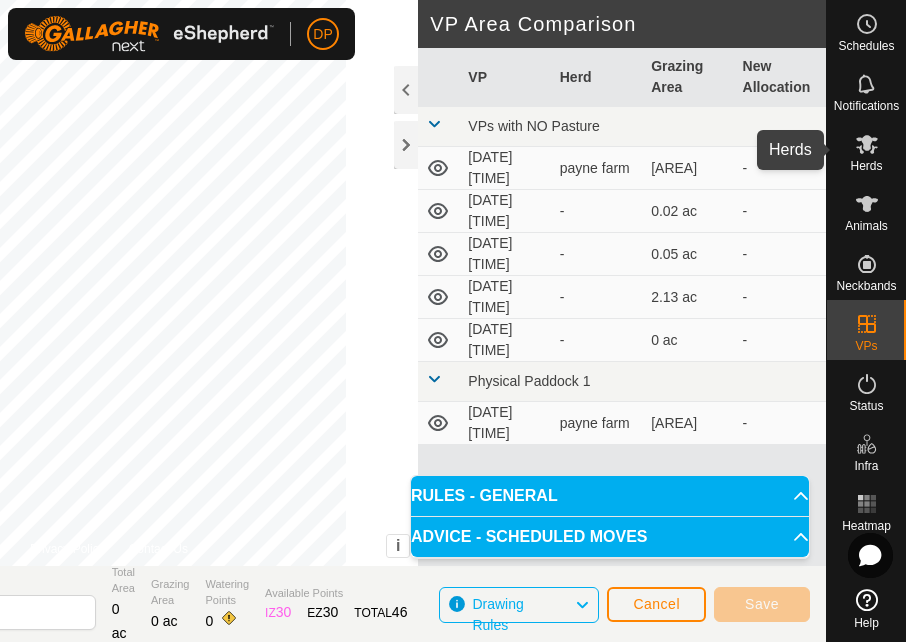 click 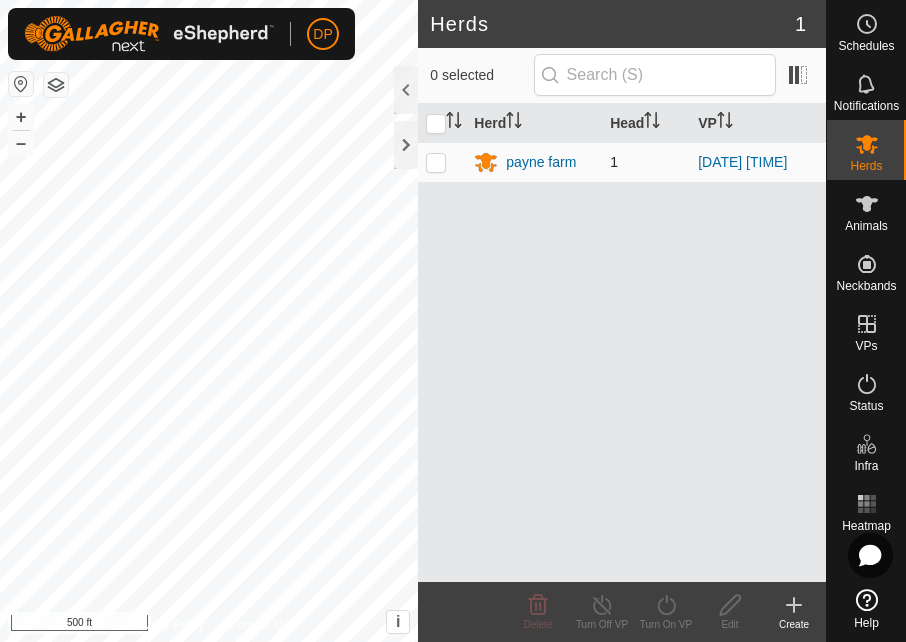 click at bounding box center (436, 162) 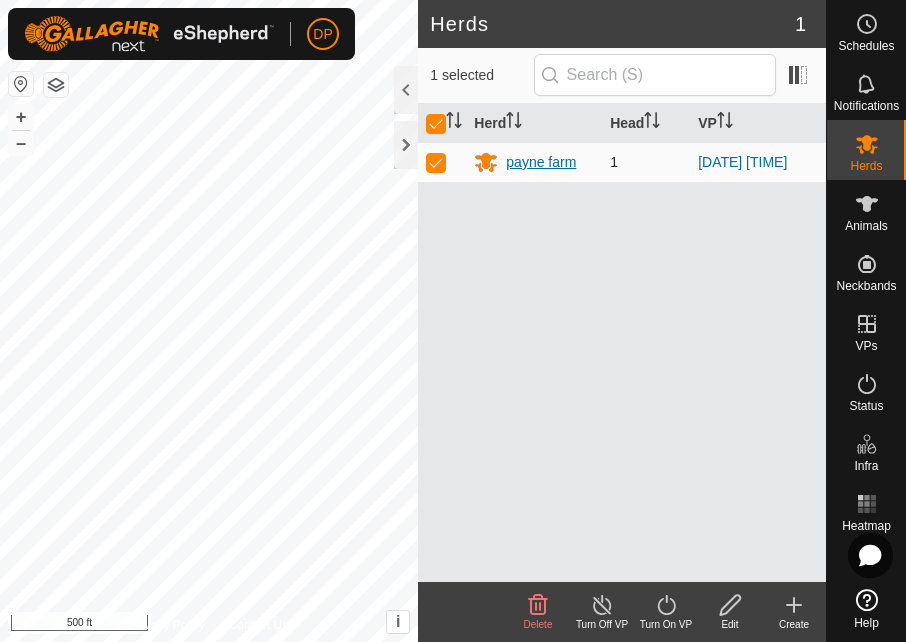click on "payne farm" at bounding box center [541, 162] 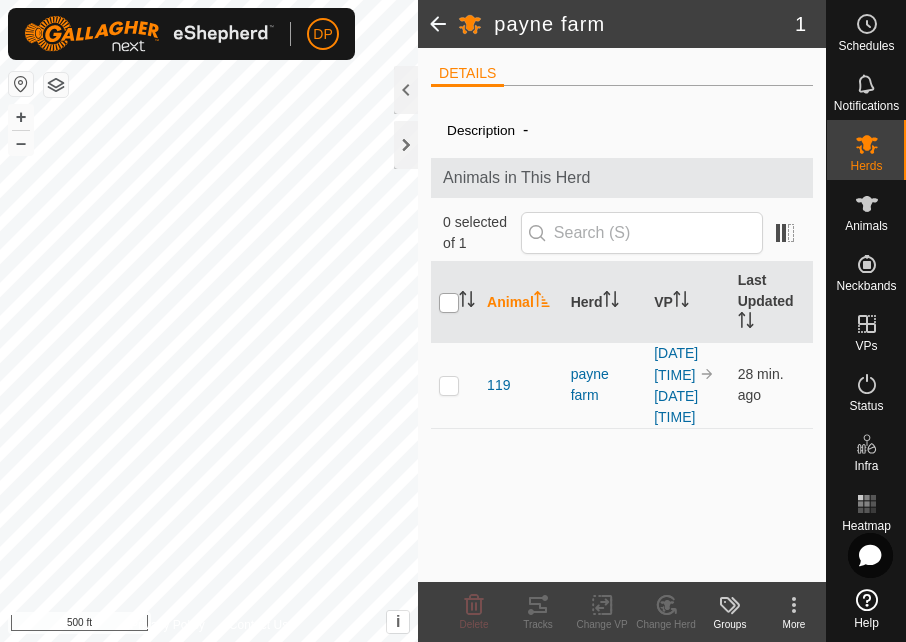click at bounding box center (449, 303) 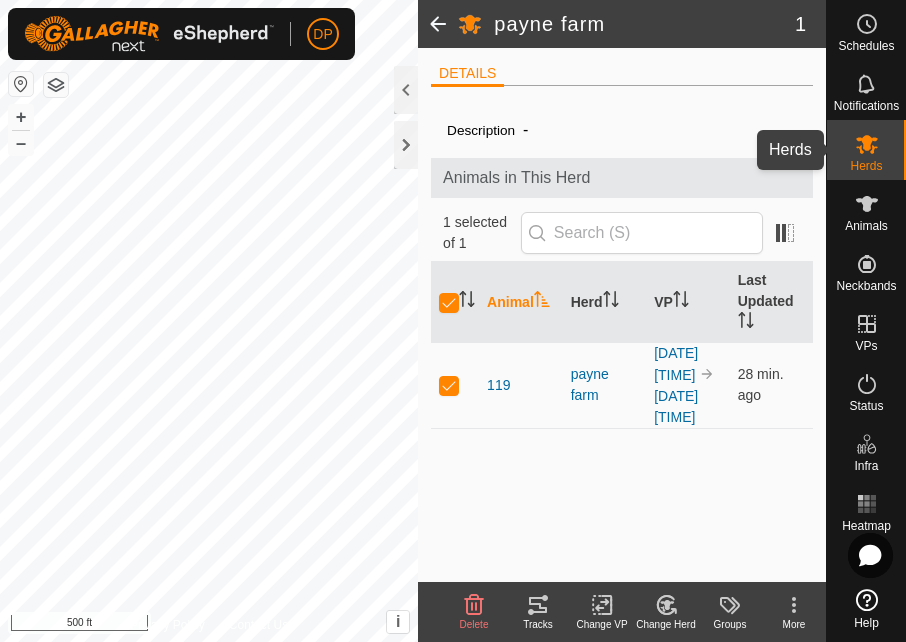 click 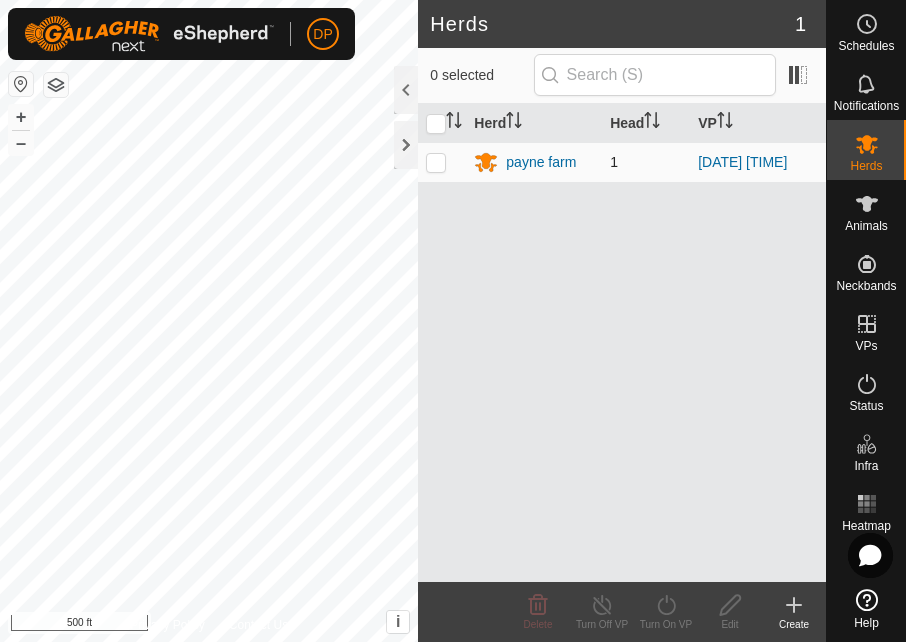 click at bounding box center (436, 162) 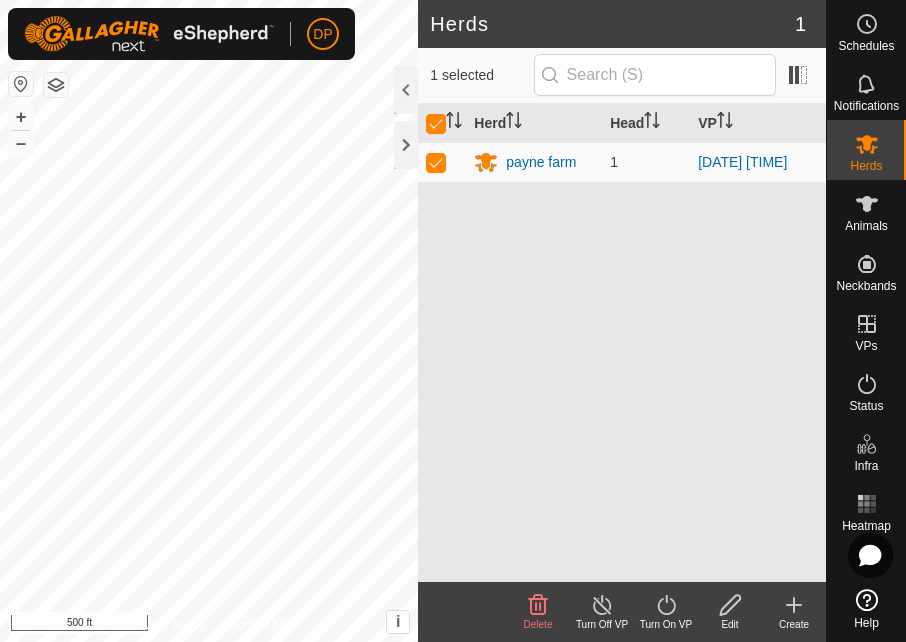 click 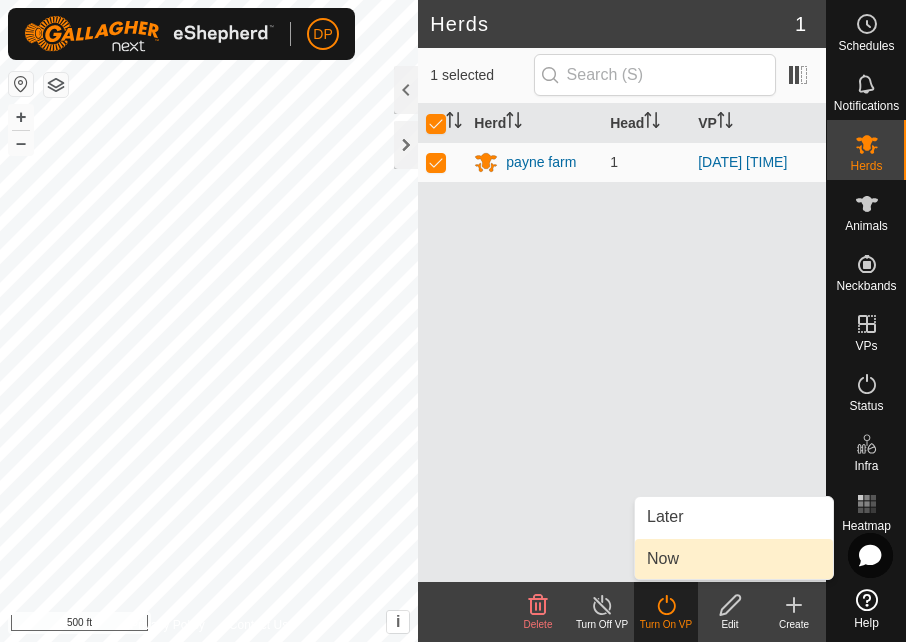 click on "Now" at bounding box center [734, 559] 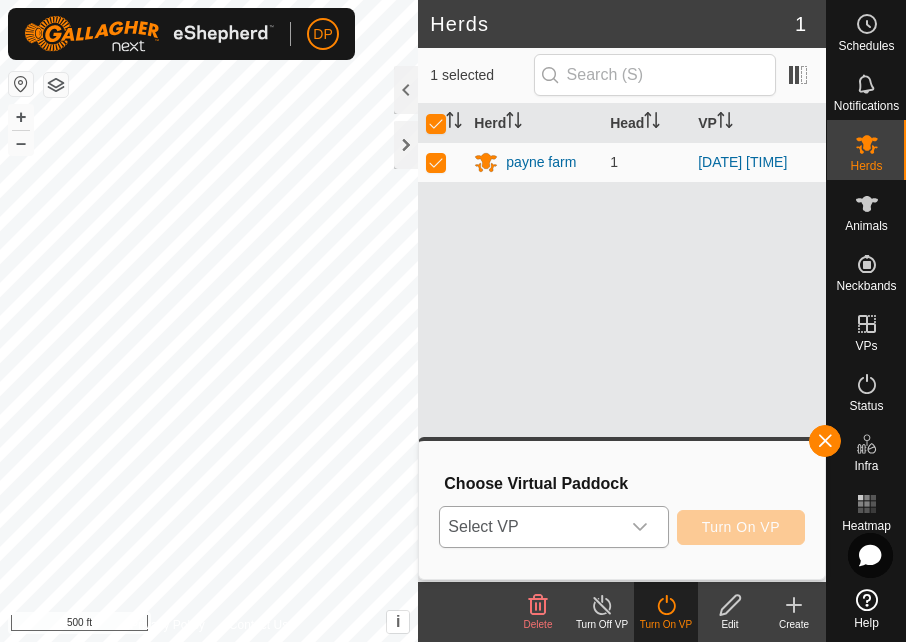 click at bounding box center (640, 527) 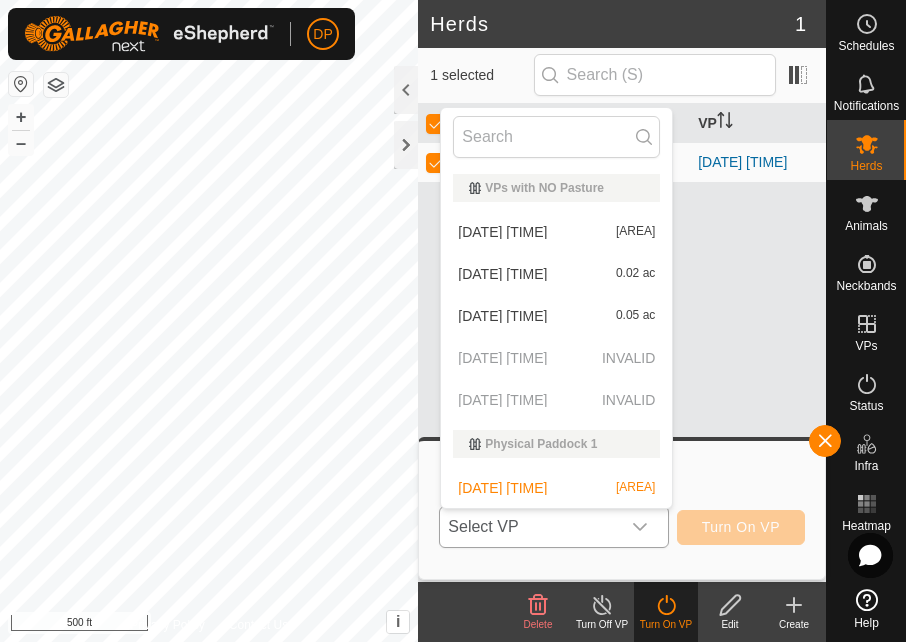 click on "[DATE] [TIME]  [AREA]" at bounding box center (556, 274) 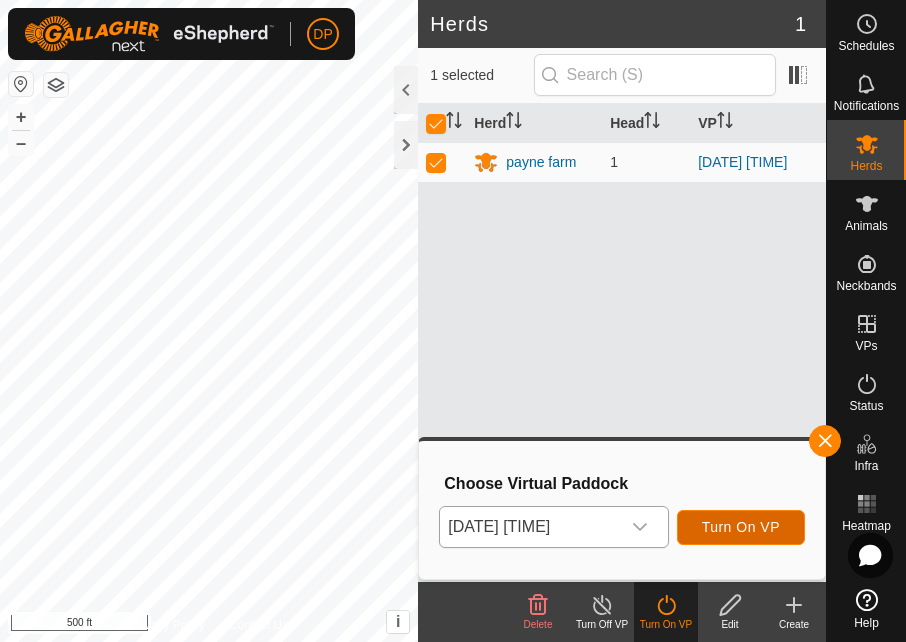 click on "Turn On VP" at bounding box center [741, 527] 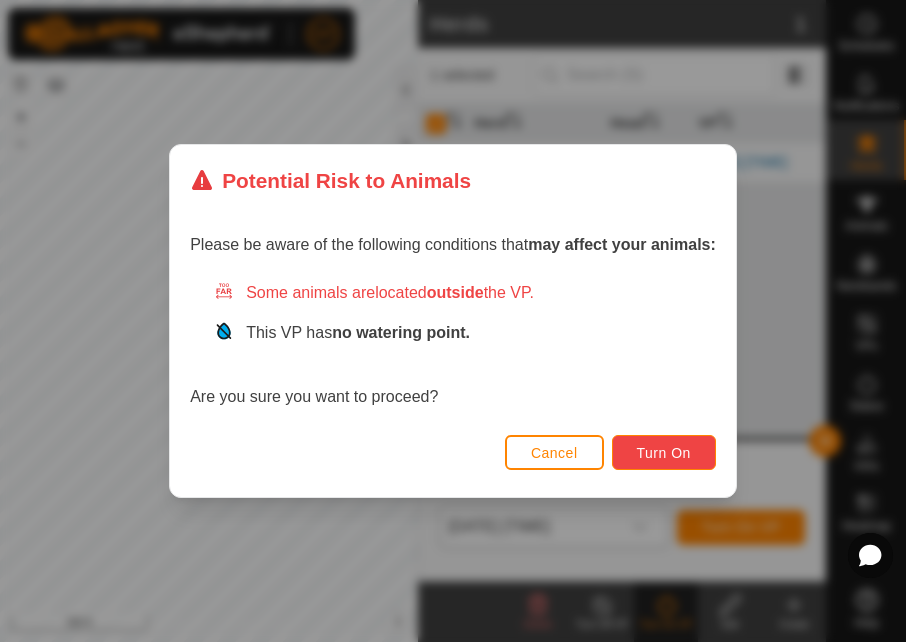 click on "Turn On" at bounding box center [664, 453] 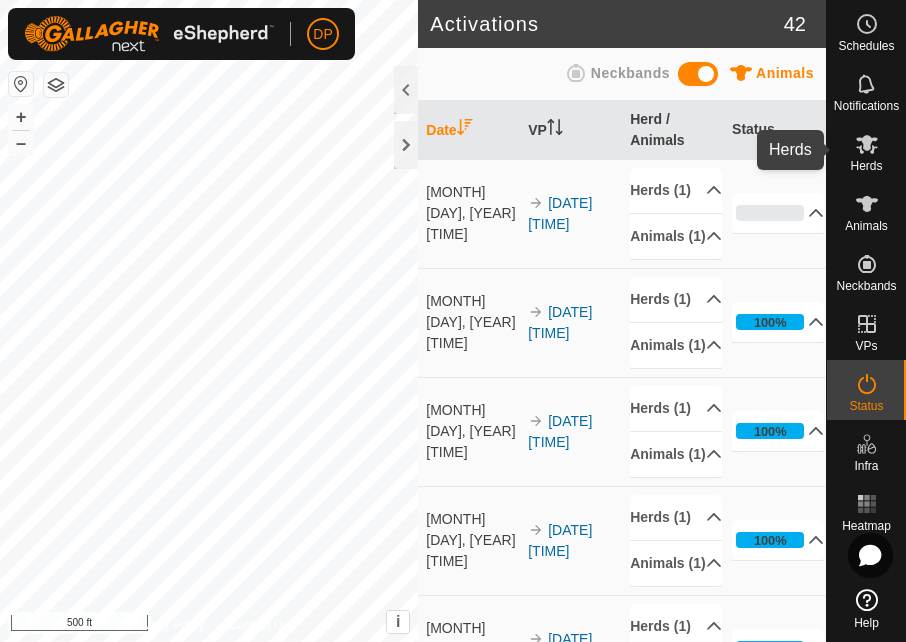 click at bounding box center [867, 144] 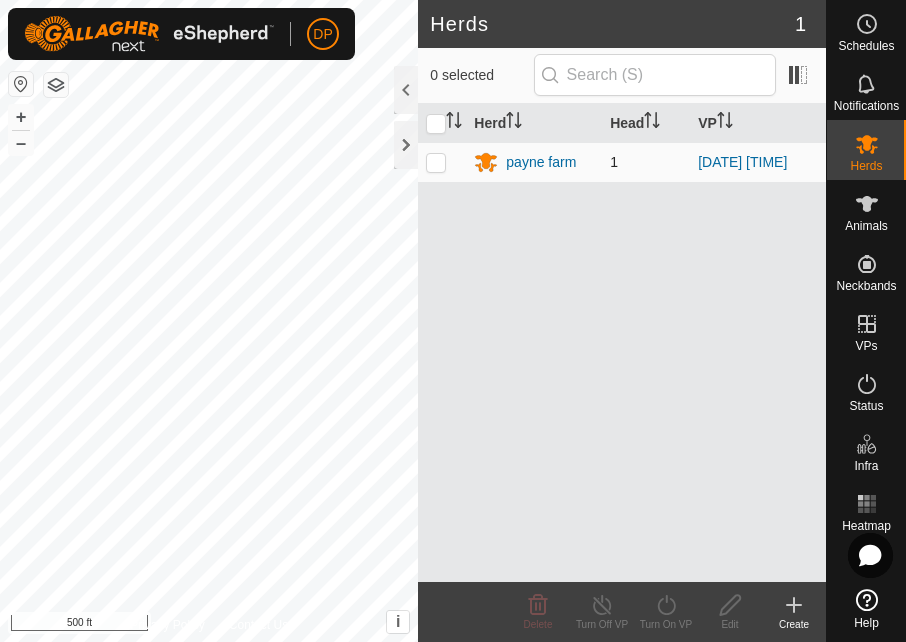 click at bounding box center (436, 162) 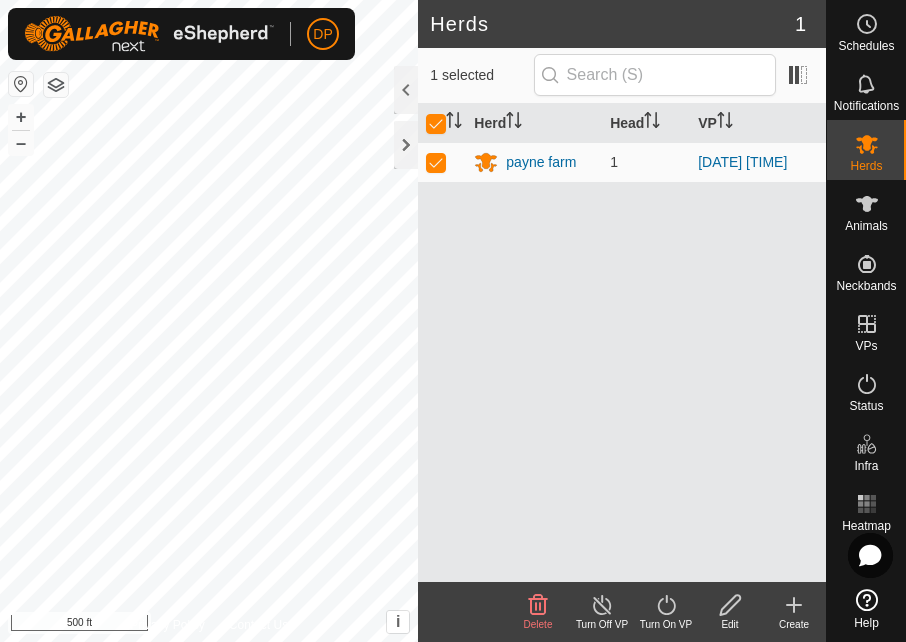 click 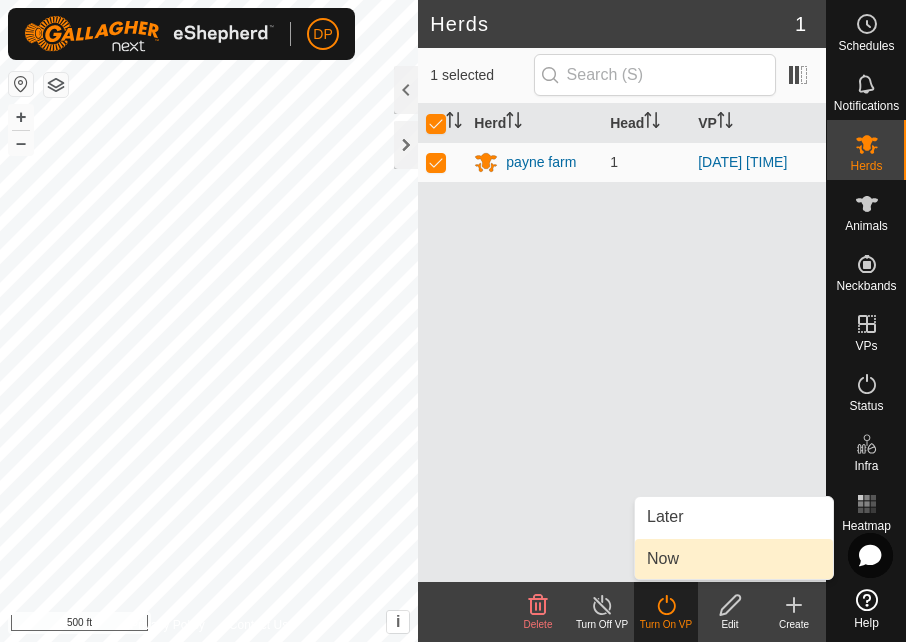 click on "Now" at bounding box center [734, 559] 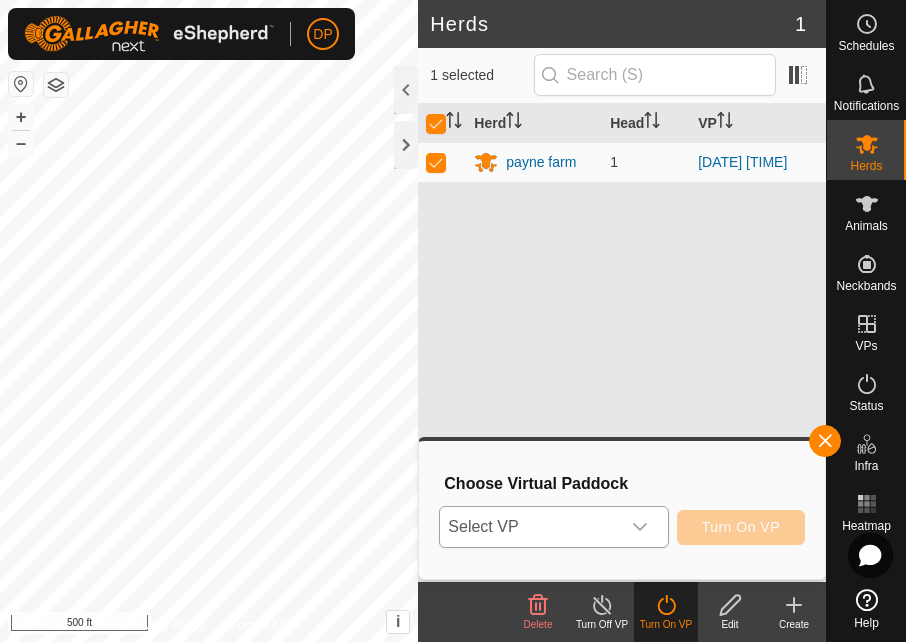 click 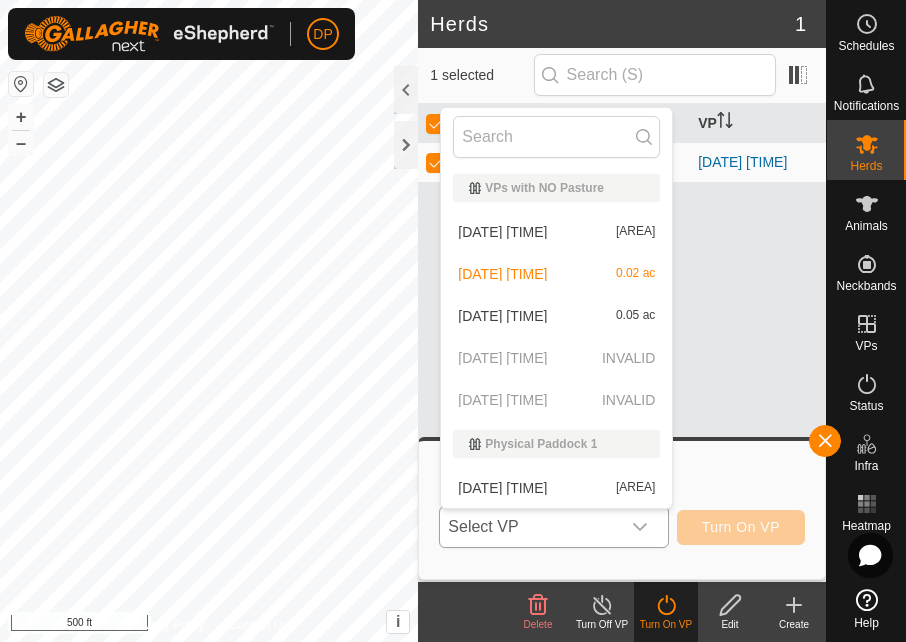 click on "[DATE] [TIME]  [AREA]" at bounding box center (556, 316) 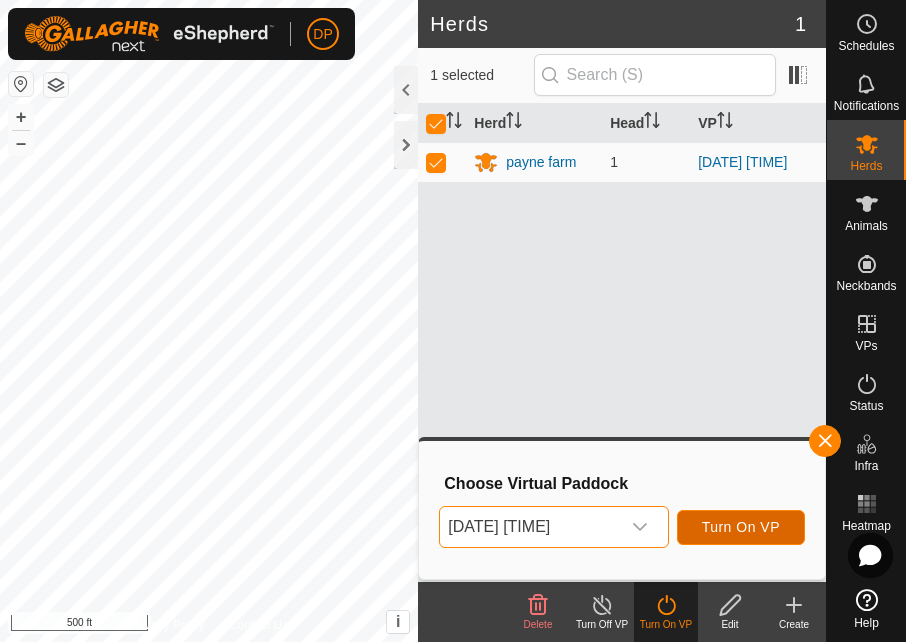 click on "Turn On VP" at bounding box center [741, 527] 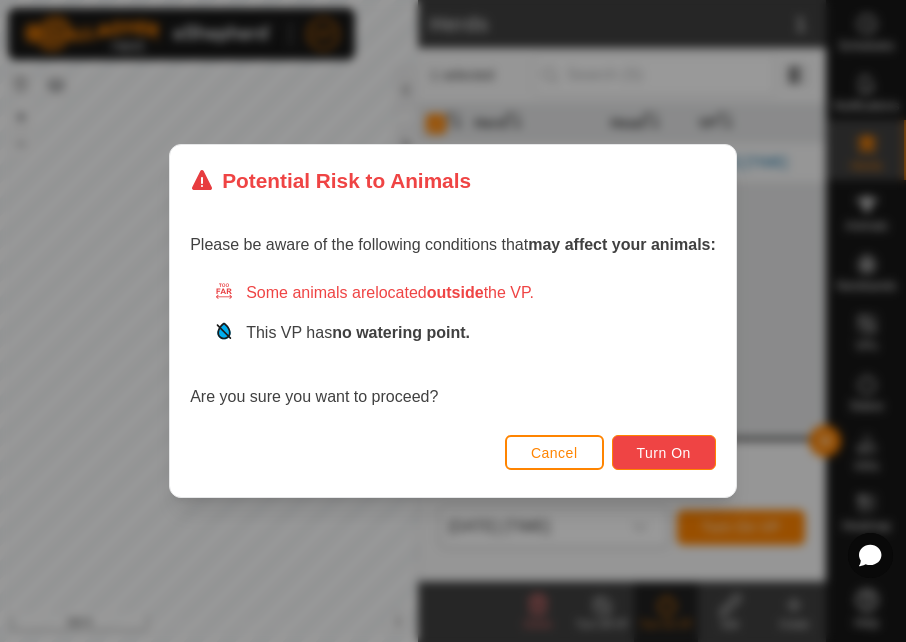 click on "Turn On" at bounding box center (664, 453) 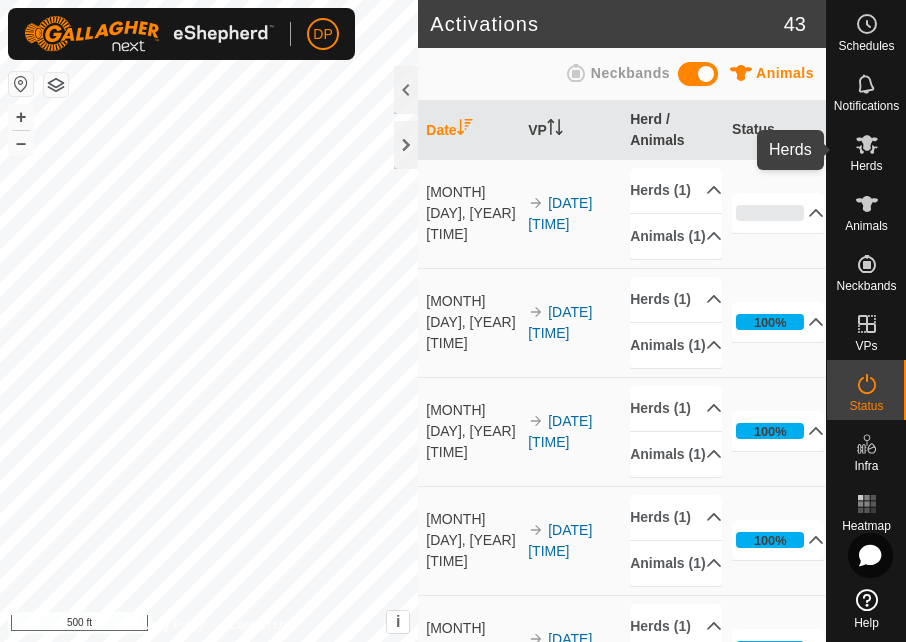 click 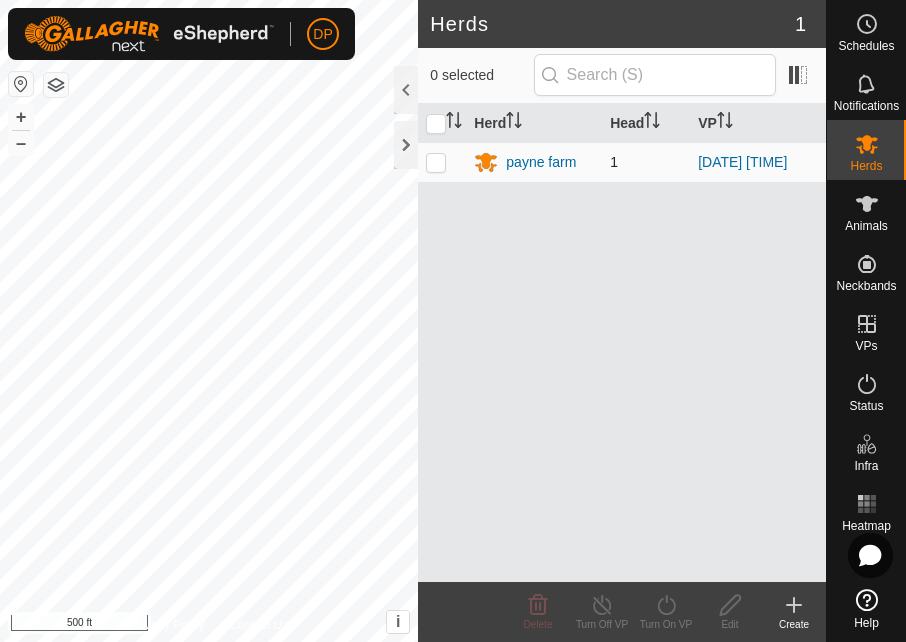 click at bounding box center [436, 162] 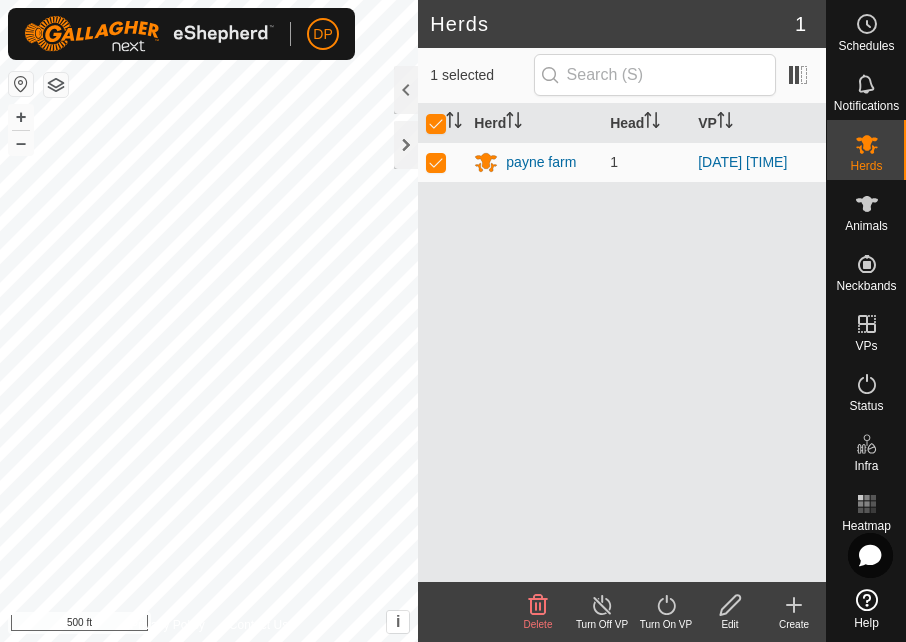 click 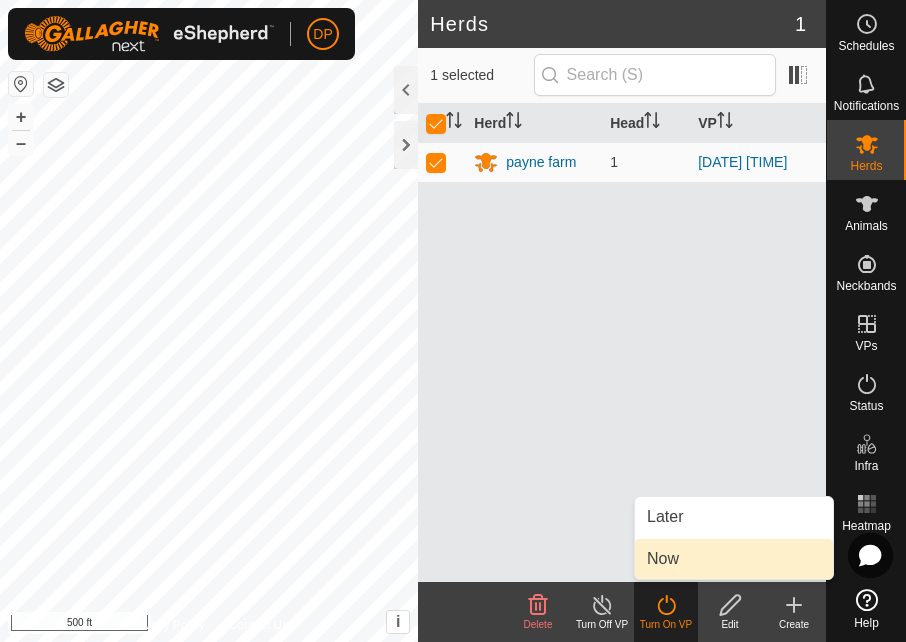 click on "Now" at bounding box center (734, 559) 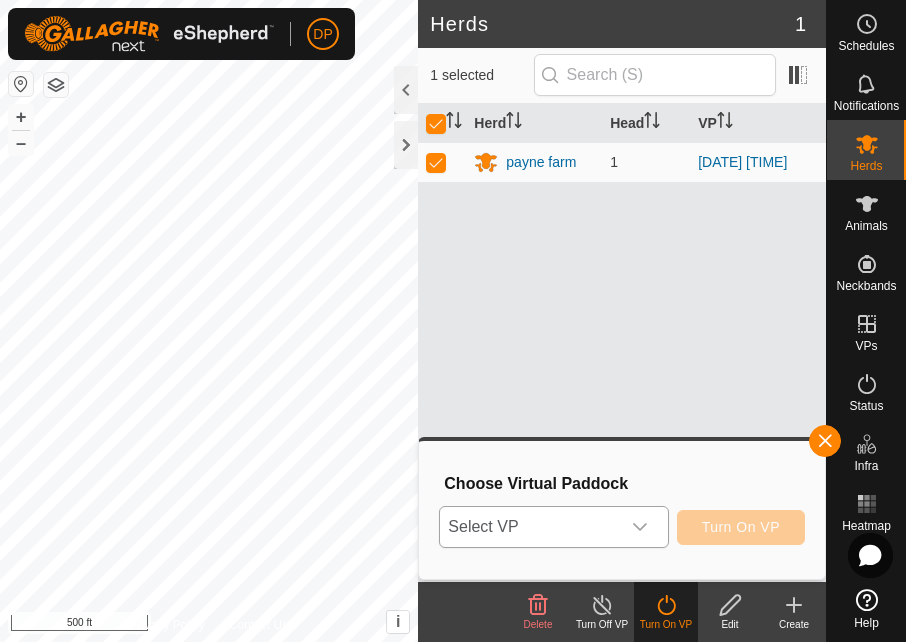 click 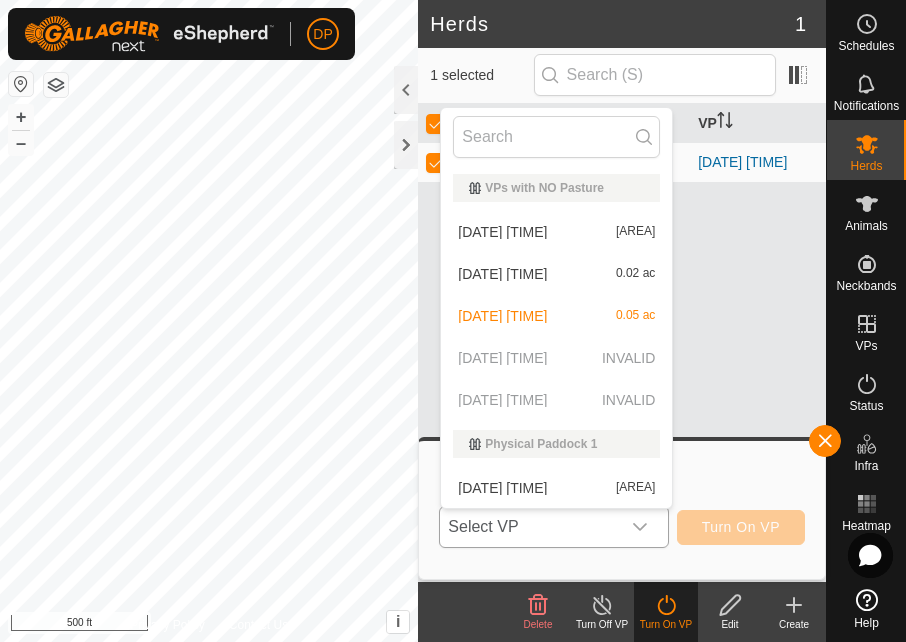 click on "[DATE] [TIME]  [AREA]" at bounding box center [556, 274] 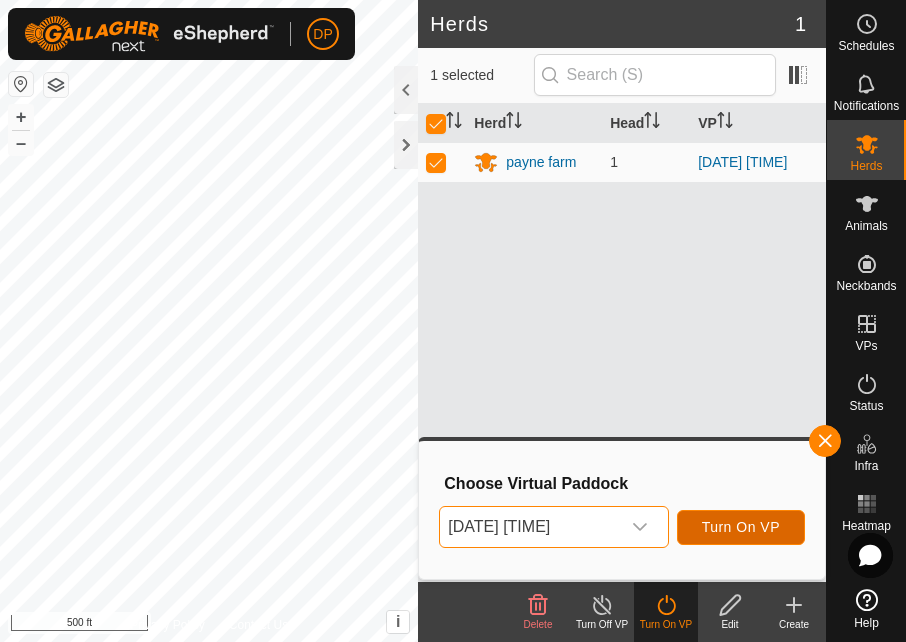 click on "Turn On VP" at bounding box center [741, 527] 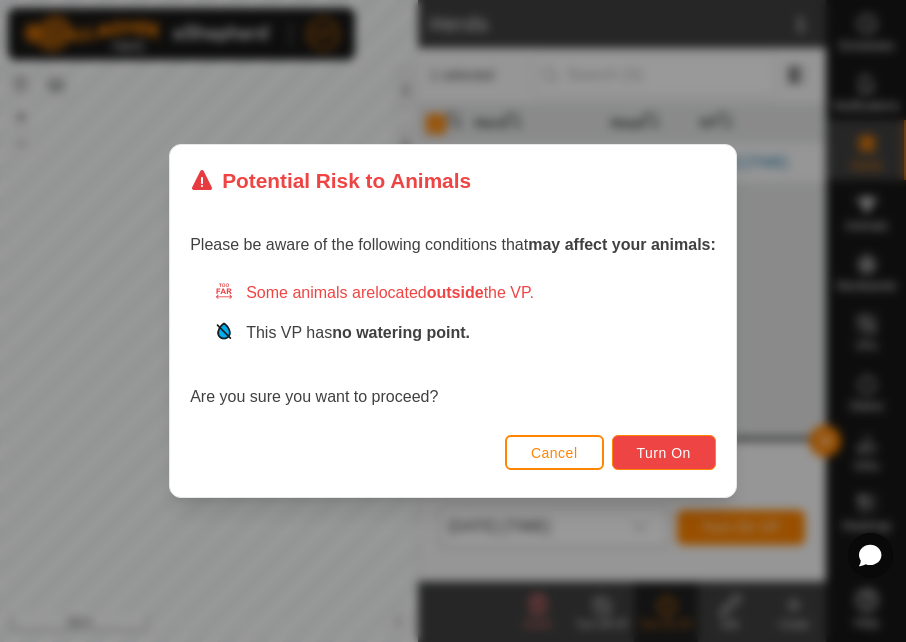 click on "Turn On" at bounding box center [664, 453] 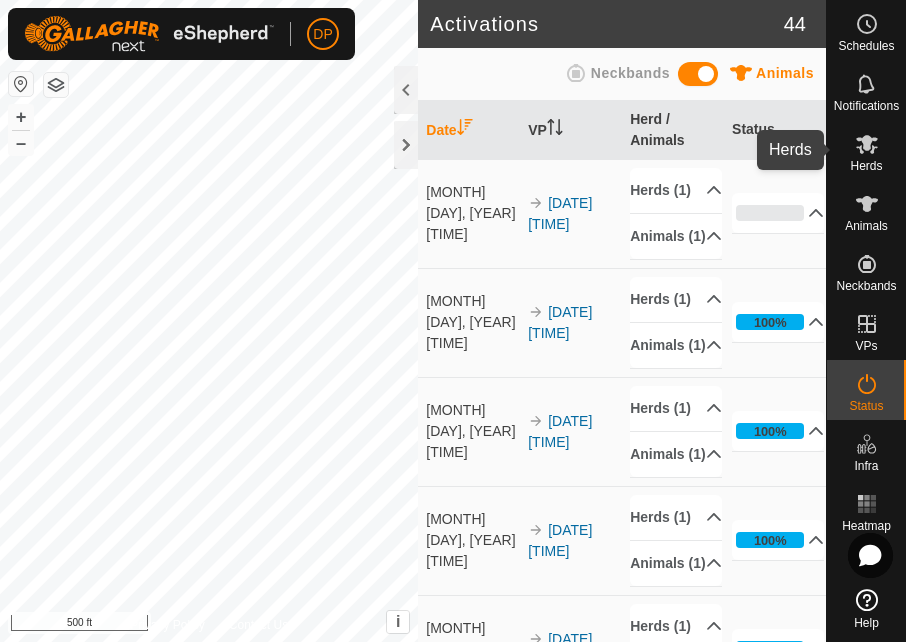 click 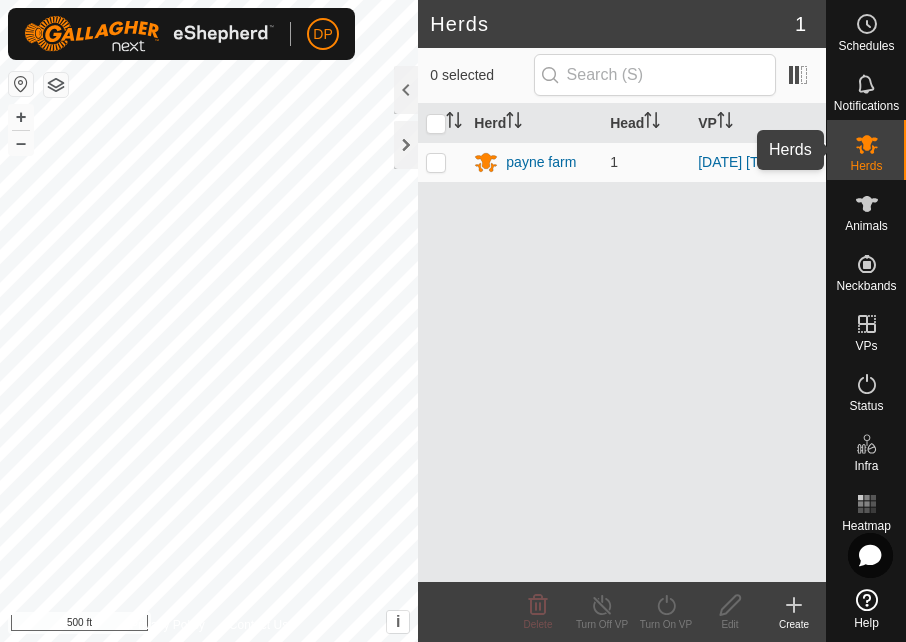 click 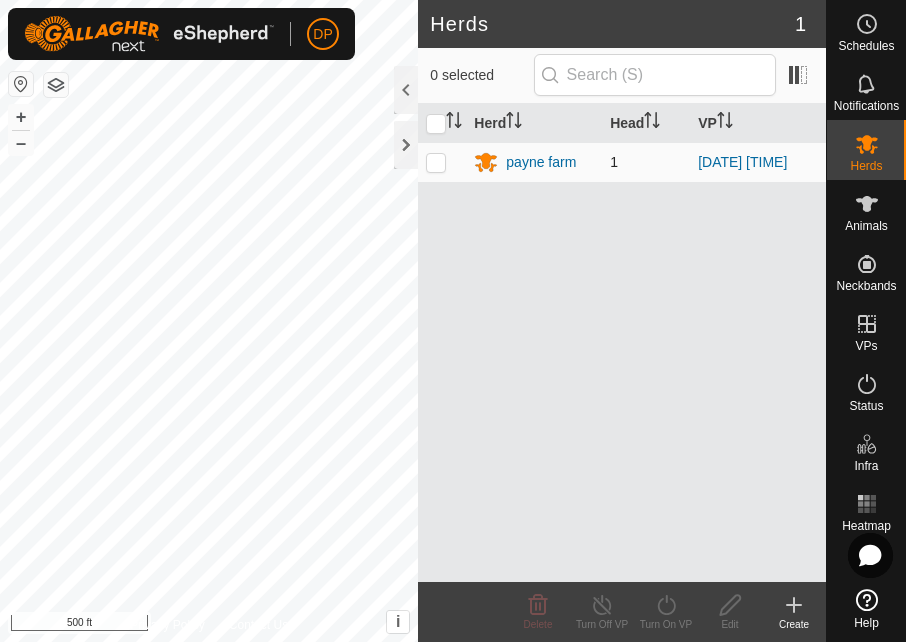 click at bounding box center [436, 162] 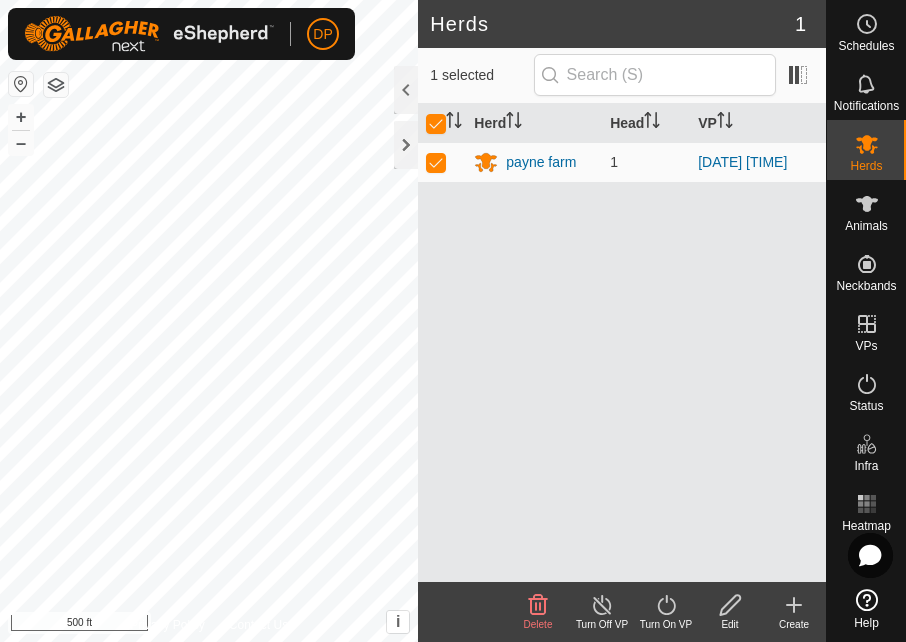 click 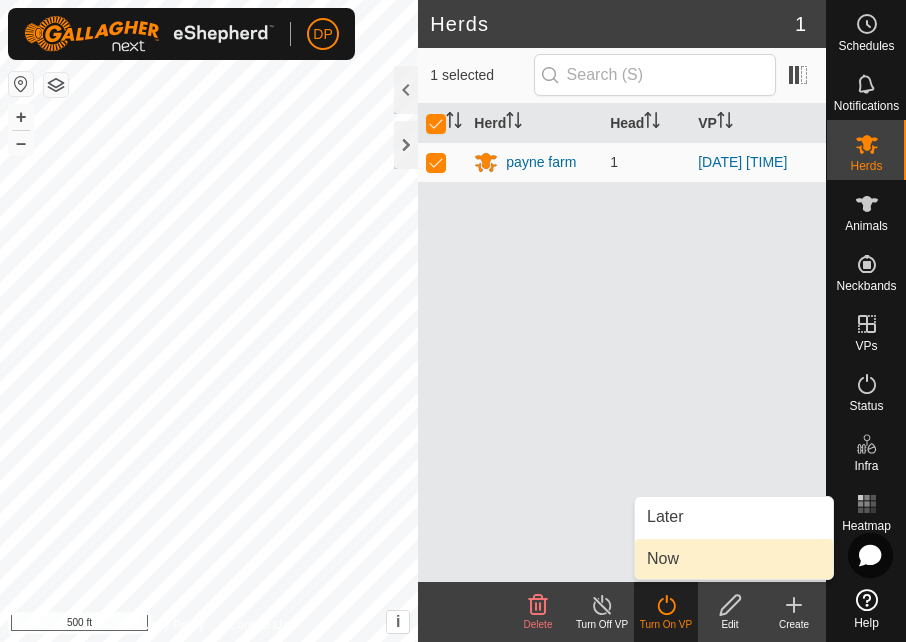 click on "Now" at bounding box center [734, 559] 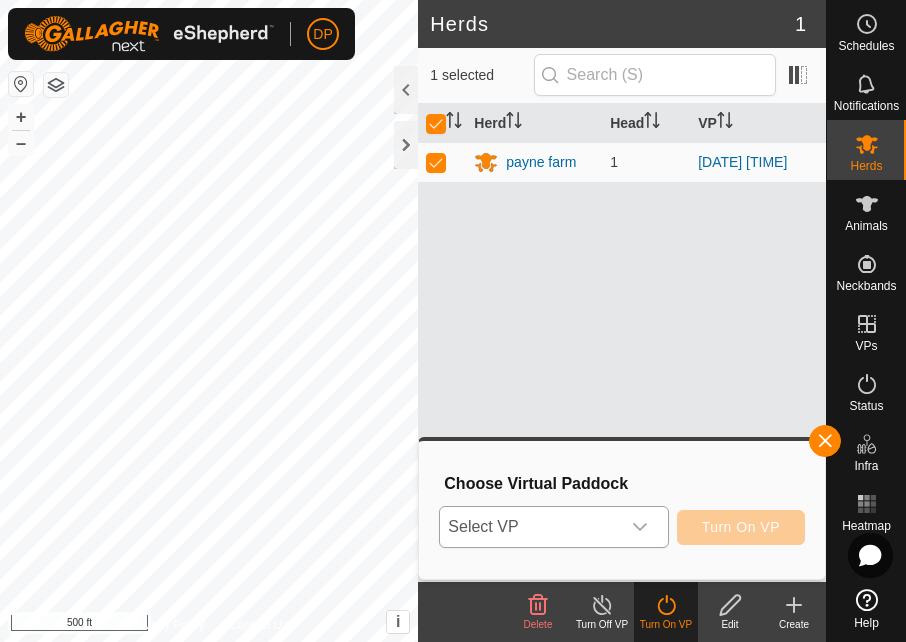 click 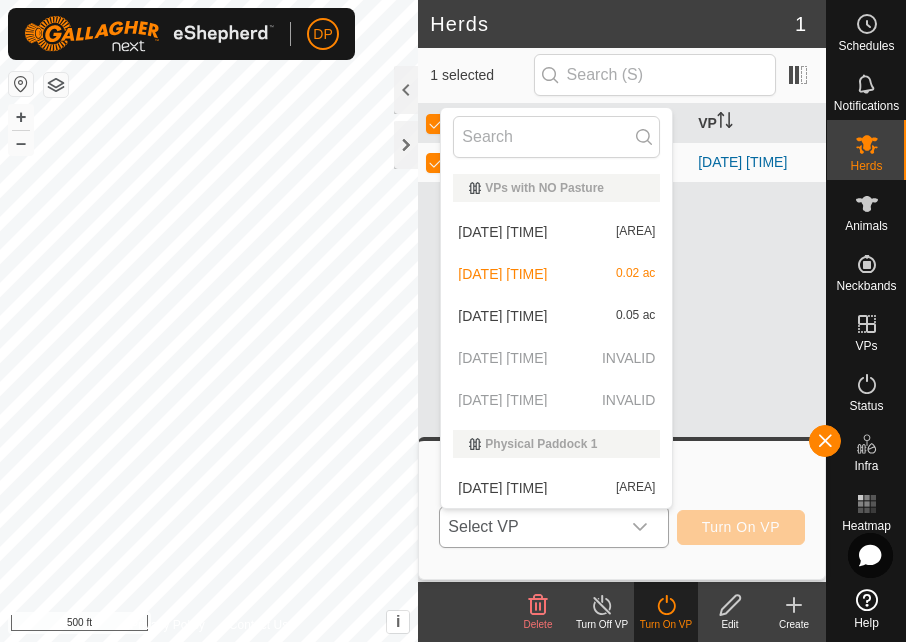 click on "[DATE] [TIME]  [AREA]" at bounding box center [556, 488] 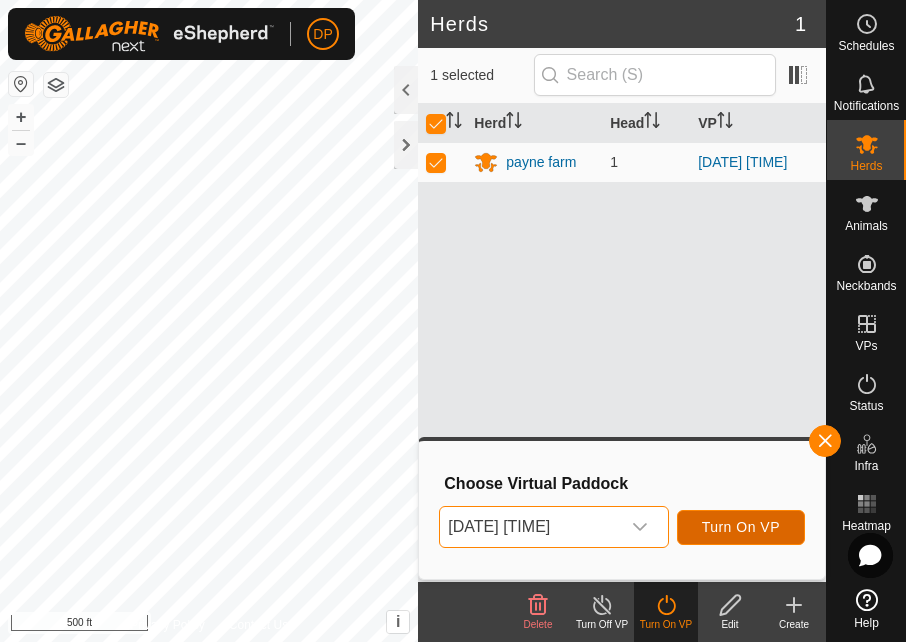 click on "Turn On VP" at bounding box center (741, 527) 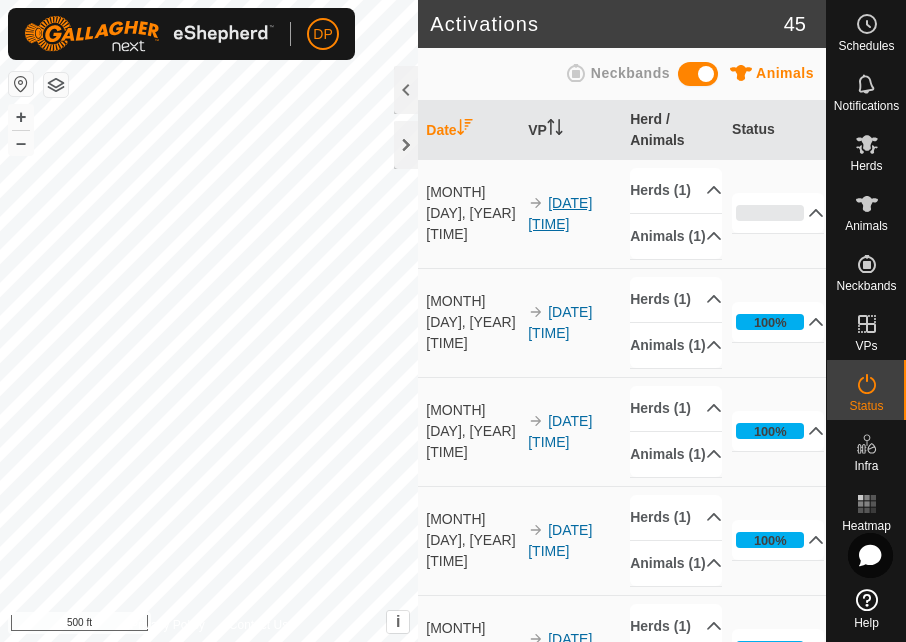 click on "[DATE] [TIME]" at bounding box center (560, 213) 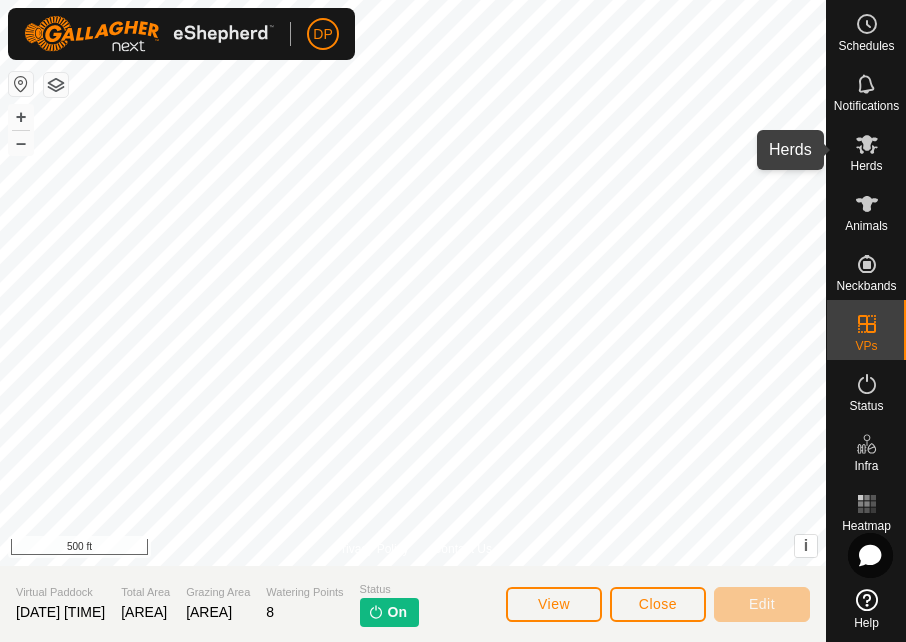 click 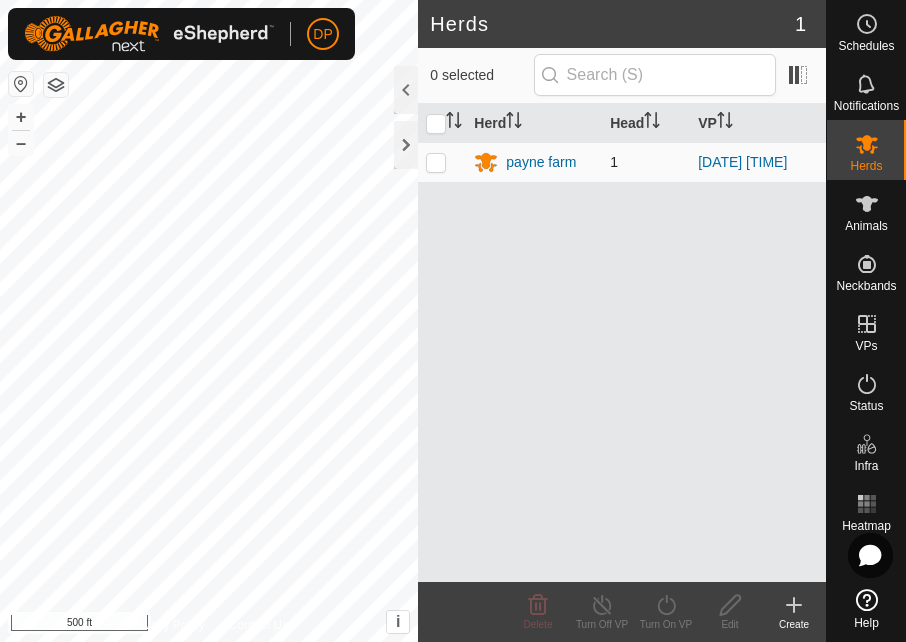 click at bounding box center (436, 162) 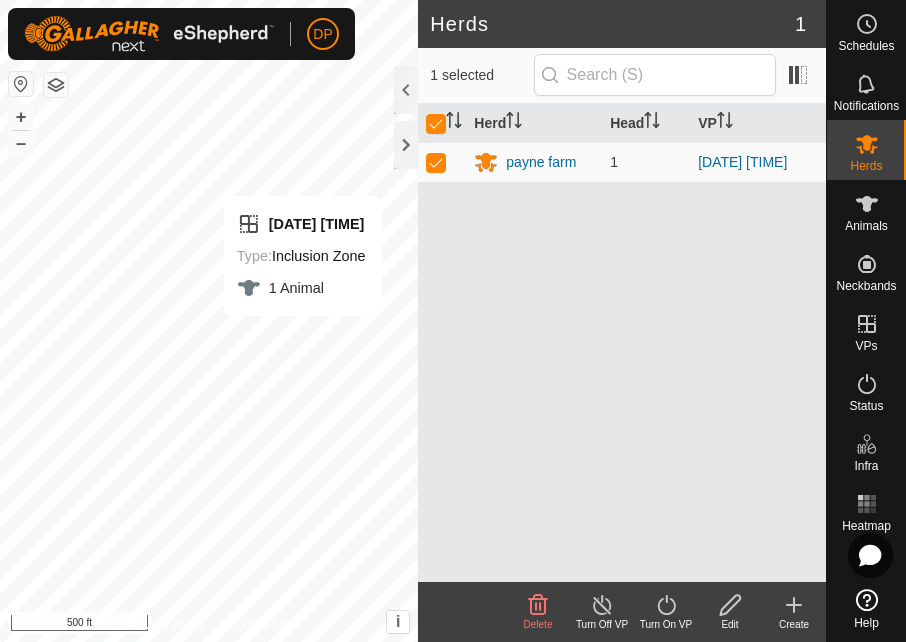 click 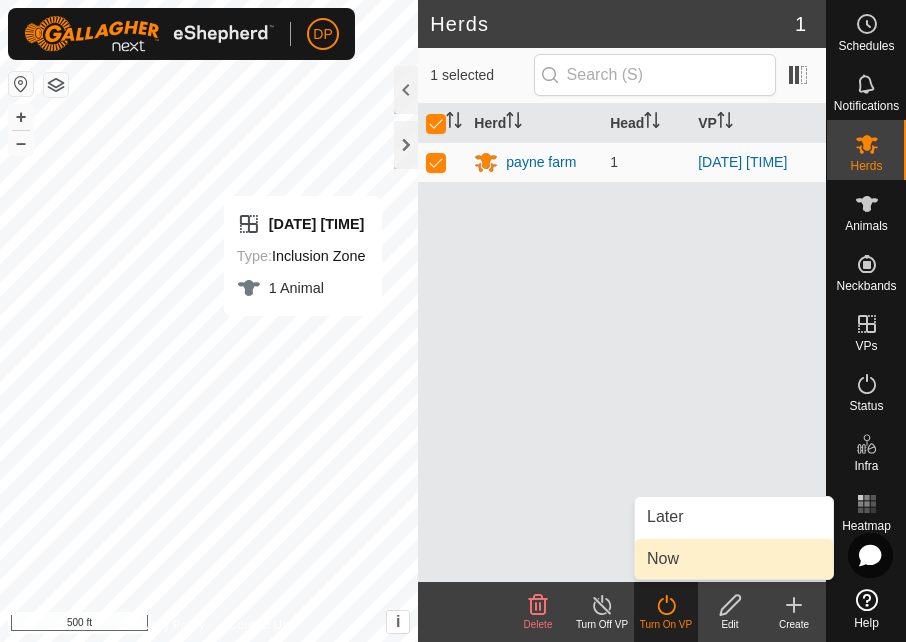 click on "Now" at bounding box center (734, 559) 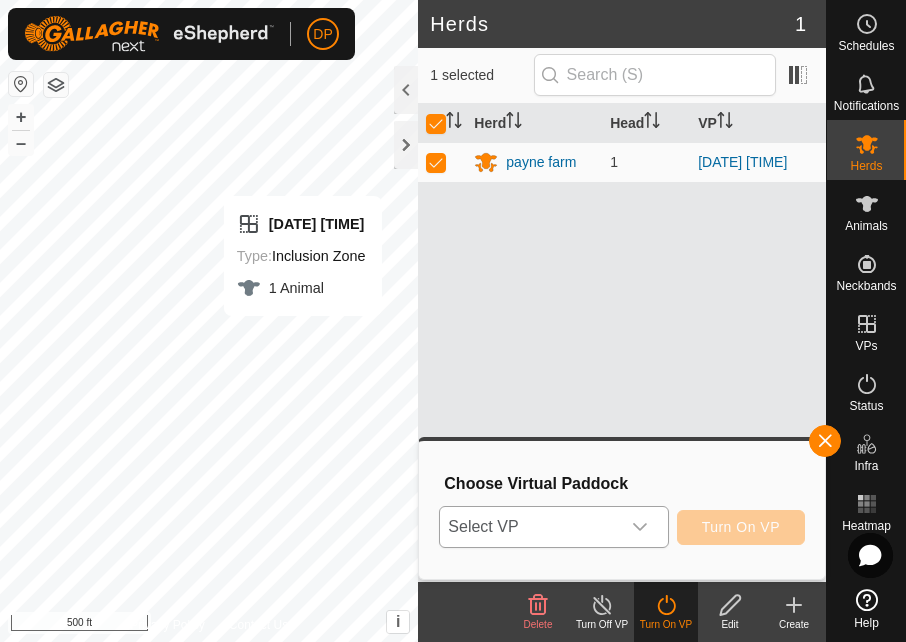 click 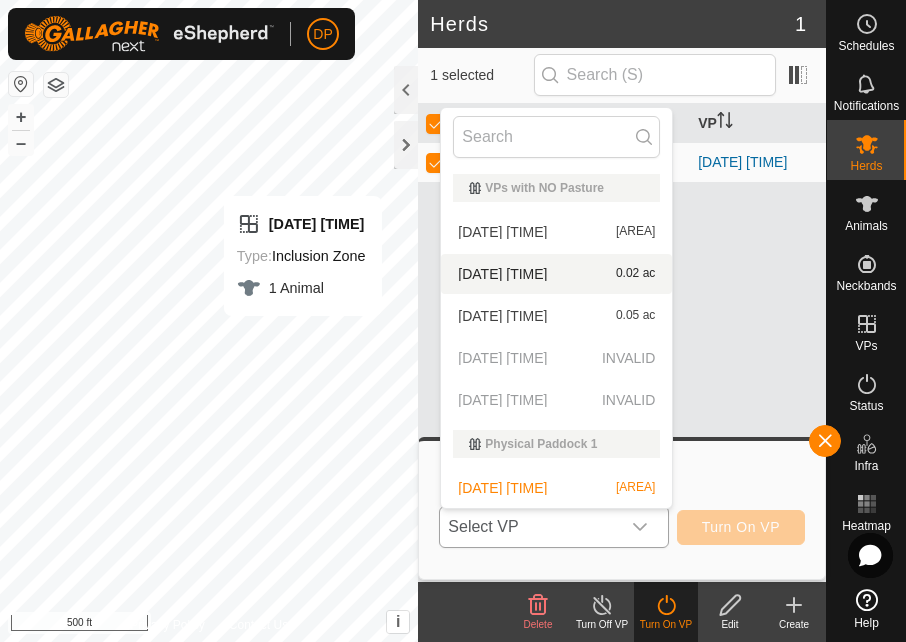 click on "[DATE] [TIME]  [AREA]" at bounding box center [556, 274] 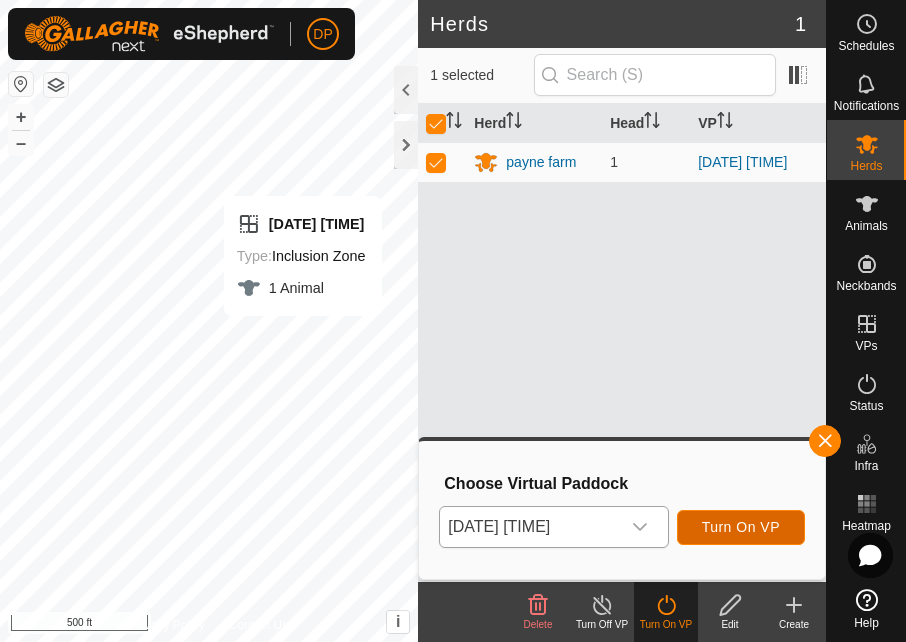 click on "Turn On VP" at bounding box center (741, 527) 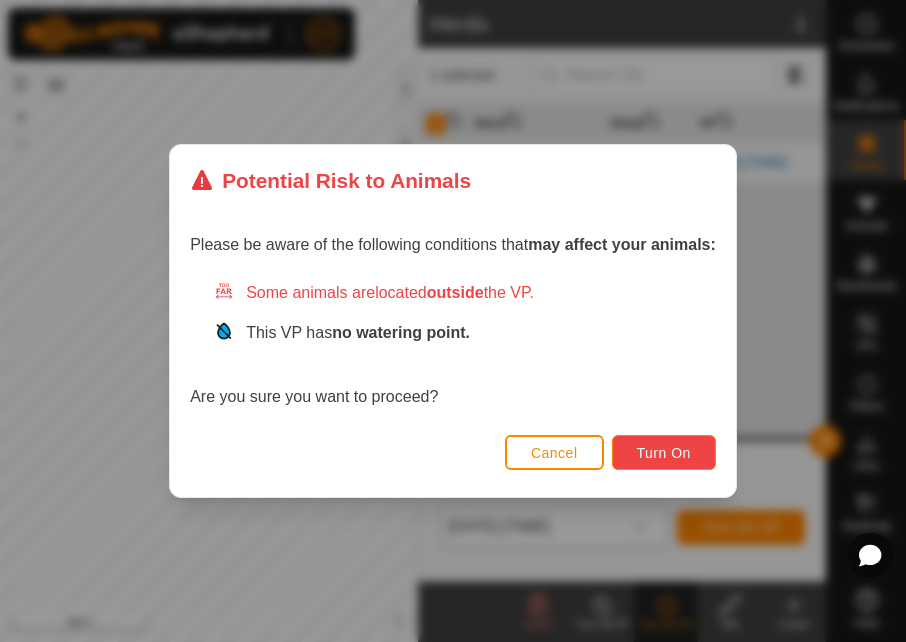 click on "Turn On" at bounding box center (664, 453) 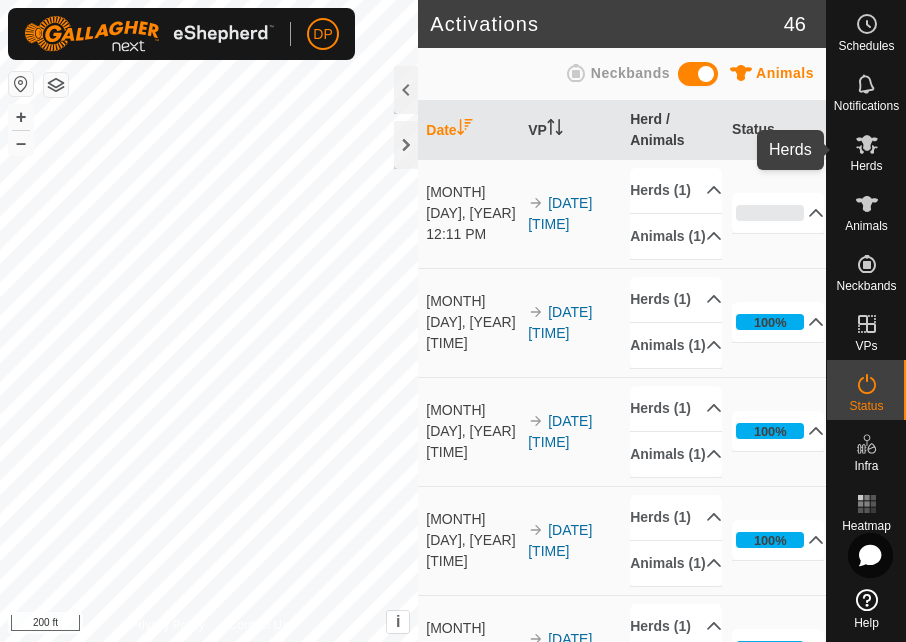 click 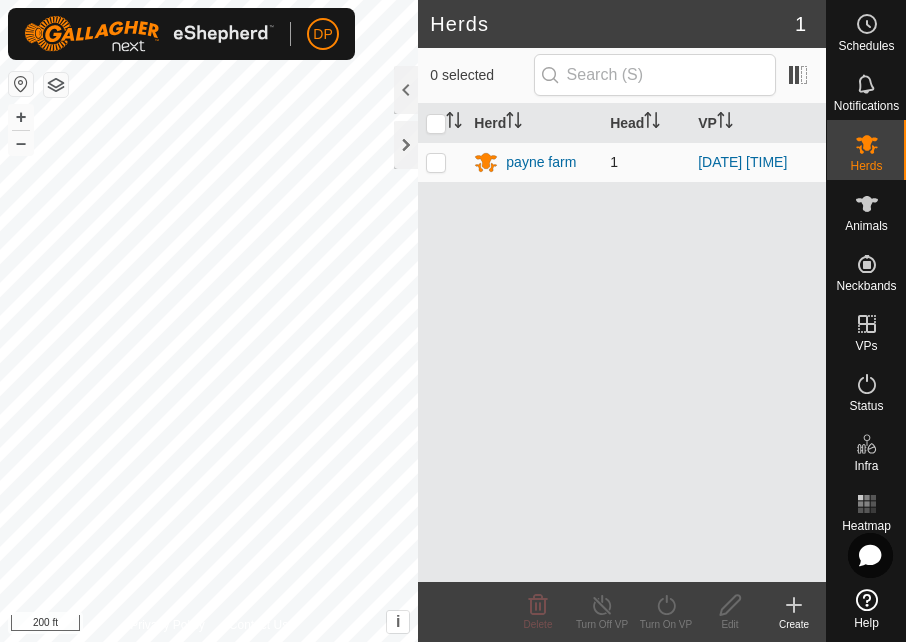 click at bounding box center (436, 162) 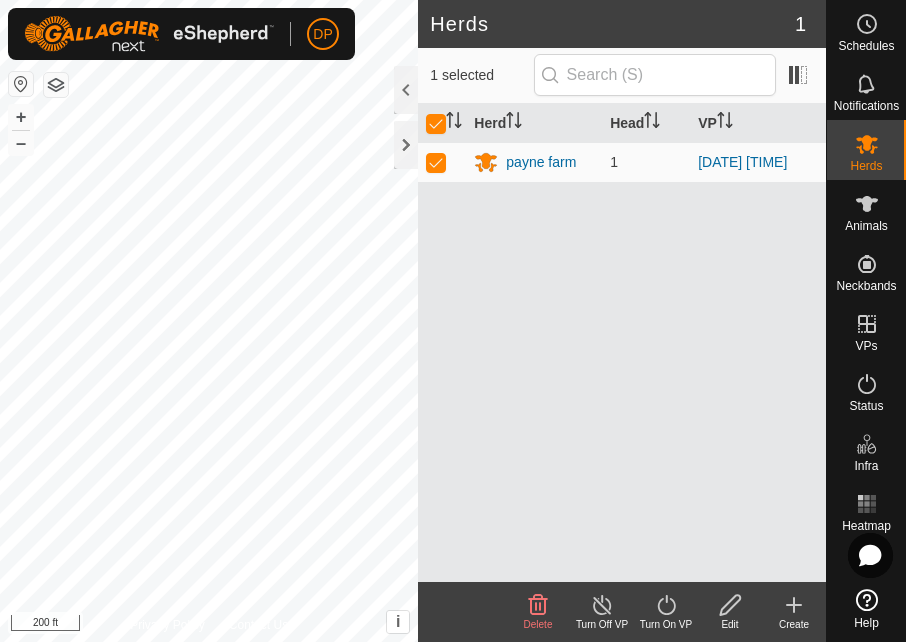 click 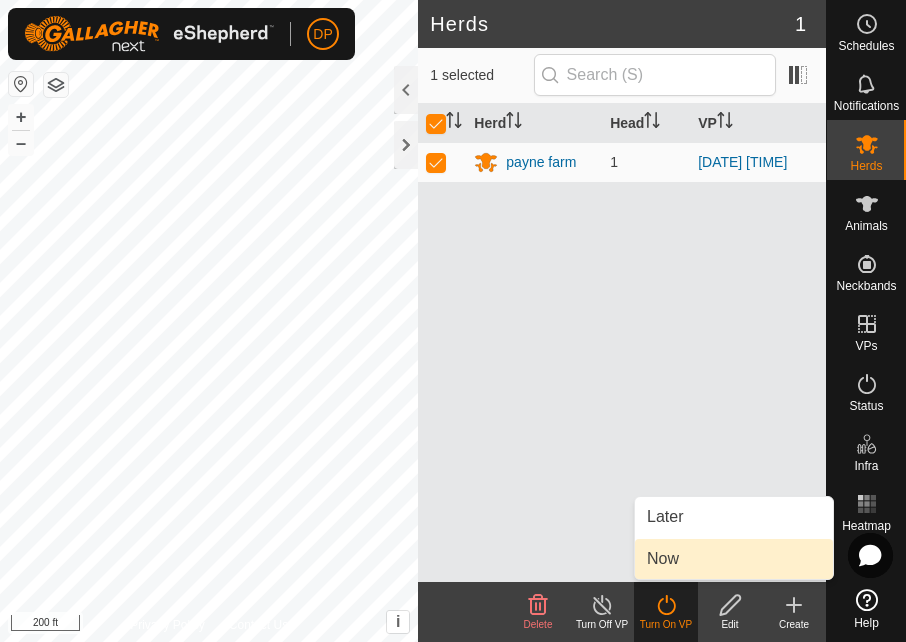 click on "Now" at bounding box center (734, 559) 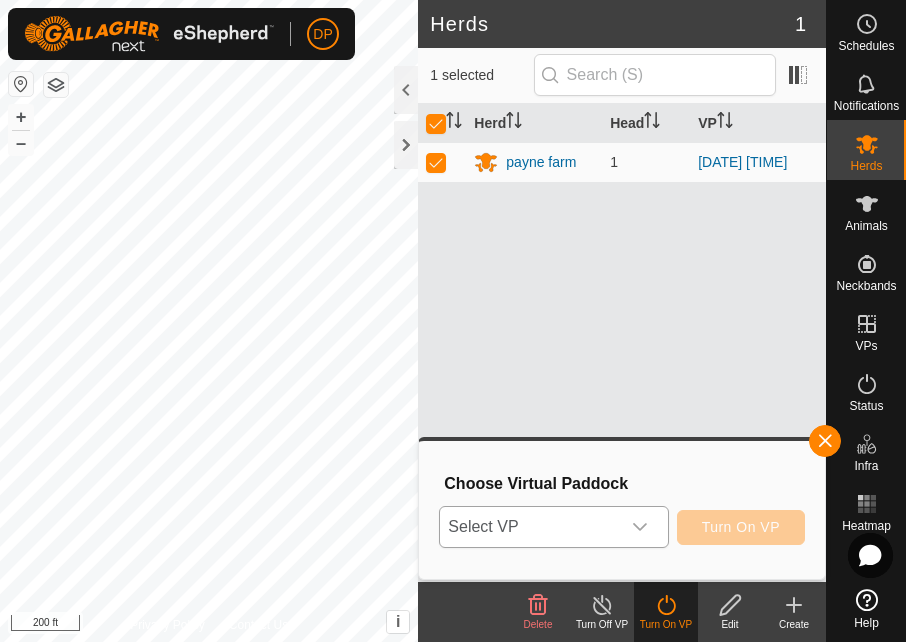 click 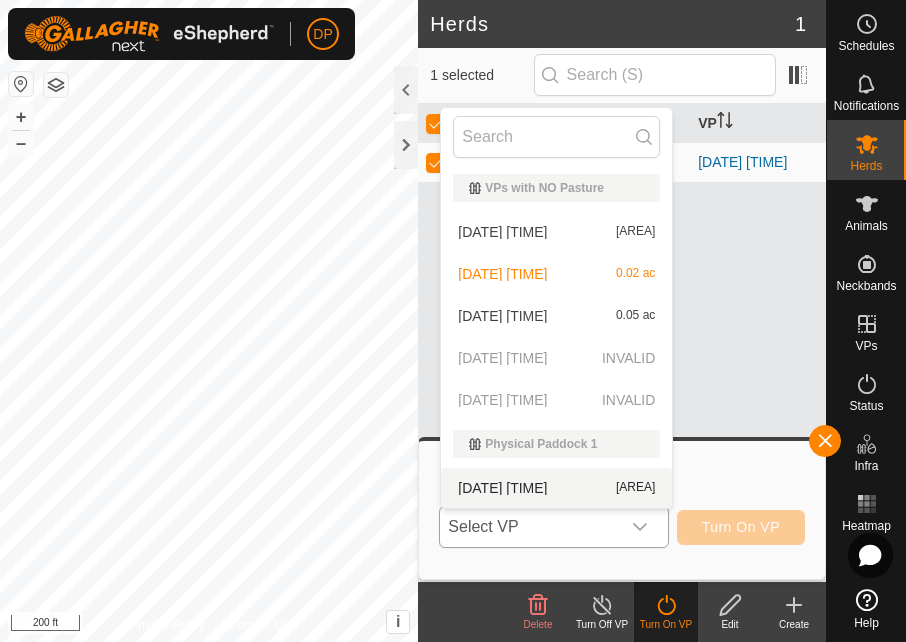 click on "[DATE] [TIME]  [AREA]" at bounding box center [556, 488] 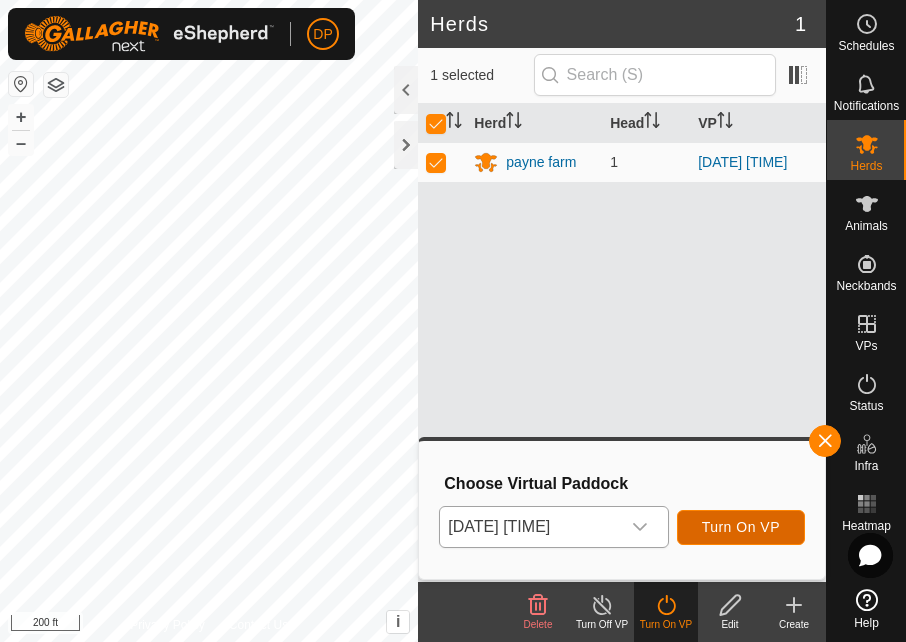 click on "Turn On VP" at bounding box center [741, 527] 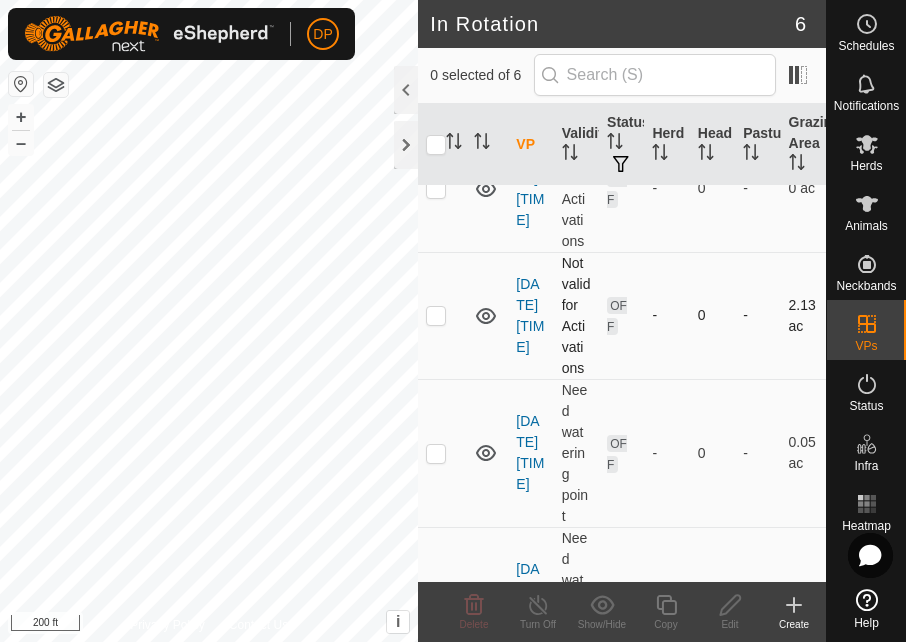 scroll, scrollTop: 0, scrollLeft: 0, axis: both 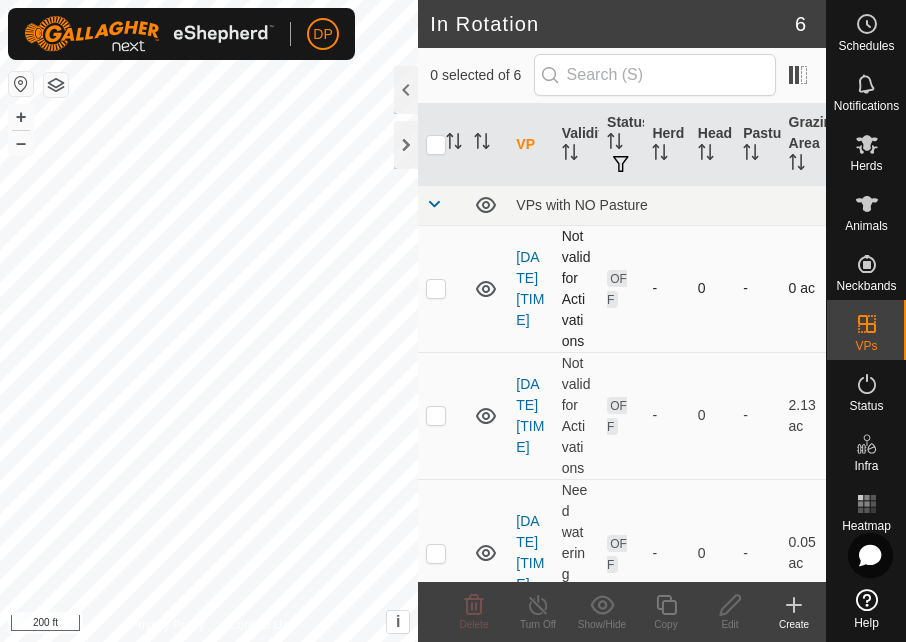 checkbox on "true" 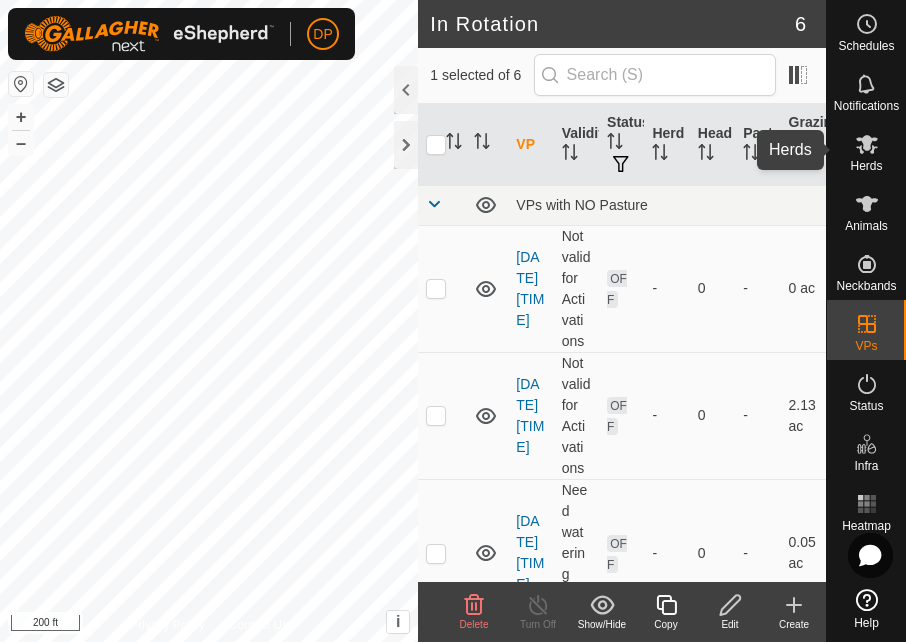 click 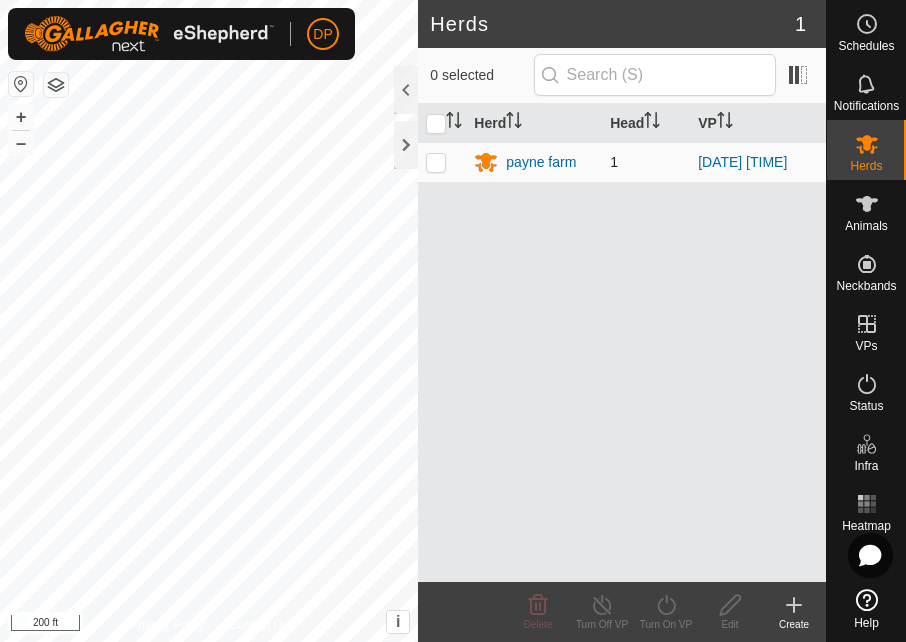 click at bounding box center [436, 162] 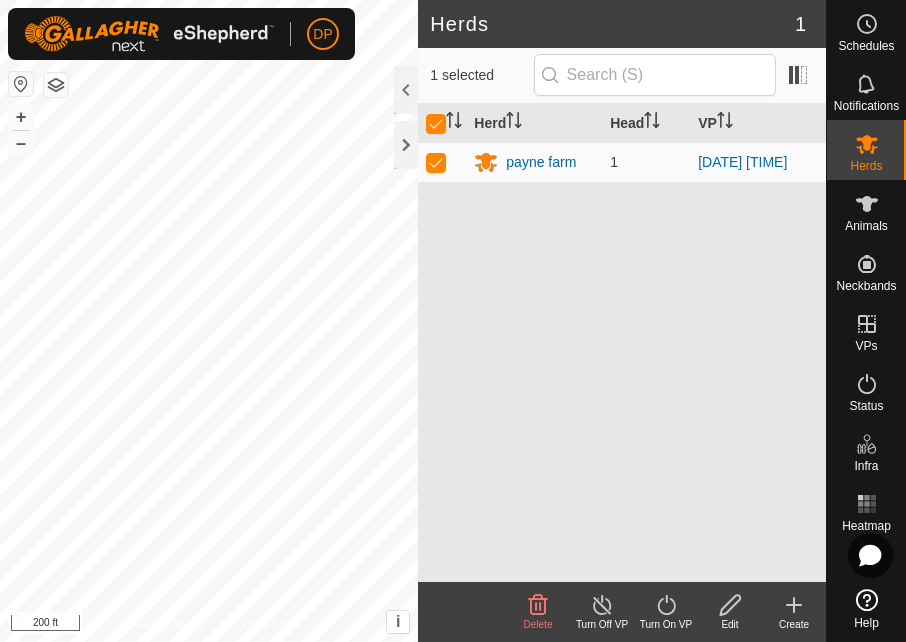 click 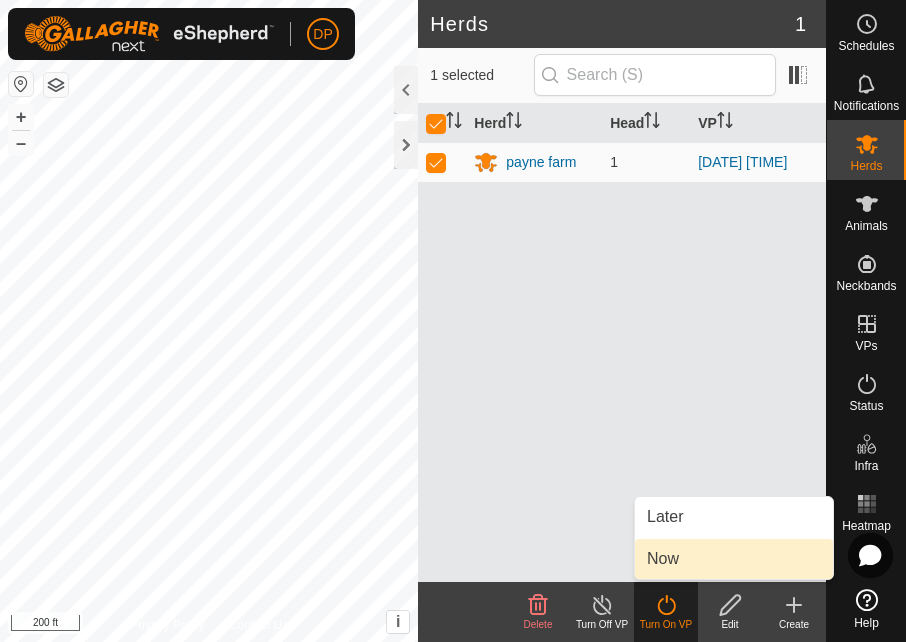 click on "Now" at bounding box center [734, 559] 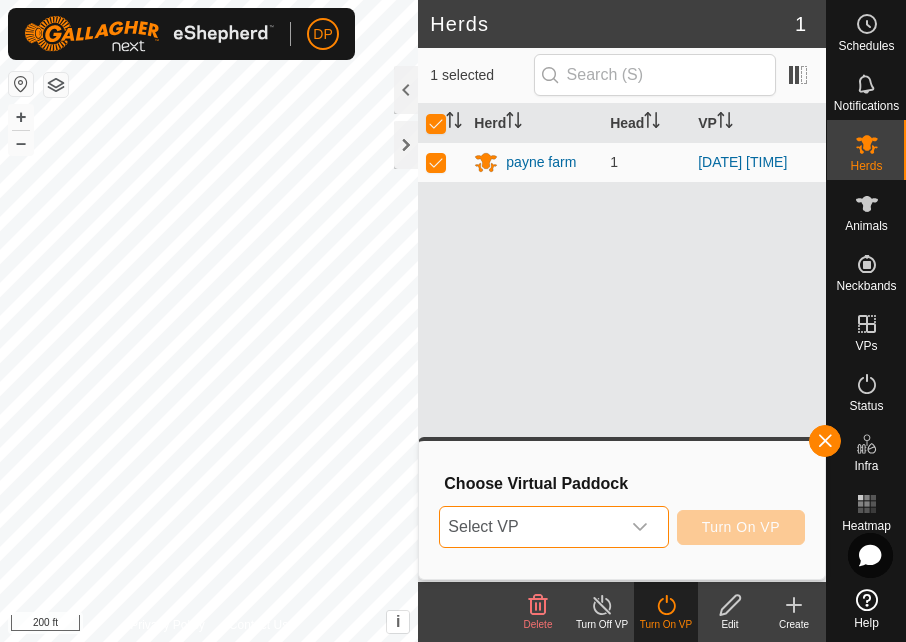 click on "Select VP" at bounding box center [529, 527] 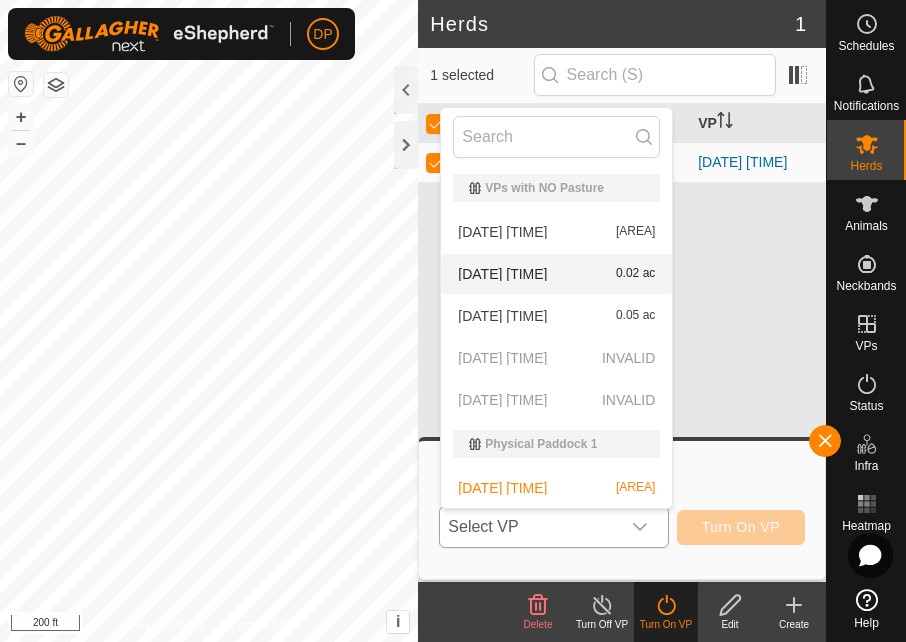 click on "[DATE] [TIME]  [AREA]" at bounding box center (556, 274) 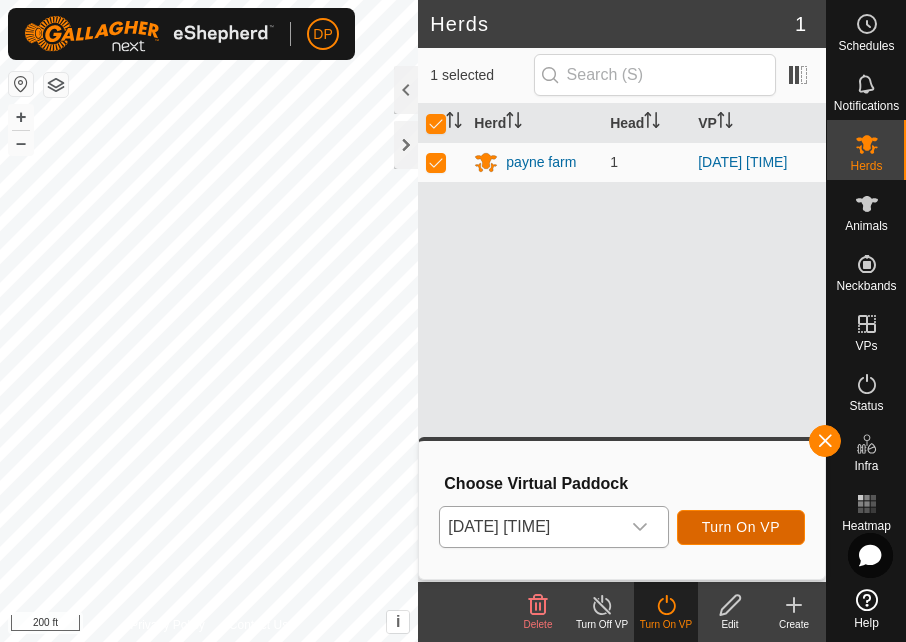 click on "Turn On VP" at bounding box center (741, 527) 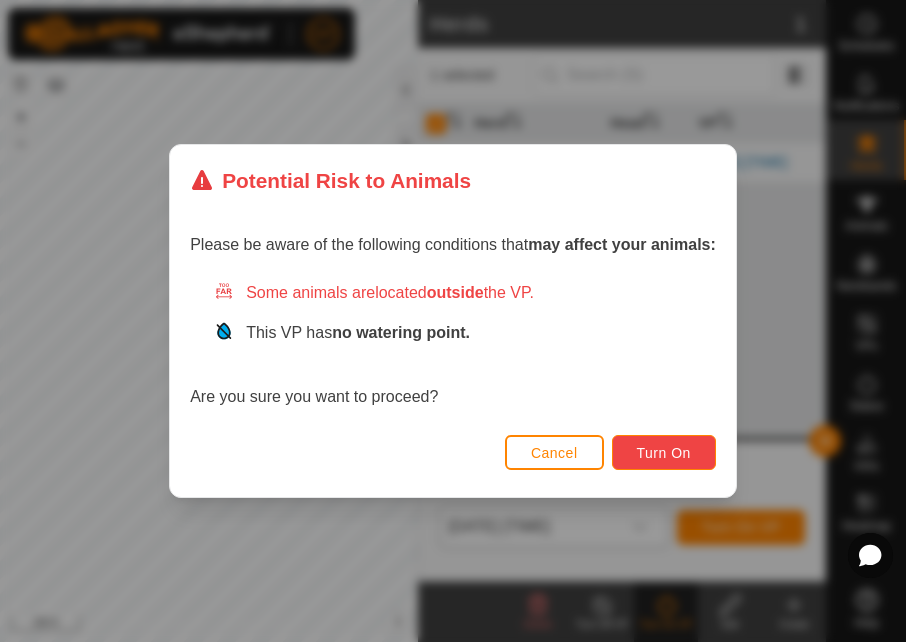 click on "Turn On" at bounding box center (664, 453) 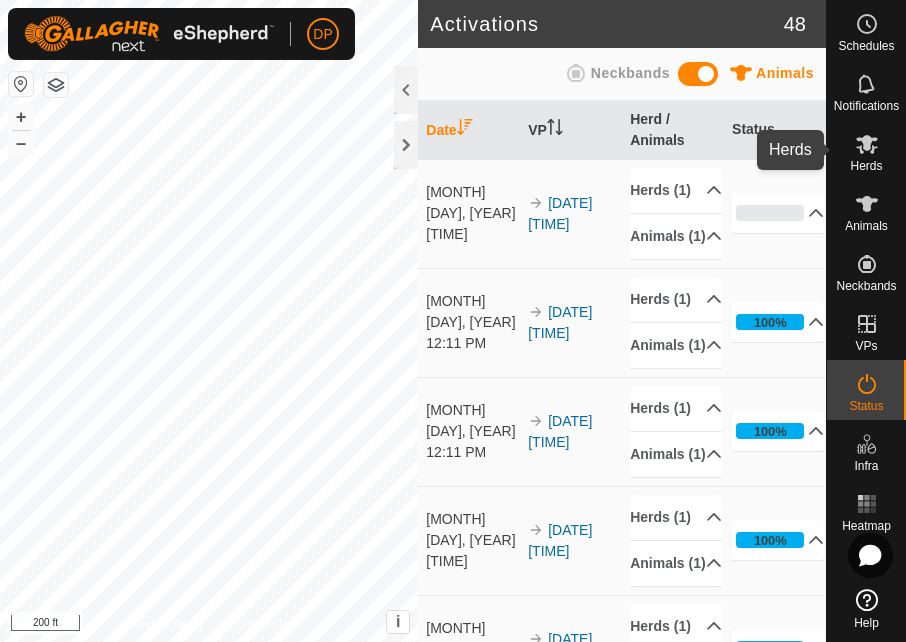 click at bounding box center (867, 144) 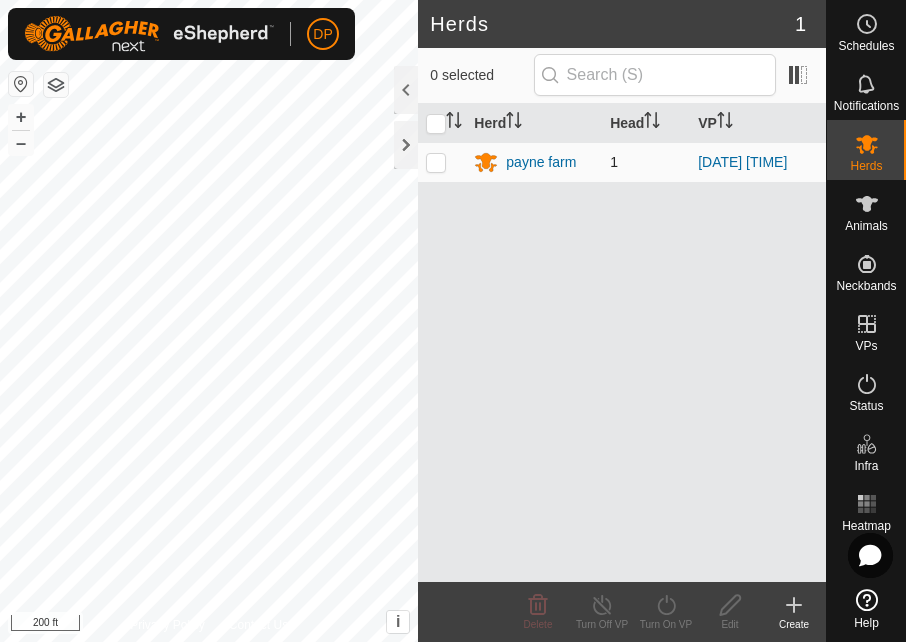 click at bounding box center [436, 162] 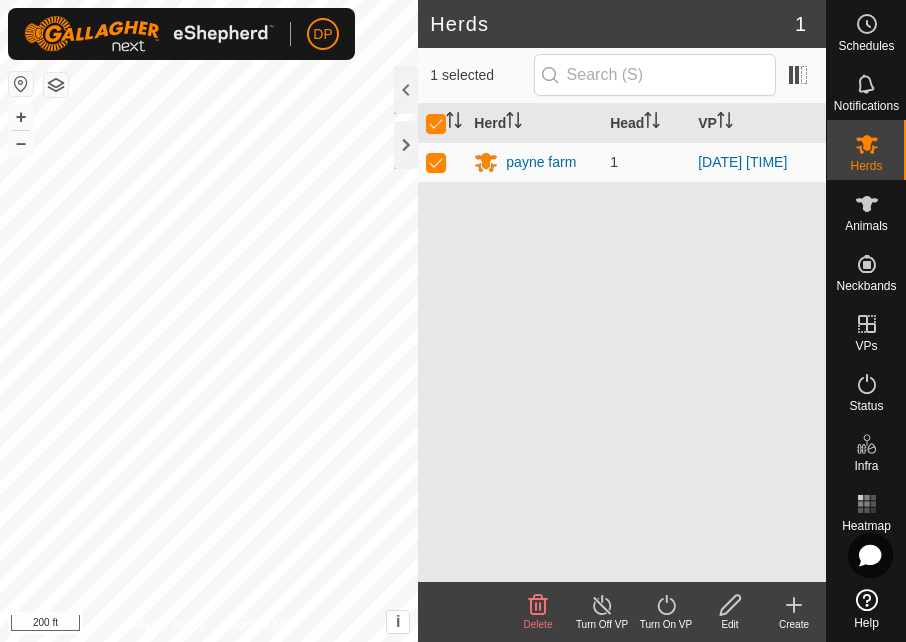 click 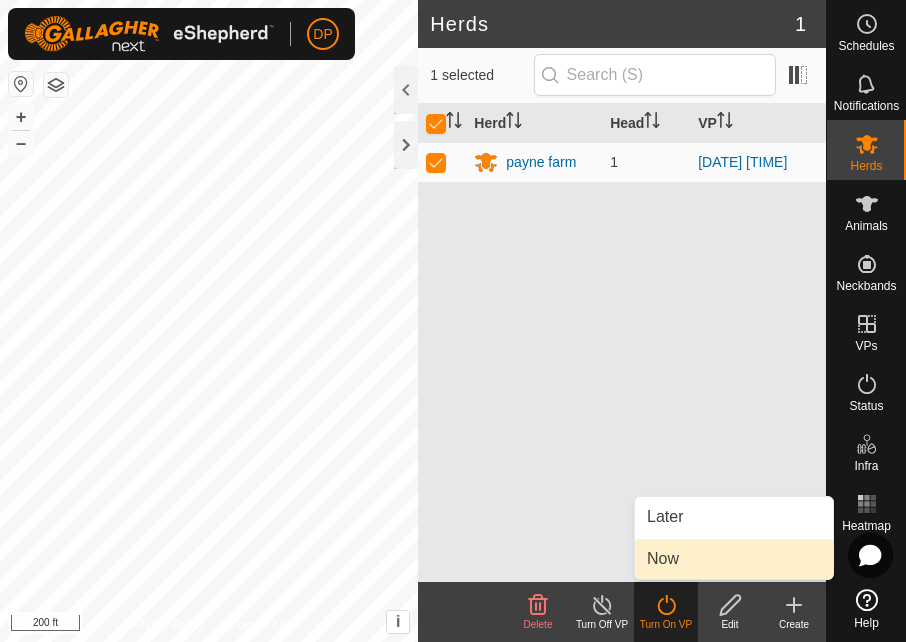click on "Now" at bounding box center (734, 559) 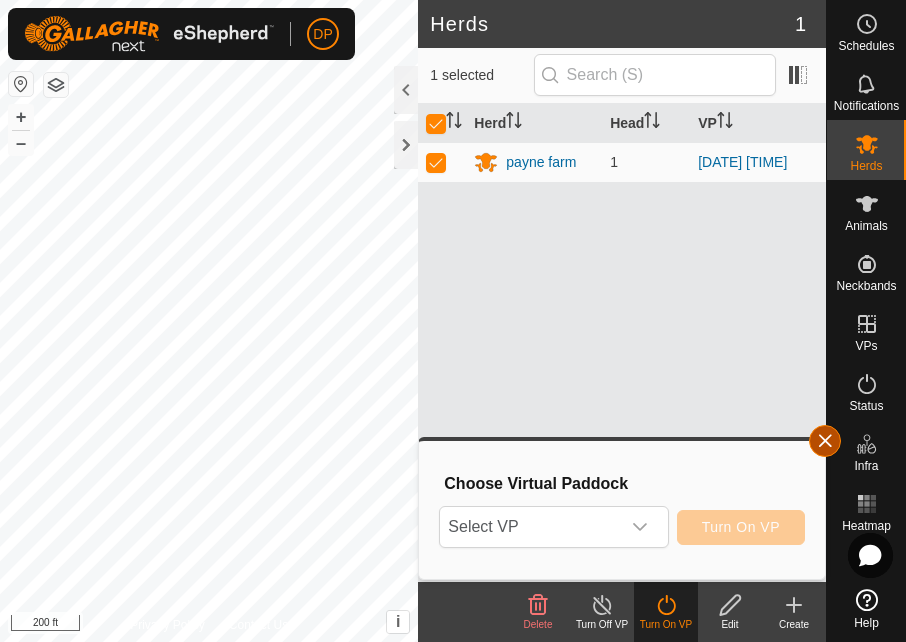 click at bounding box center [825, 441] 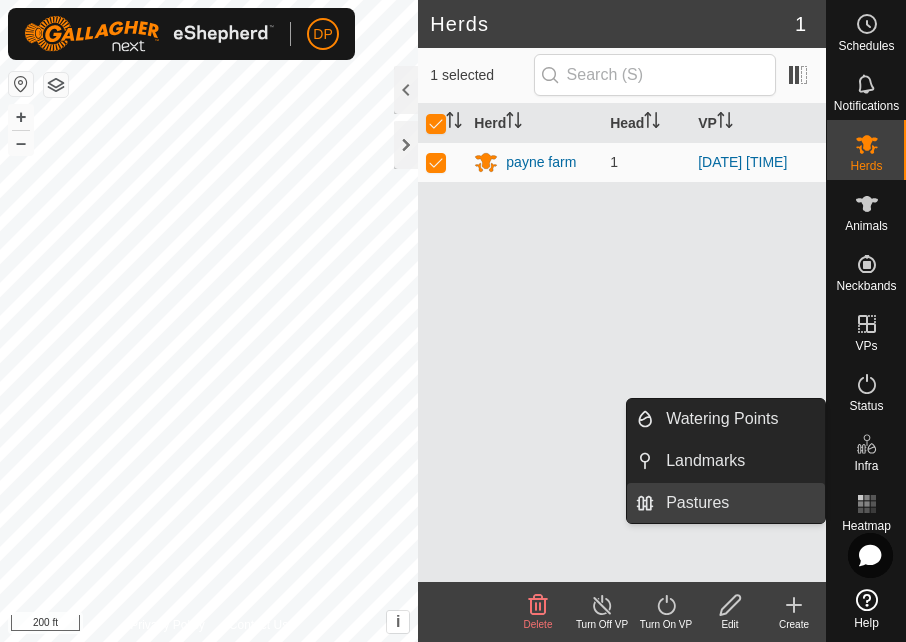 click on "Pastures" at bounding box center [739, 503] 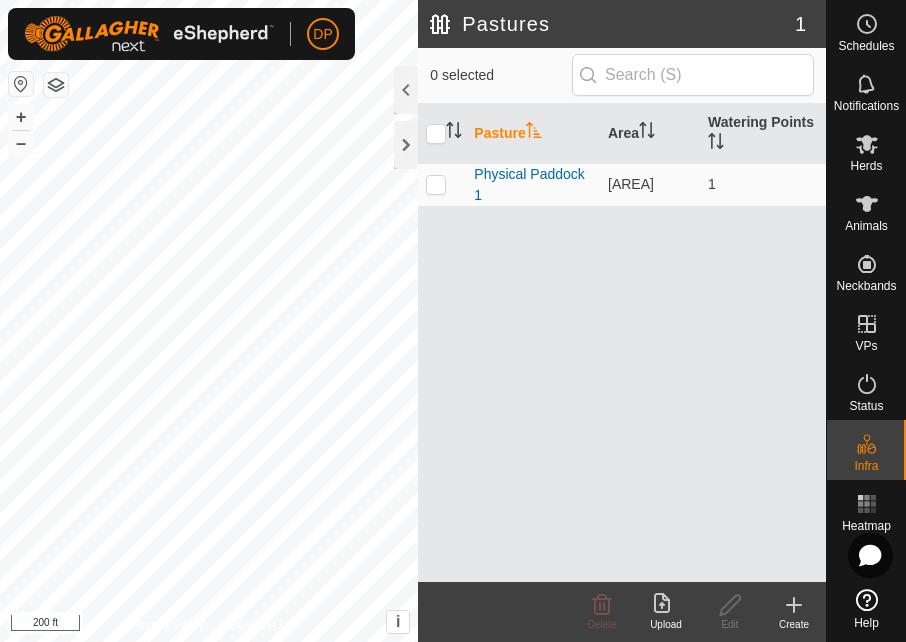 click on "Pasture   Area   Watering Points   Physical Paddock 1   [AREA]   1" at bounding box center [622, 343] 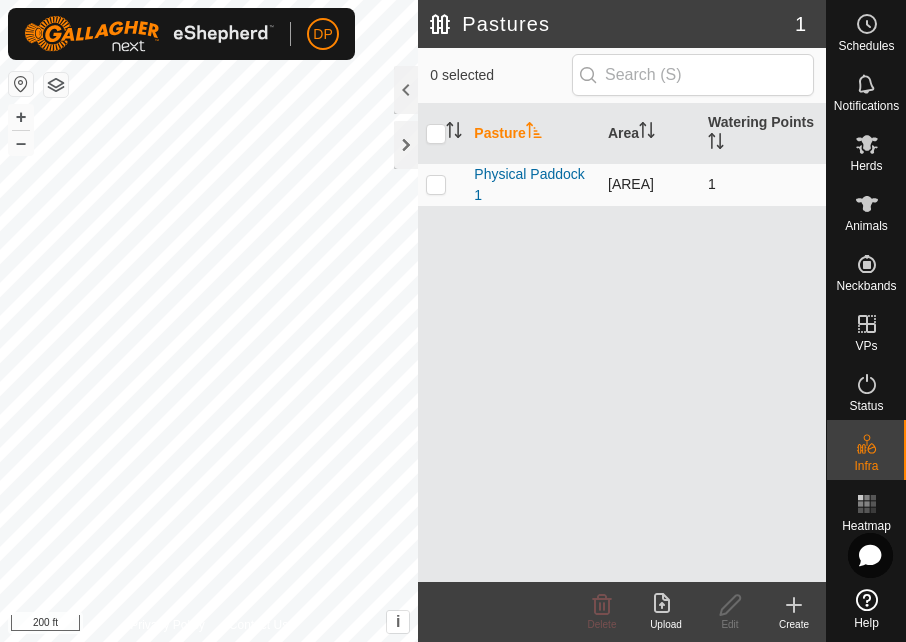 click at bounding box center [436, 184] 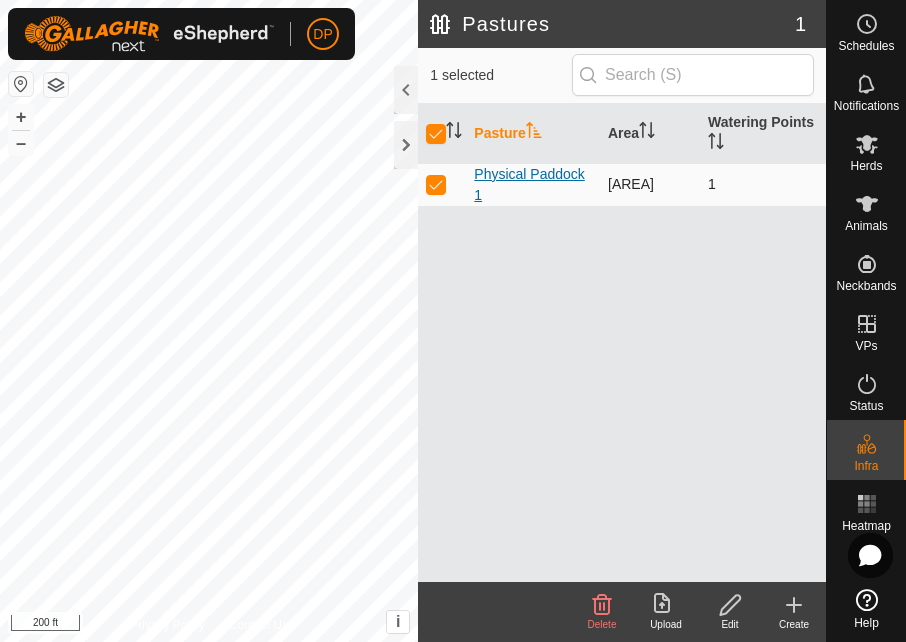 click on "Physical Paddock 1" at bounding box center [529, 184] 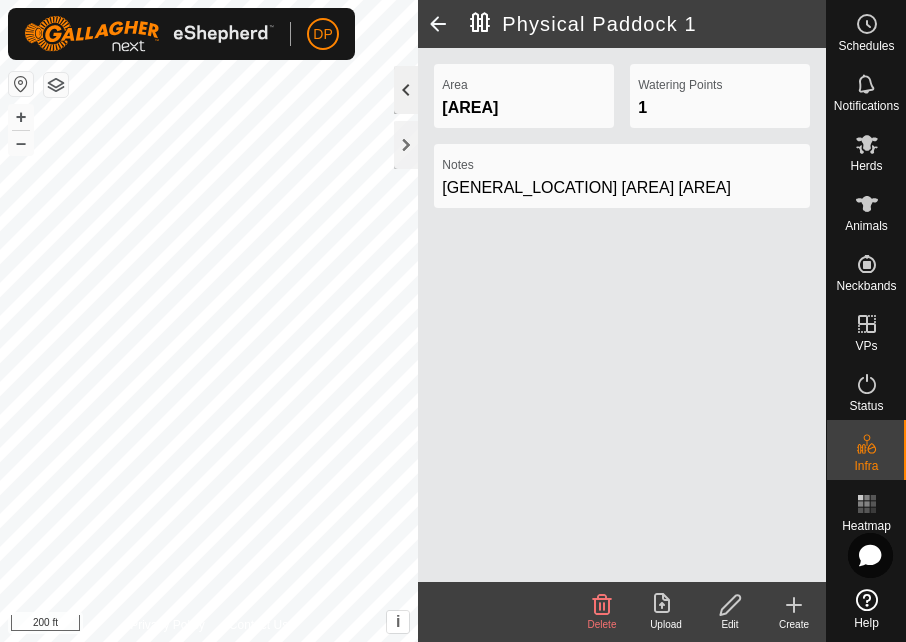 click 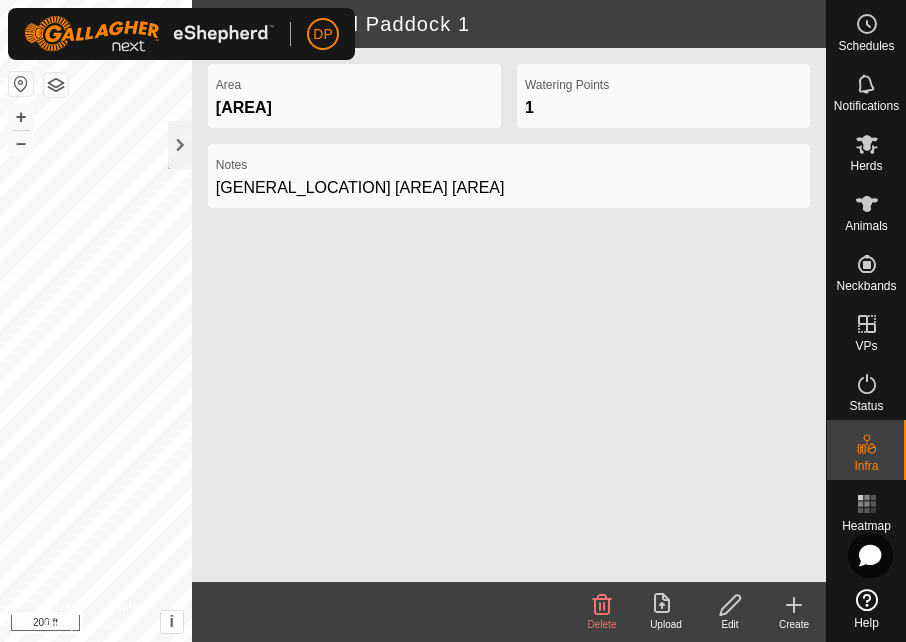 click 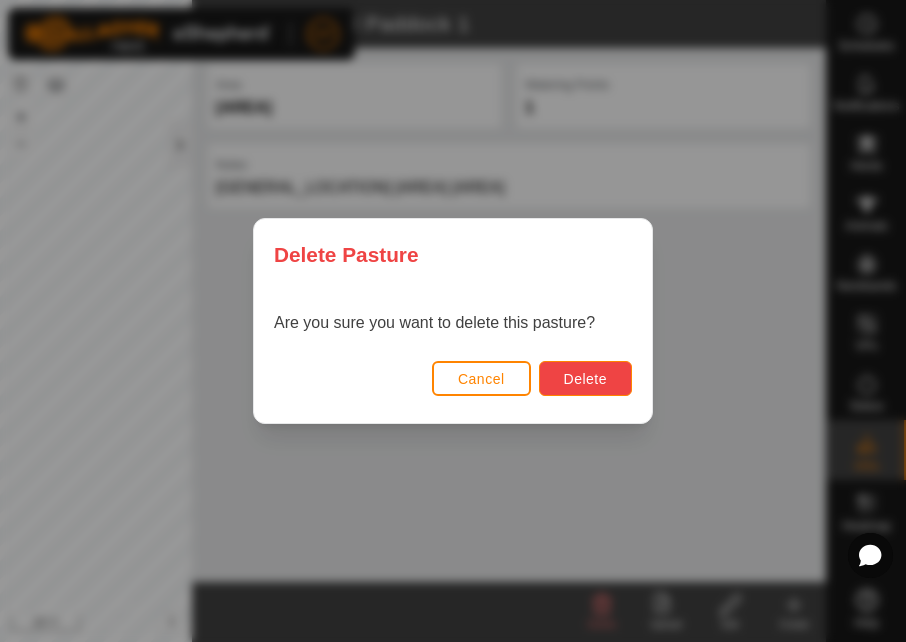 click on "Delete" at bounding box center (585, 379) 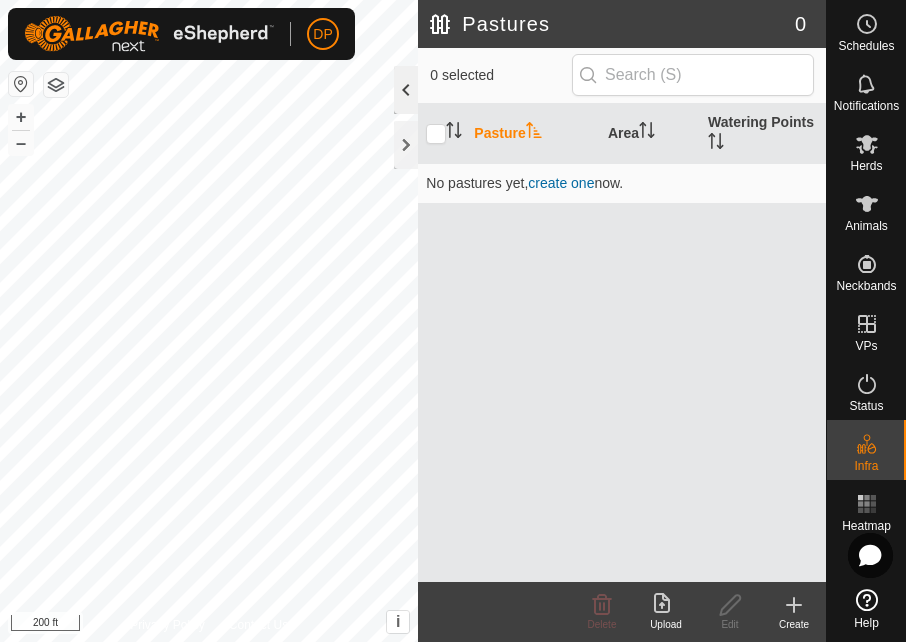 click 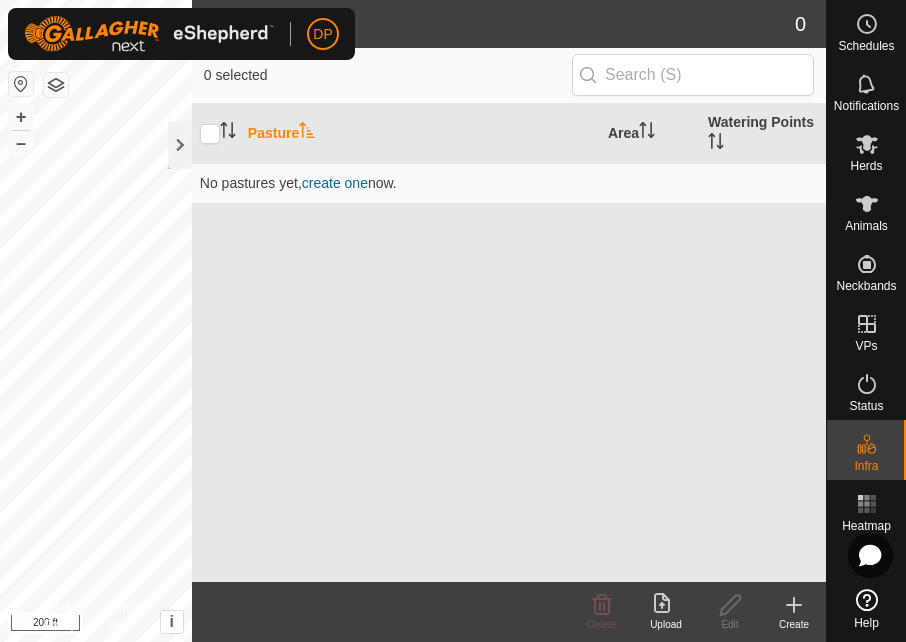 click on "Pasture   Area   Watering Points   No pastures yet ,  create one  now." at bounding box center (509, 343) 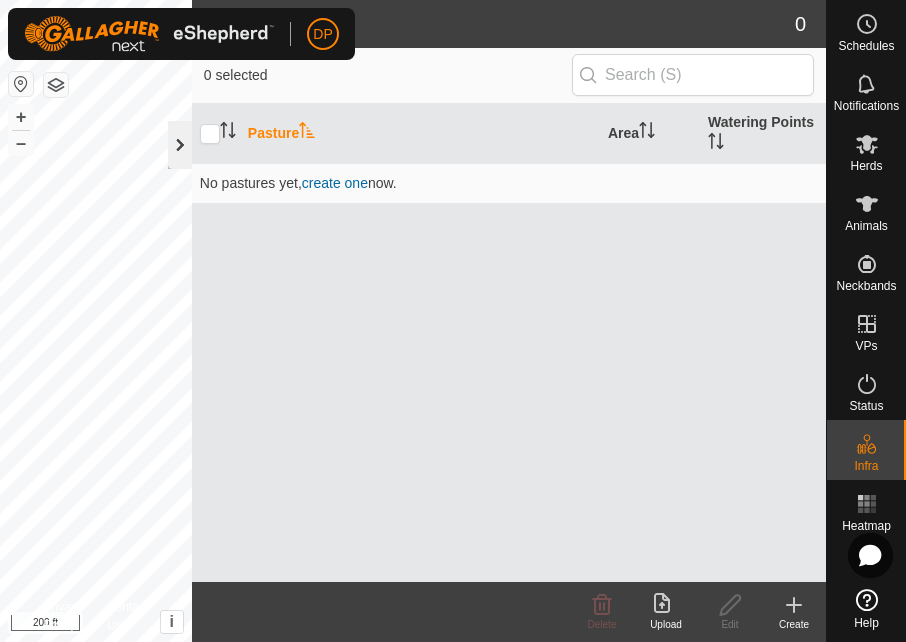 click 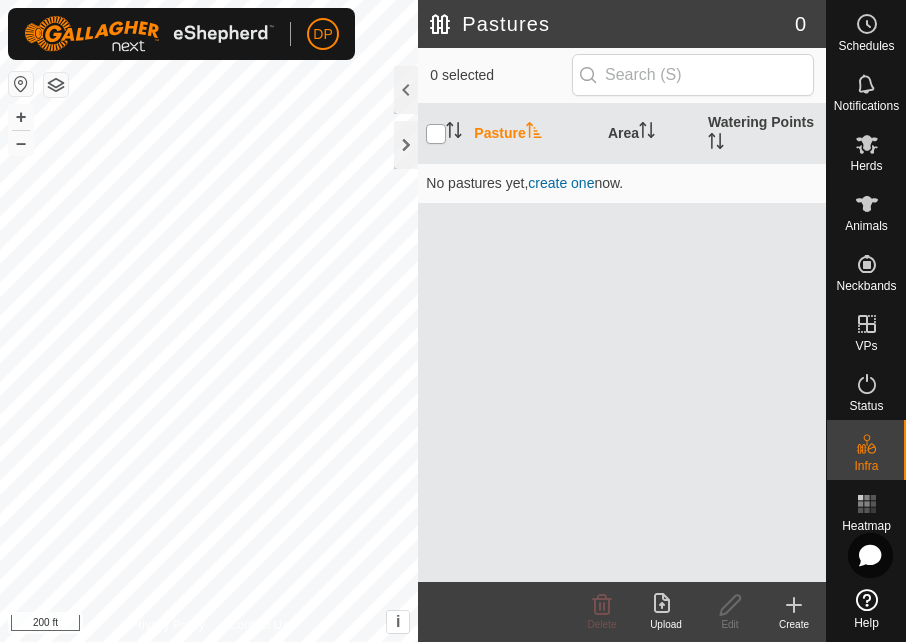 click at bounding box center (436, 134) 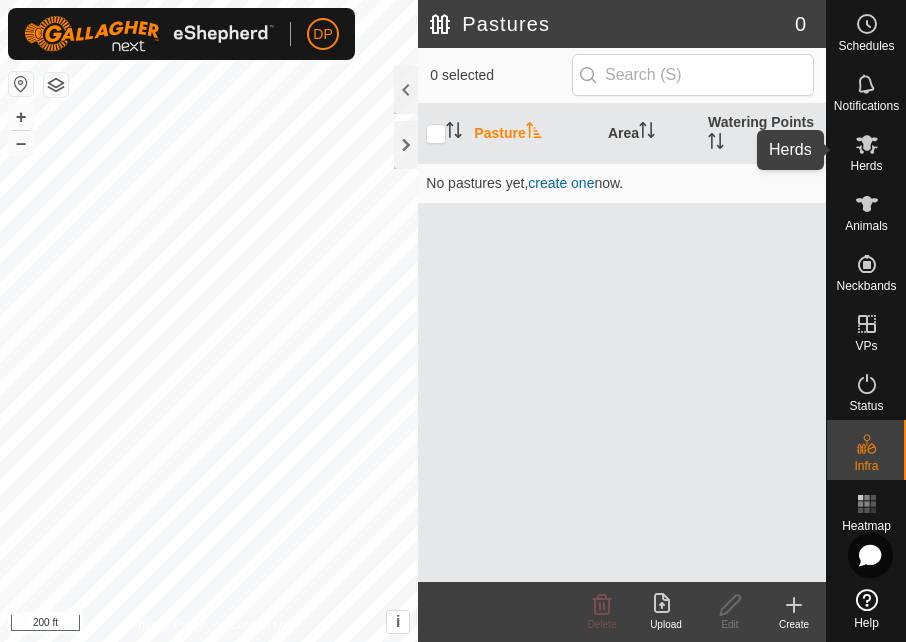 click 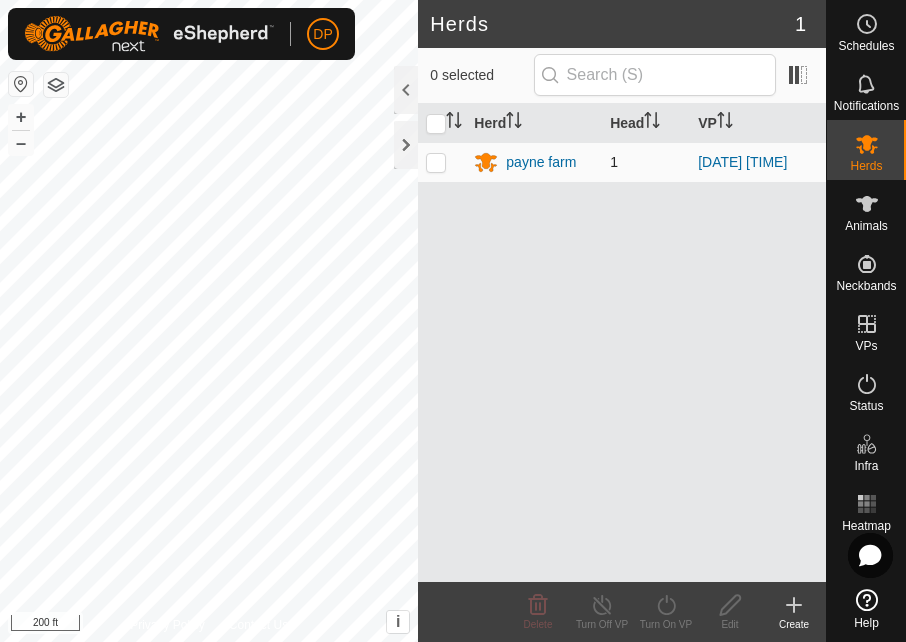 click at bounding box center (436, 162) 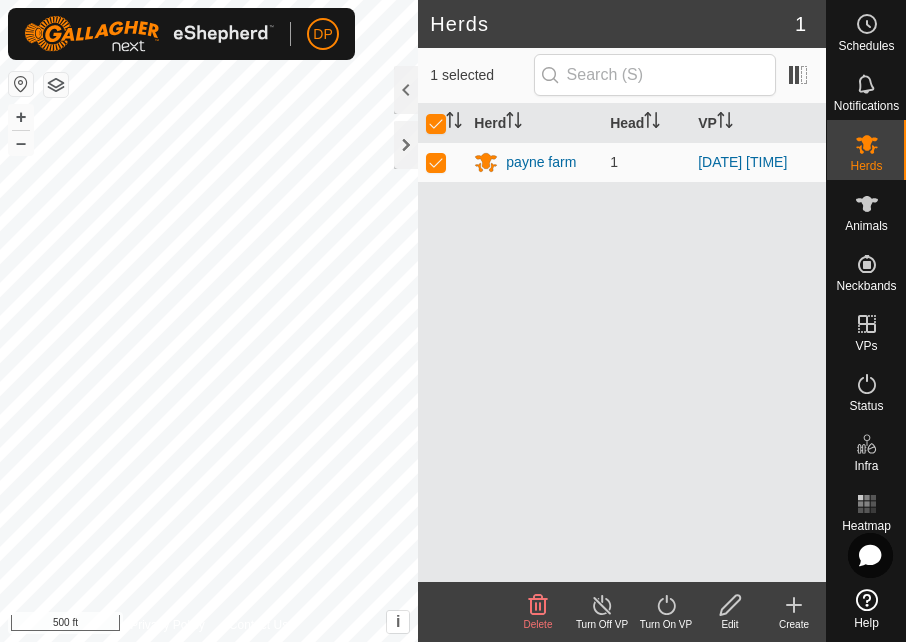 click 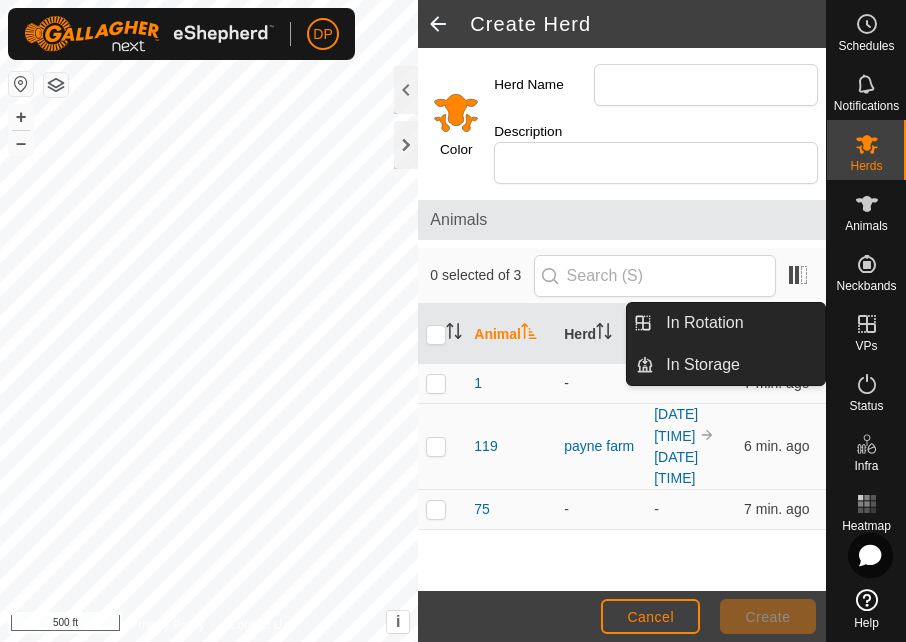 drag, startPoint x: 832, startPoint y: 344, endPoint x: 867, endPoint y: 324, distance: 40.311287 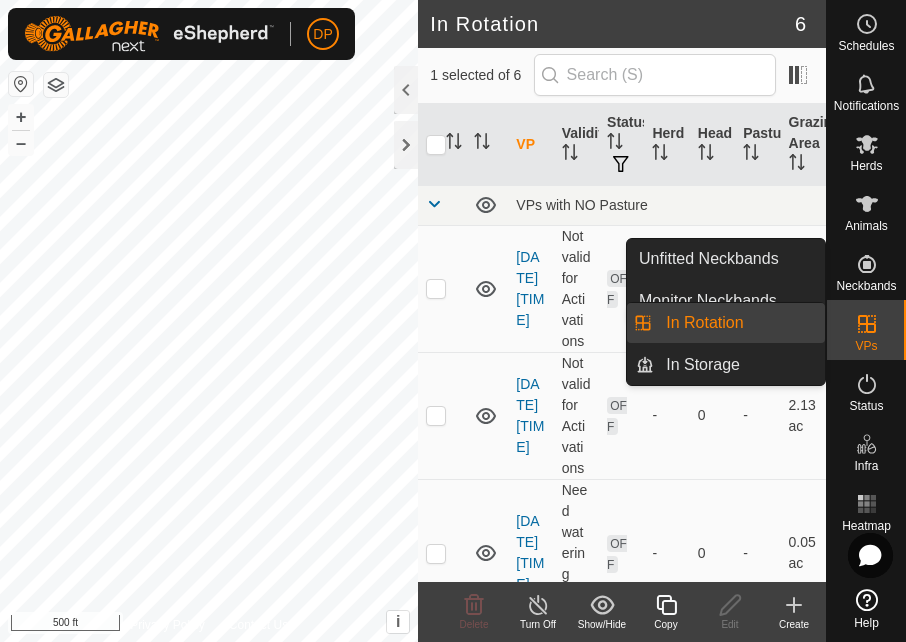 click 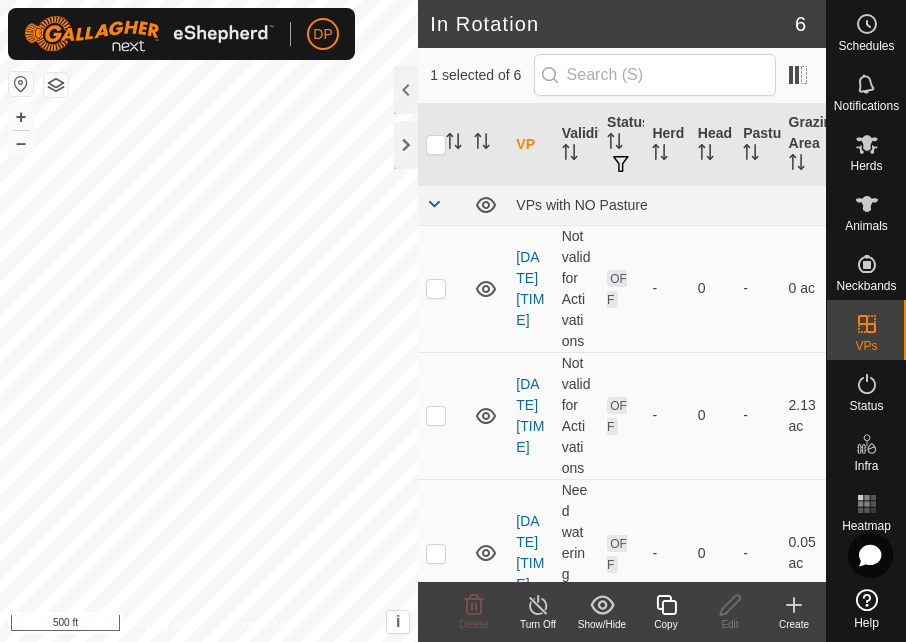 click 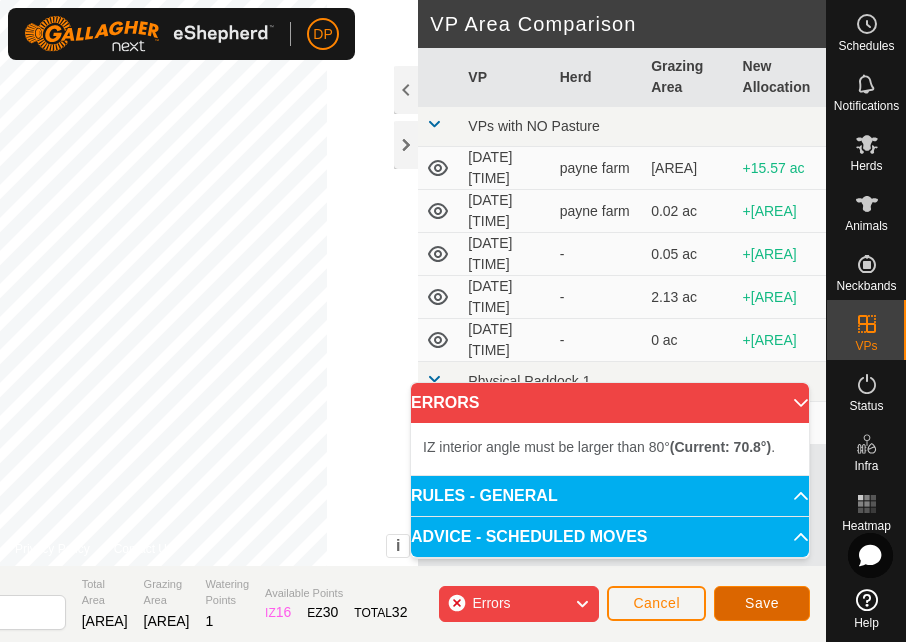 click on "Save" 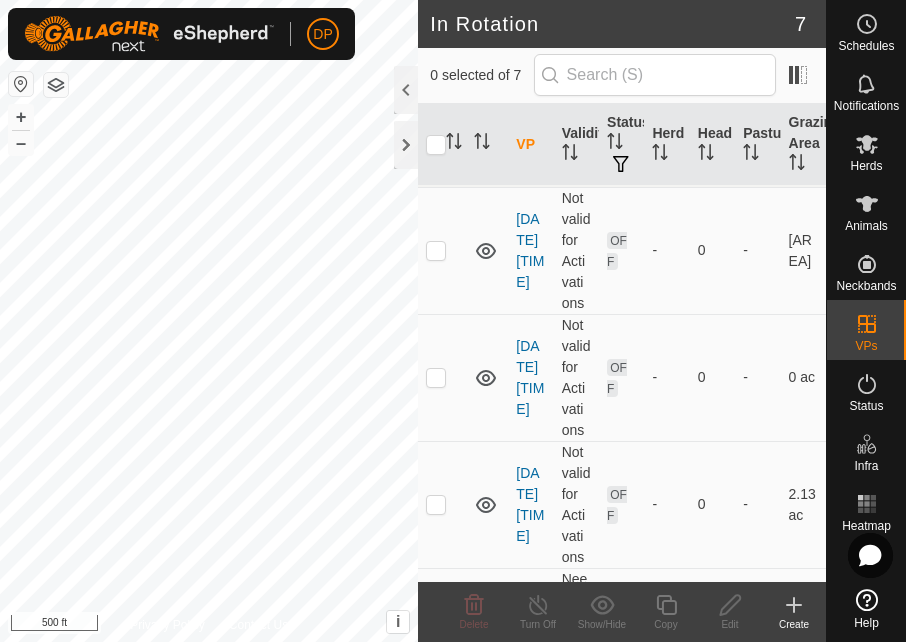 scroll, scrollTop: 0, scrollLeft: 0, axis: both 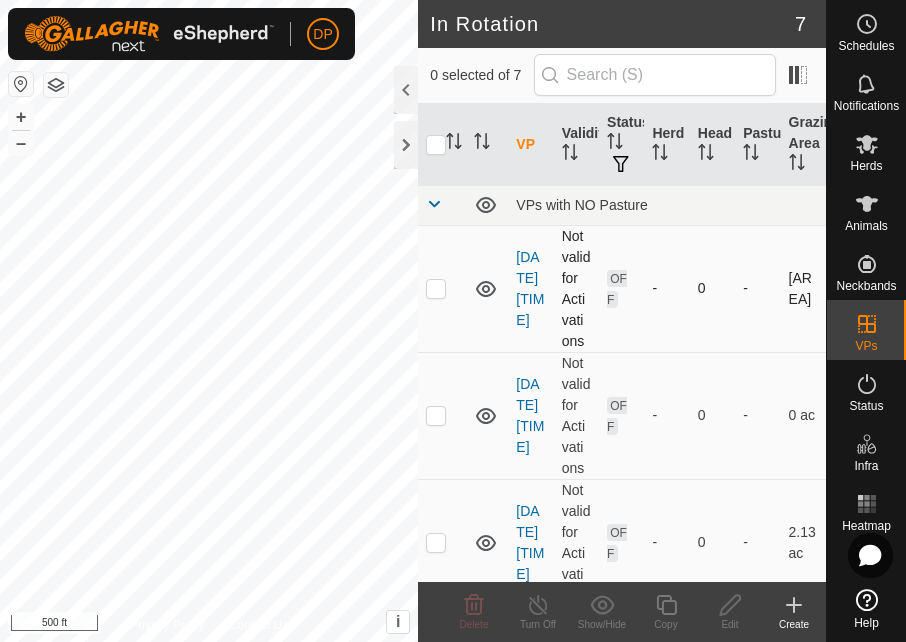 click at bounding box center [436, 288] 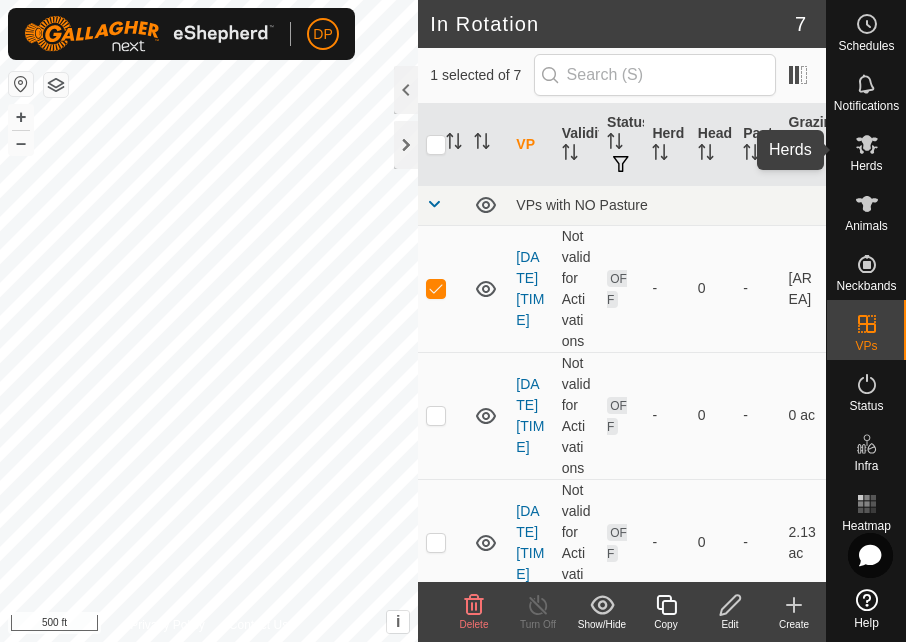 click 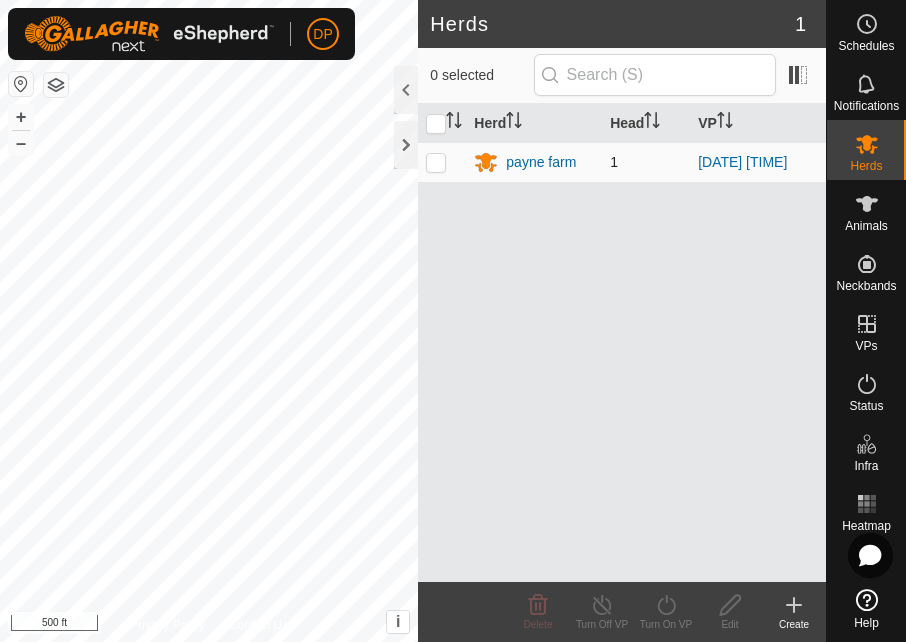 click at bounding box center (442, 162) 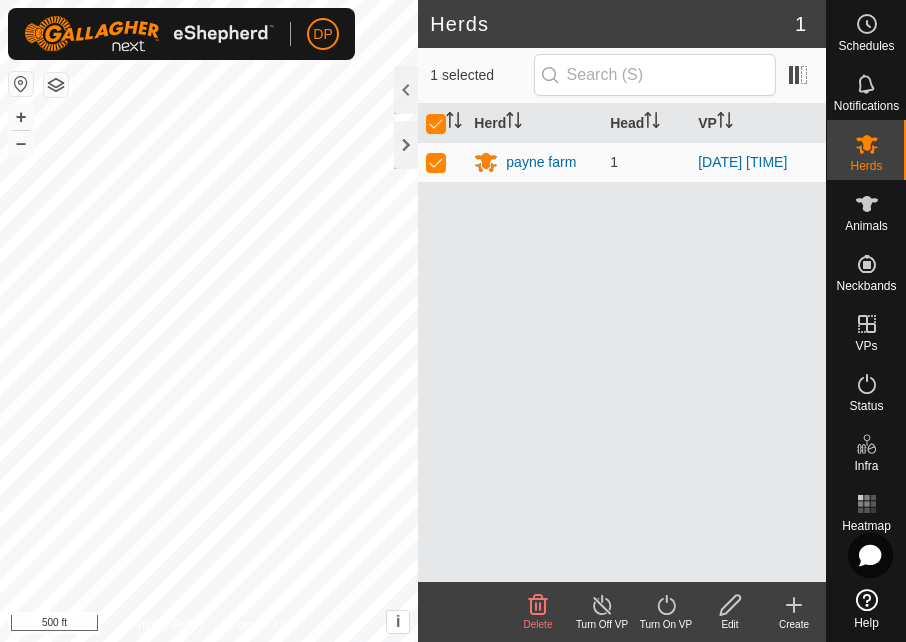 click 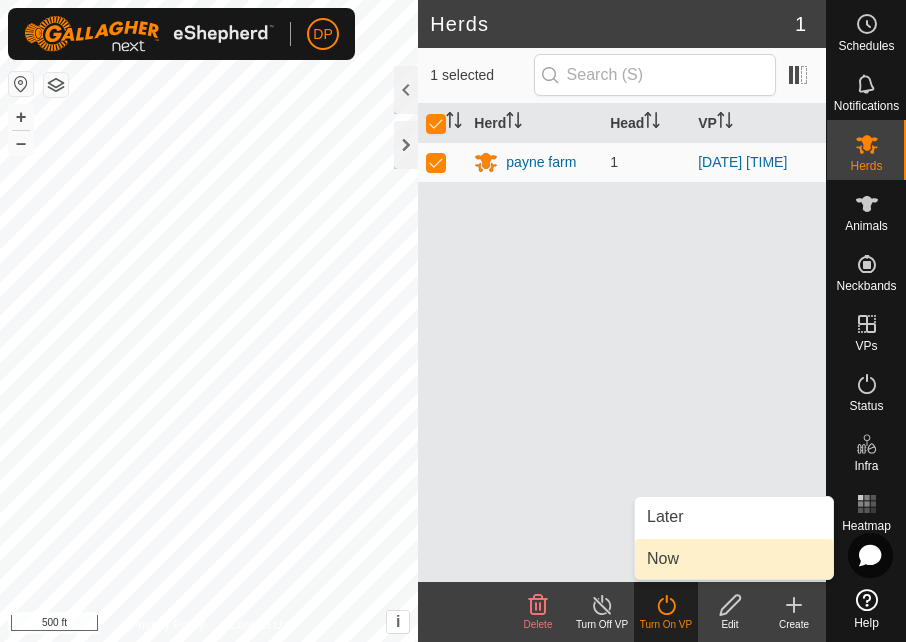 click on "Now" at bounding box center [734, 559] 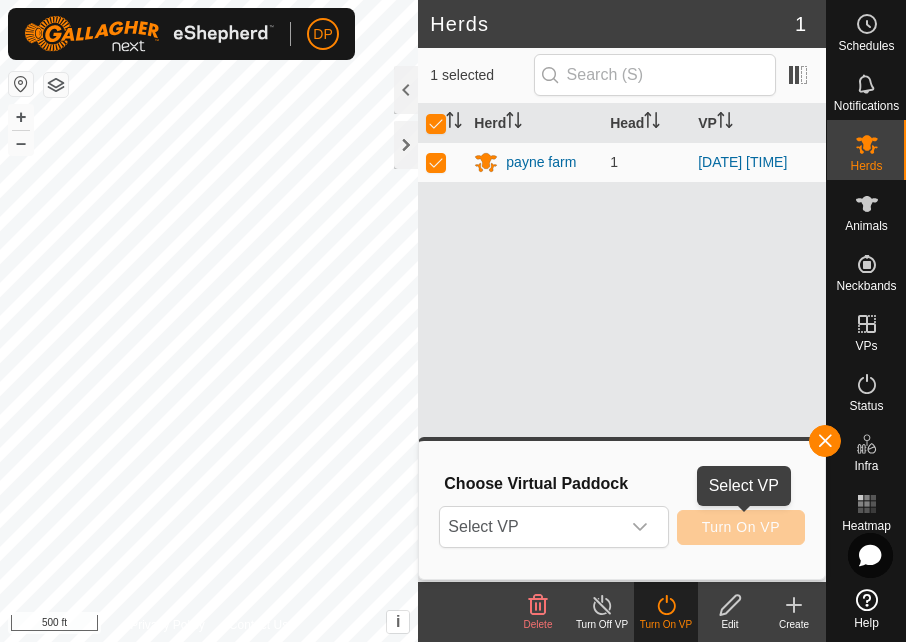 click on "Turn On VP" at bounding box center [741, 527] 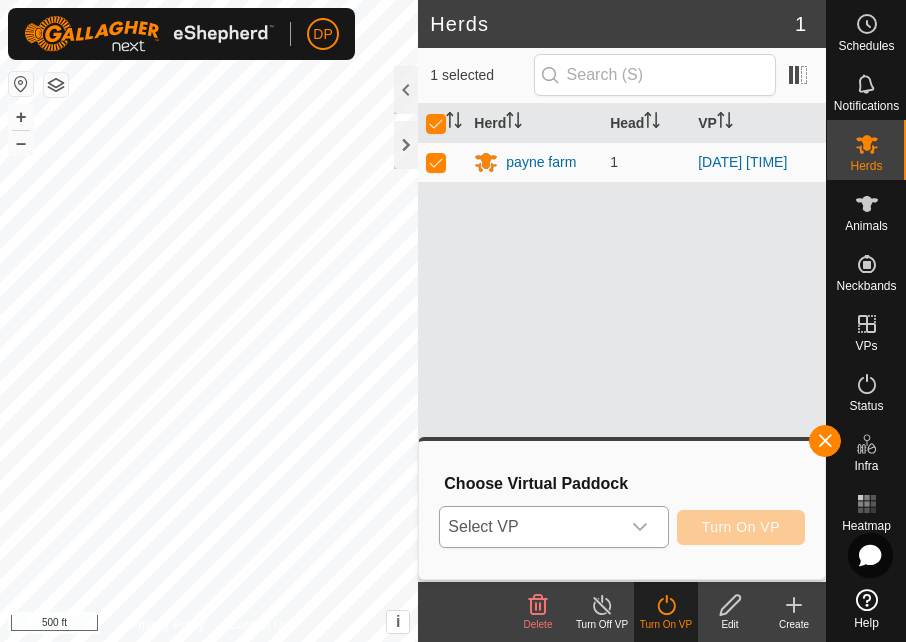 click 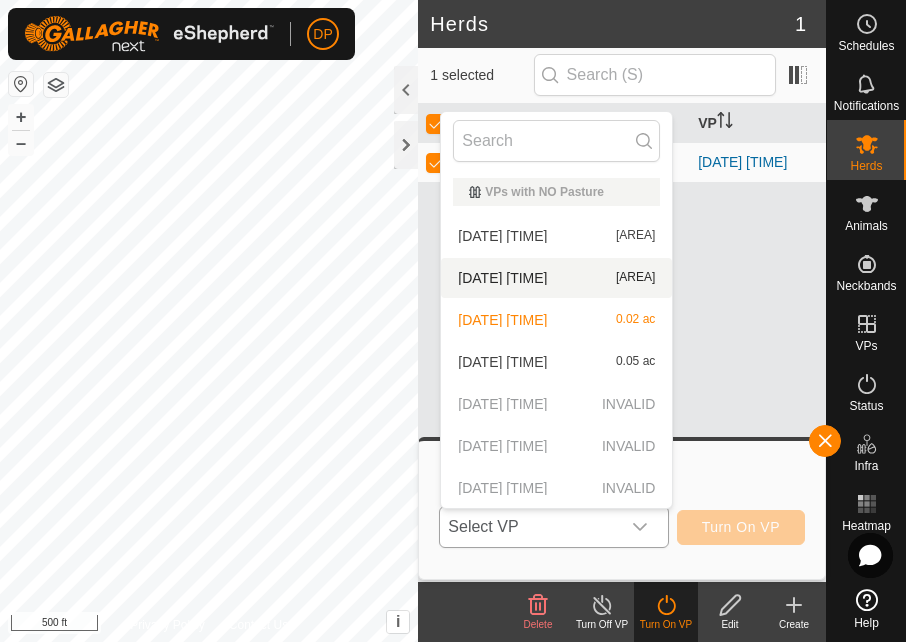 click on "[DATE] [TIME]  [AREA]" at bounding box center (556, 278) 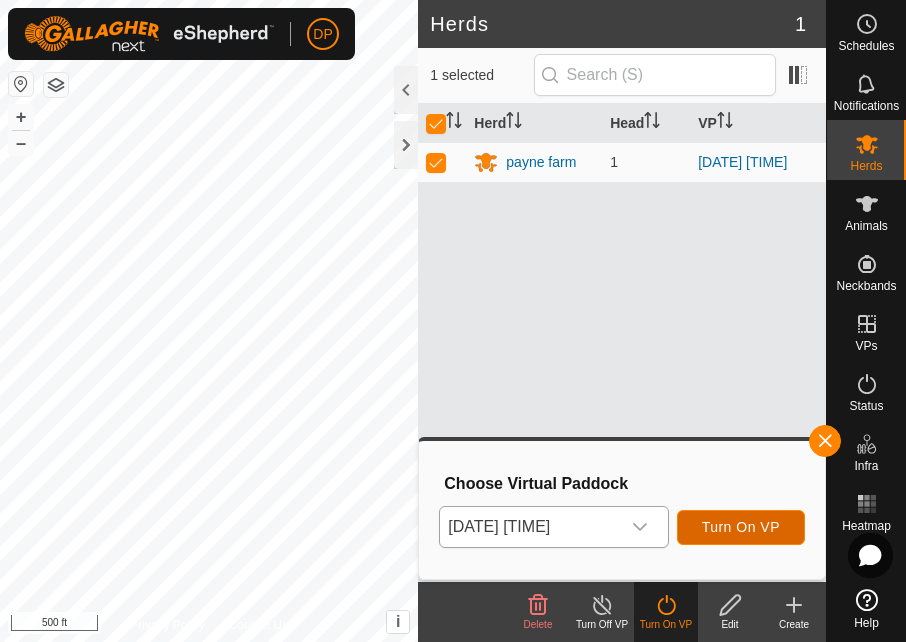 click on "Turn On VP" at bounding box center [741, 527] 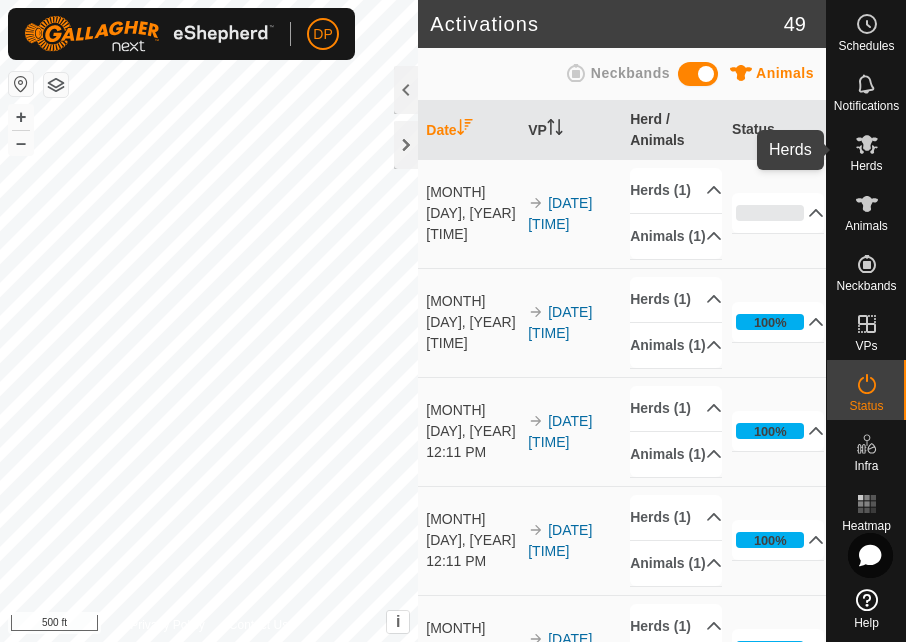 click 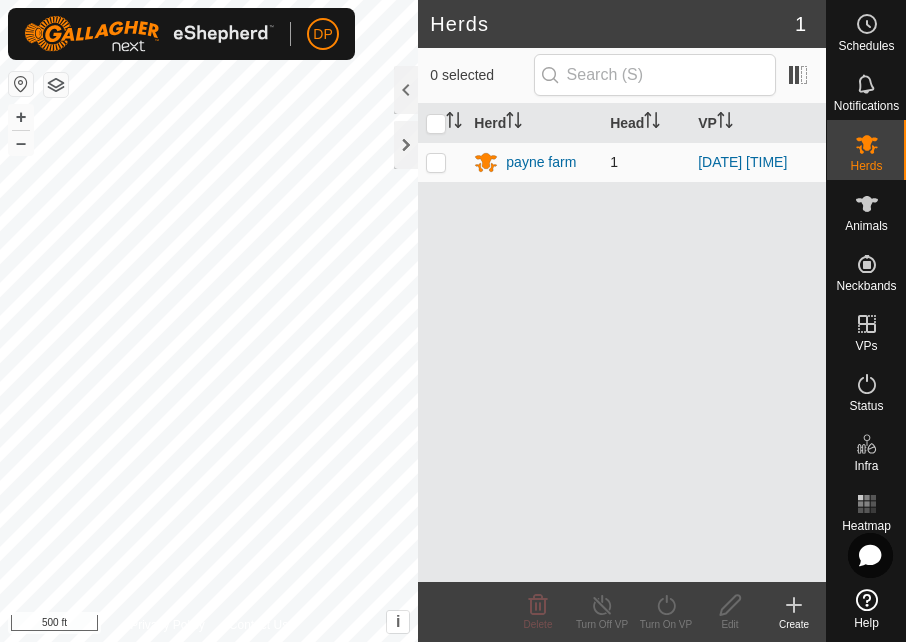 click at bounding box center (436, 162) 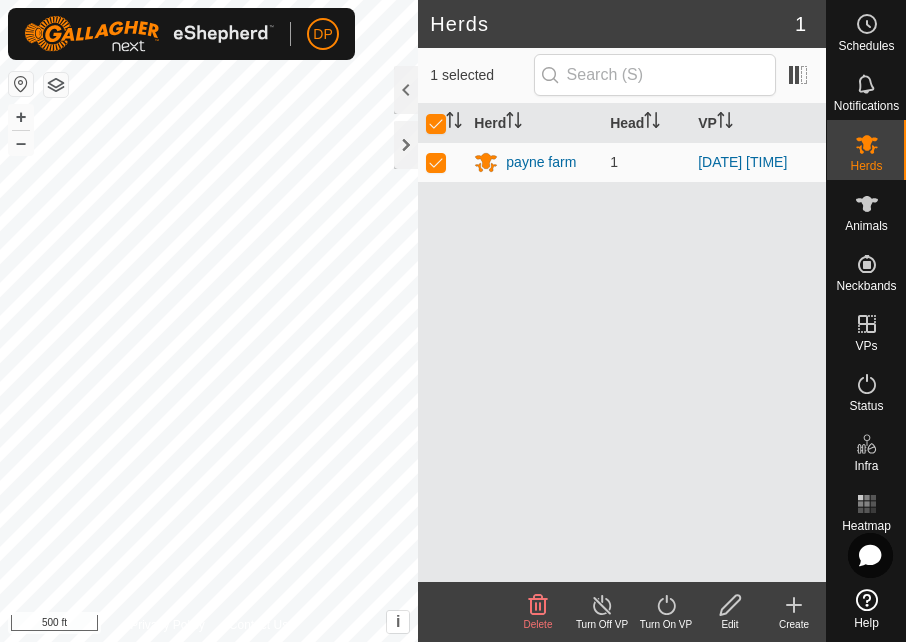 click 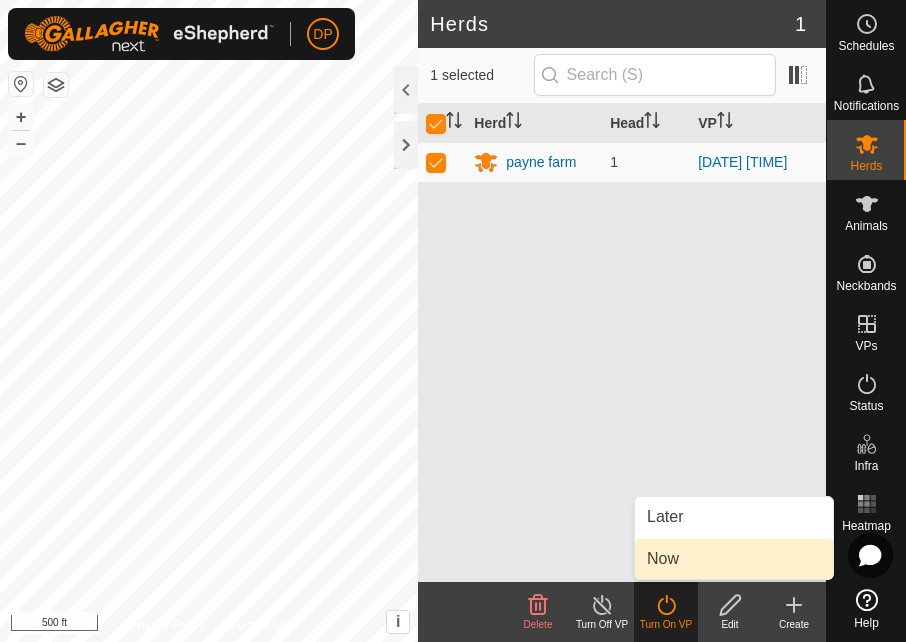 click on "Now" at bounding box center [734, 559] 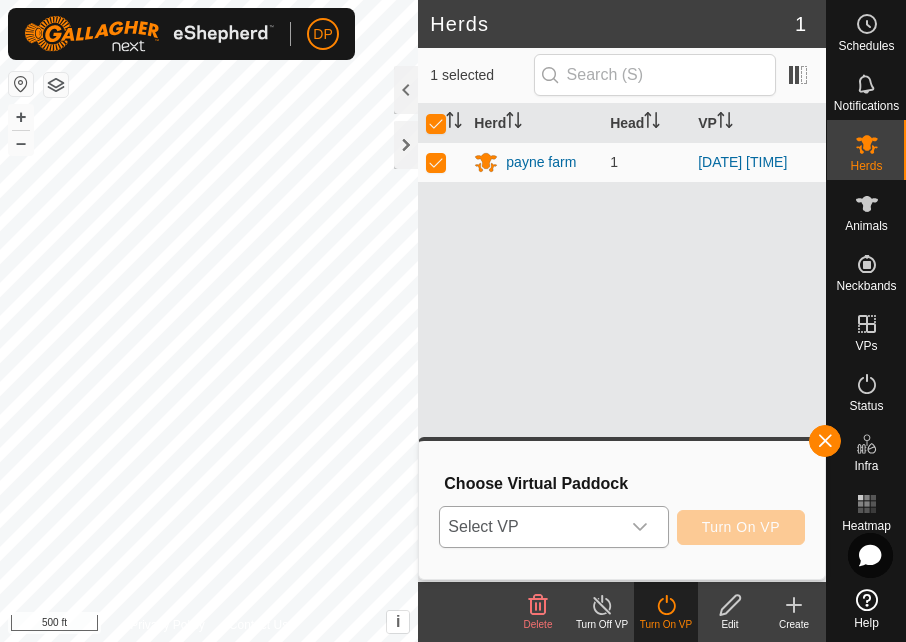 click 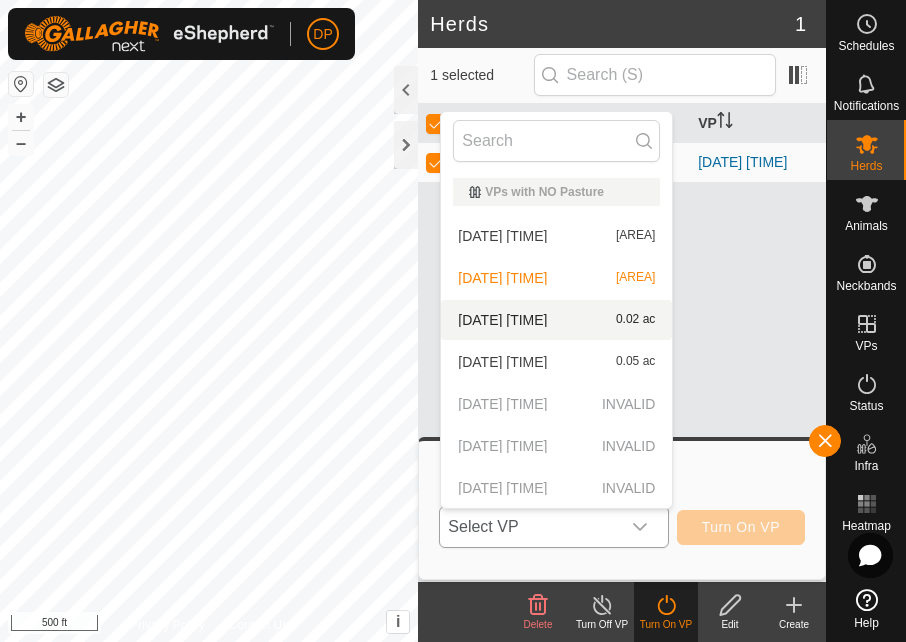 click on "[DATE] [TIME]  [AREA]" at bounding box center [556, 320] 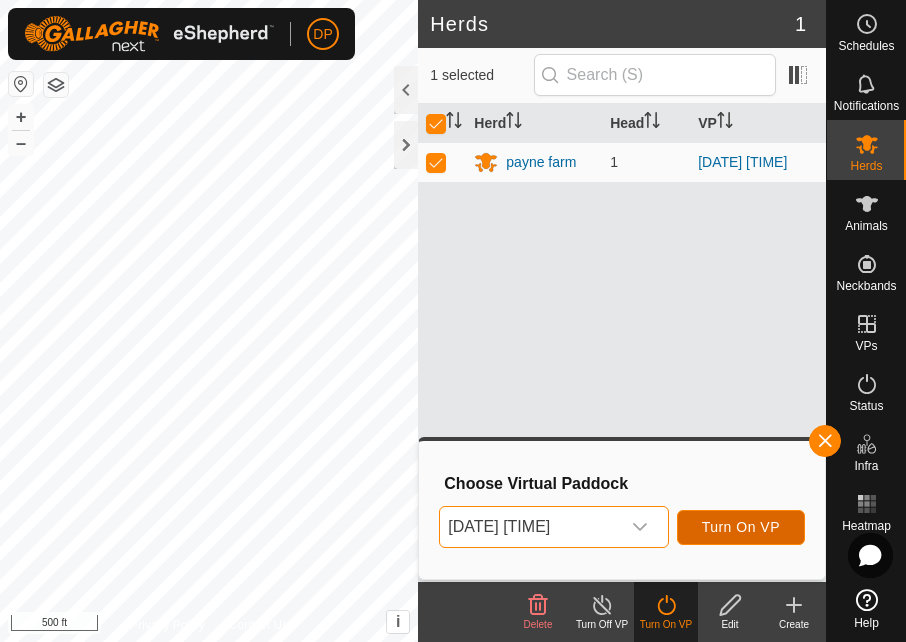 click on "Turn On VP" at bounding box center [741, 527] 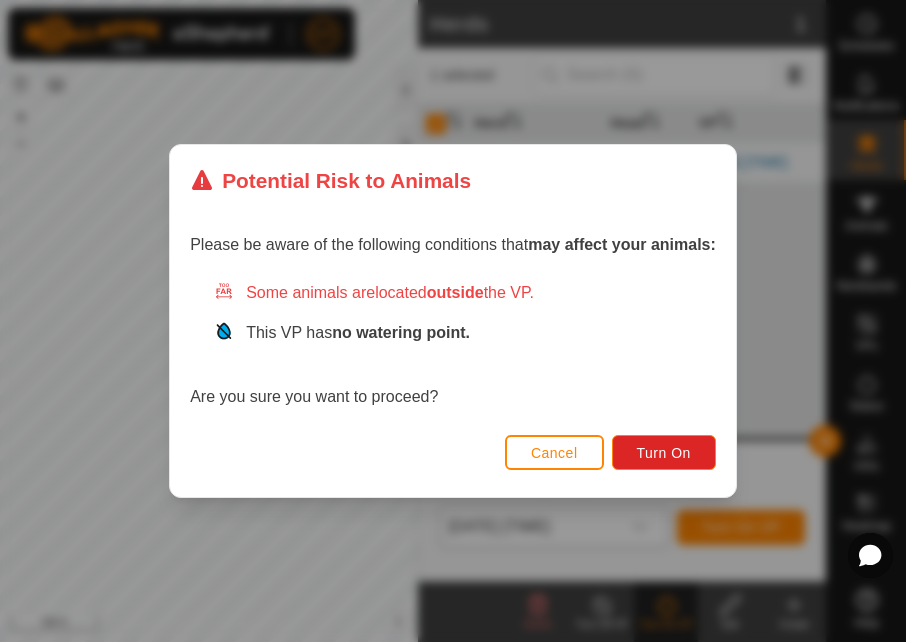 click on "Cancel Turn On" at bounding box center (453, 463) 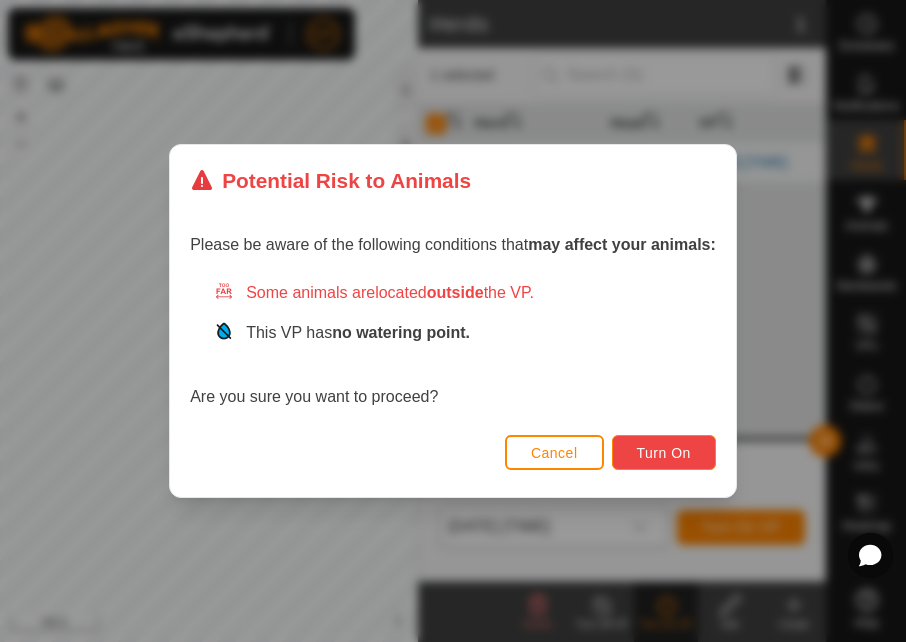 click on "Turn On" at bounding box center (664, 453) 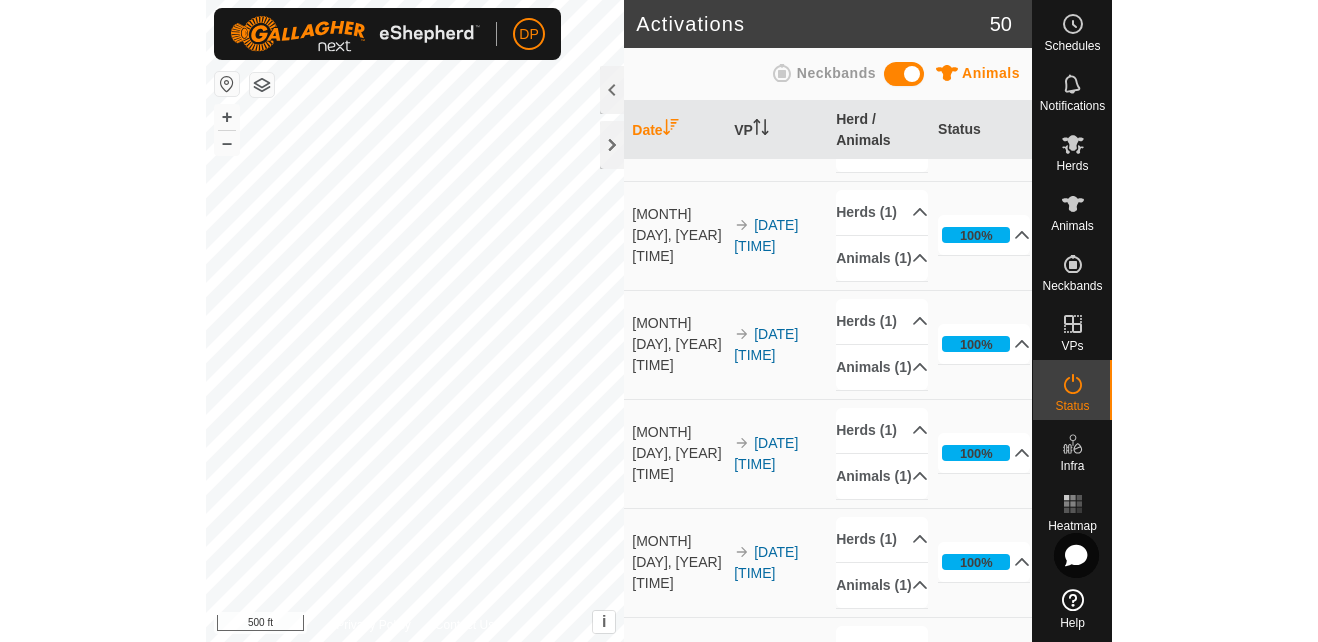 scroll, scrollTop: 300, scrollLeft: 0, axis: vertical 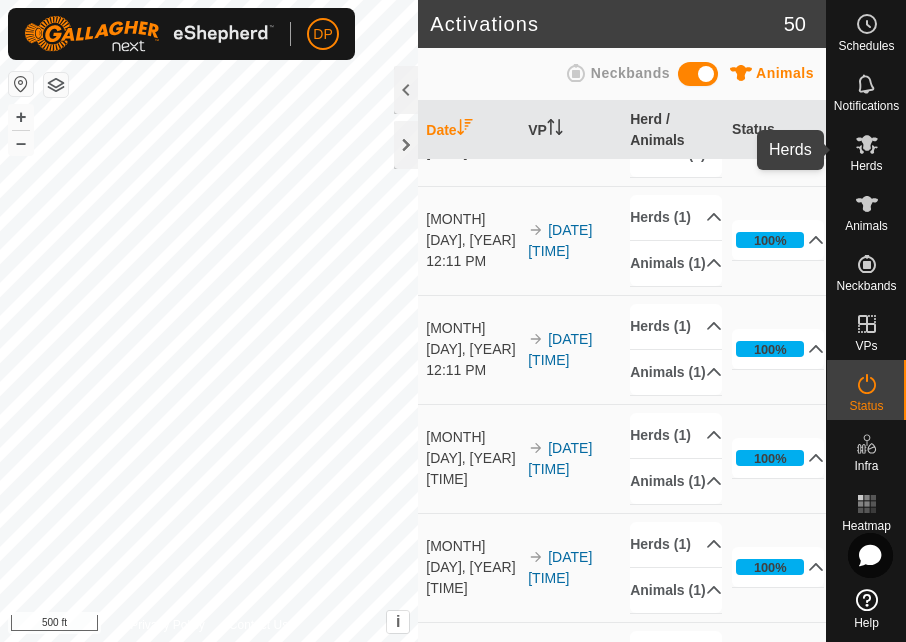 click 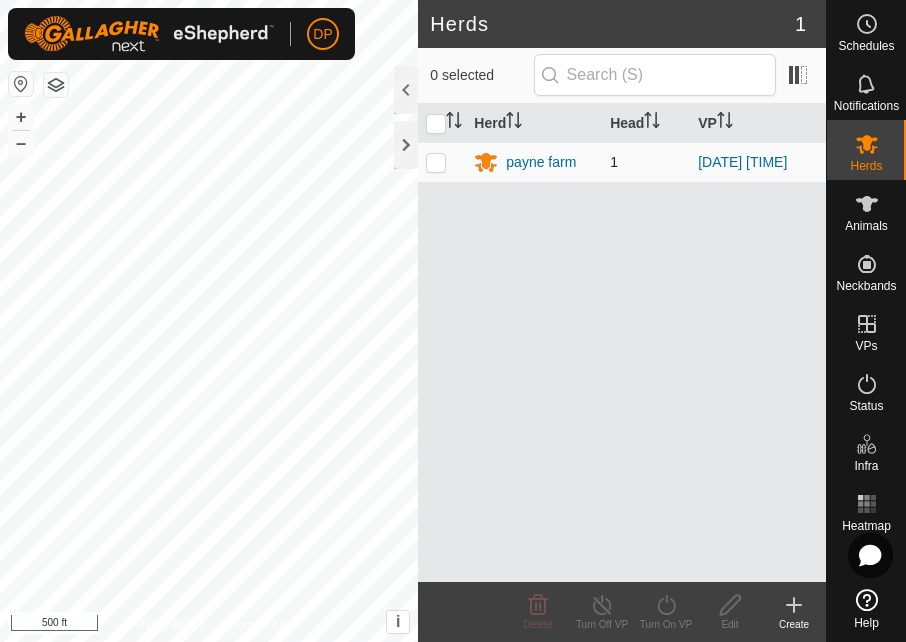 click at bounding box center [436, 162] 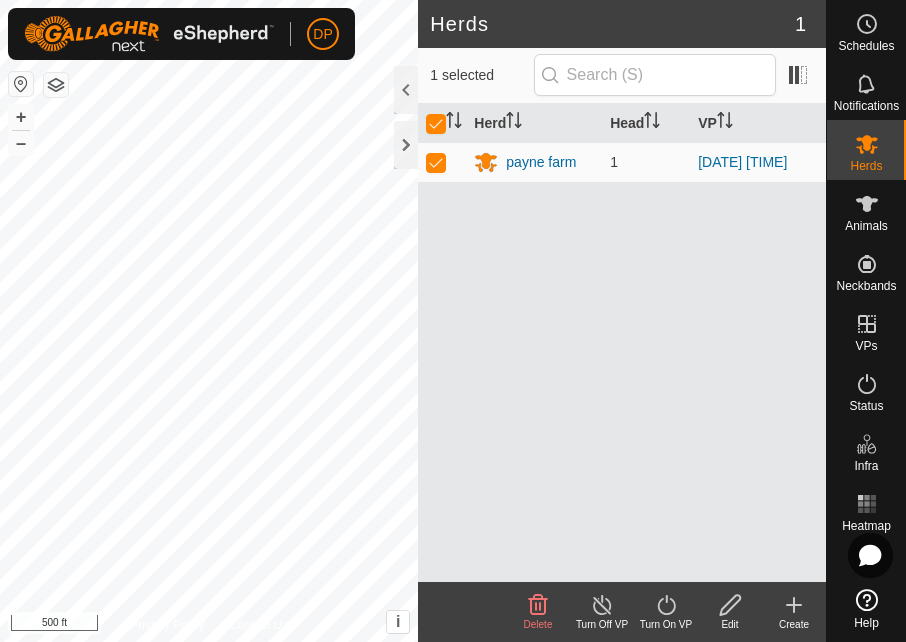 click 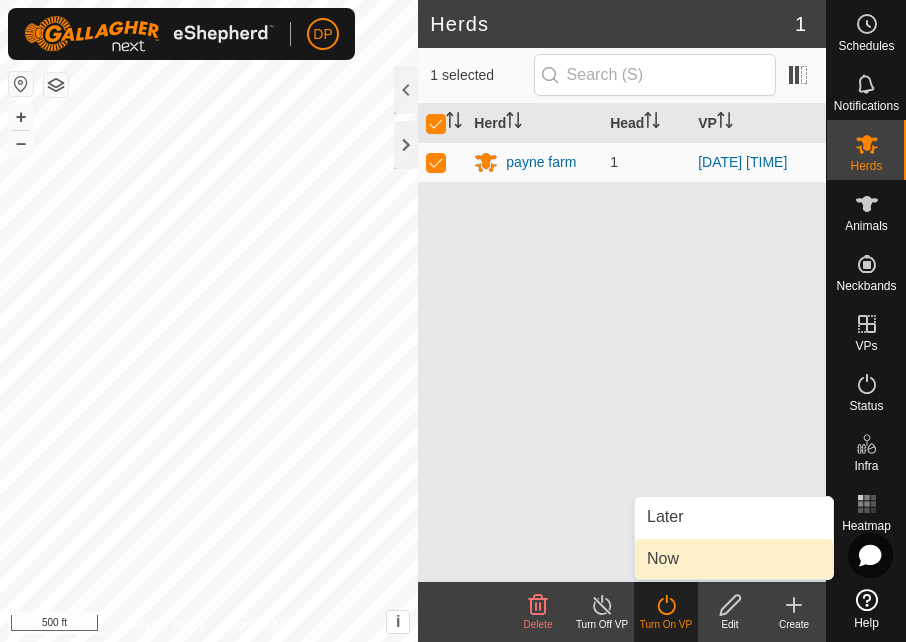 click on "Now" at bounding box center (734, 559) 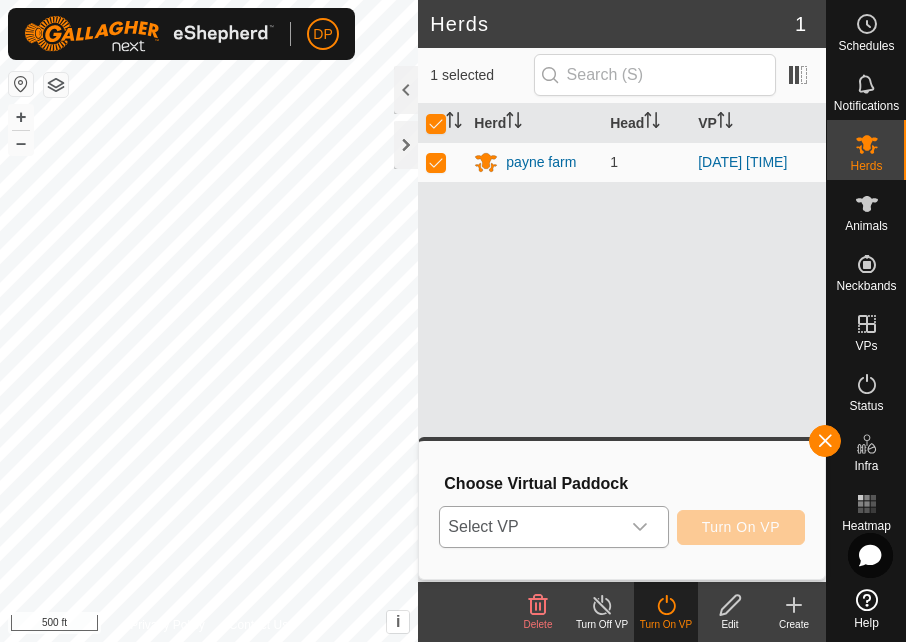 click 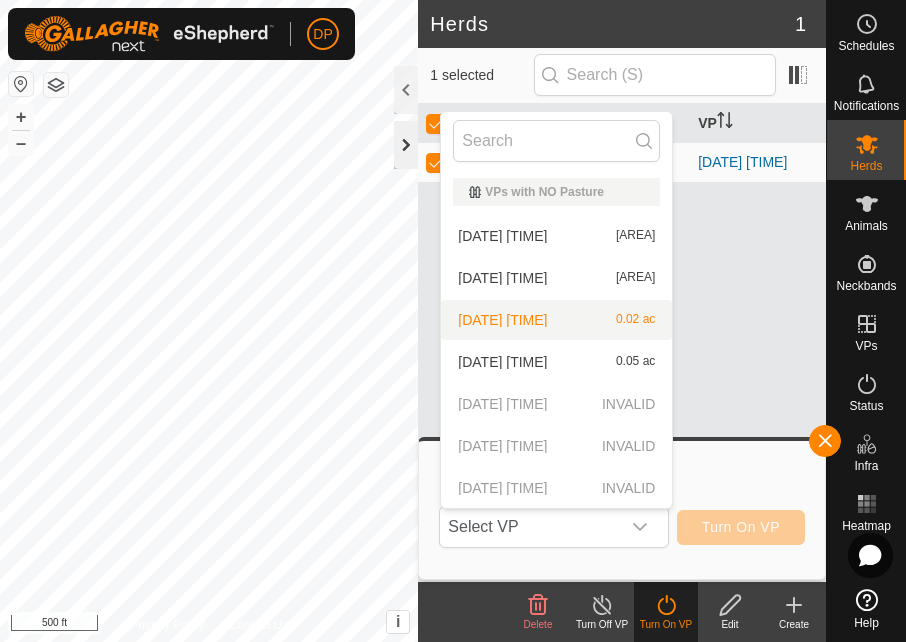 click 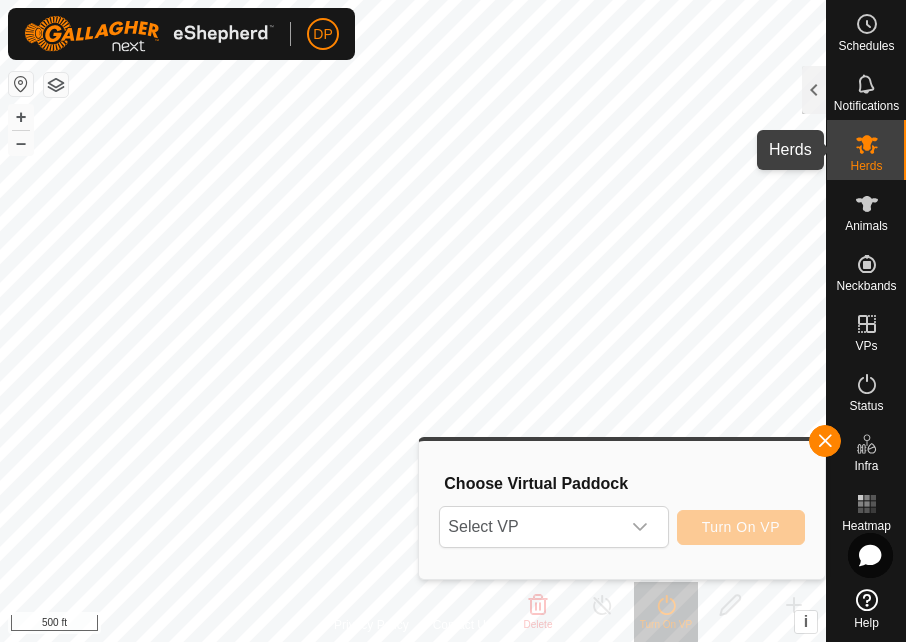 click at bounding box center [867, 144] 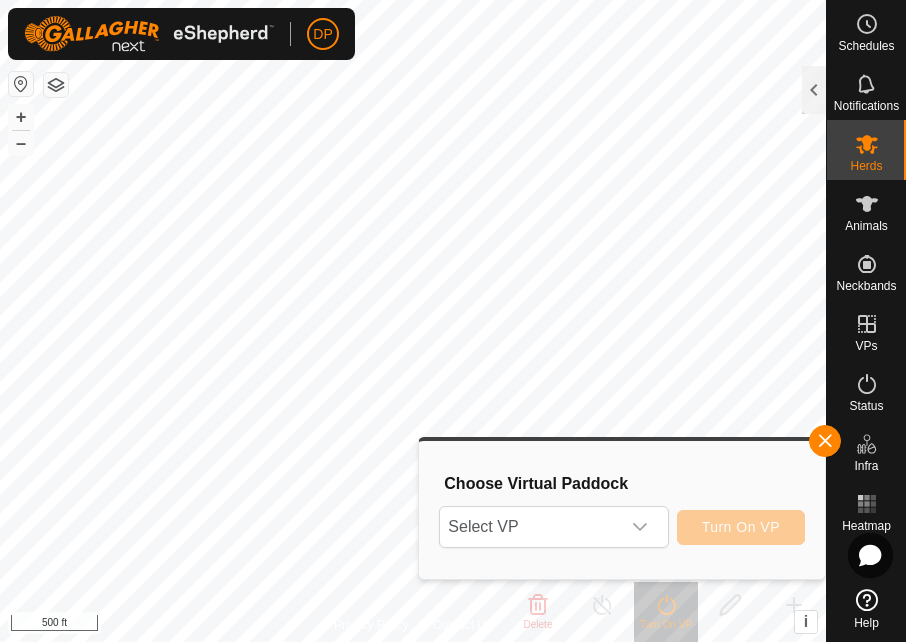 click at bounding box center [867, 144] 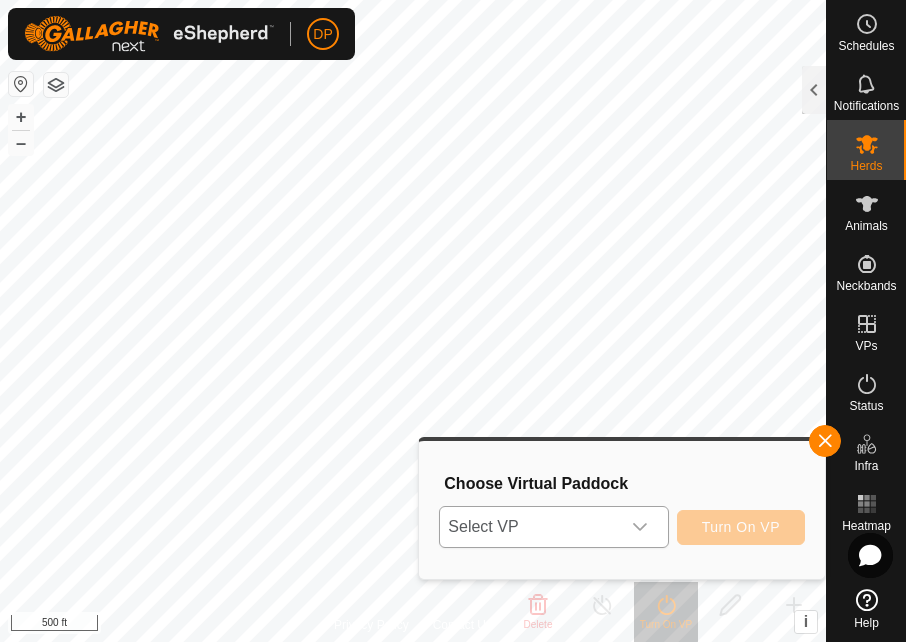 click 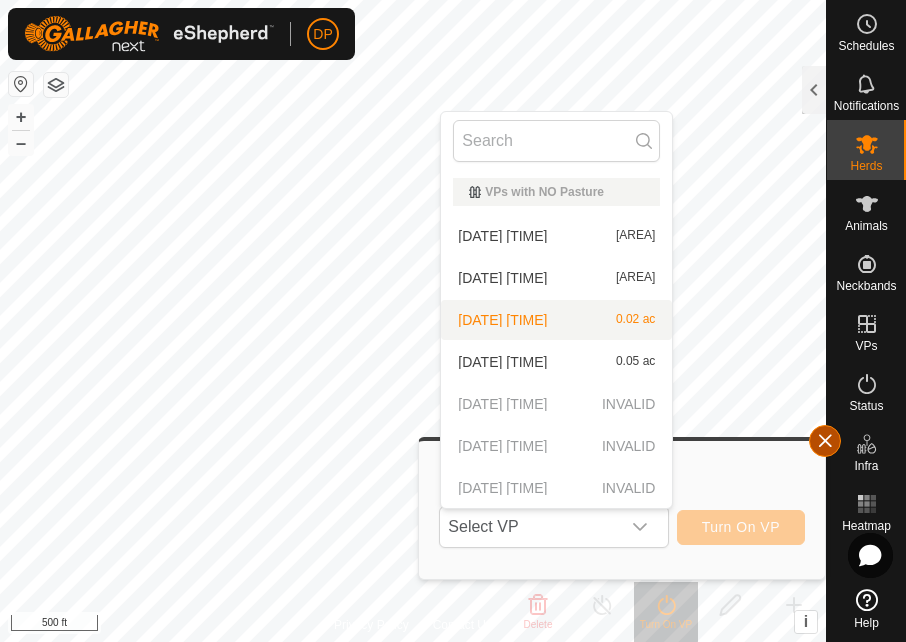 click at bounding box center (825, 441) 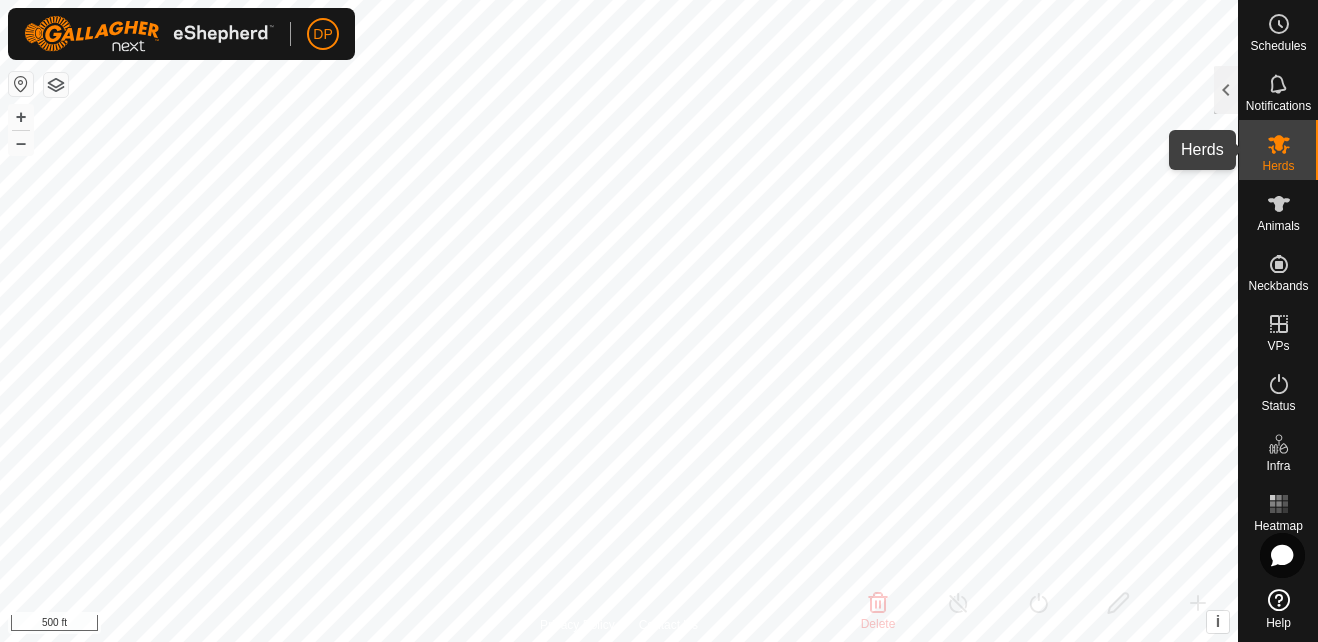 click 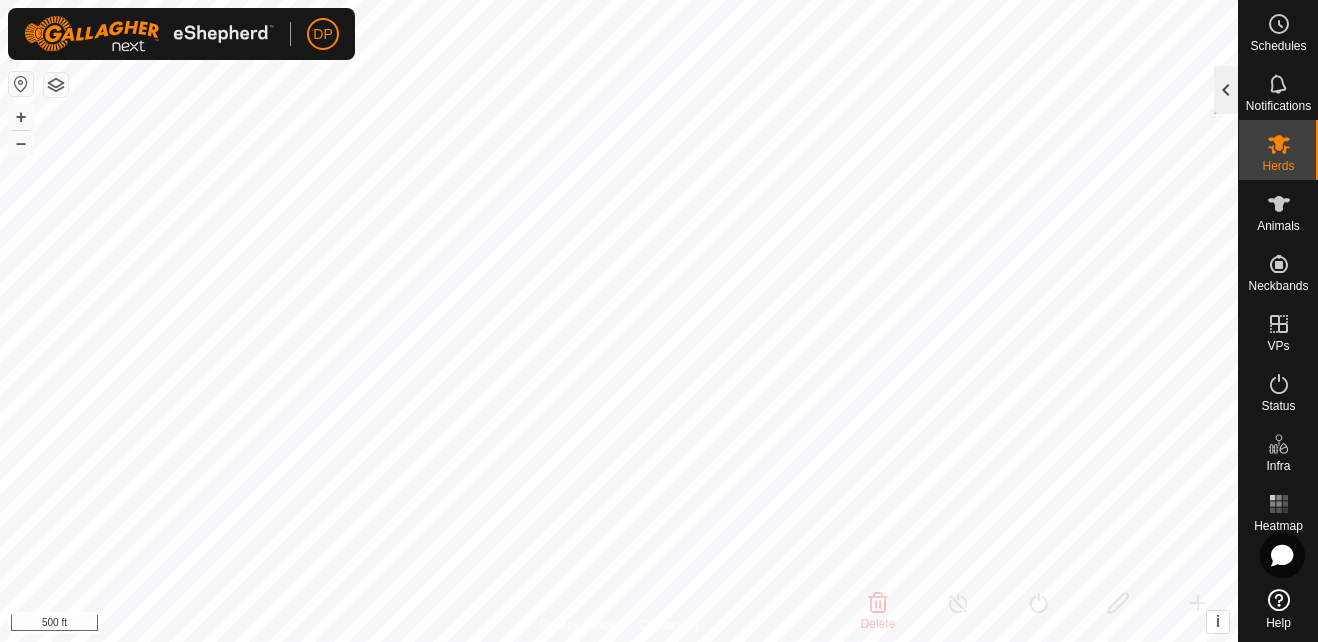 click 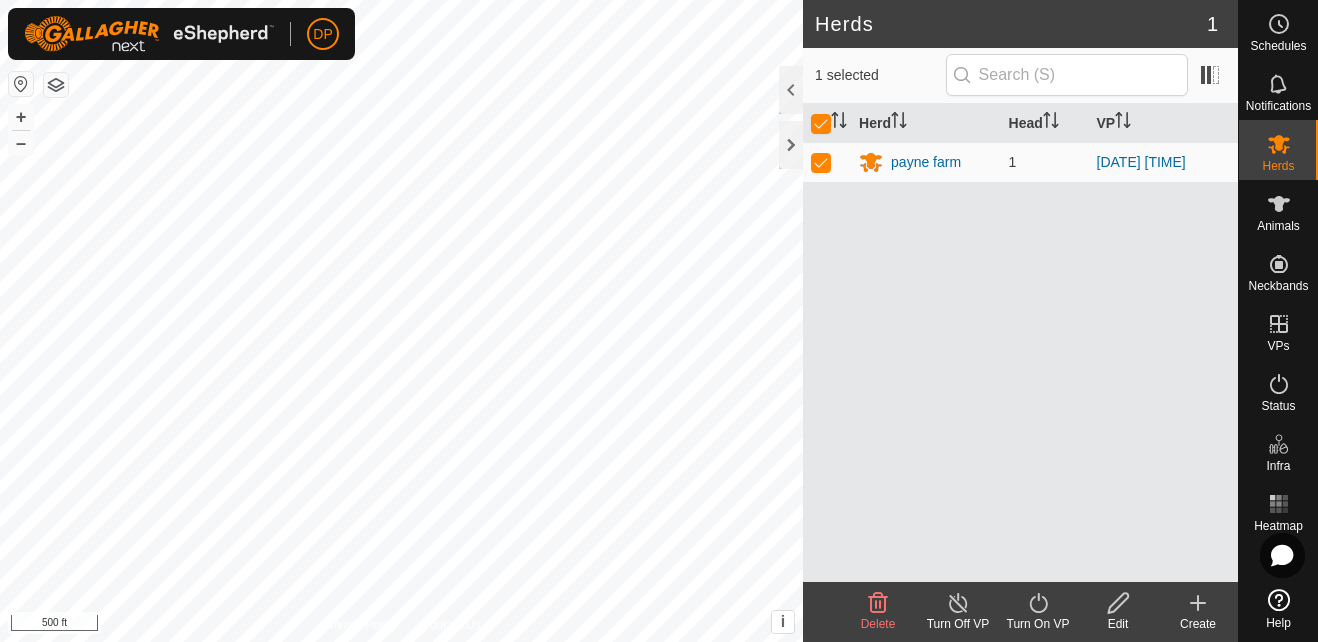 click 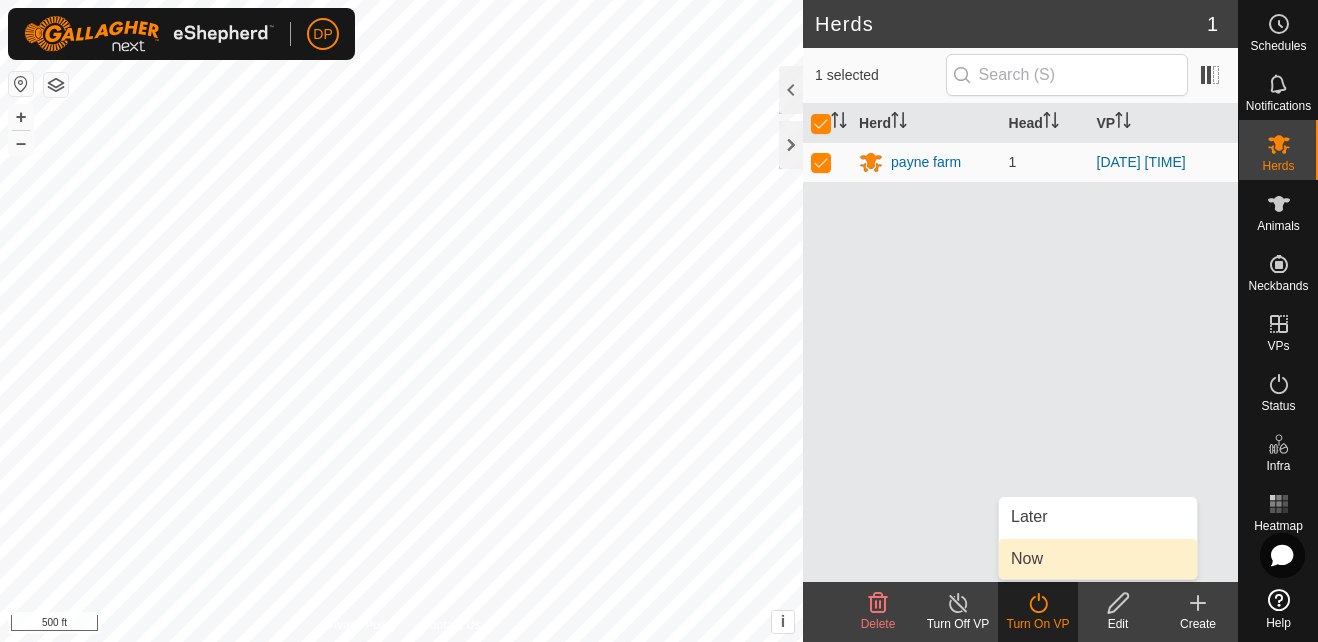 click on "Now" at bounding box center (1098, 559) 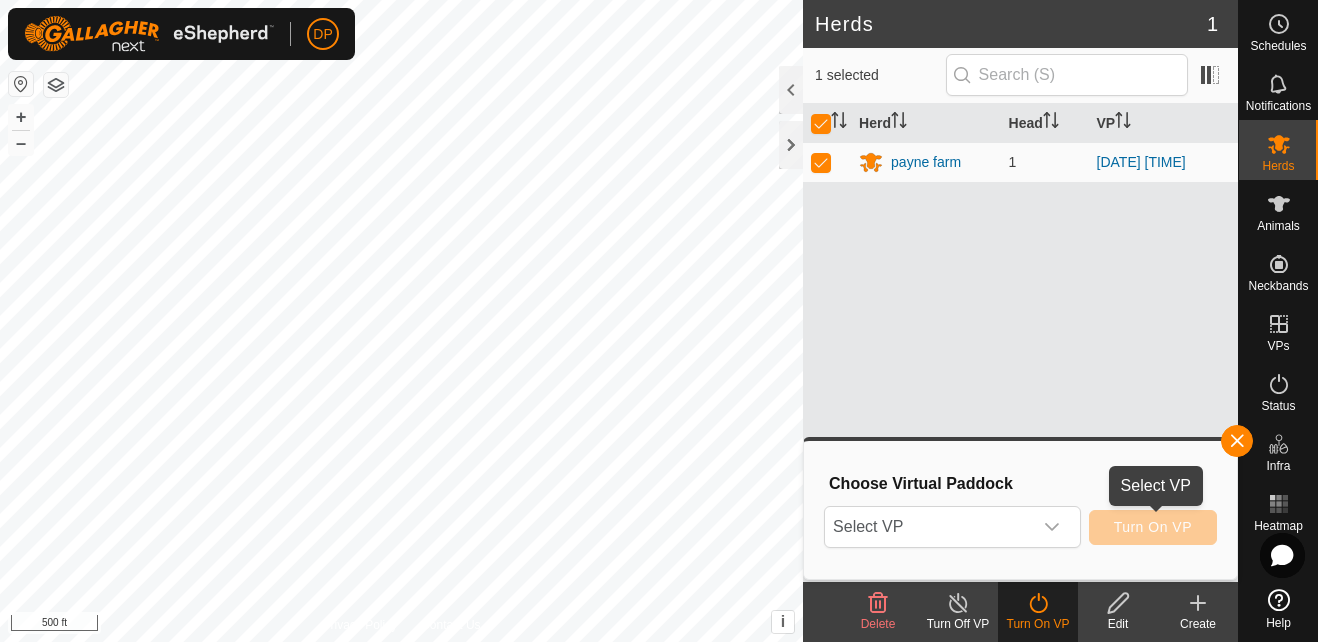 click on "Turn On VP" at bounding box center (1153, 527) 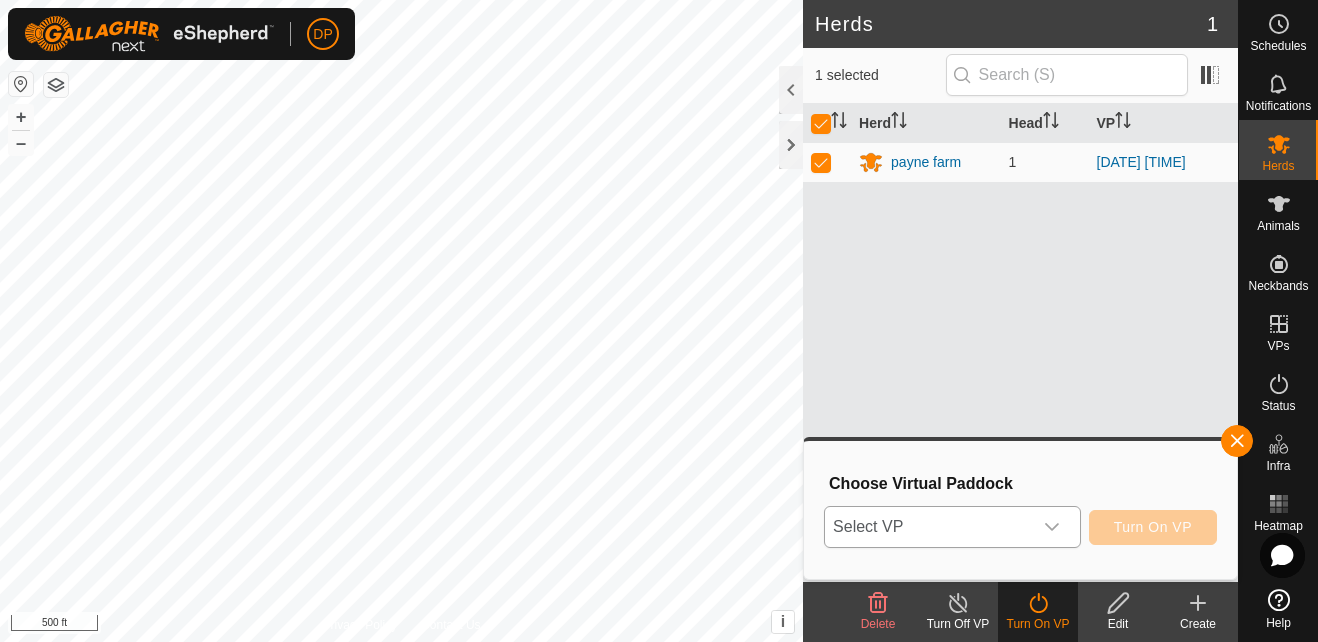 click at bounding box center (1052, 527) 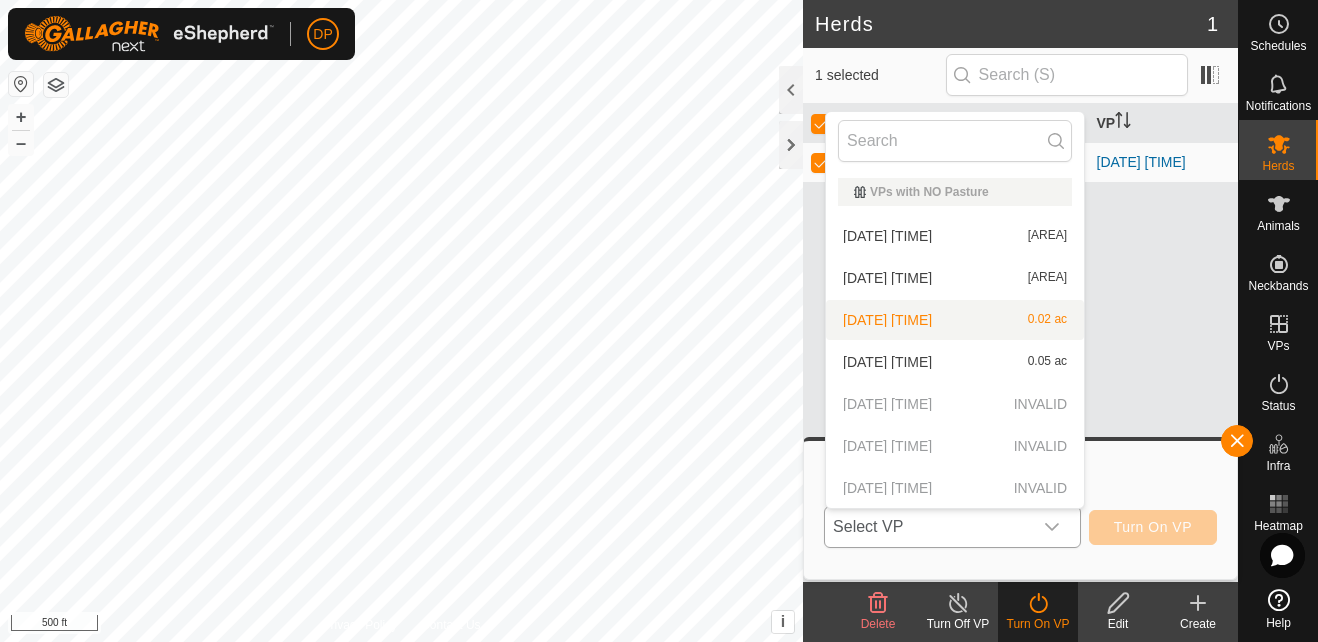 click on "[DATE] [TIME]  [AREA]" at bounding box center [955, 320] 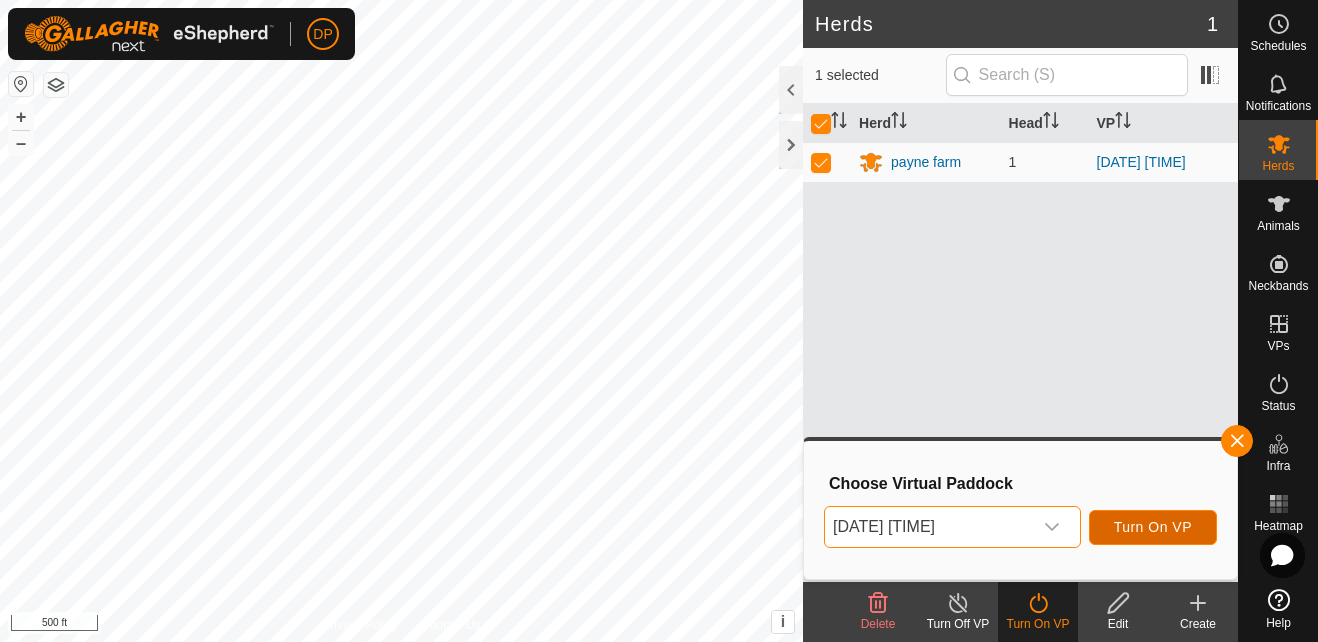 click on "Turn On VP" at bounding box center [1153, 527] 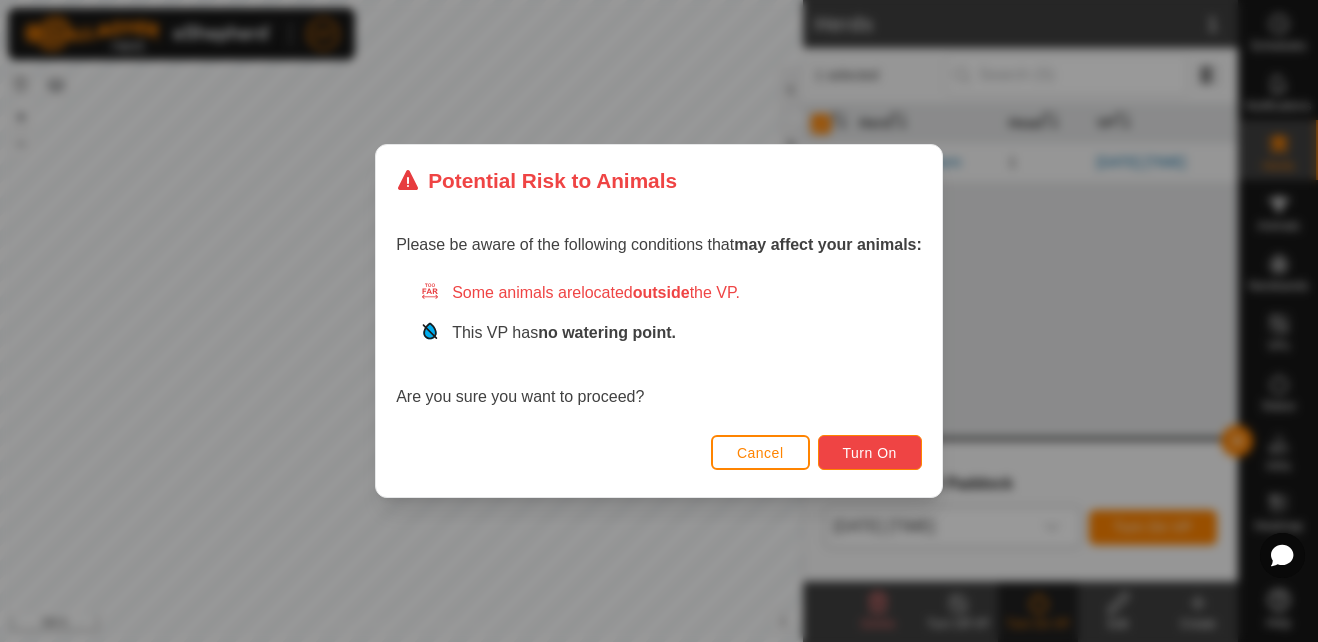 click on "Turn On" at bounding box center (870, 453) 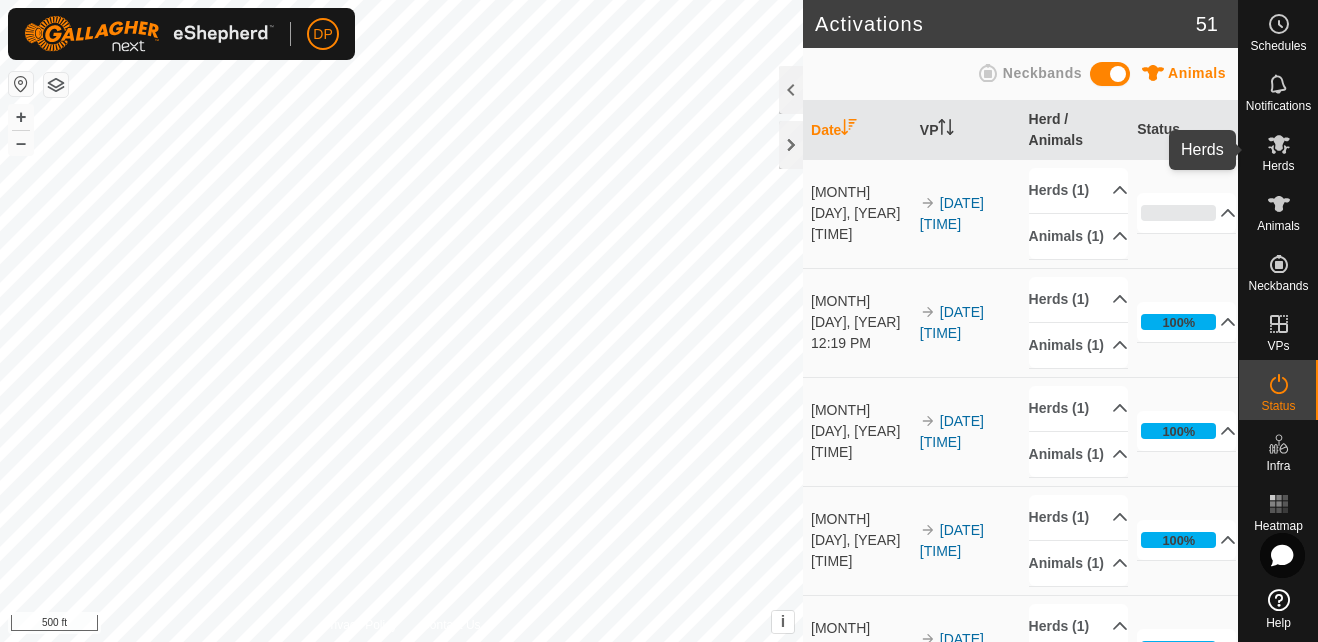 click 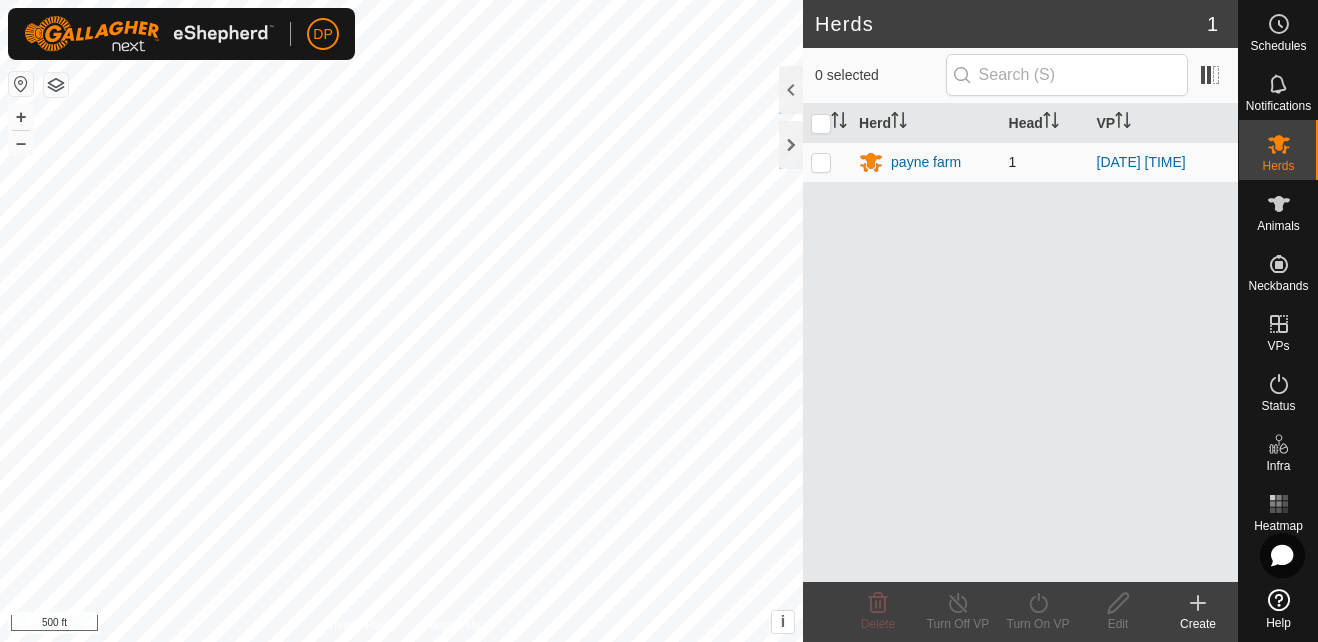 click at bounding box center (821, 162) 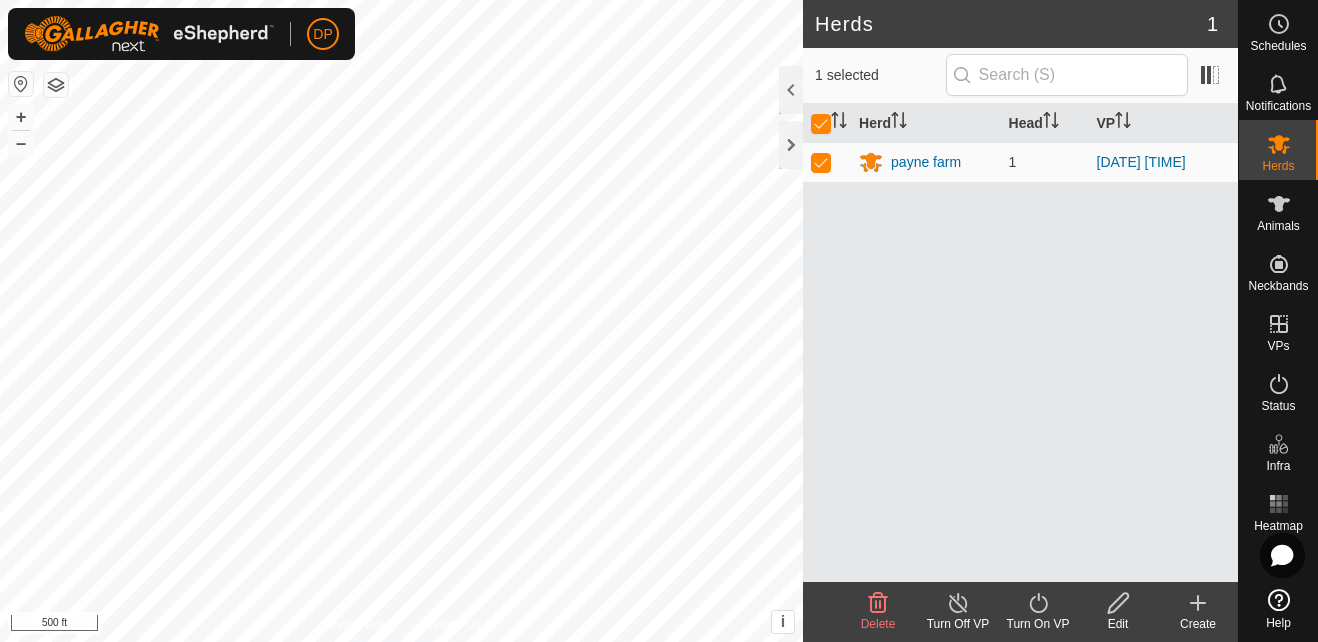 click 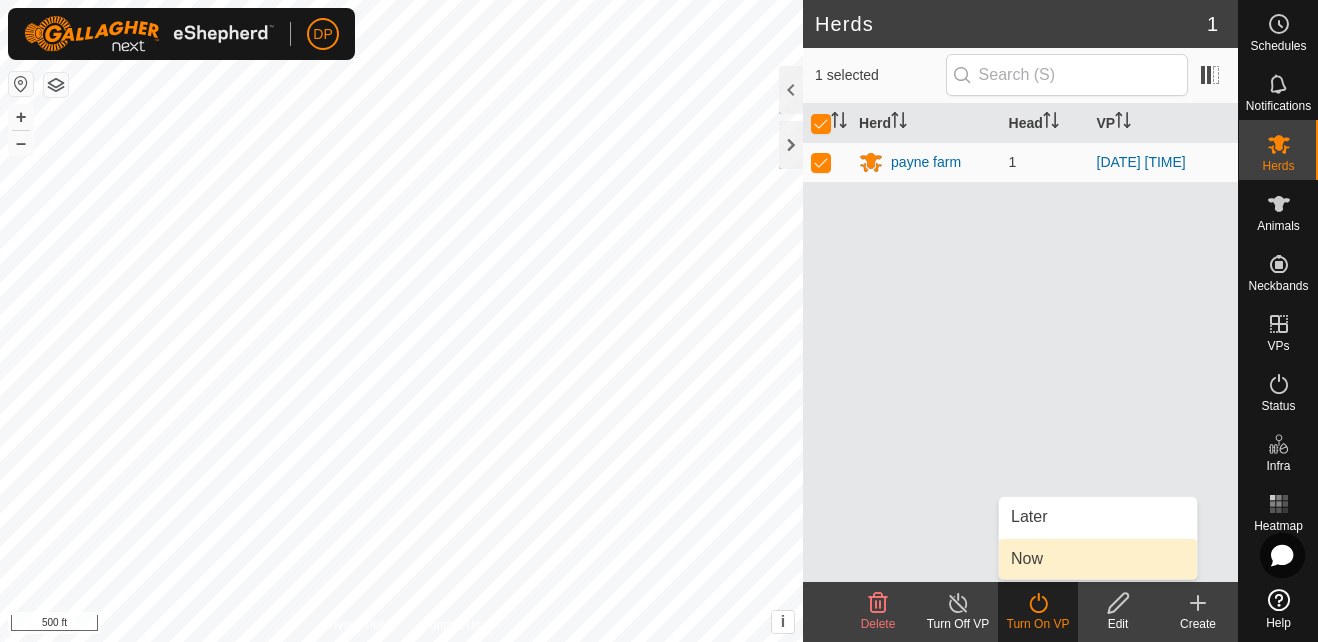 click on "Now" at bounding box center (1098, 559) 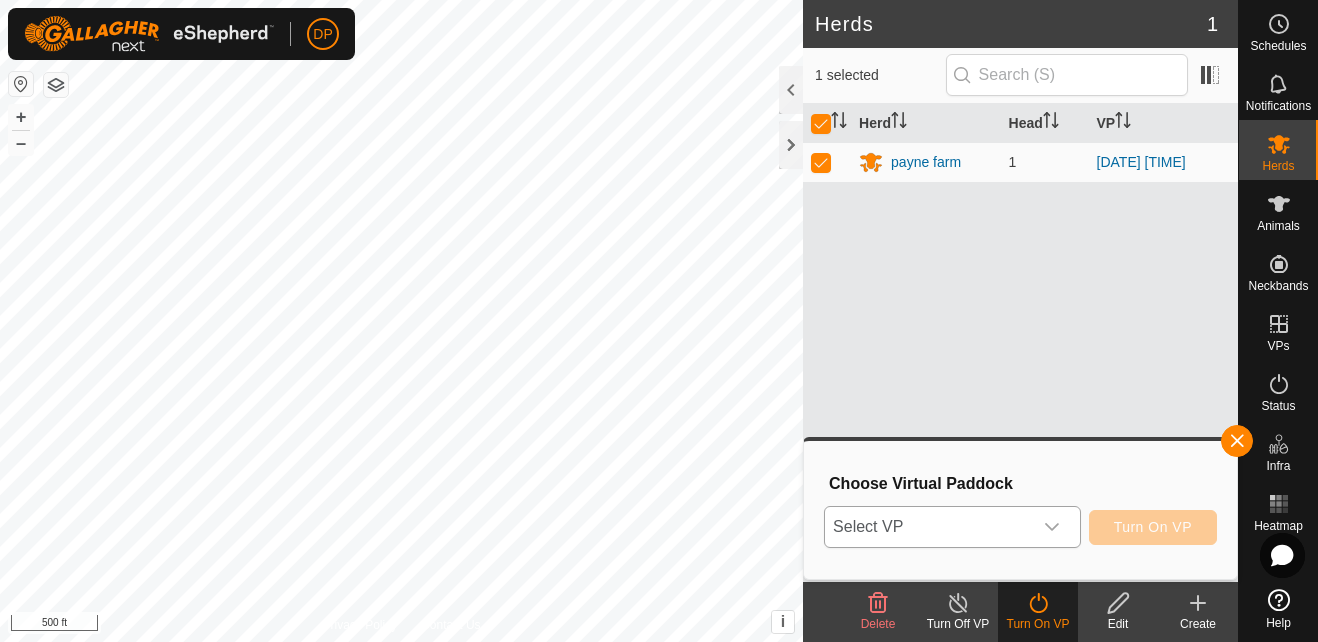 click on "Select VP" at bounding box center [928, 527] 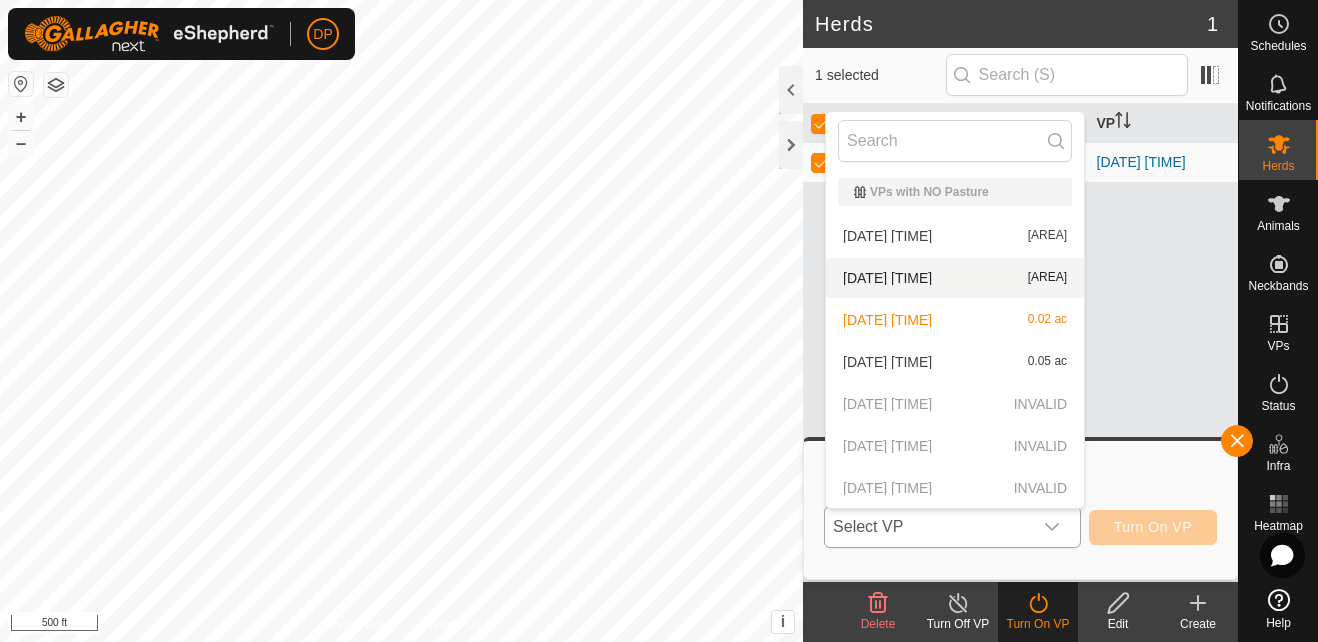 click on "[DATE] [TIME]  [AREA]" at bounding box center [955, 278] 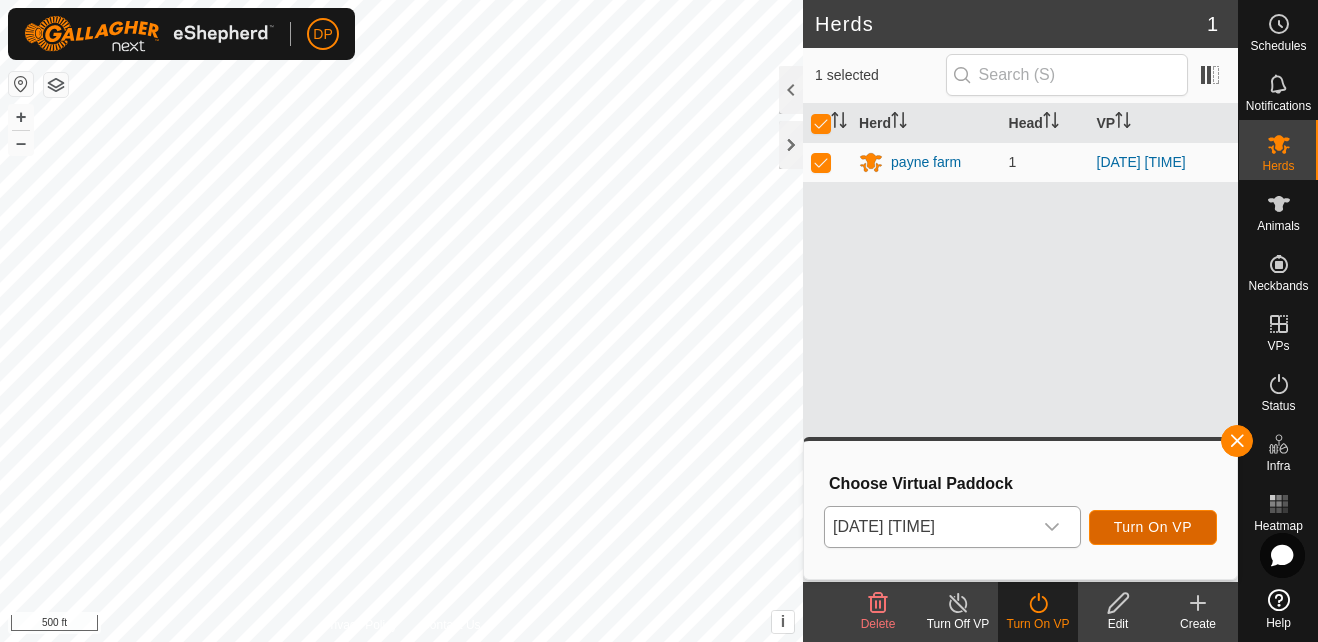 click on "Turn On VP" at bounding box center [1153, 527] 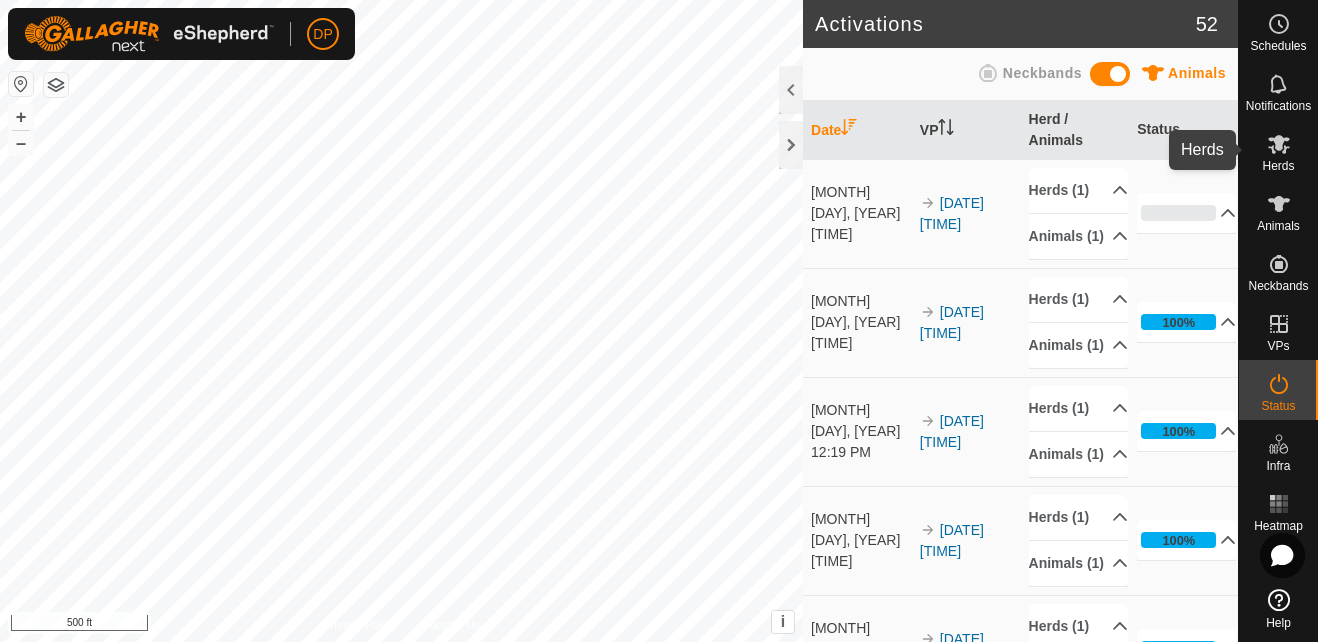 click 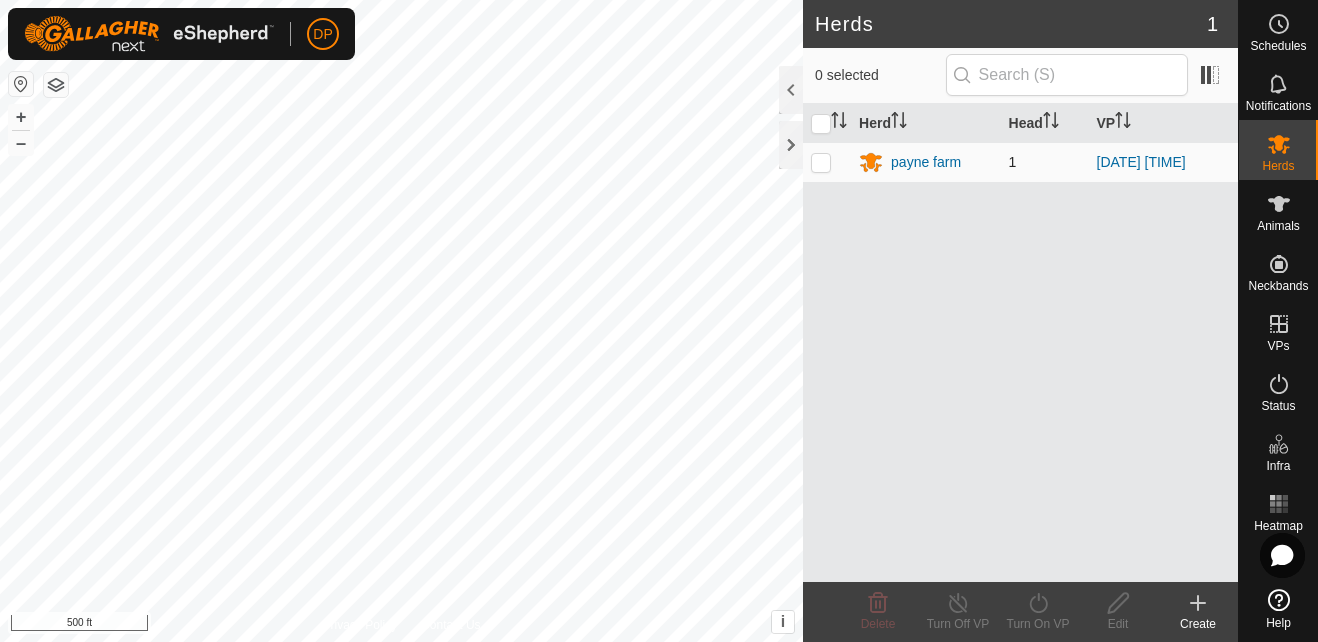 click at bounding box center [821, 162] 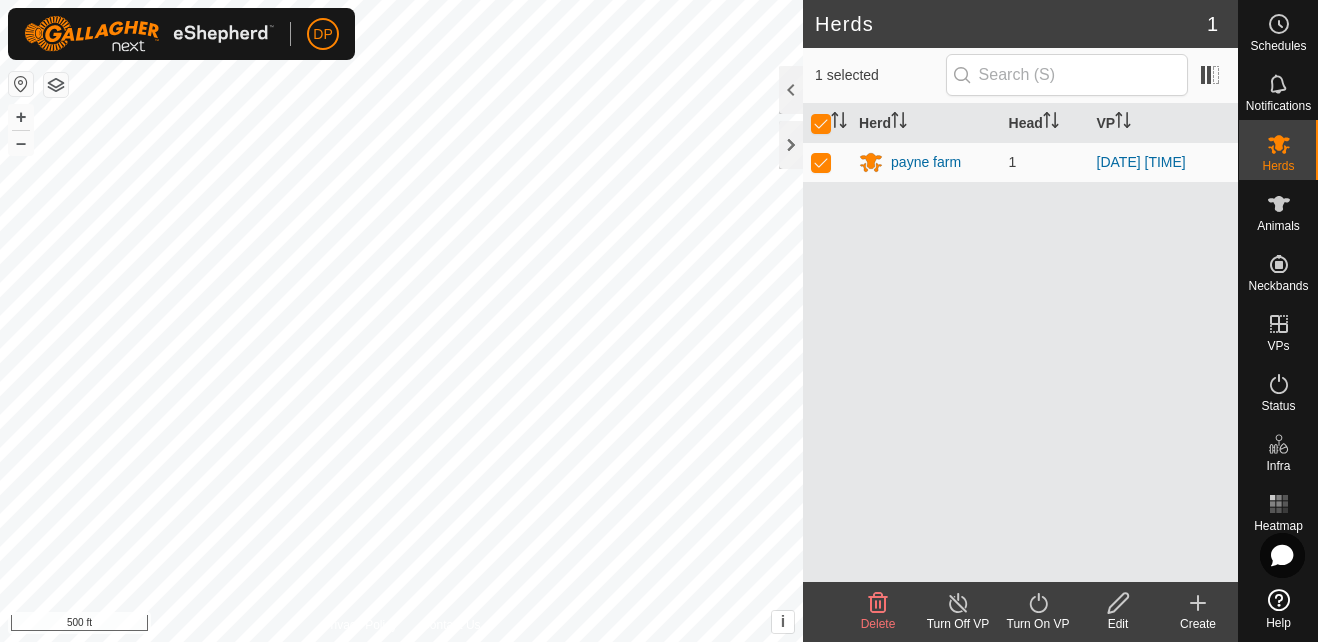 click 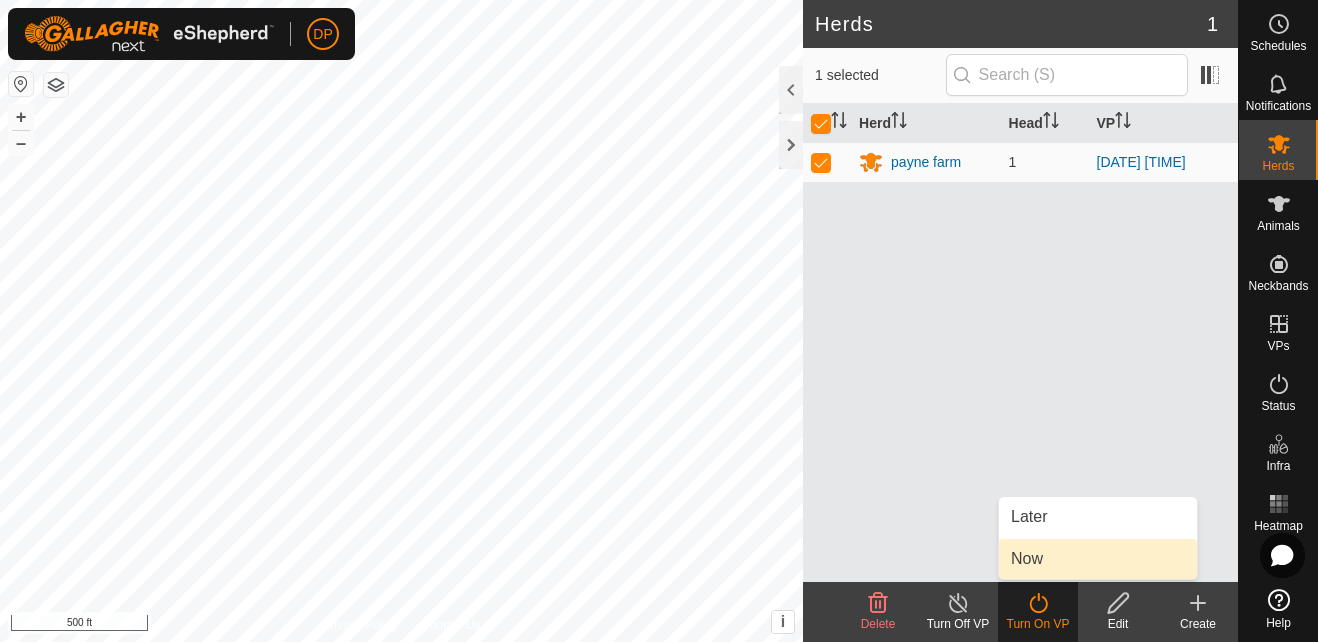 click on "Now" at bounding box center (1098, 559) 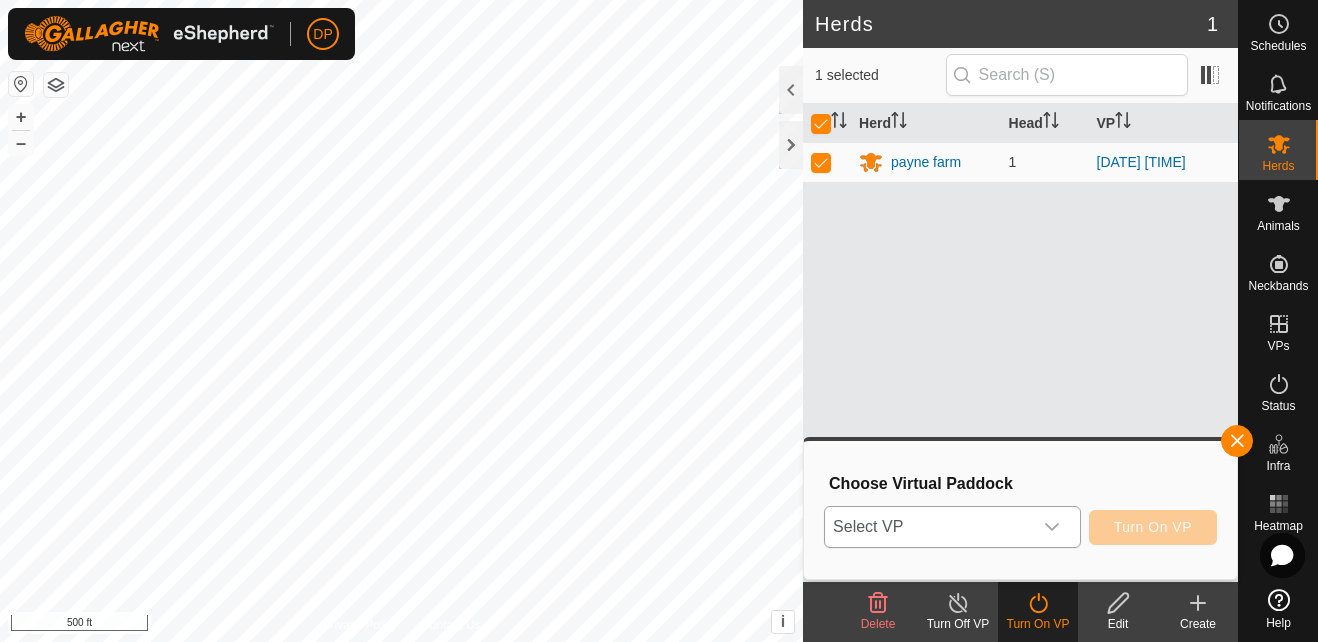 click at bounding box center [1052, 527] 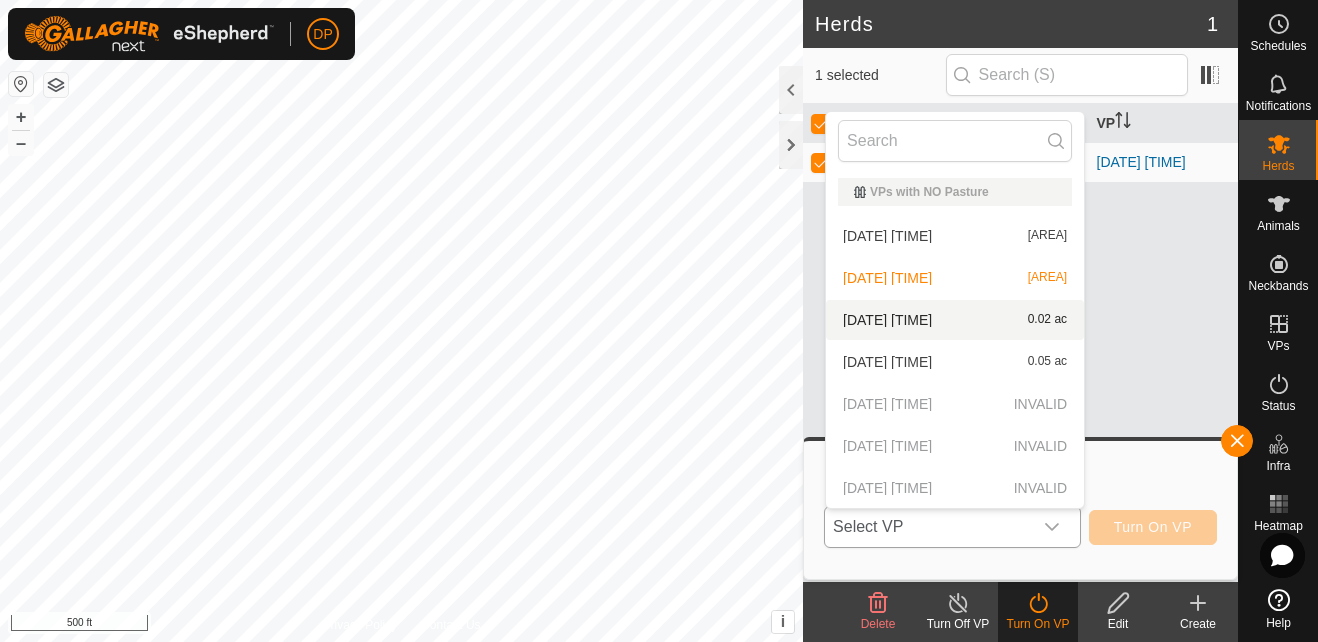 click on "[DATE] [TIME]  [AREA]" at bounding box center (955, 320) 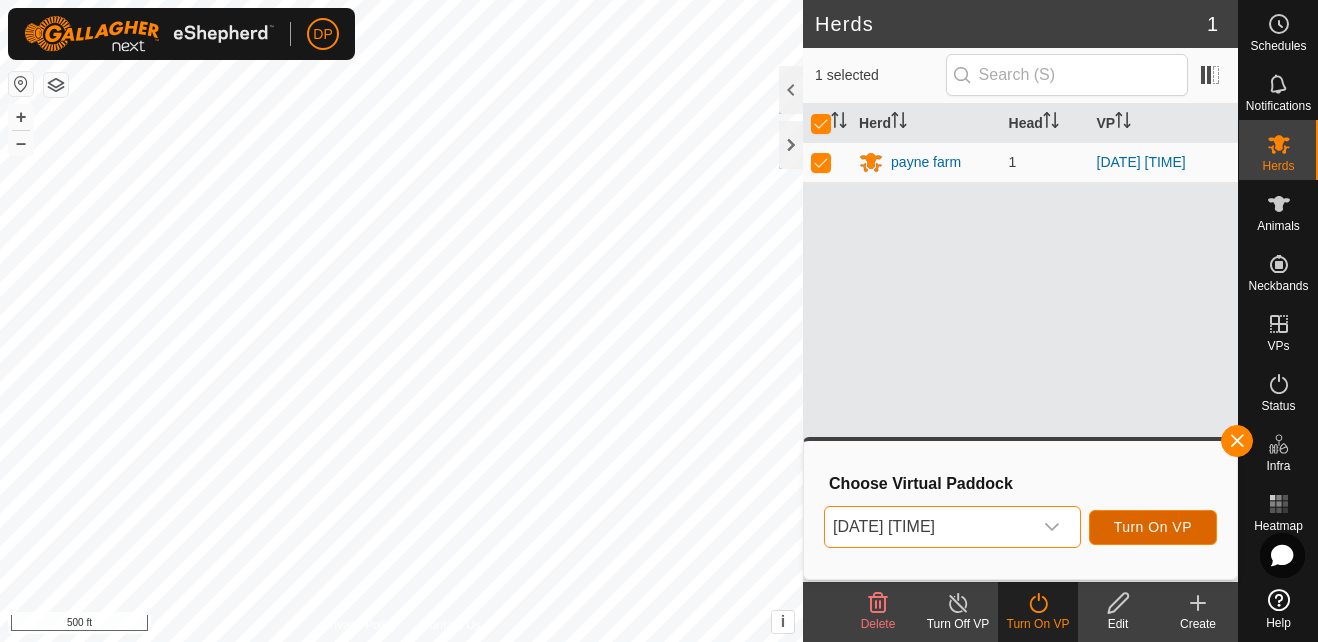 click on "Turn On VP" at bounding box center (1153, 527) 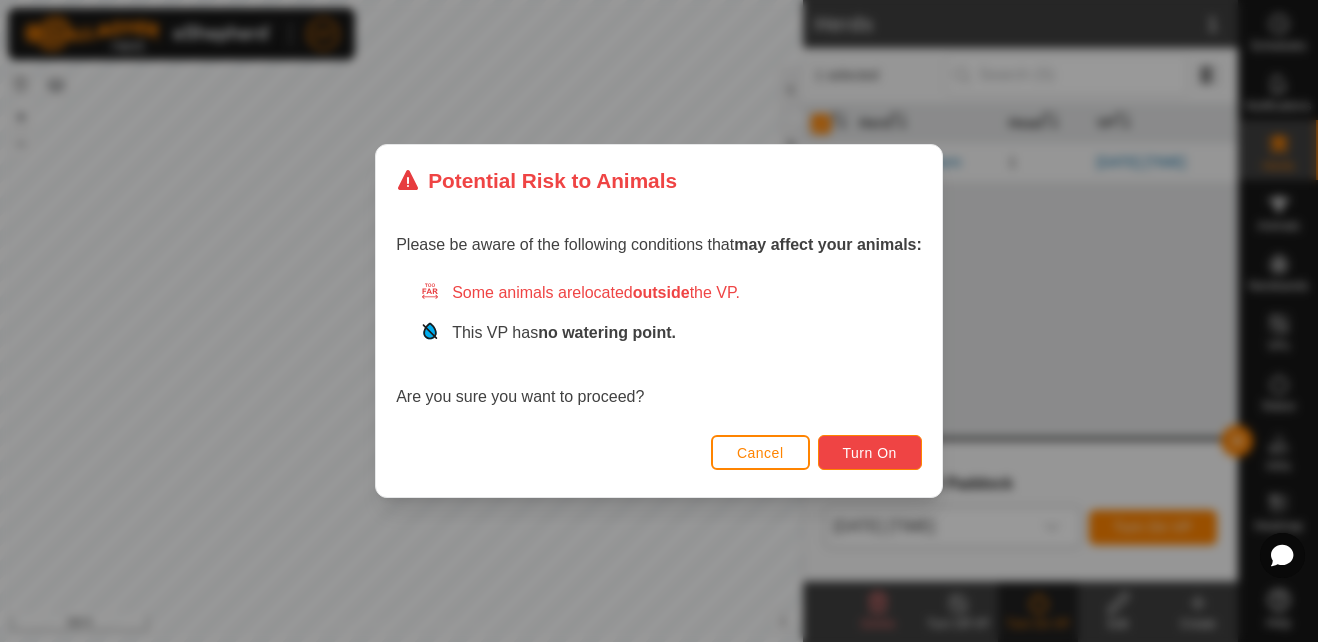 click on "Turn On" at bounding box center (870, 453) 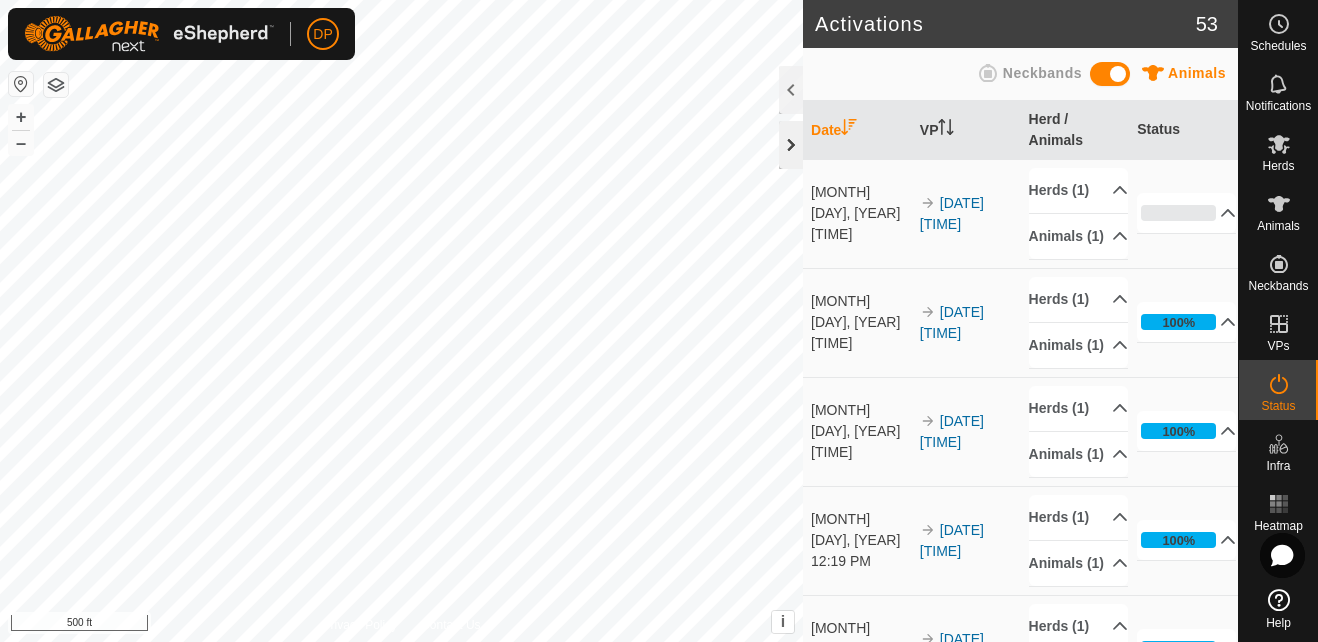 click 